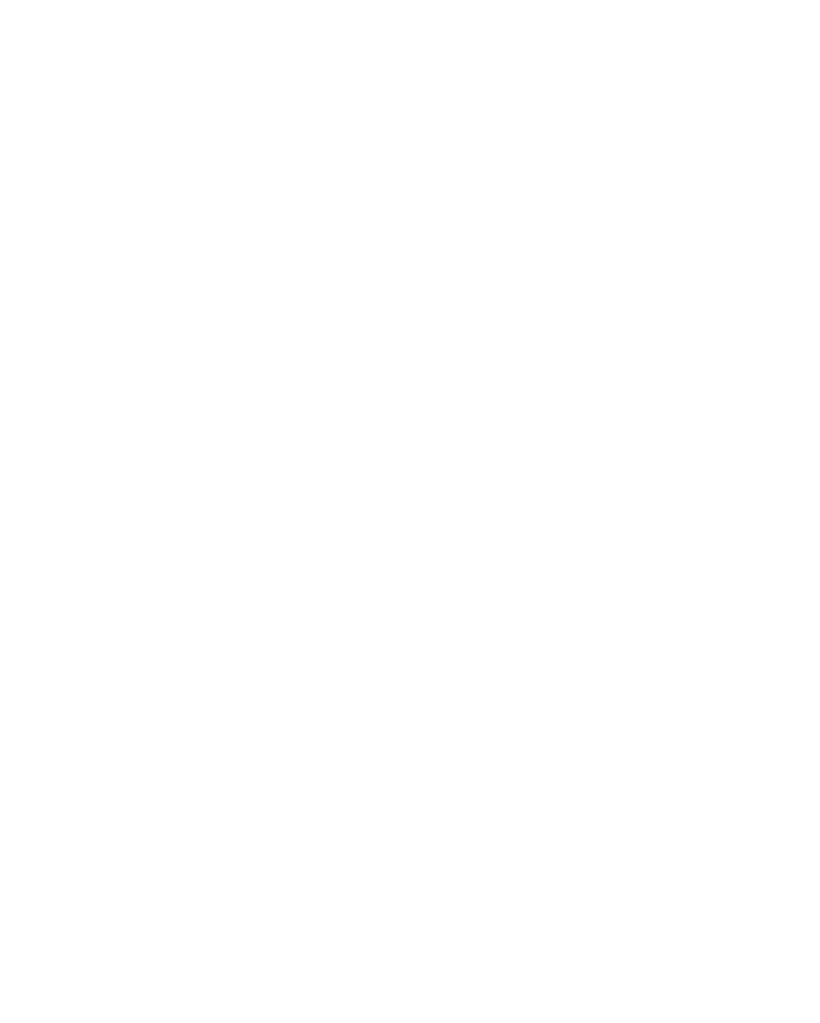scroll, scrollTop: 0, scrollLeft: 0, axis: both 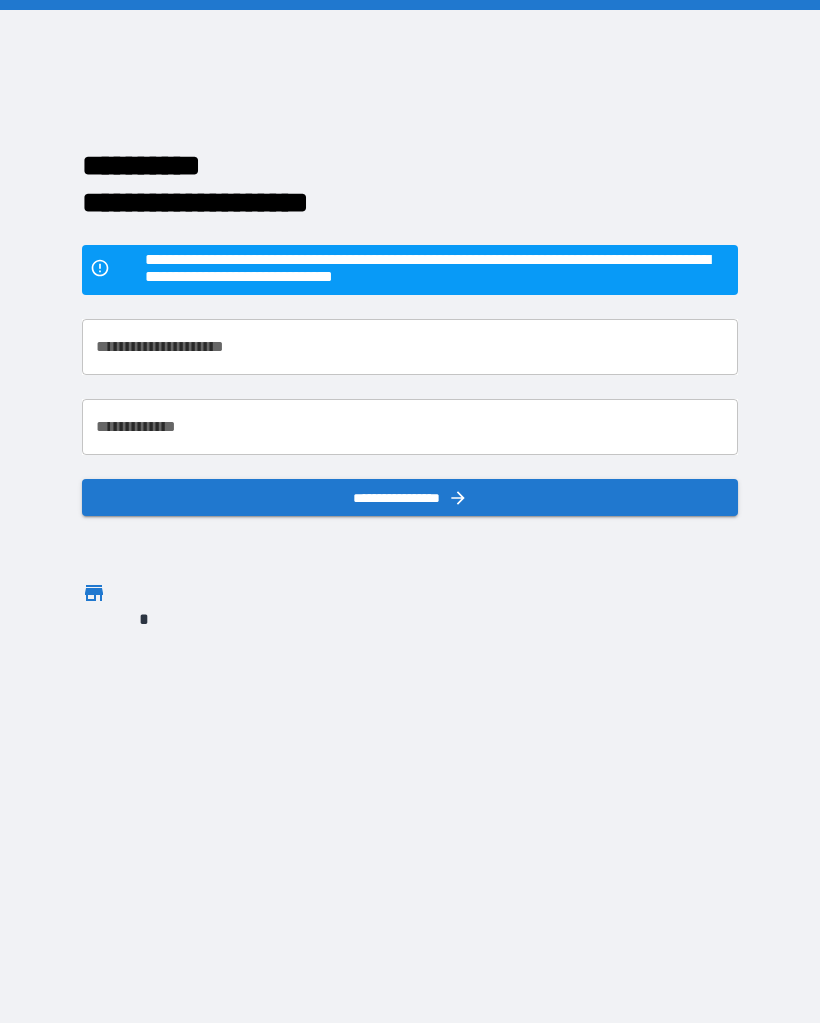 click at bounding box center [86, 594] 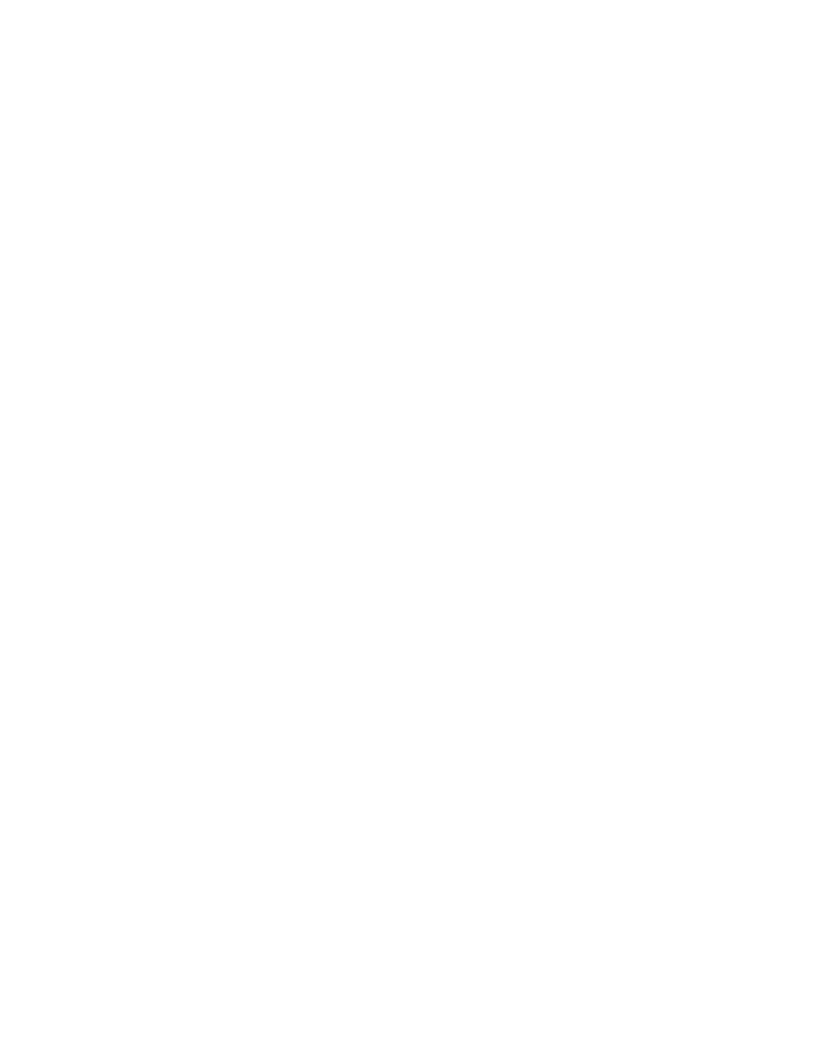 scroll, scrollTop: 0, scrollLeft: 0, axis: both 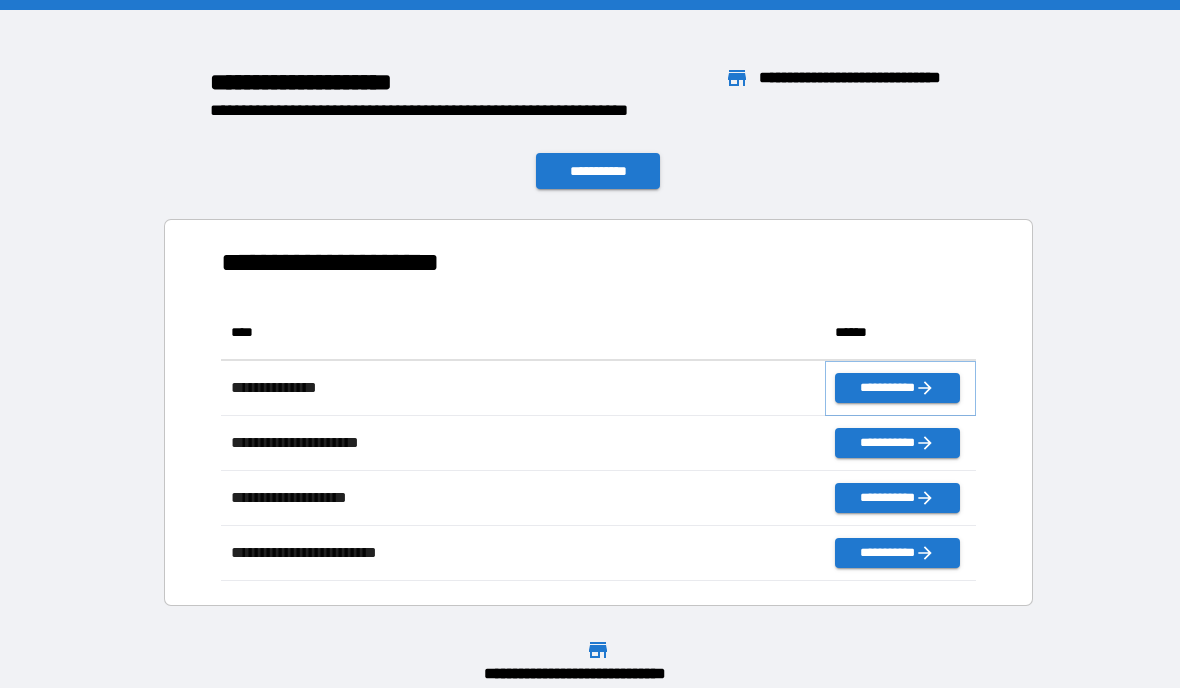 click on "**********" at bounding box center (897, 388) 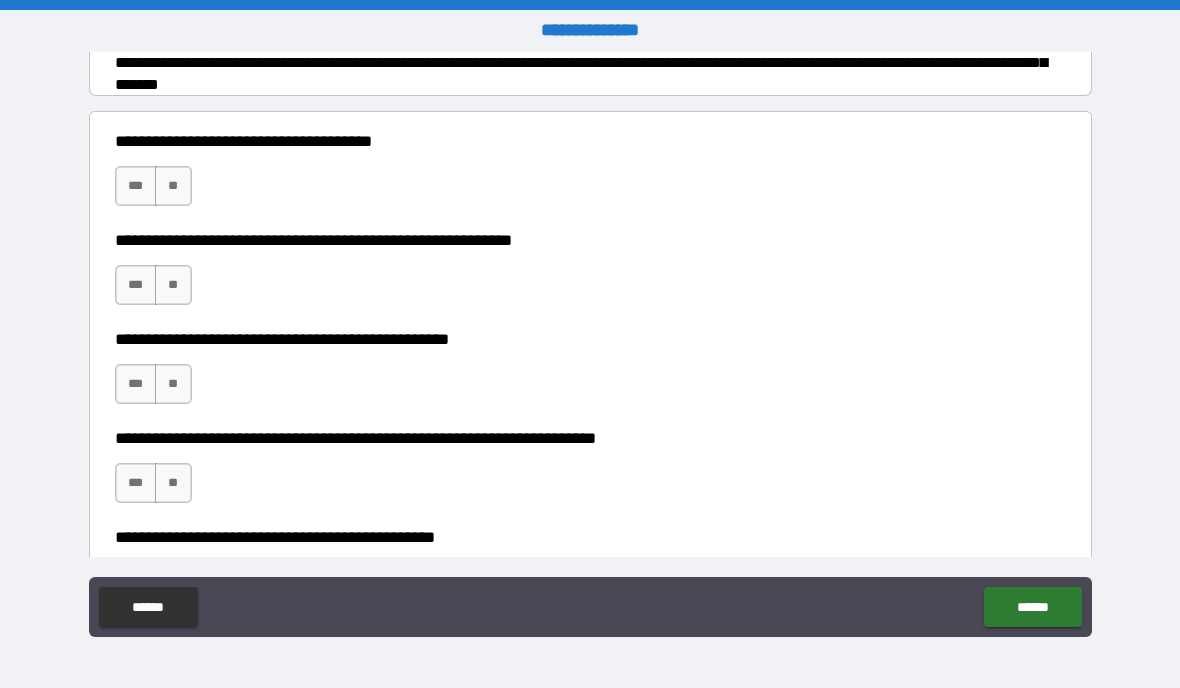 scroll, scrollTop: 306, scrollLeft: 0, axis: vertical 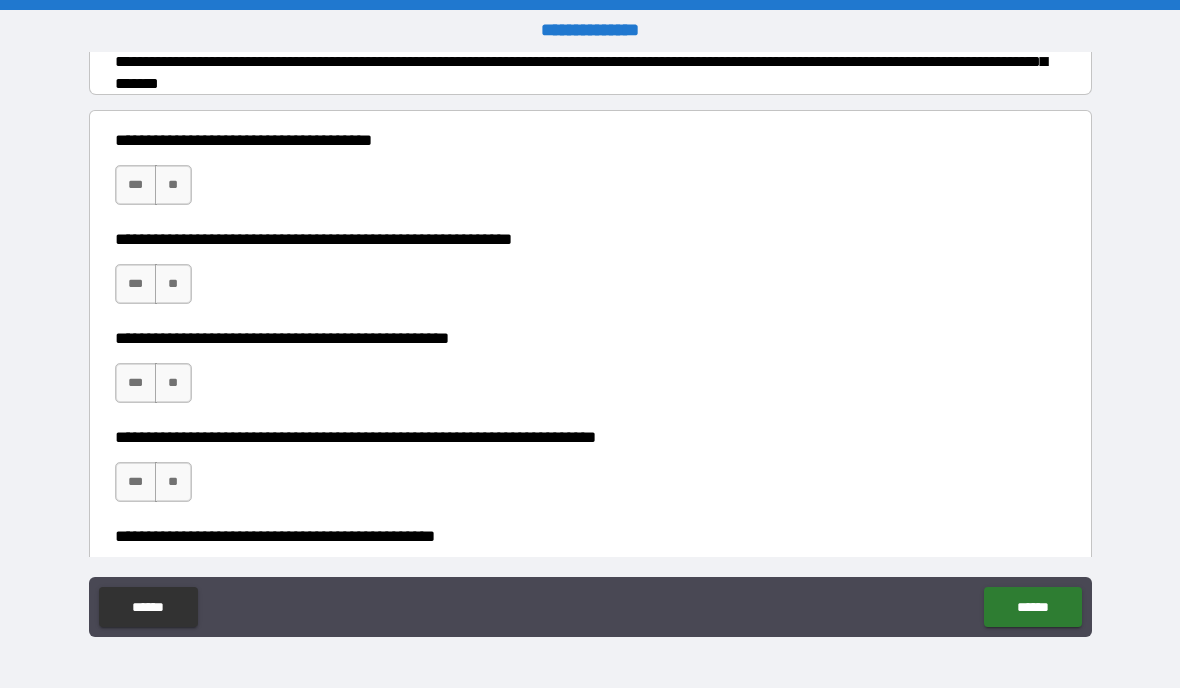 click on "***" at bounding box center (136, 185) 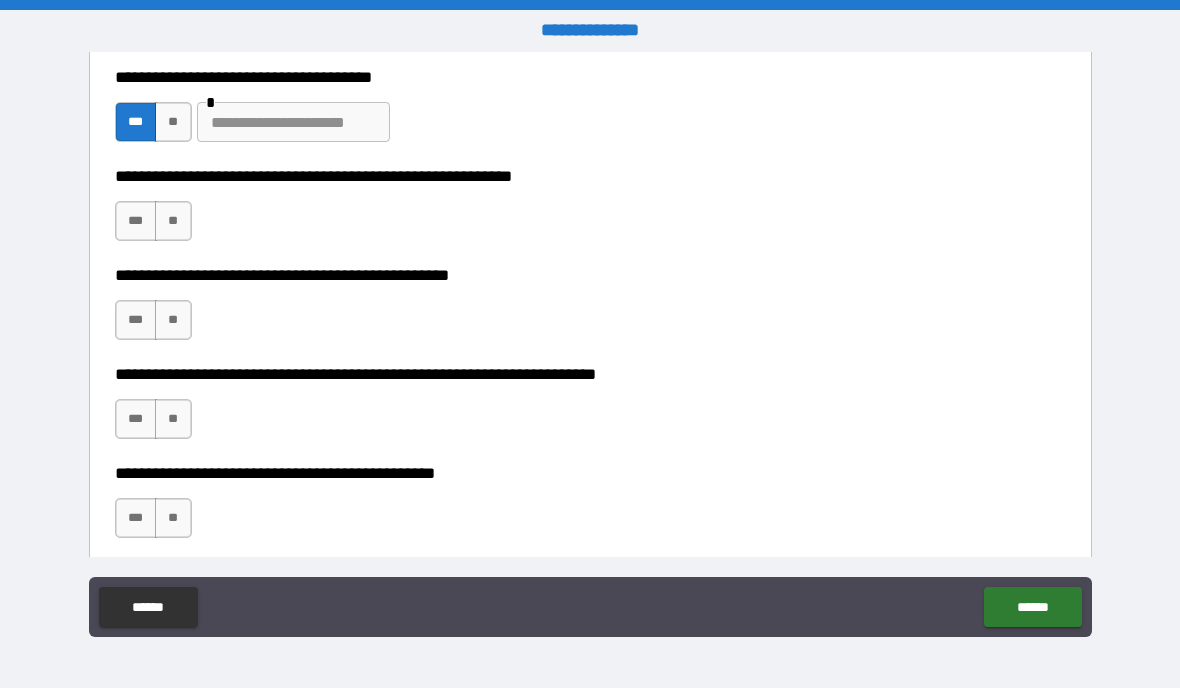 scroll, scrollTop: 373, scrollLeft: 0, axis: vertical 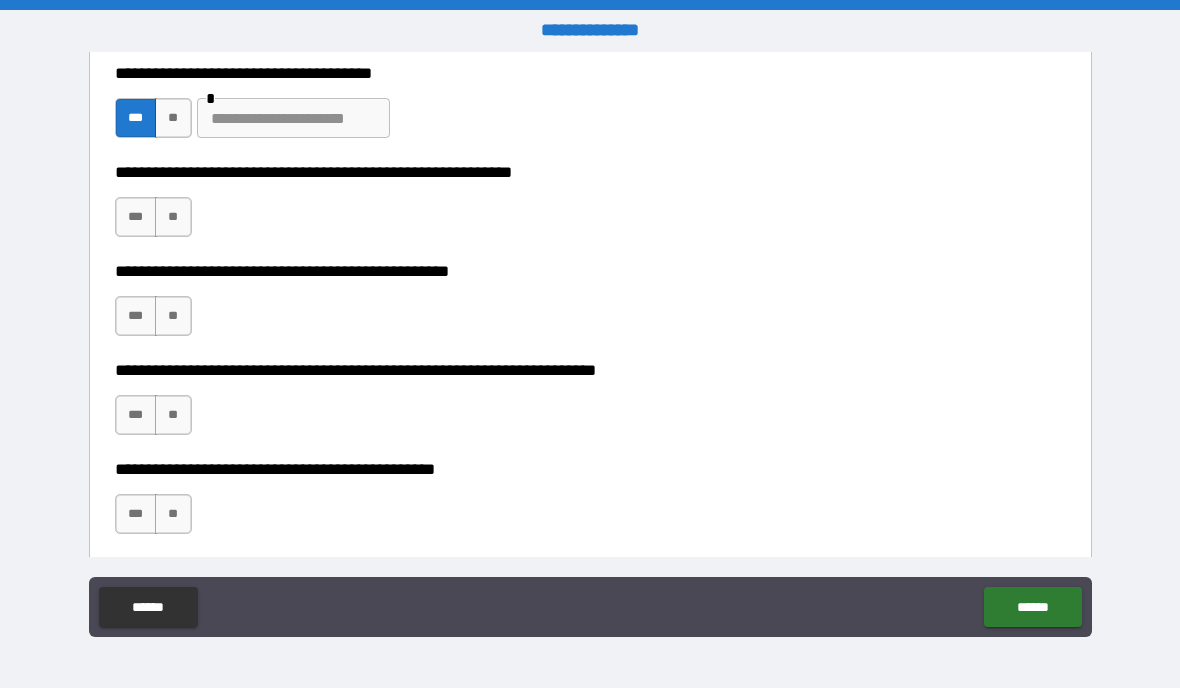 click on "***" at bounding box center [136, 217] 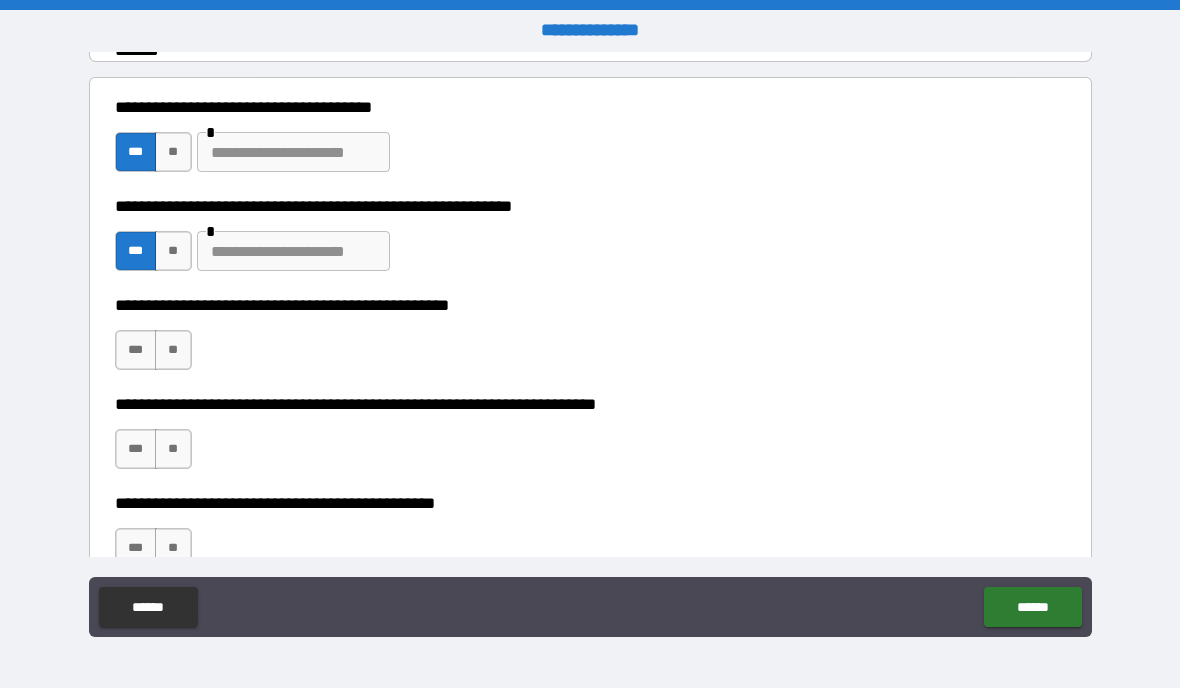 scroll, scrollTop: 334, scrollLeft: 0, axis: vertical 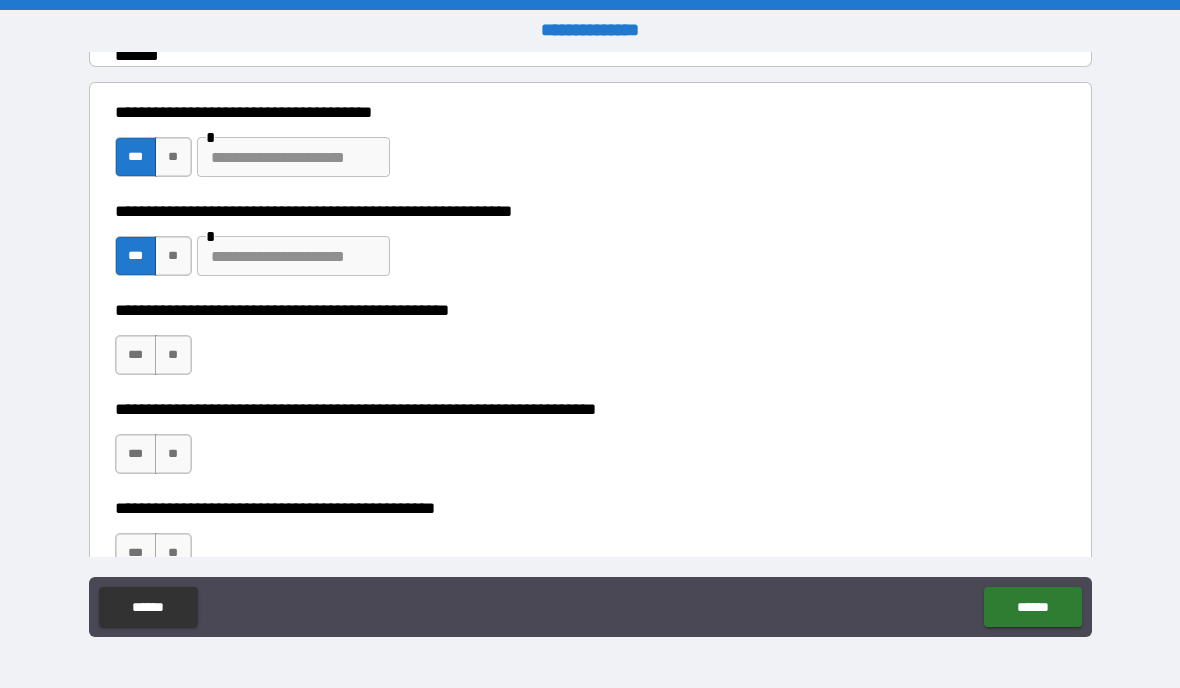 click on "**" at bounding box center (173, 256) 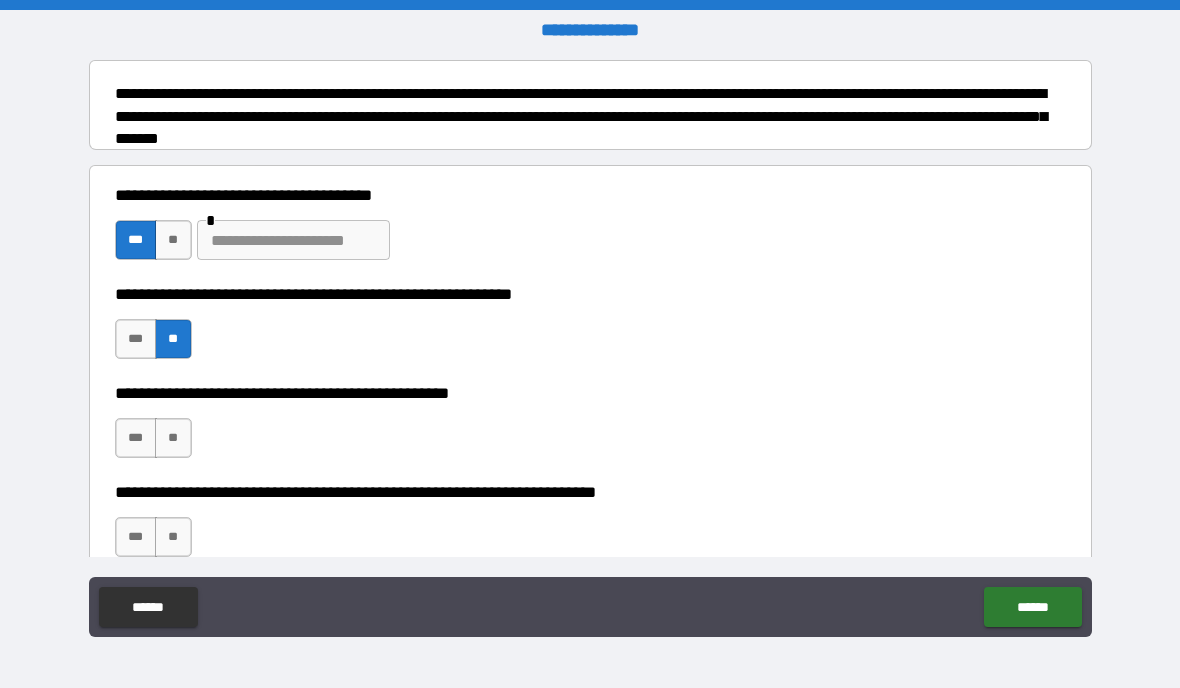 scroll, scrollTop: 250, scrollLeft: 0, axis: vertical 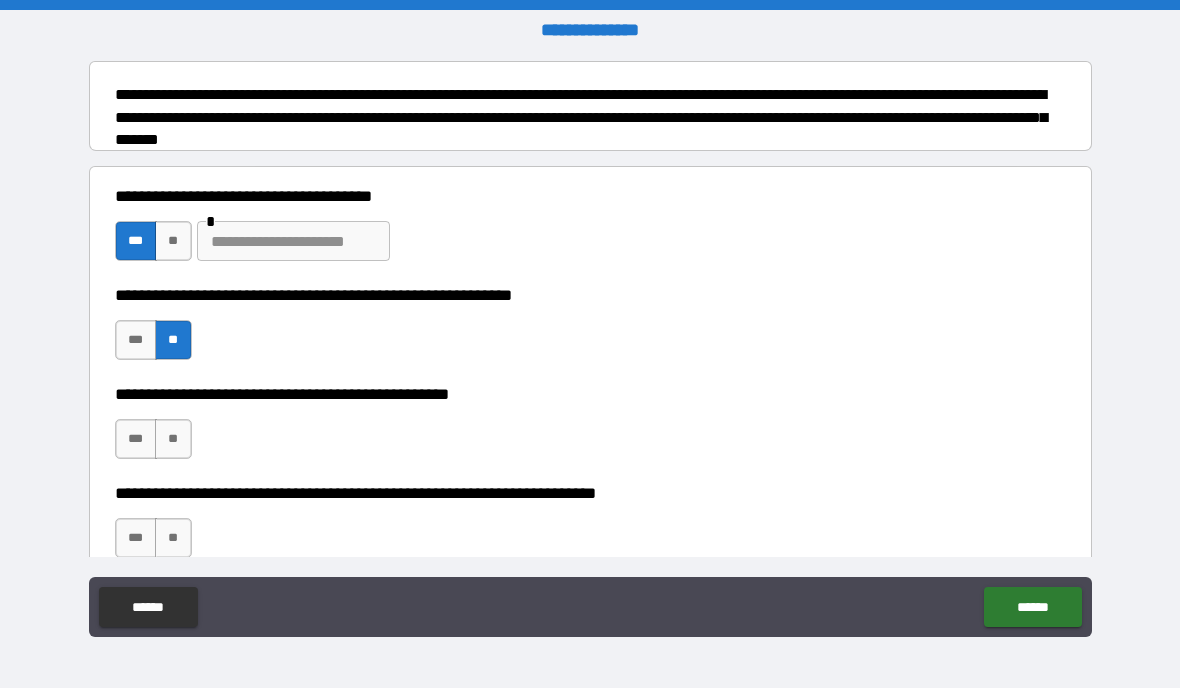 click on "**" at bounding box center (173, 439) 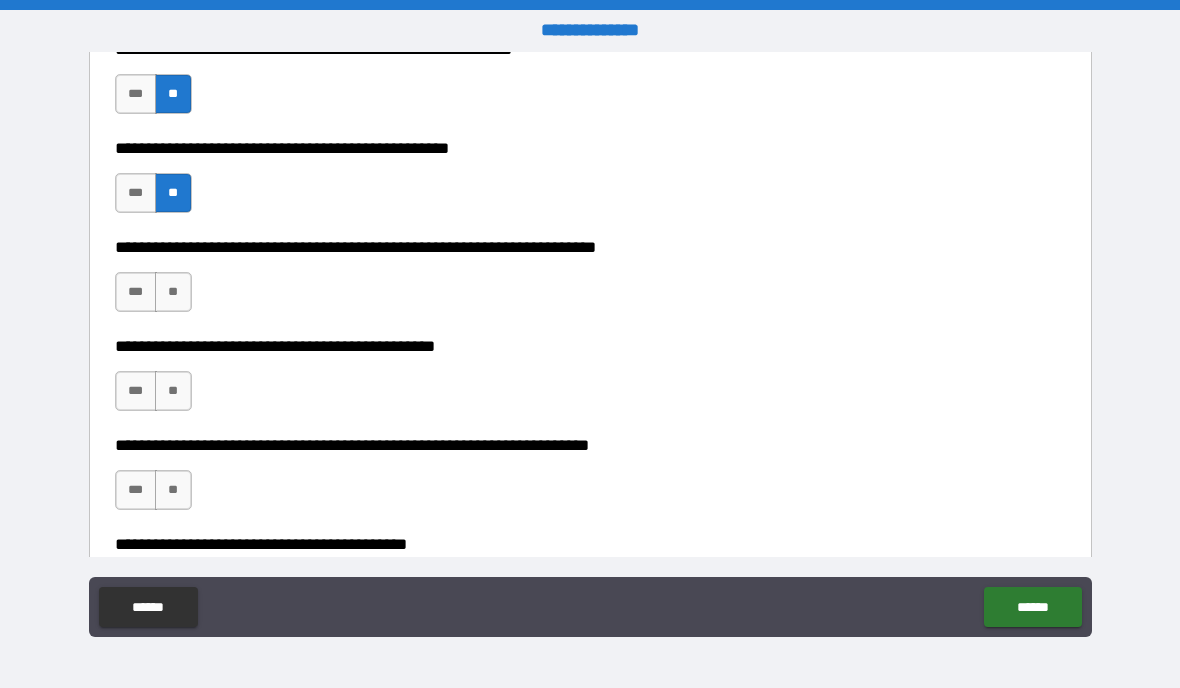 scroll, scrollTop: 503, scrollLeft: 0, axis: vertical 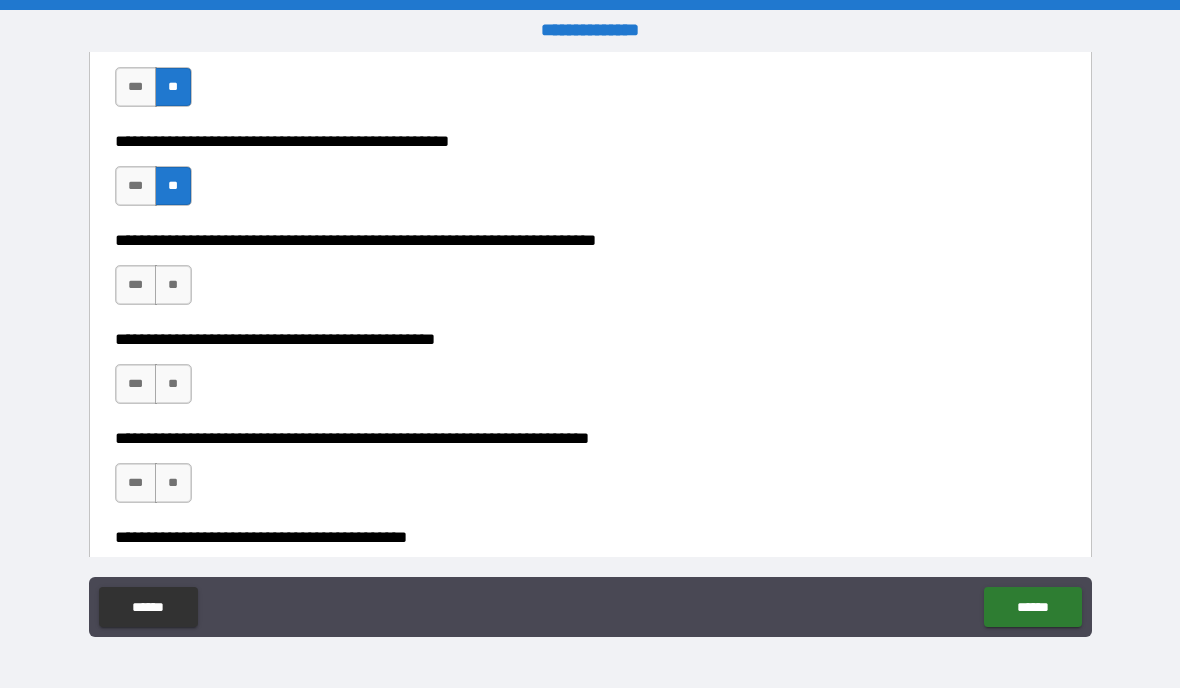 click on "**" at bounding box center (173, 285) 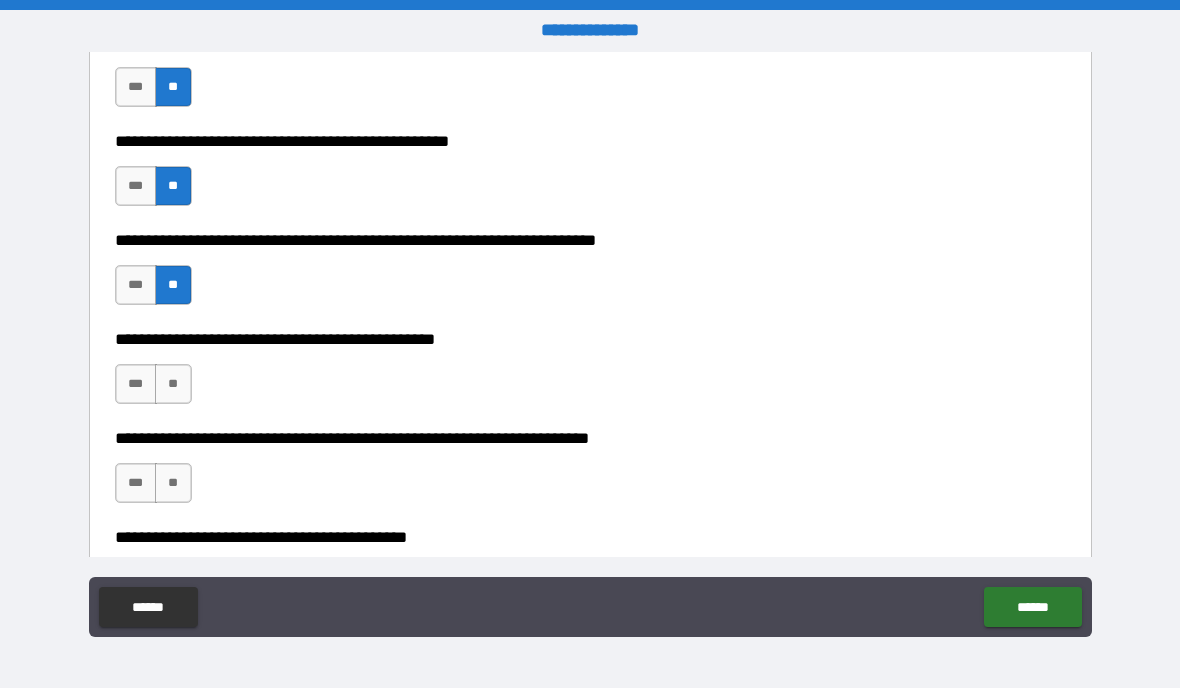 click on "**" at bounding box center [173, 384] 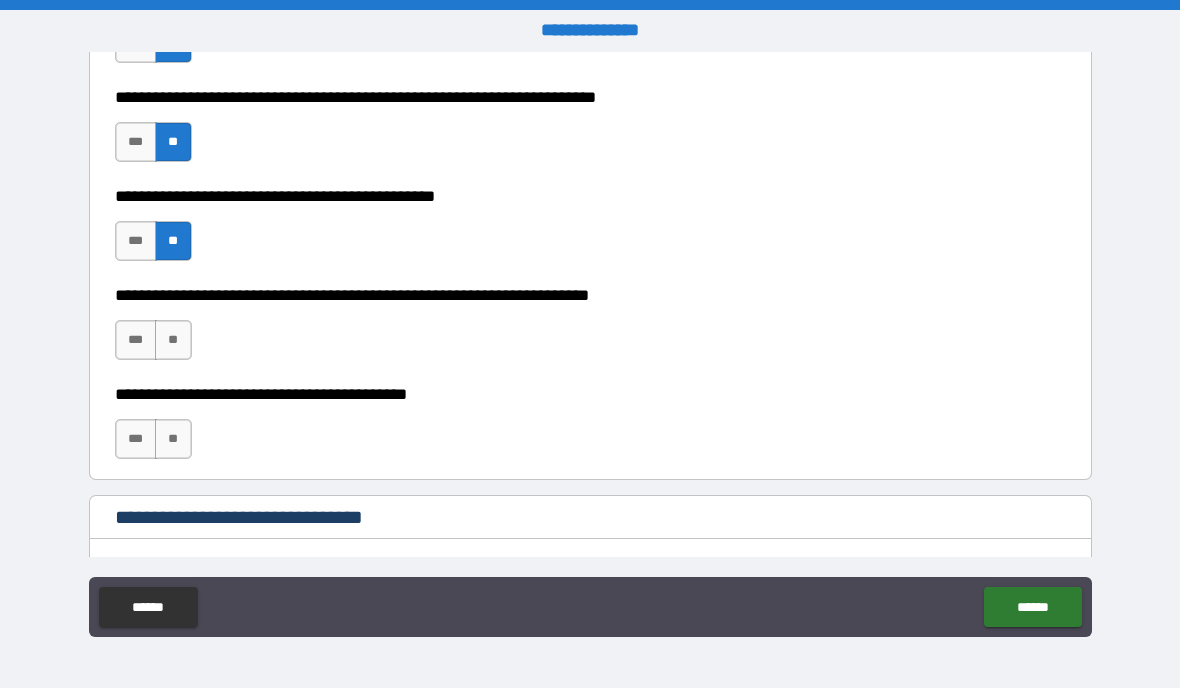 scroll, scrollTop: 649, scrollLeft: 0, axis: vertical 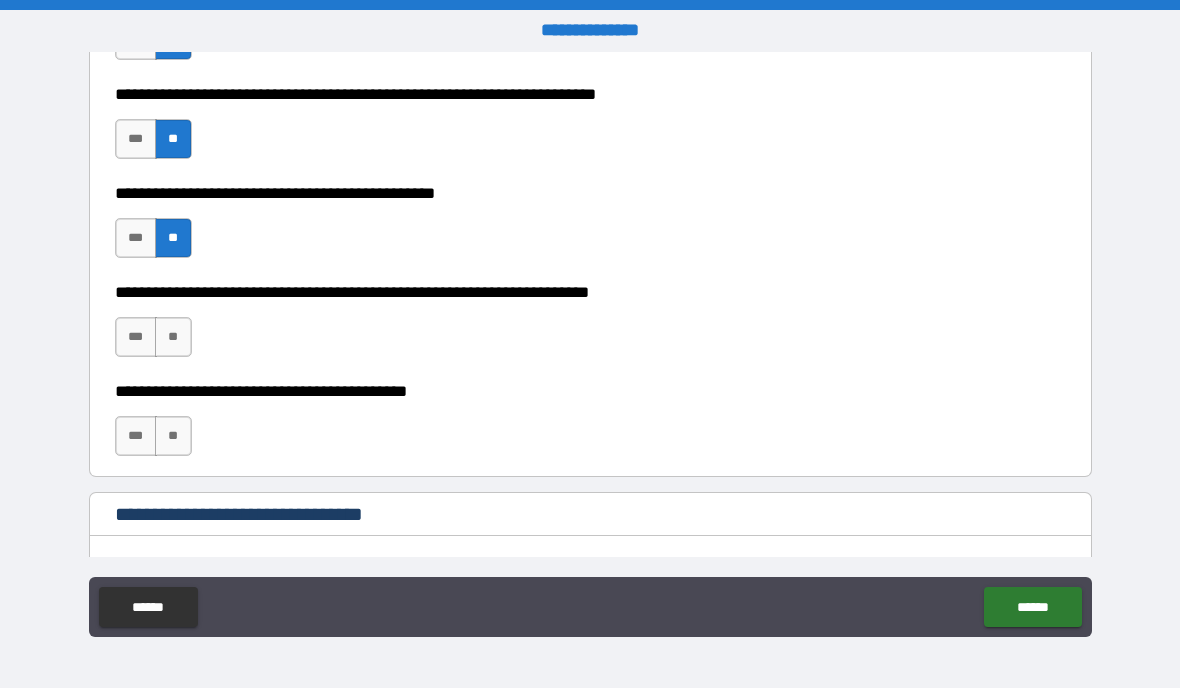 click on "**" at bounding box center (173, 337) 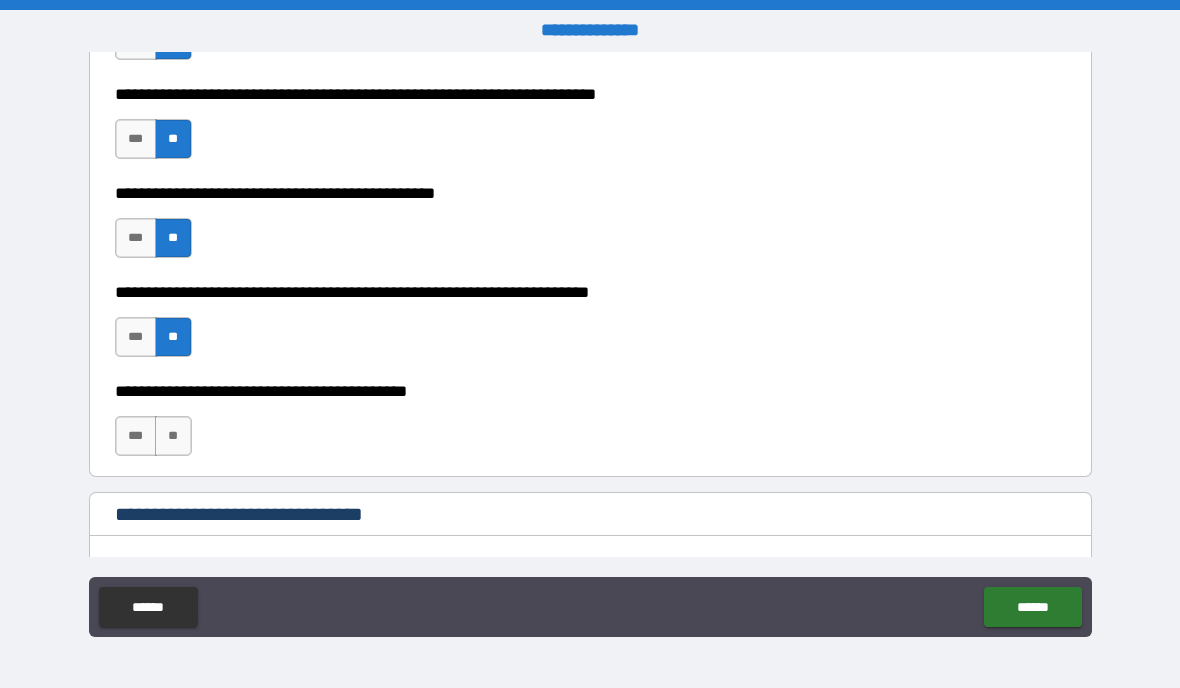 click on "***" at bounding box center [136, 436] 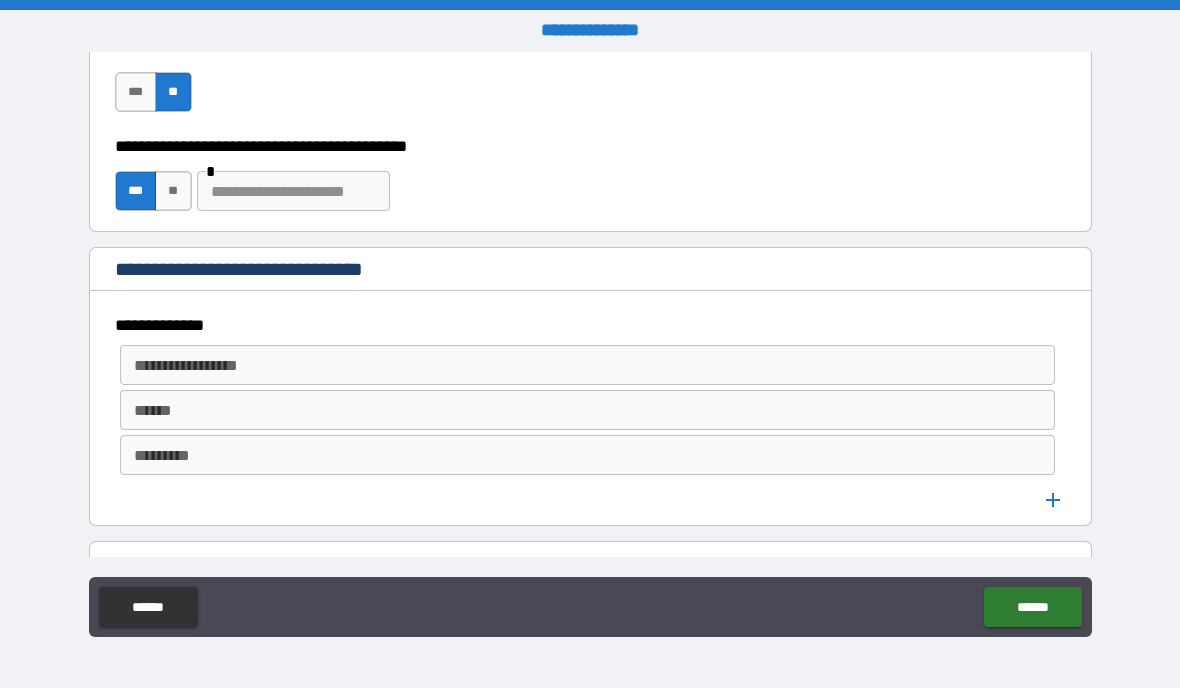 scroll, scrollTop: 906, scrollLeft: 0, axis: vertical 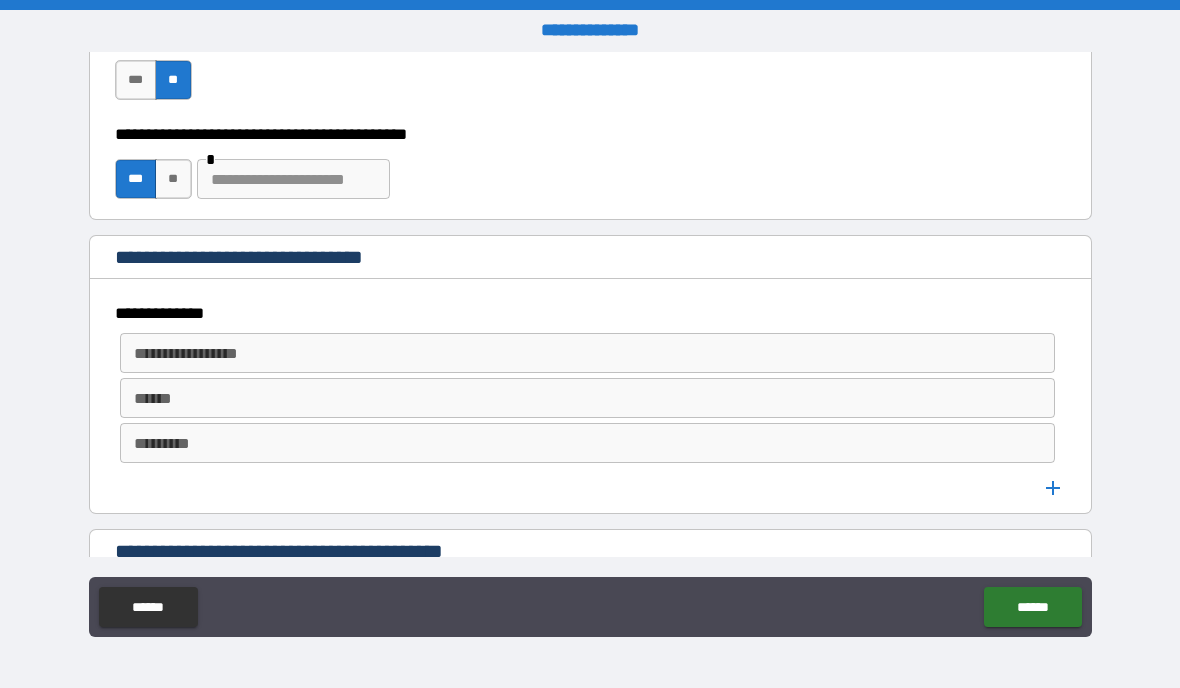 click at bounding box center (293, 179) 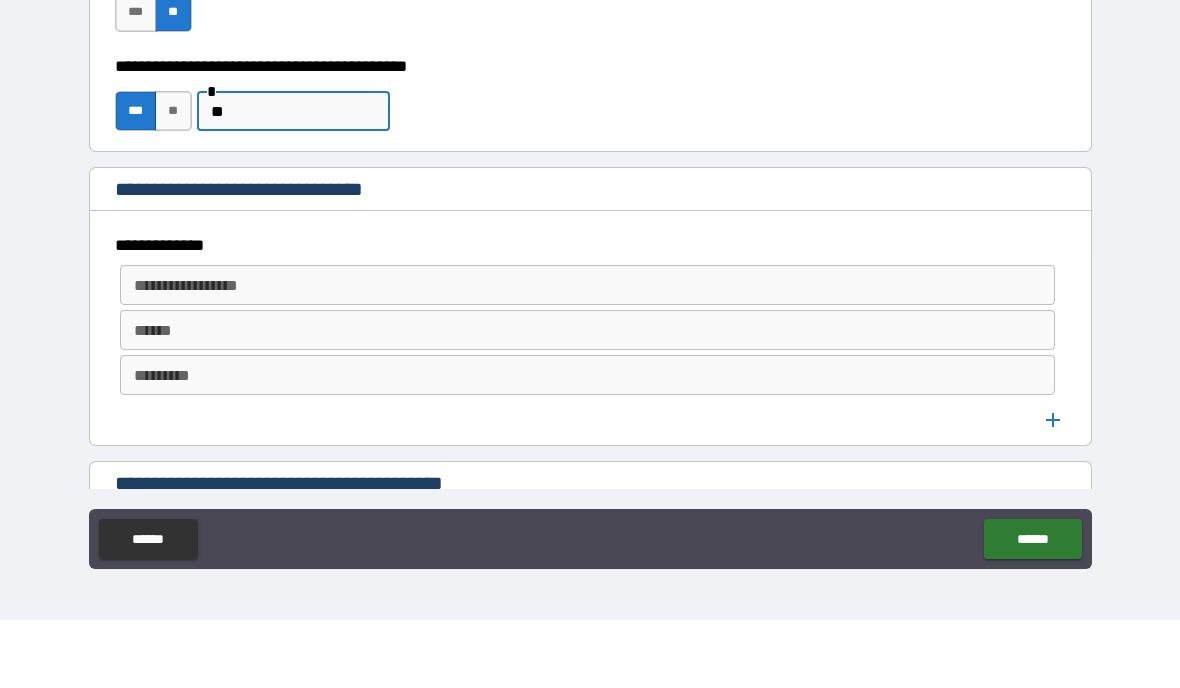 type on "**" 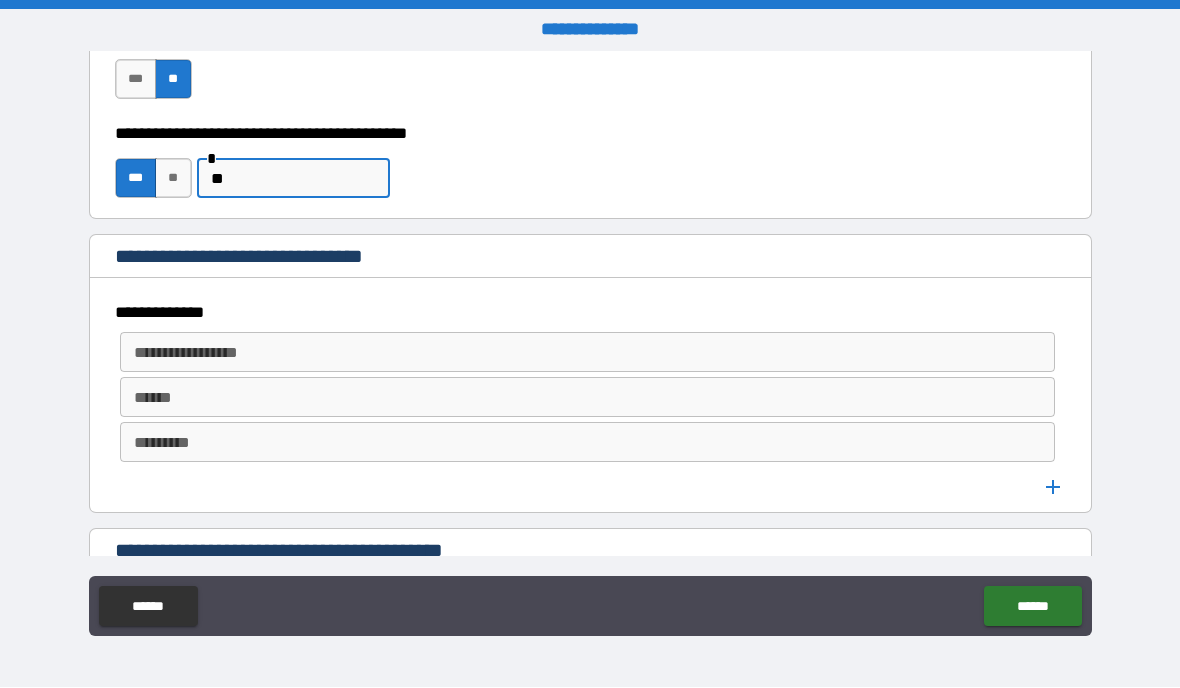 click on "**" at bounding box center (293, 179) 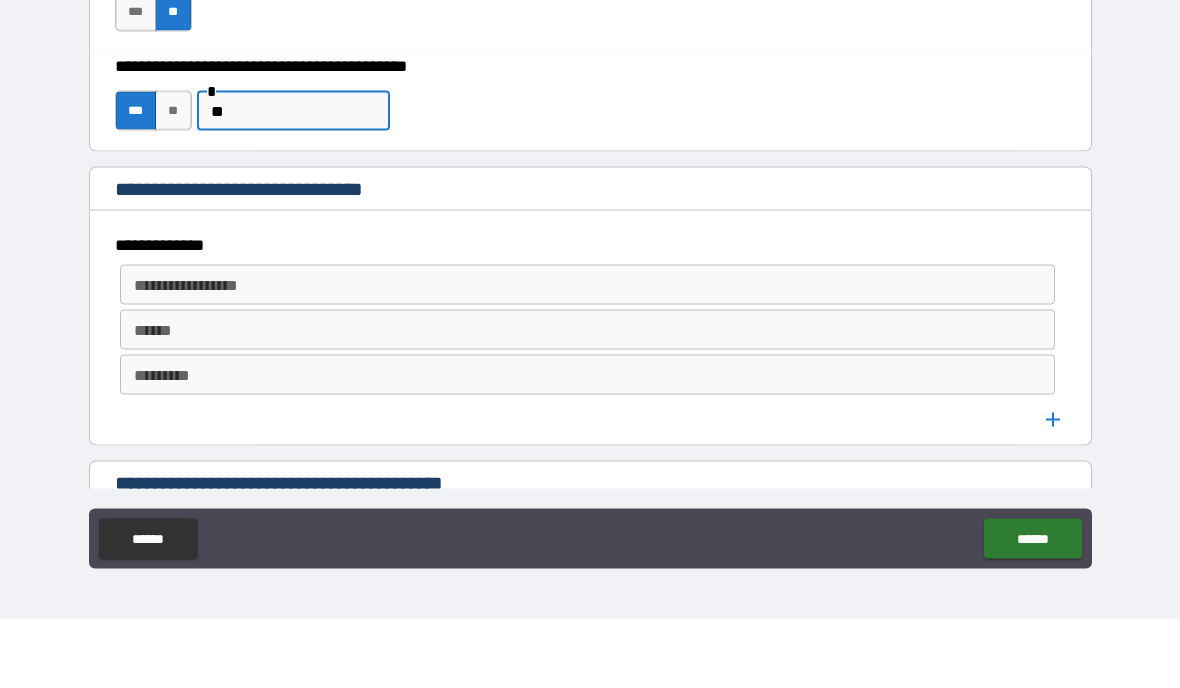 click on "**" at bounding box center [293, 179] 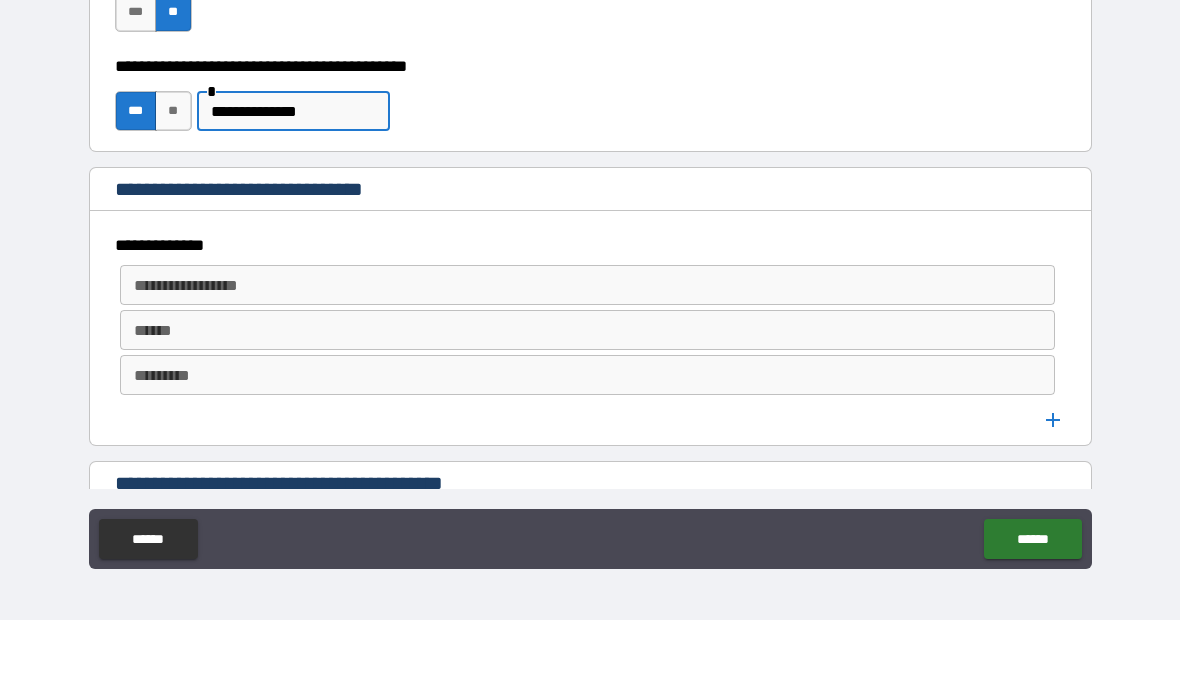 type on "**********" 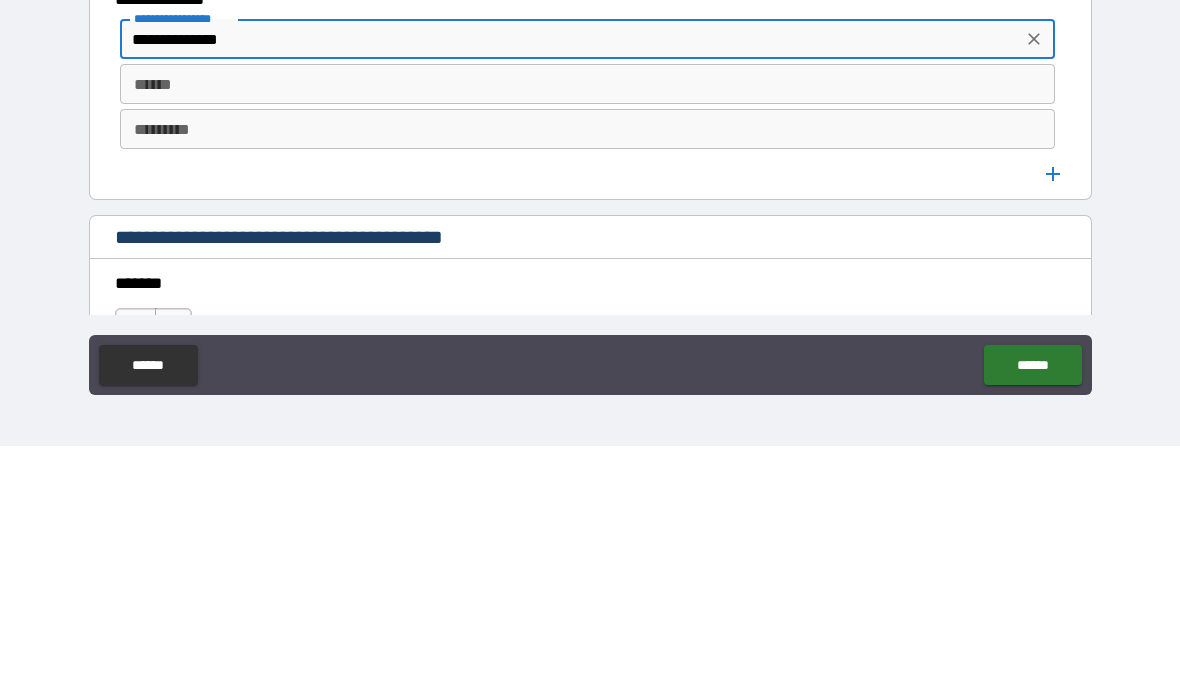 scroll, scrollTop: 988, scrollLeft: 0, axis: vertical 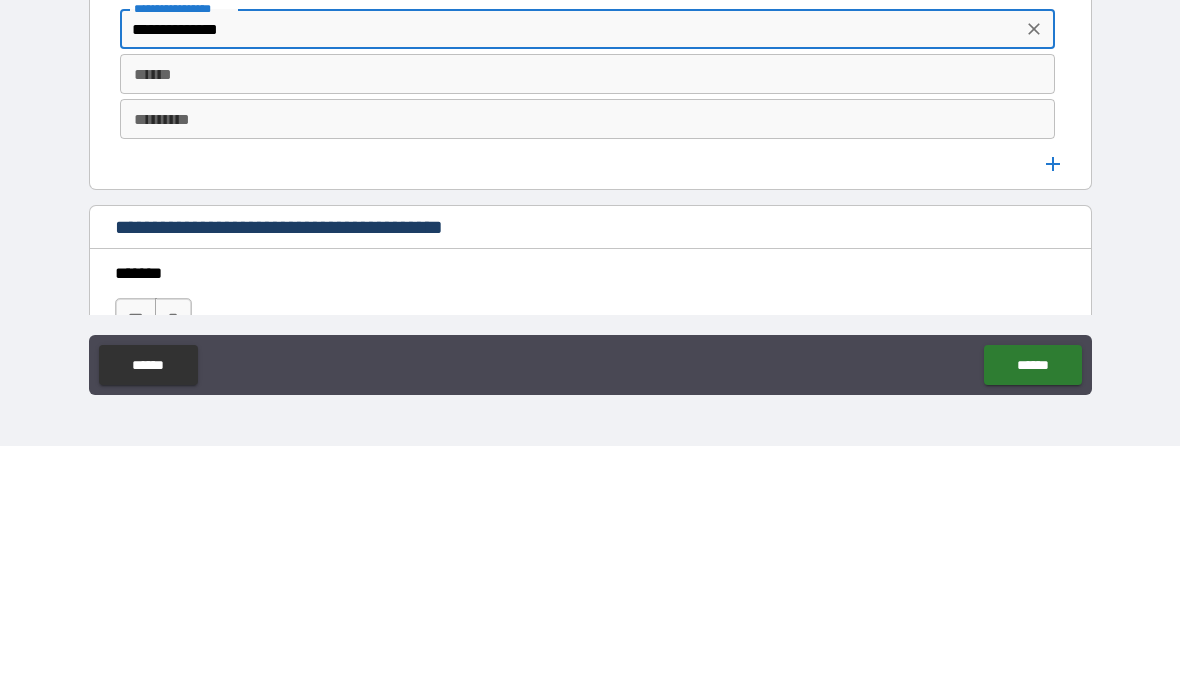 type on "**********" 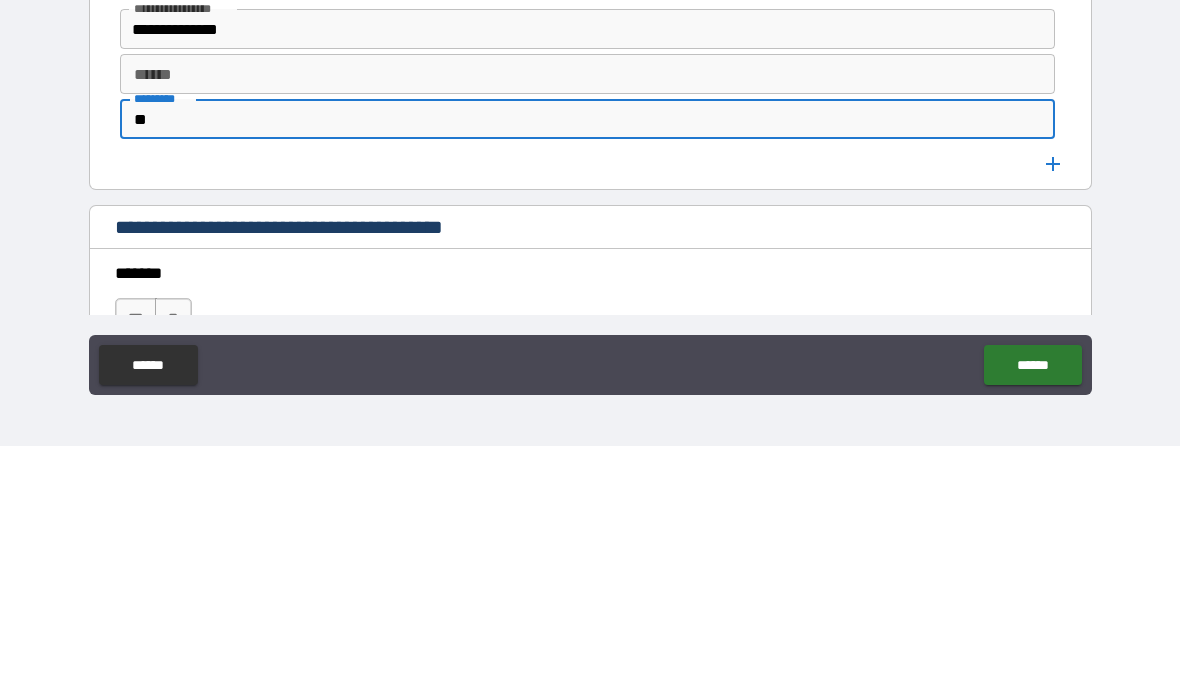 type on "*" 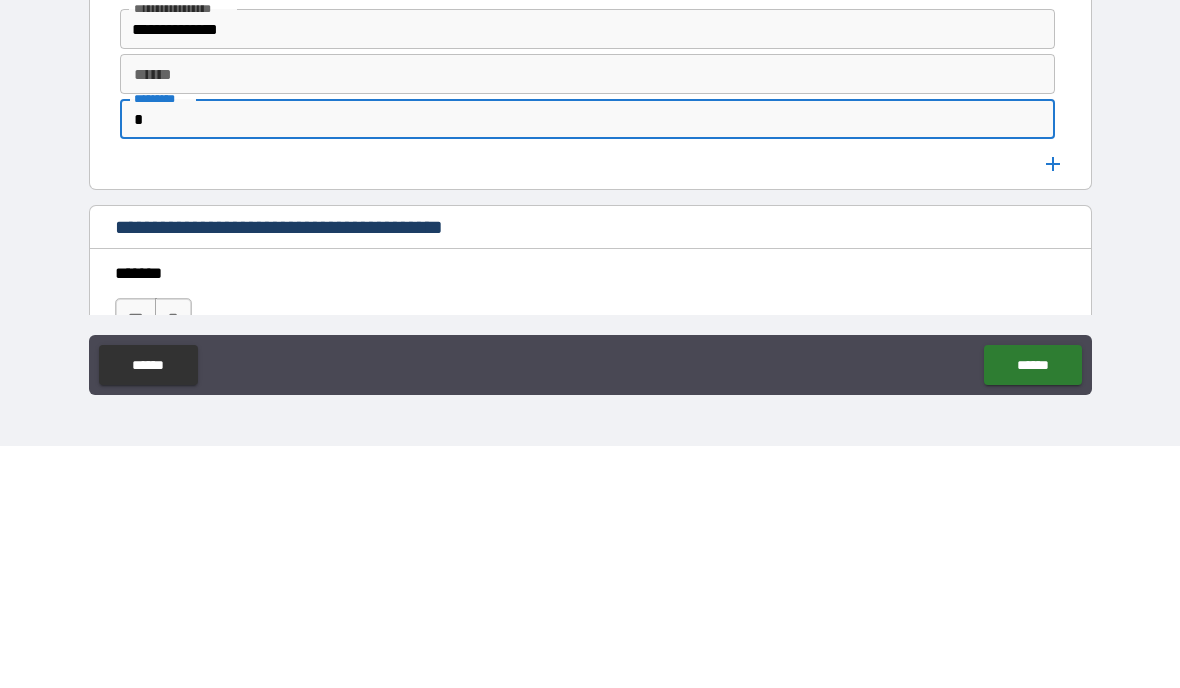 type 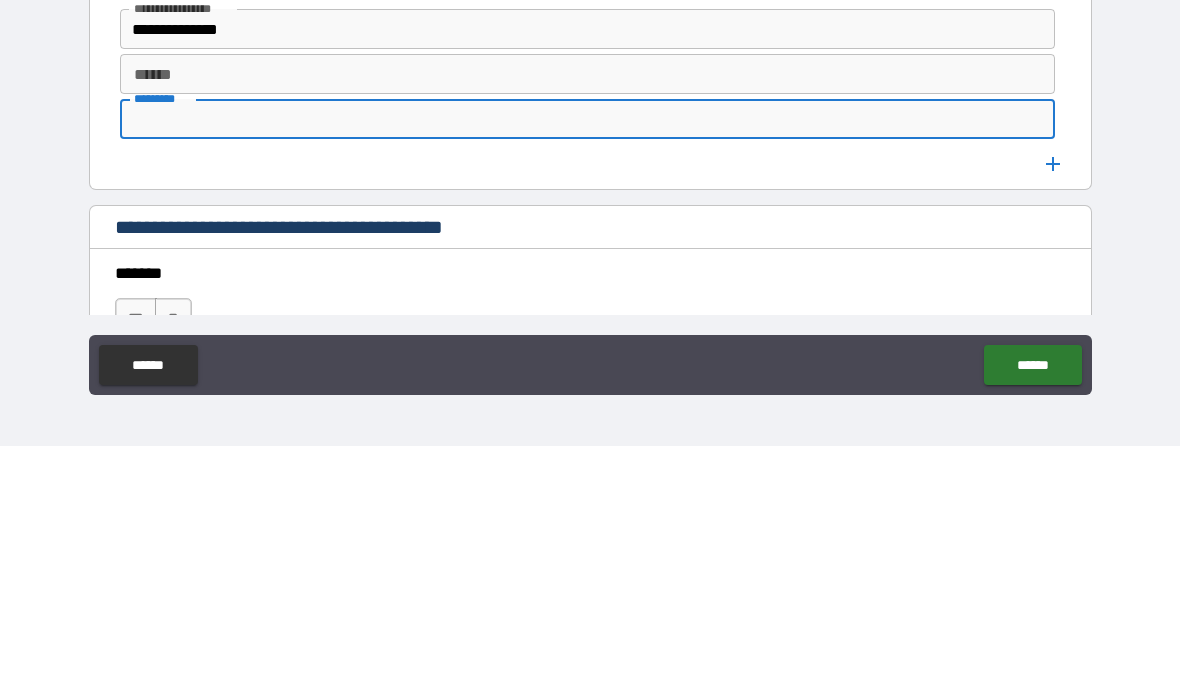 click on "**********" at bounding box center (571, 271) 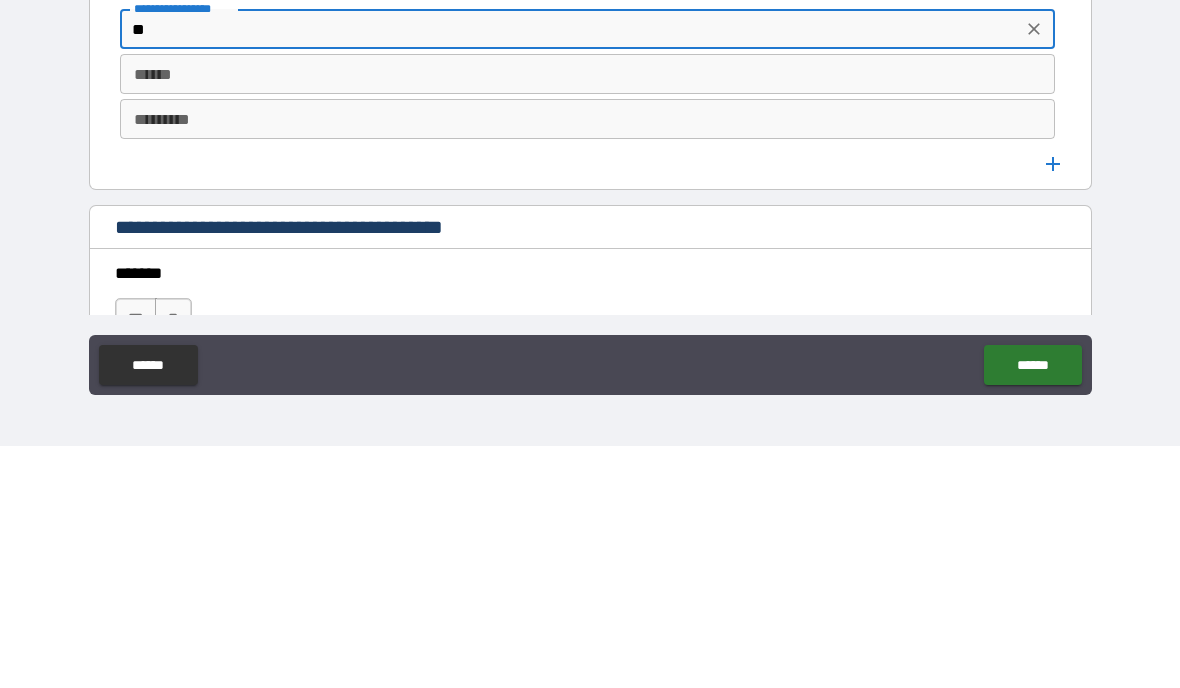type on "*" 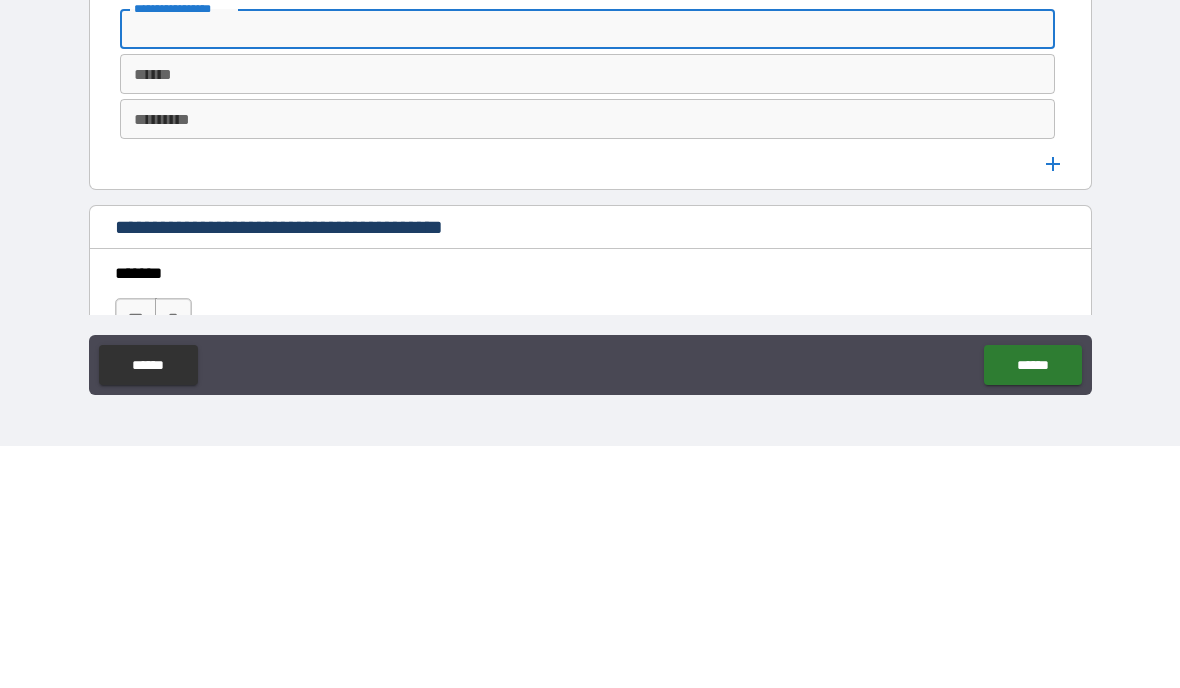 type 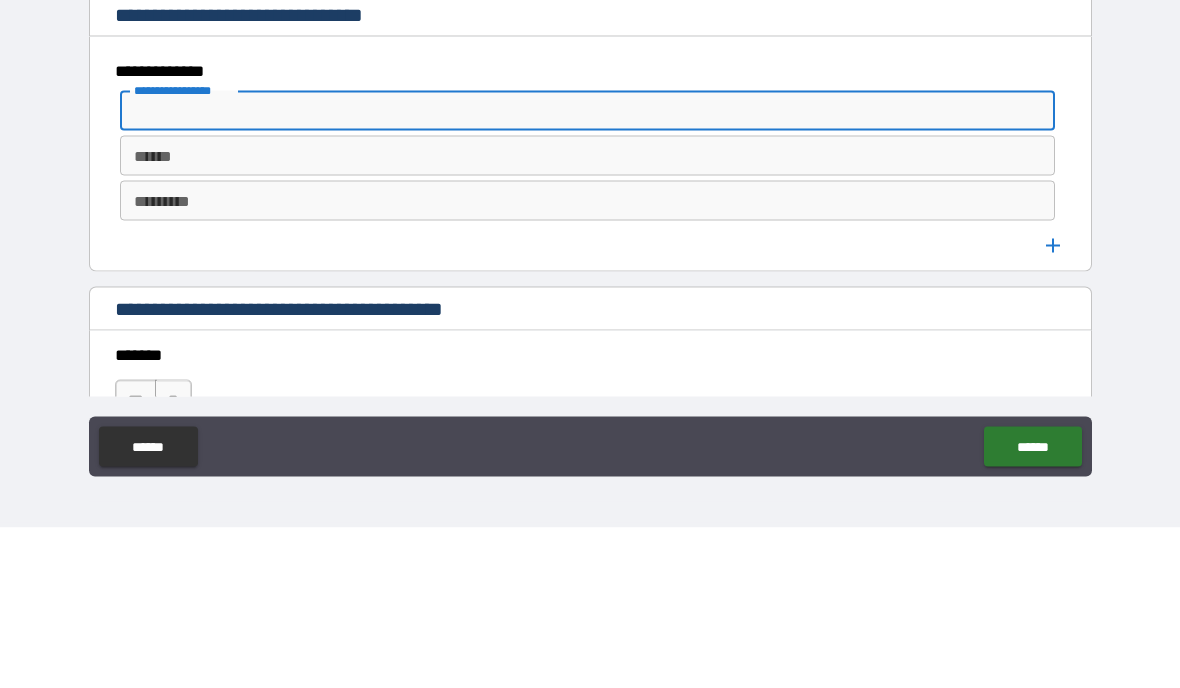 click on "**********" at bounding box center (590, 346) 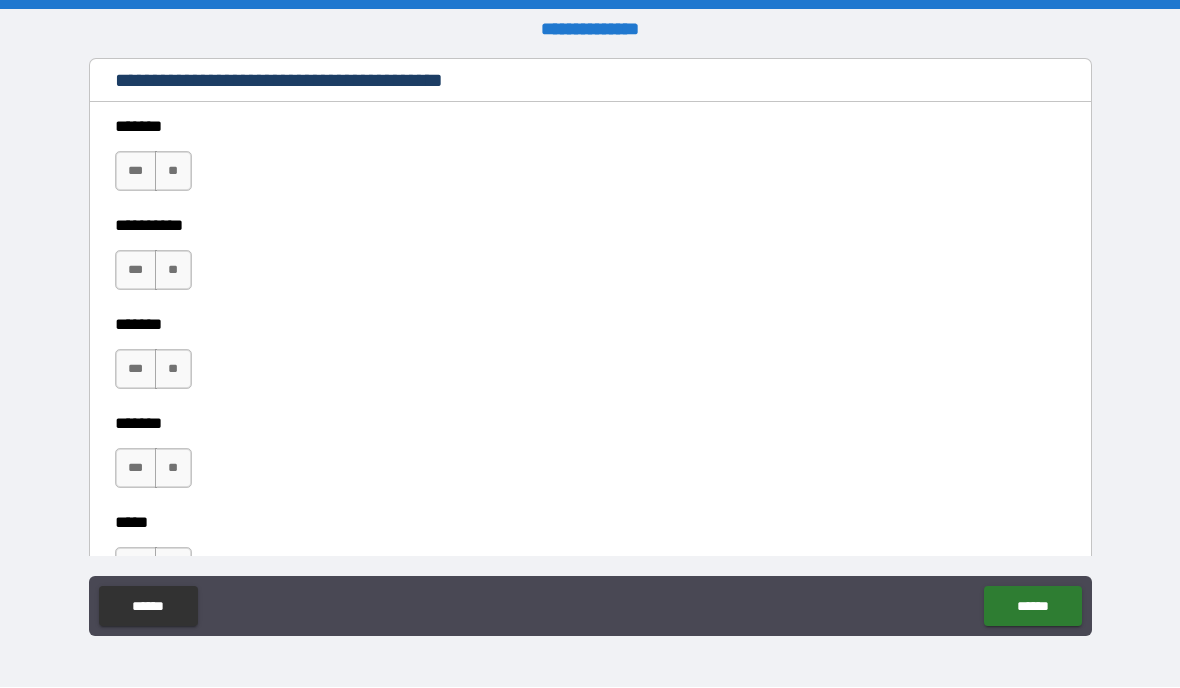 scroll, scrollTop: 1392, scrollLeft: 0, axis: vertical 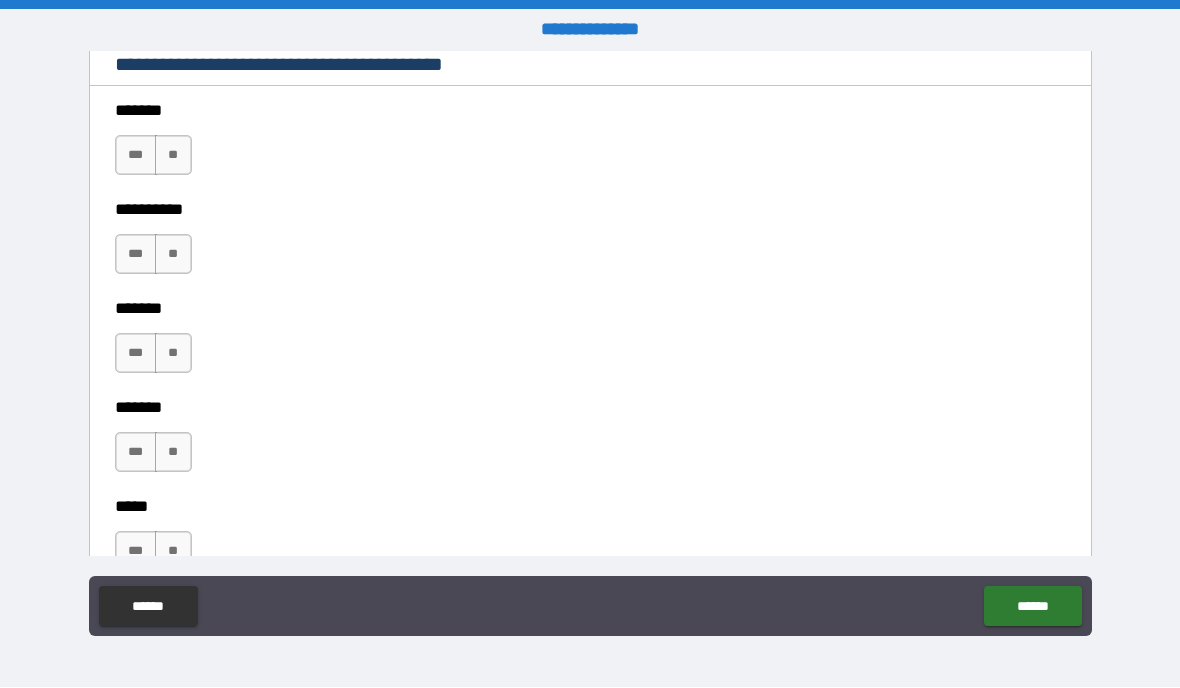 click on "**" at bounding box center (173, 156) 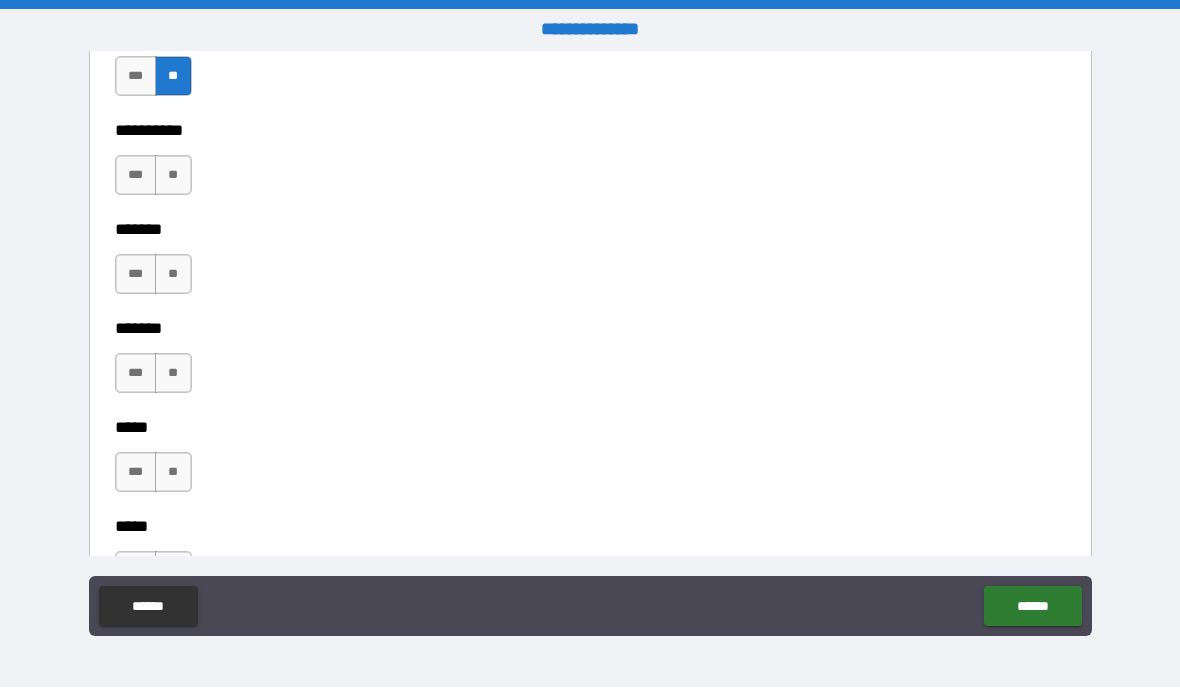 click on "**" at bounding box center (173, 176) 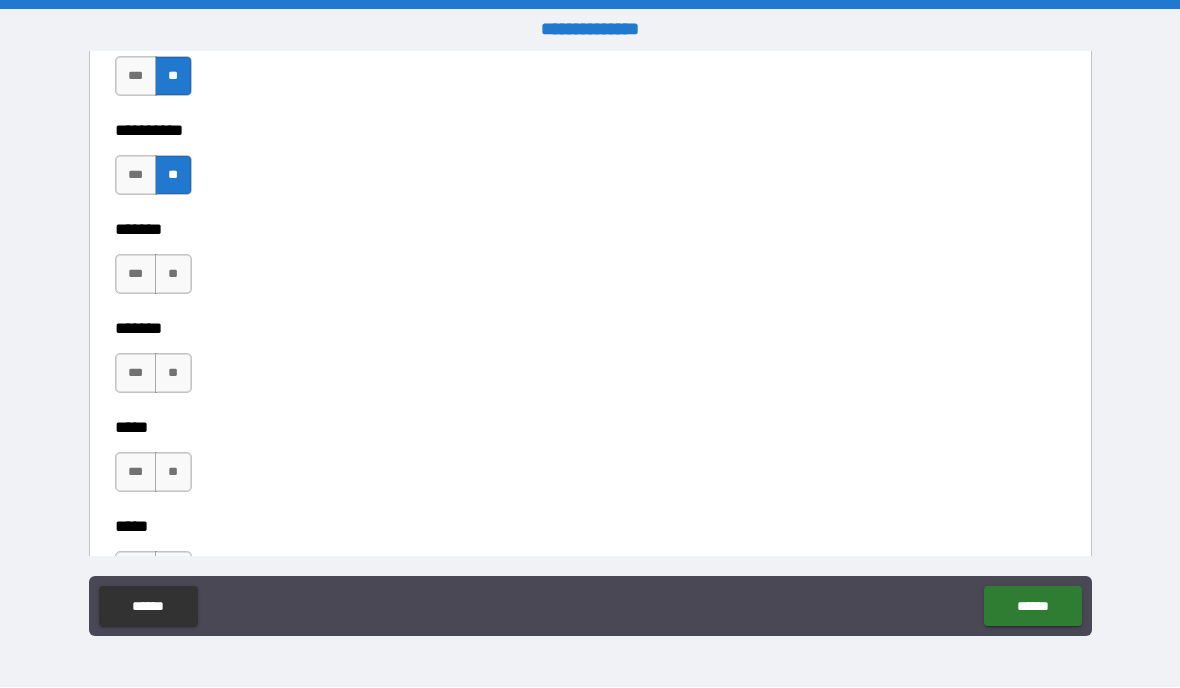 click on "**" at bounding box center [173, 275] 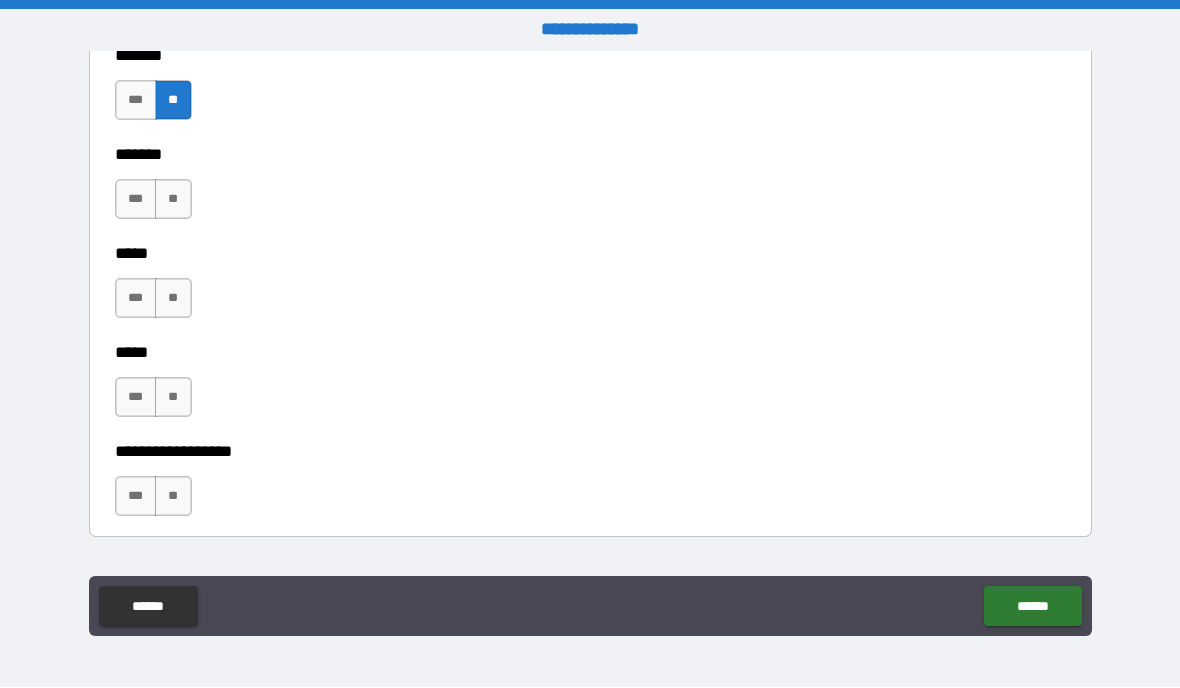 scroll, scrollTop: 1769, scrollLeft: 0, axis: vertical 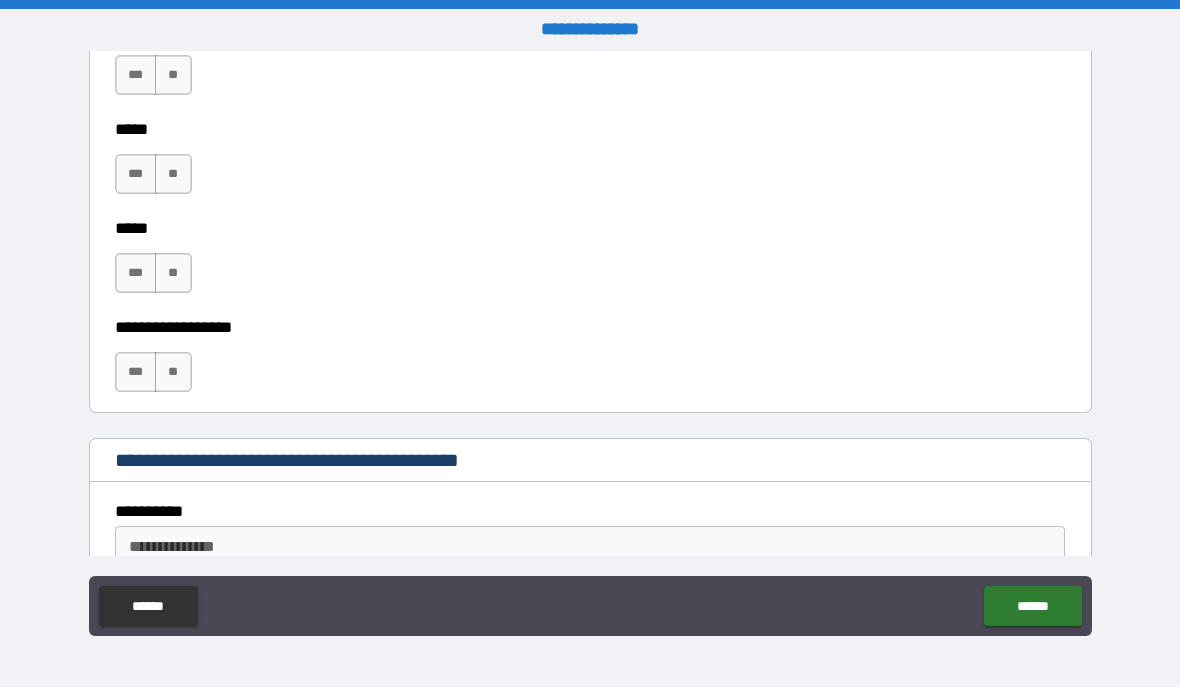 click on "**" at bounding box center [173, 76] 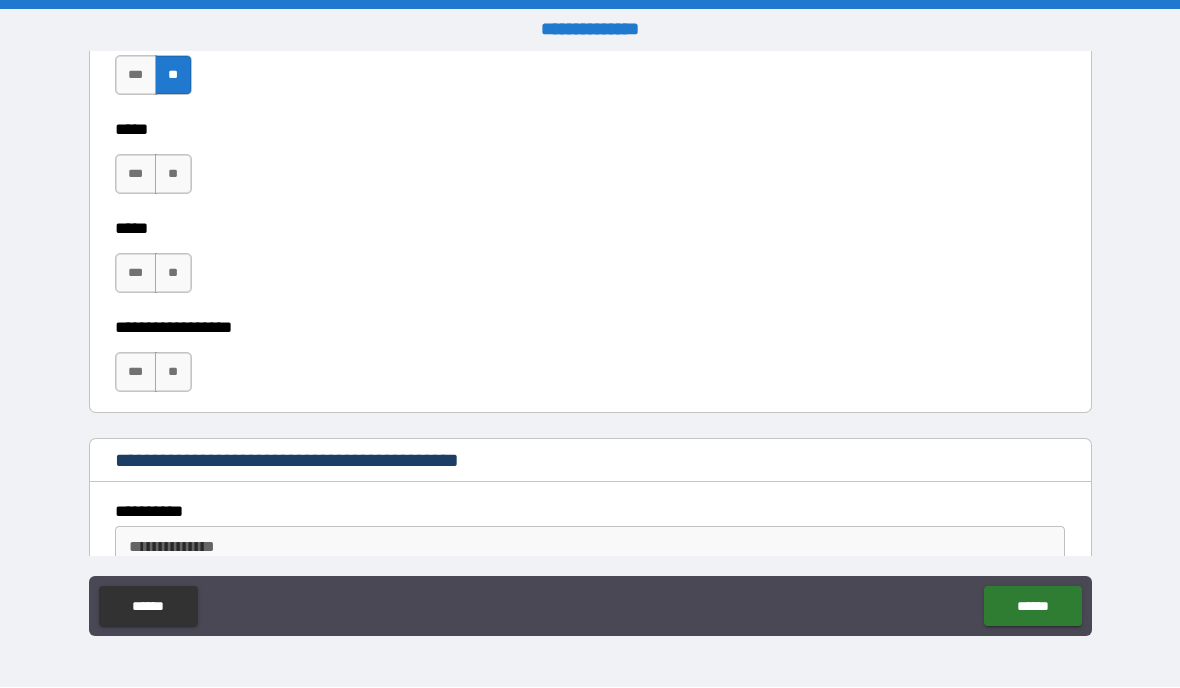 click on "**" at bounding box center [173, 175] 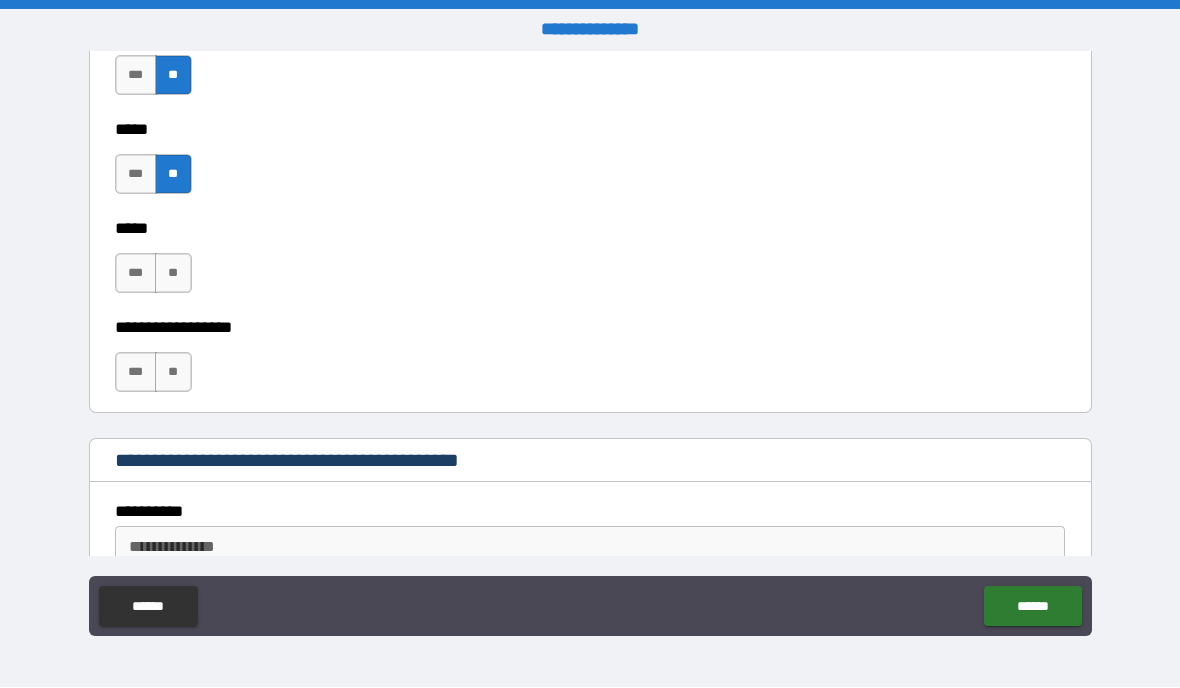 click on "**" at bounding box center [173, 274] 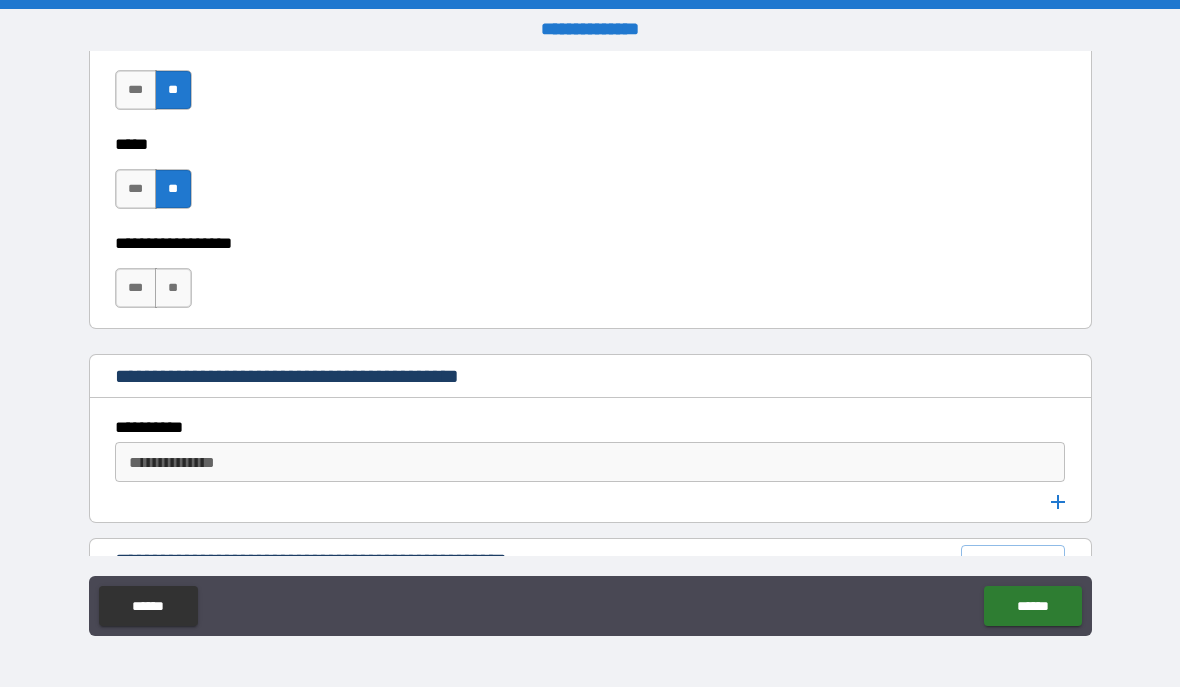 scroll, scrollTop: 1858, scrollLeft: 0, axis: vertical 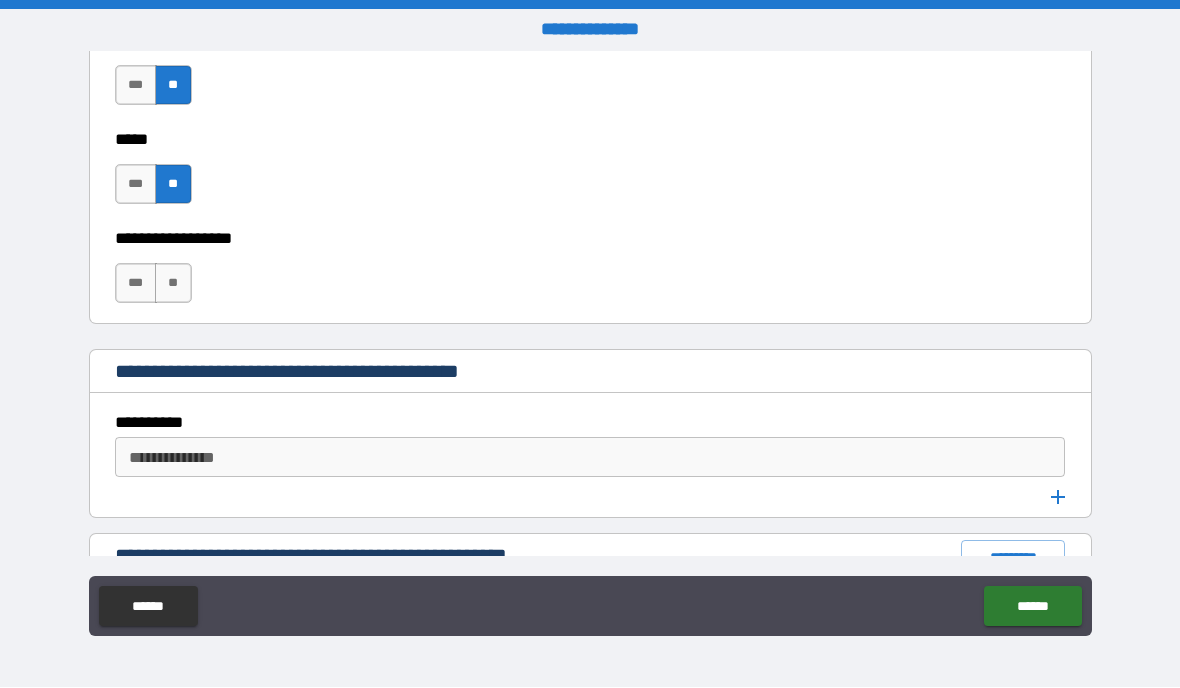 click on "**" at bounding box center [173, 284] 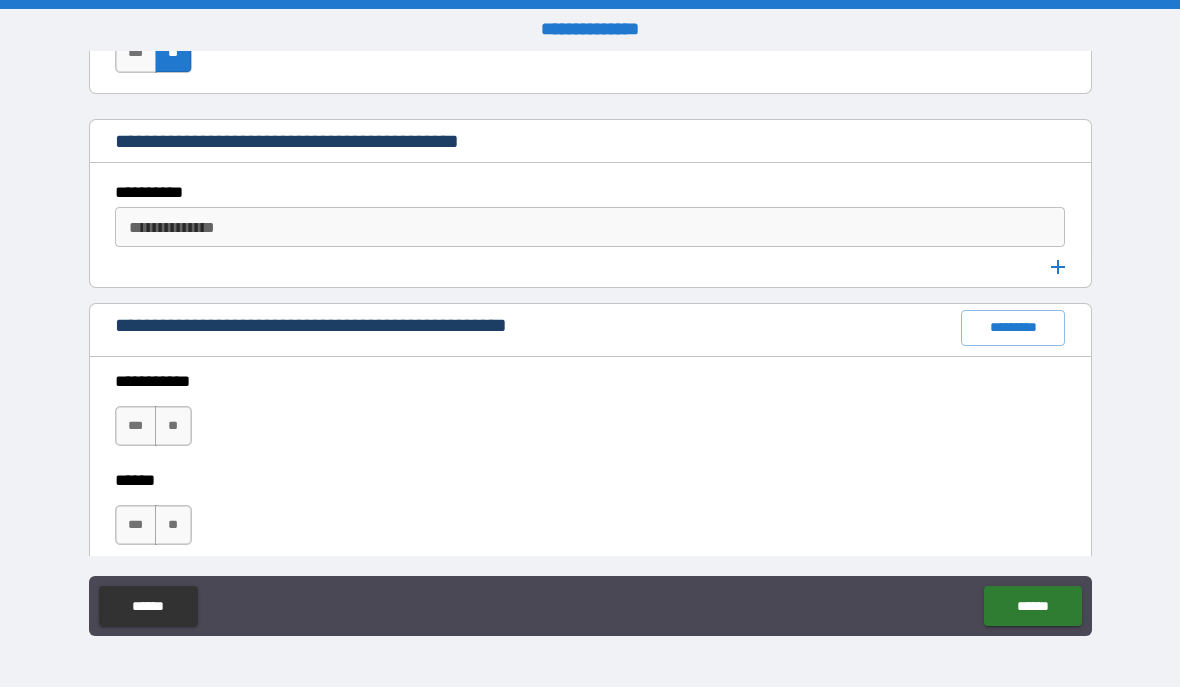 scroll, scrollTop: 2102, scrollLeft: 0, axis: vertical 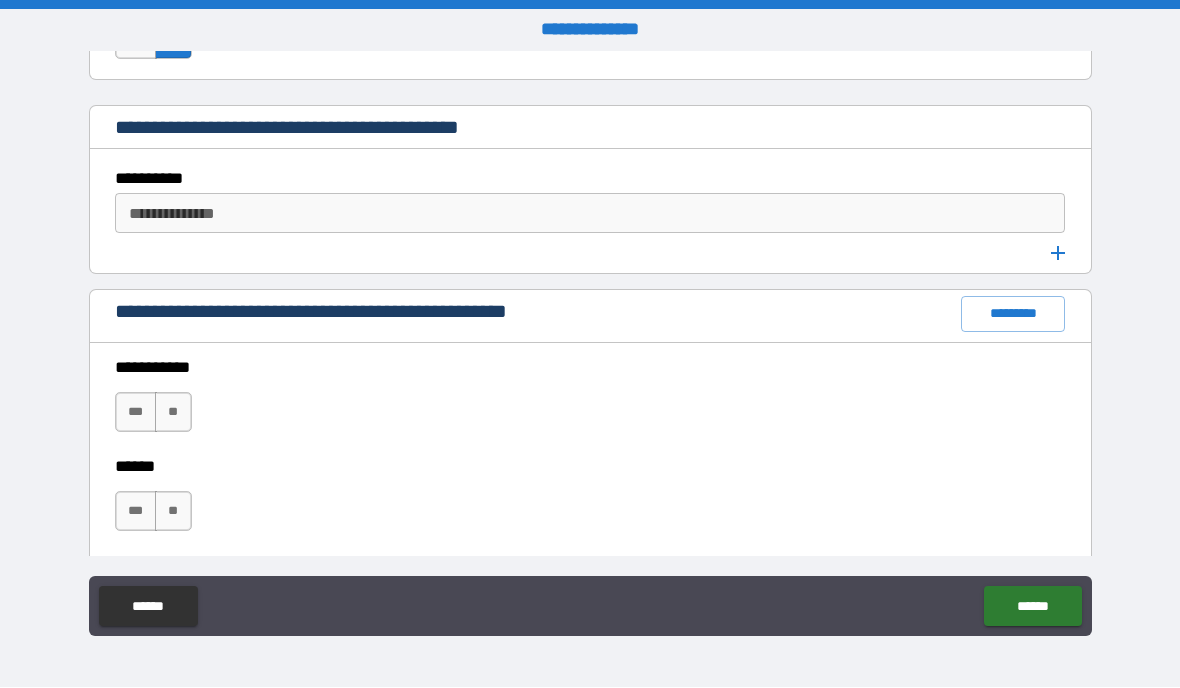 click on "*********" at bounding box center (1013, 315) 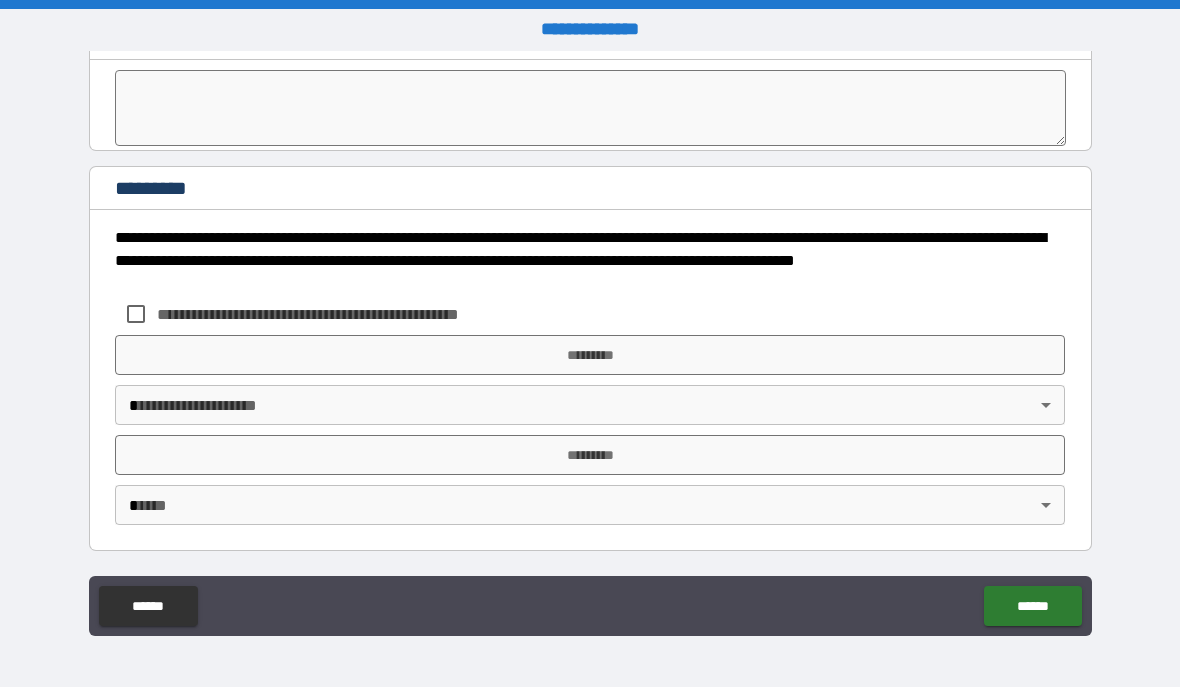 scroll, scrollTop: 6203, scrollLeft: 0, axis: vertical 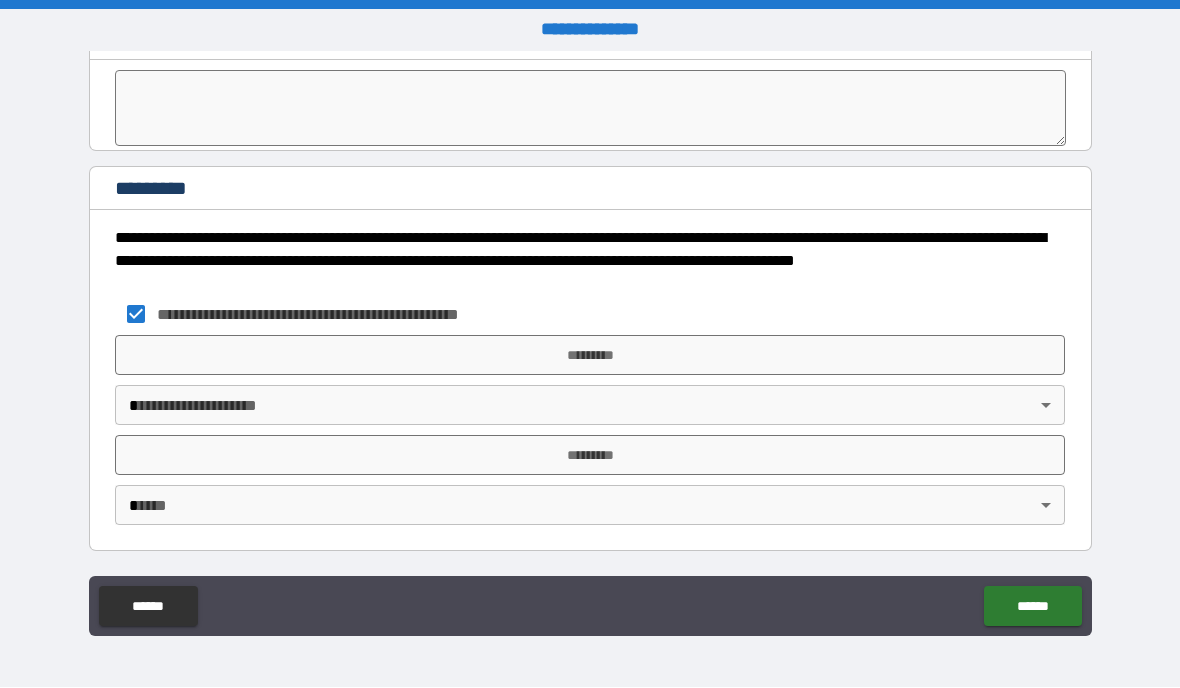 click on "*********" at bounding box center [590, 356] 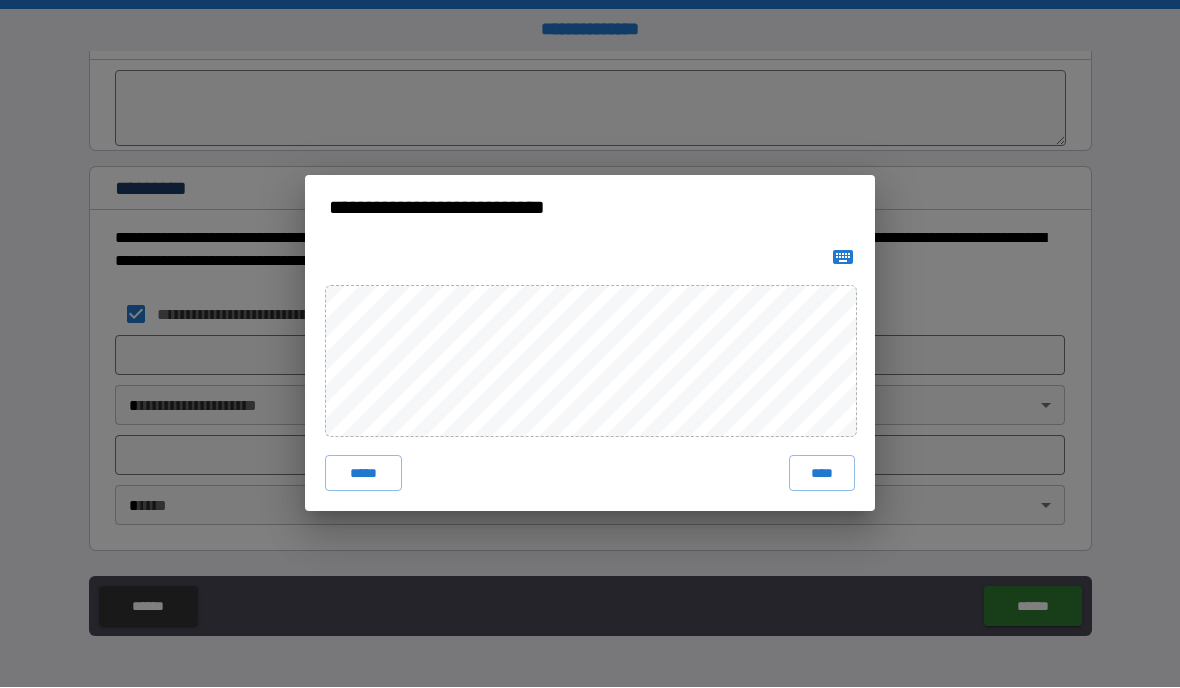 click on "****" at bounding box center (822, 474) 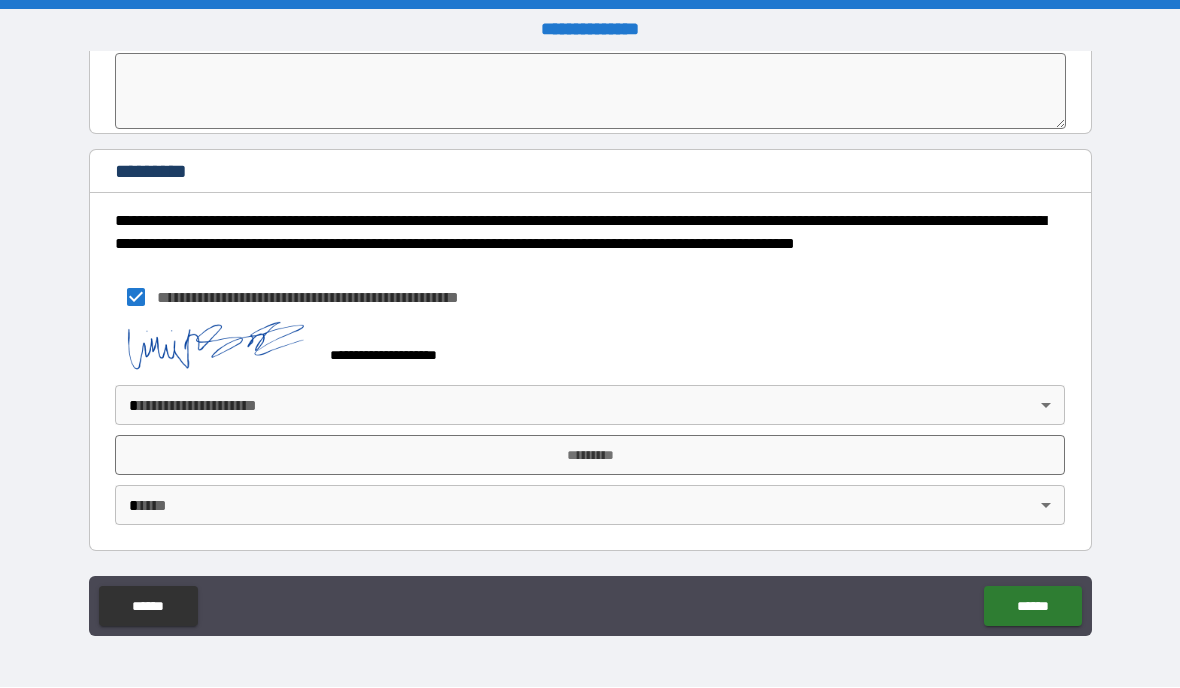scroll, scrollTop: 6220, scrollLeft: 0, axis: vertical 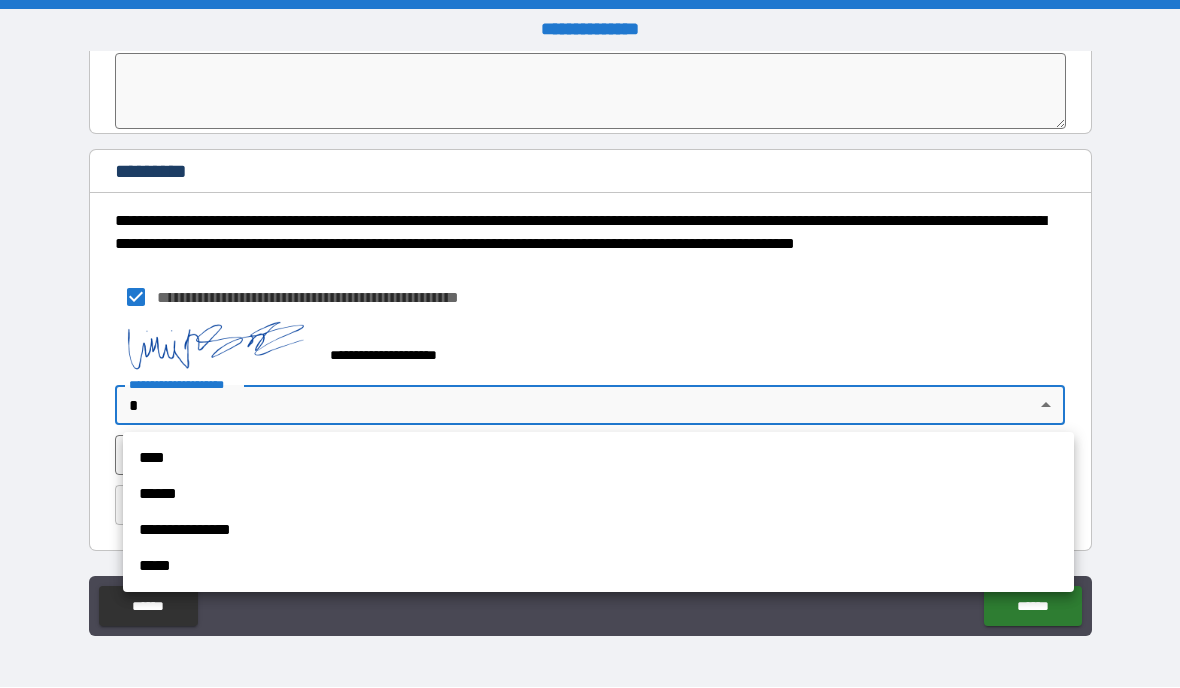 click on "**********" at bounding box center (598, 513) 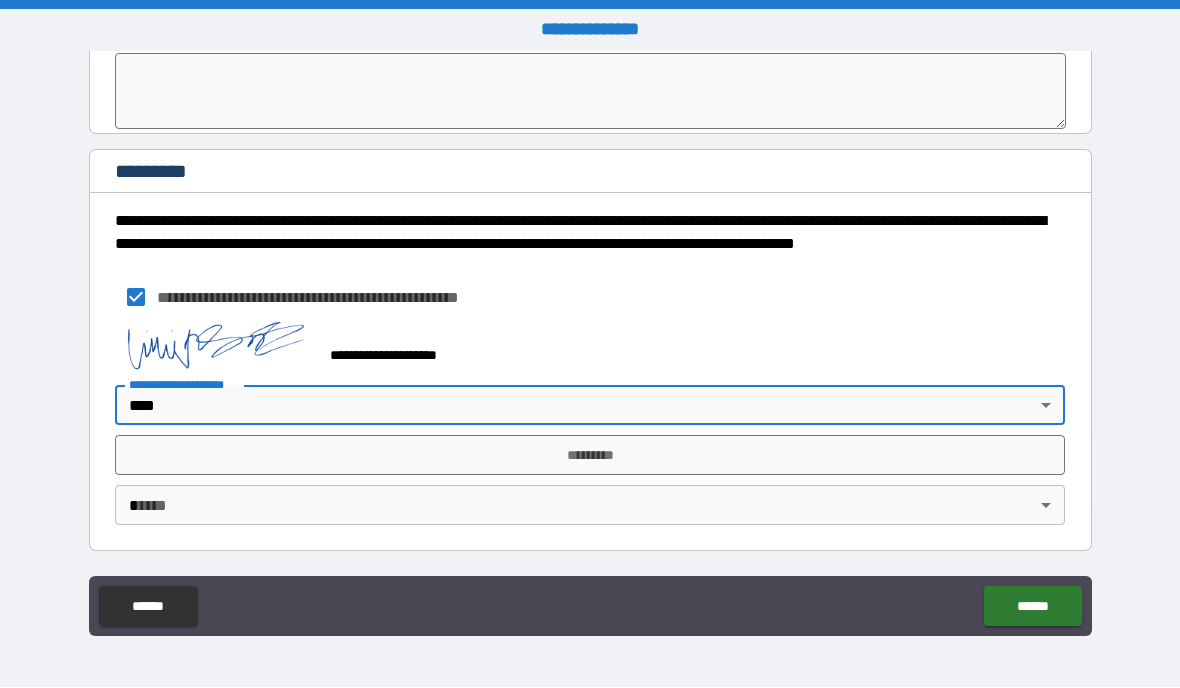 click on "**********" at bounding box center [590, 344] 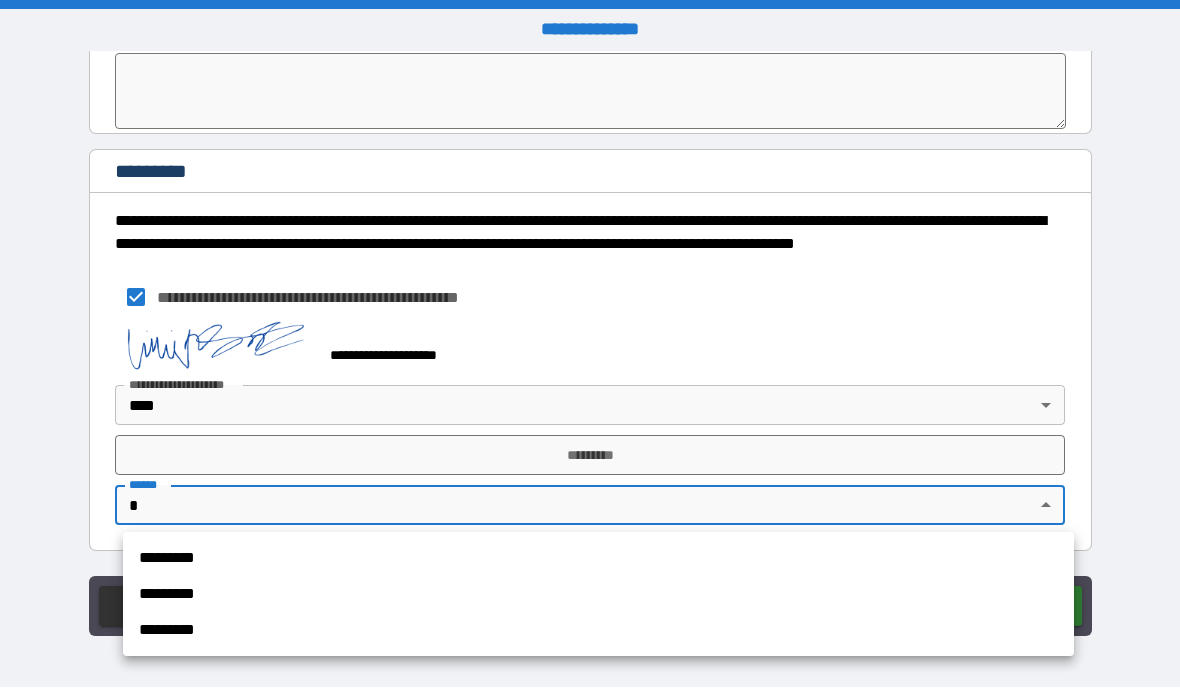 click at bounding box center (590, 344) 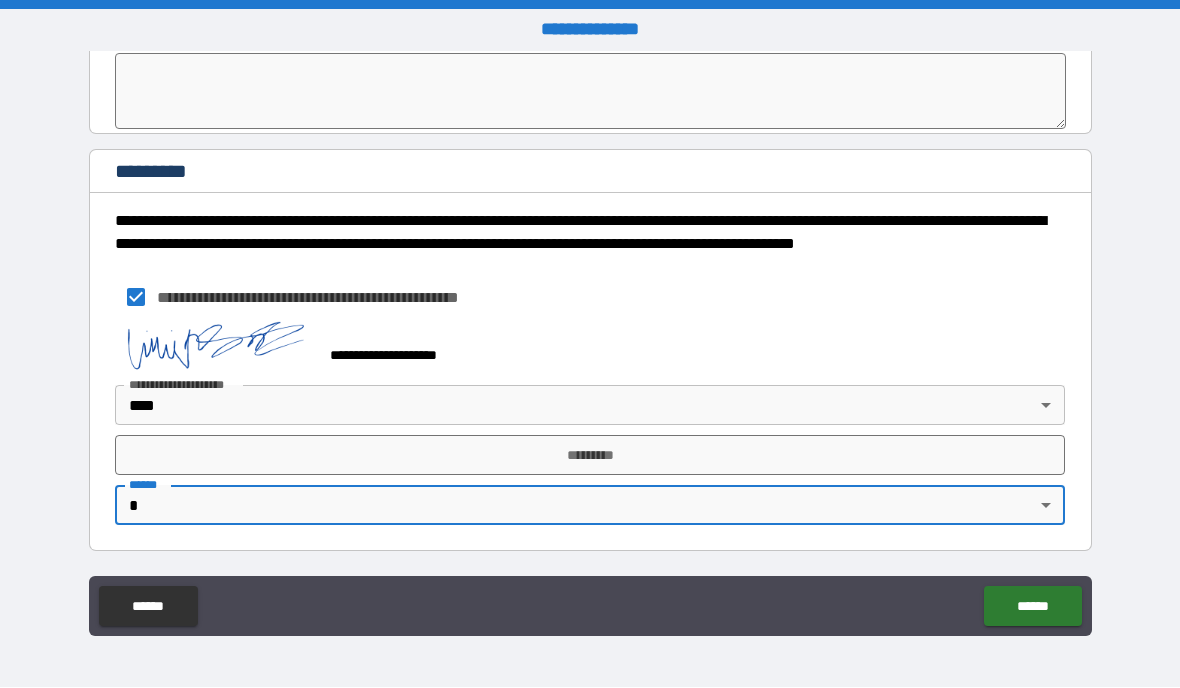 click on "******" at bounding box center [1032, 607] 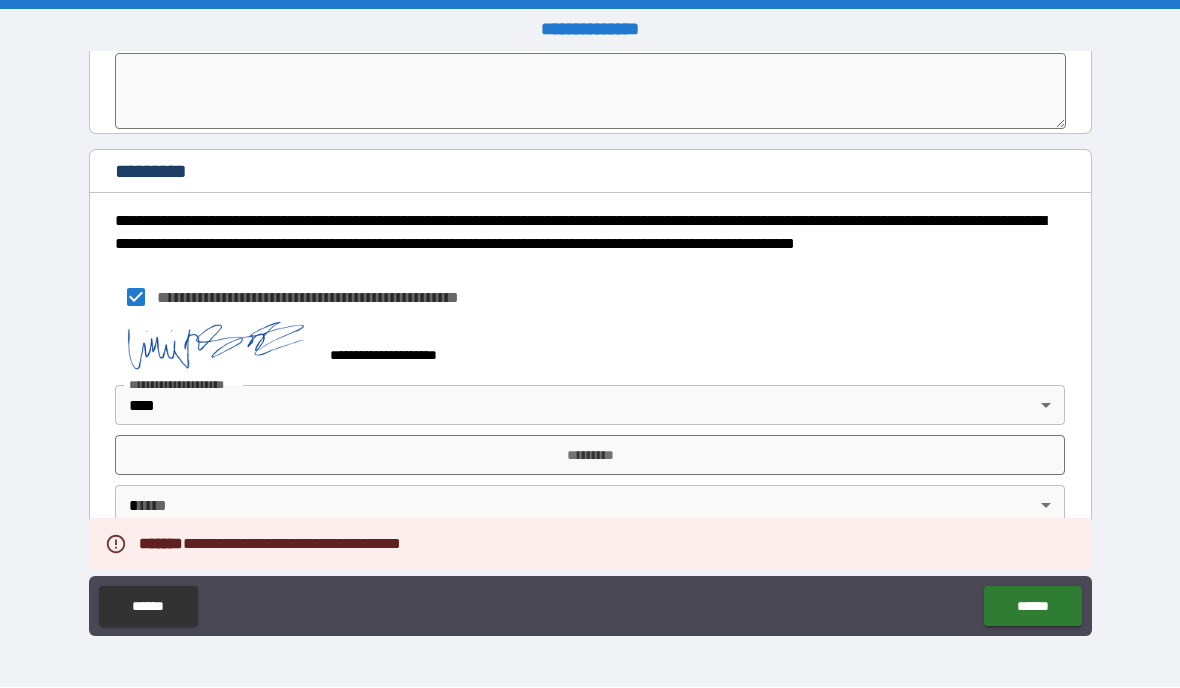 click on "**********" at bounding box center [590, 344] 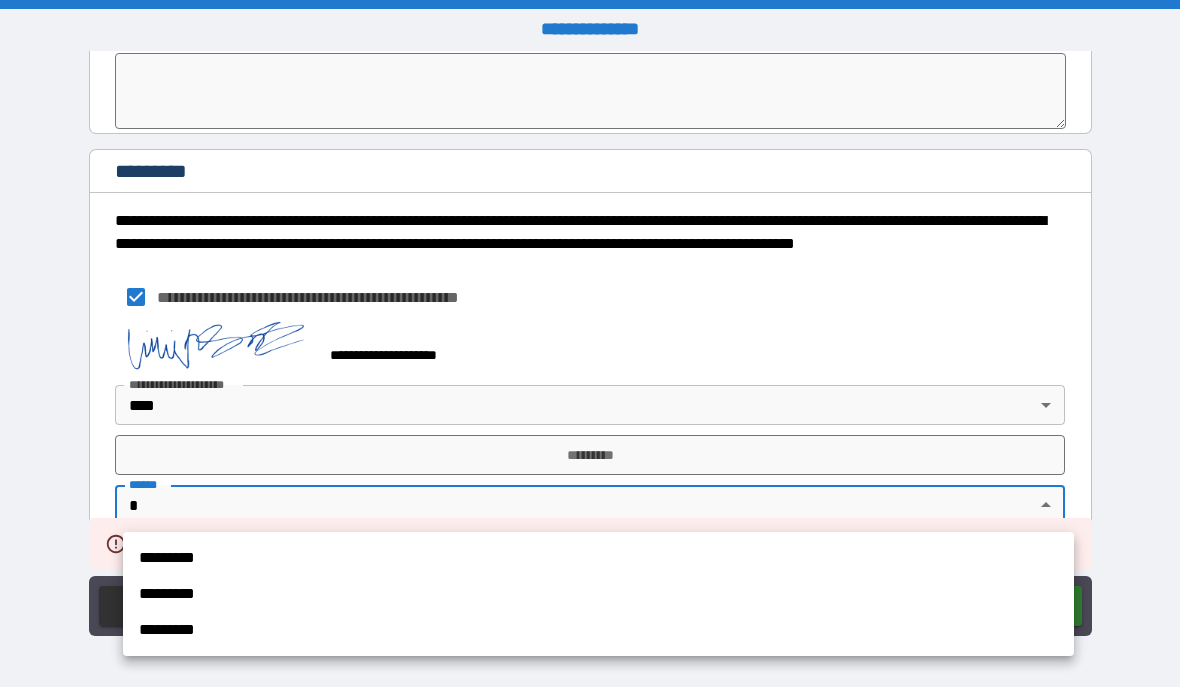 click on "*********" at bounding box center [598, 559] 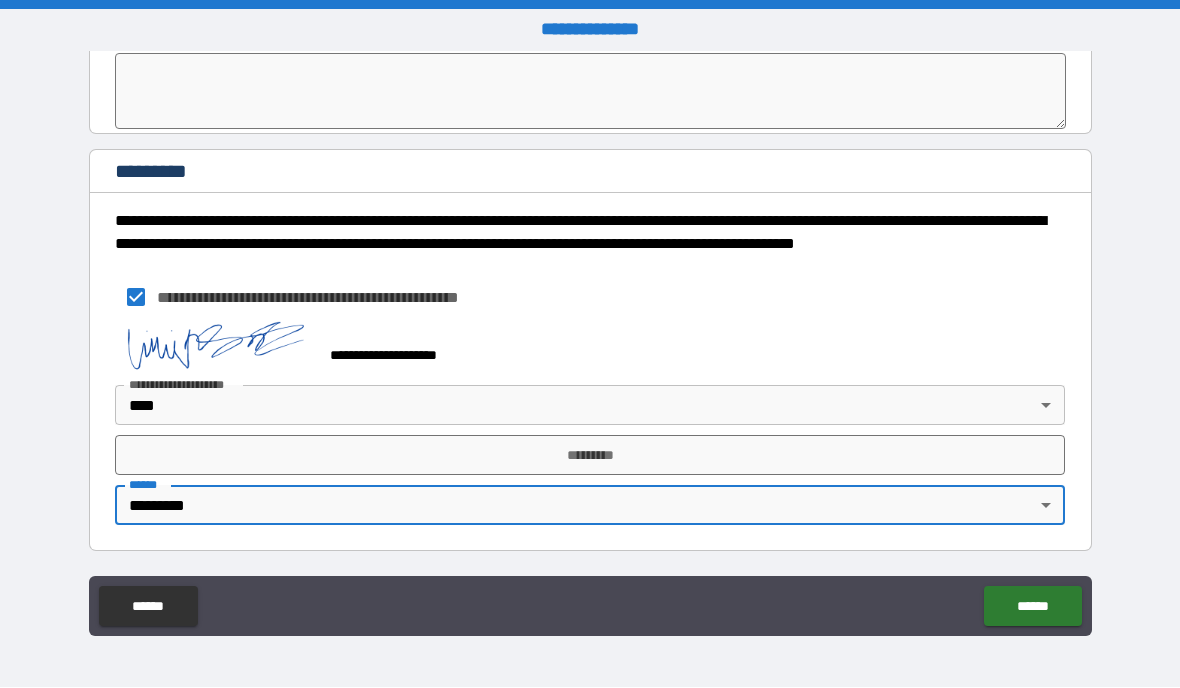 click on "******" at bounding box center (1032, 607) 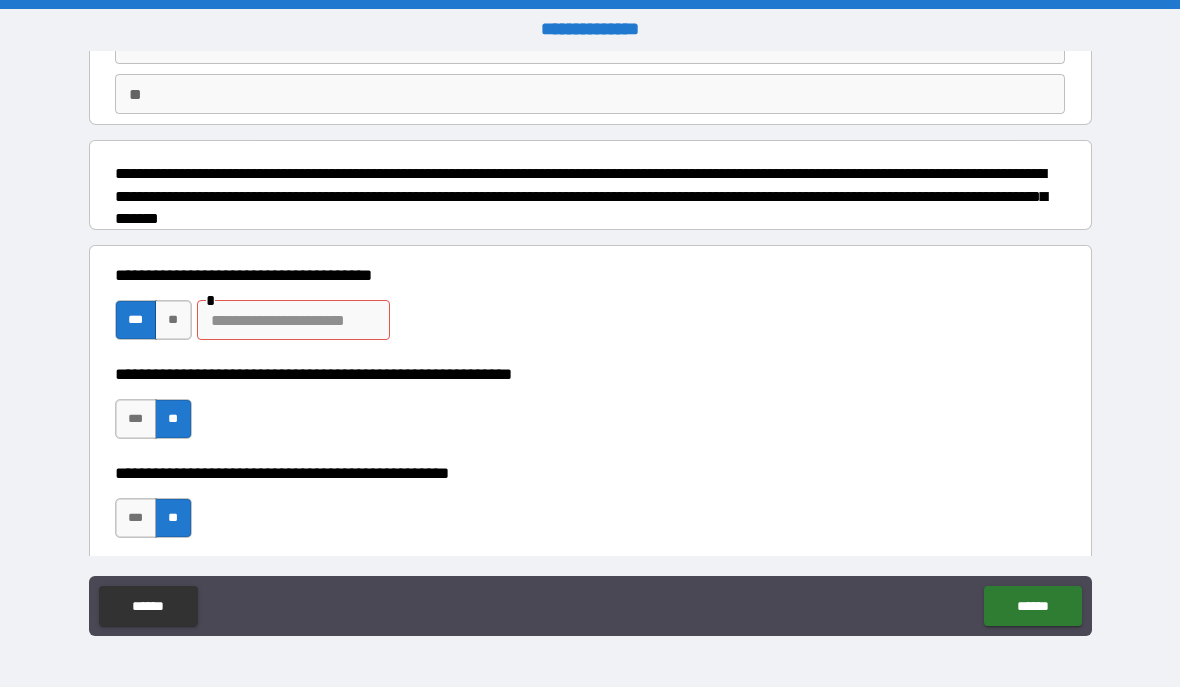 scroll, scrollTop: 193, scrollLeft: 0, axis: vertical 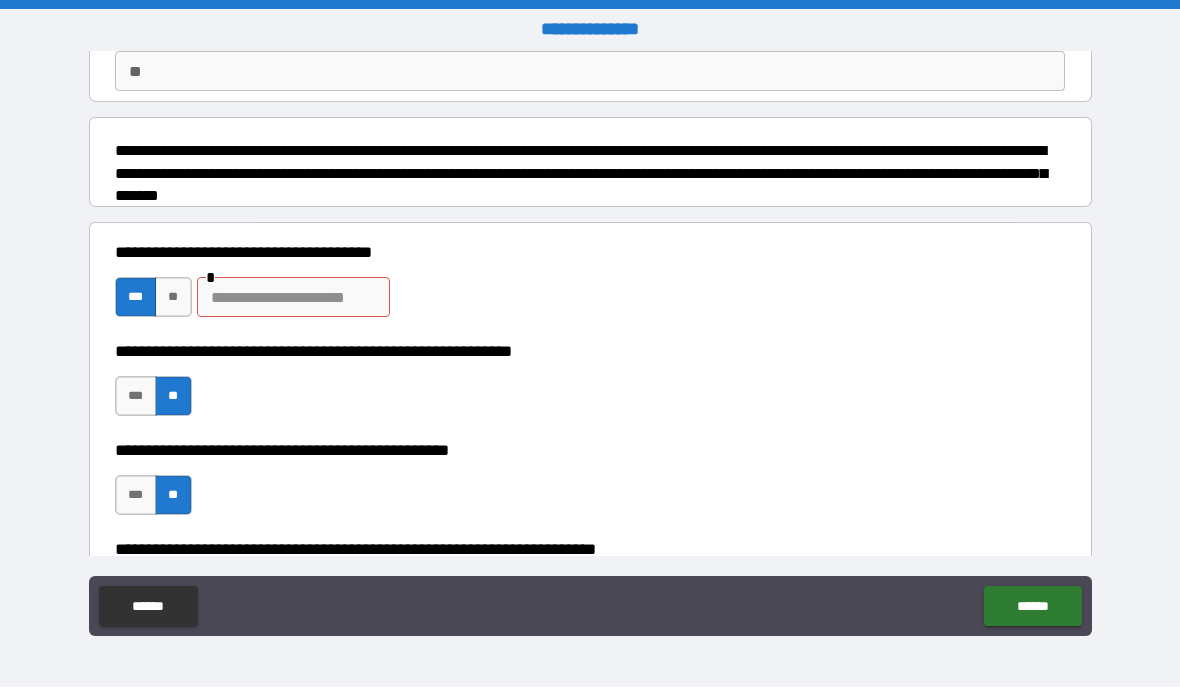 click at bounding box center [293, 298] 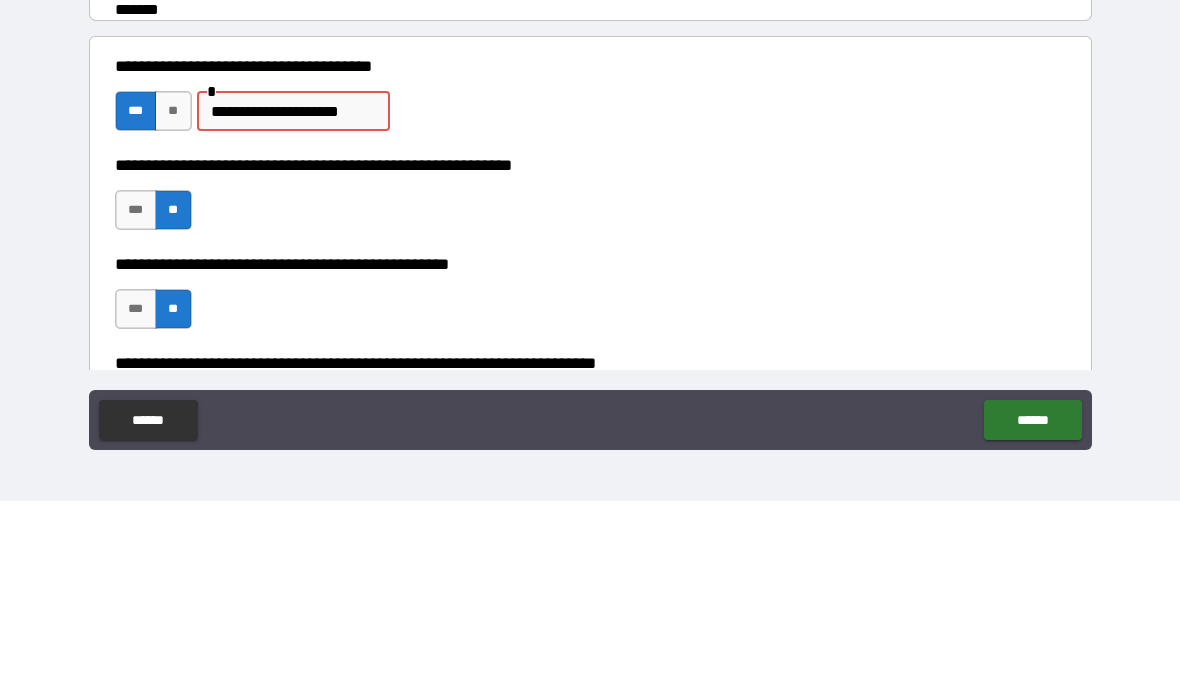 type on "**********" 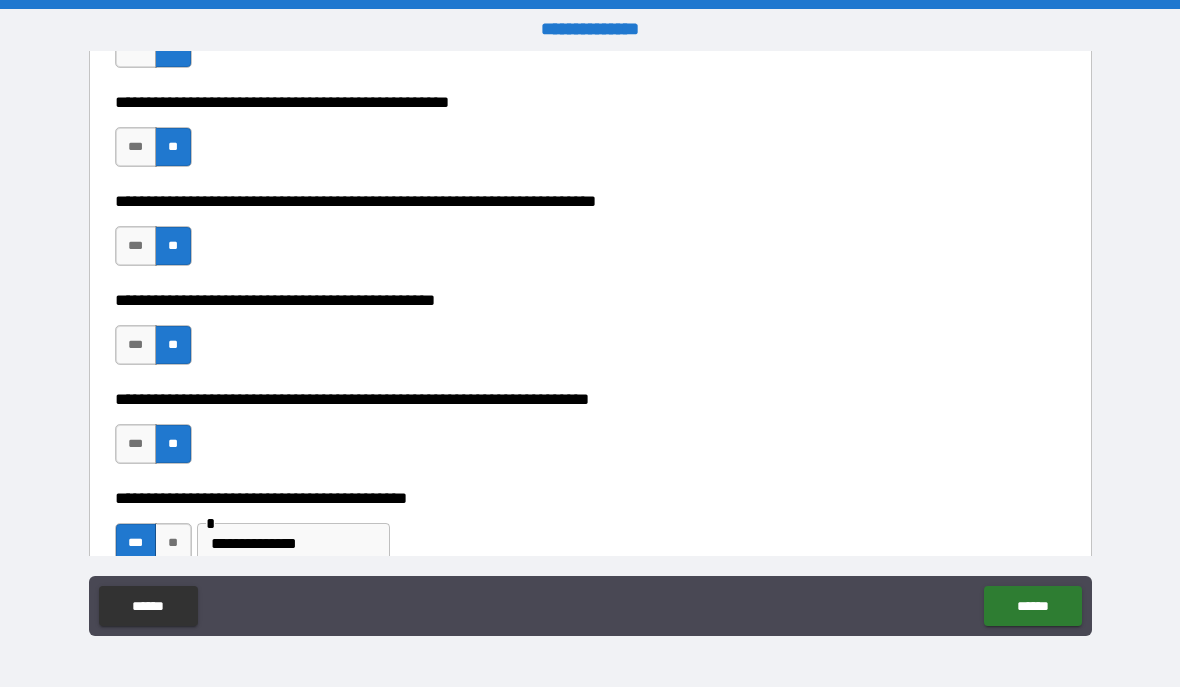 scroll, scrollTop: 577, scrollLeft: 0, axis: vertical 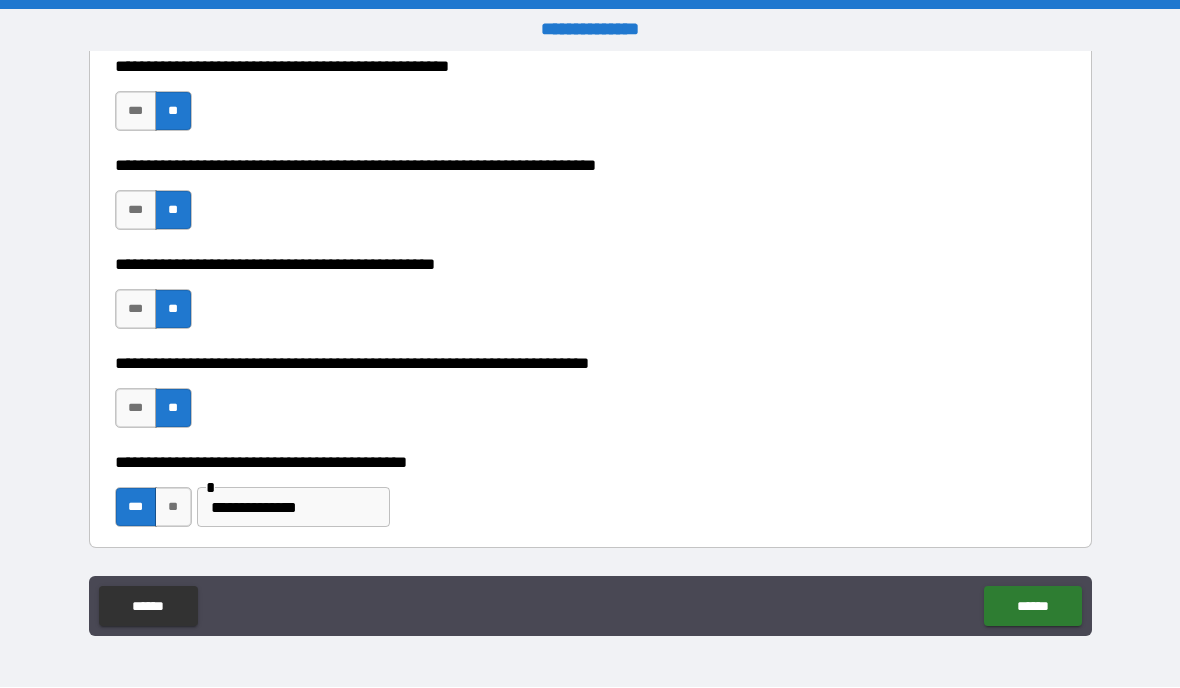 click on "******" at bounding box center (1032, 607) 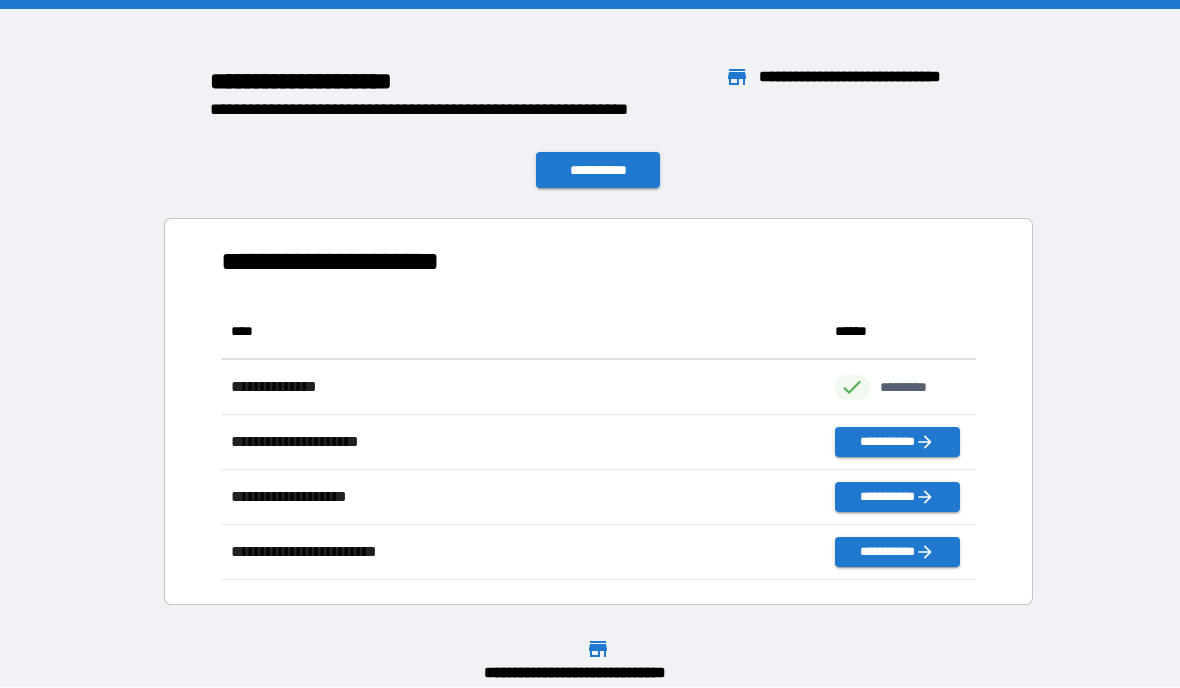 scroll, scrollTop: 276, scrollLeft: 755, axis: both 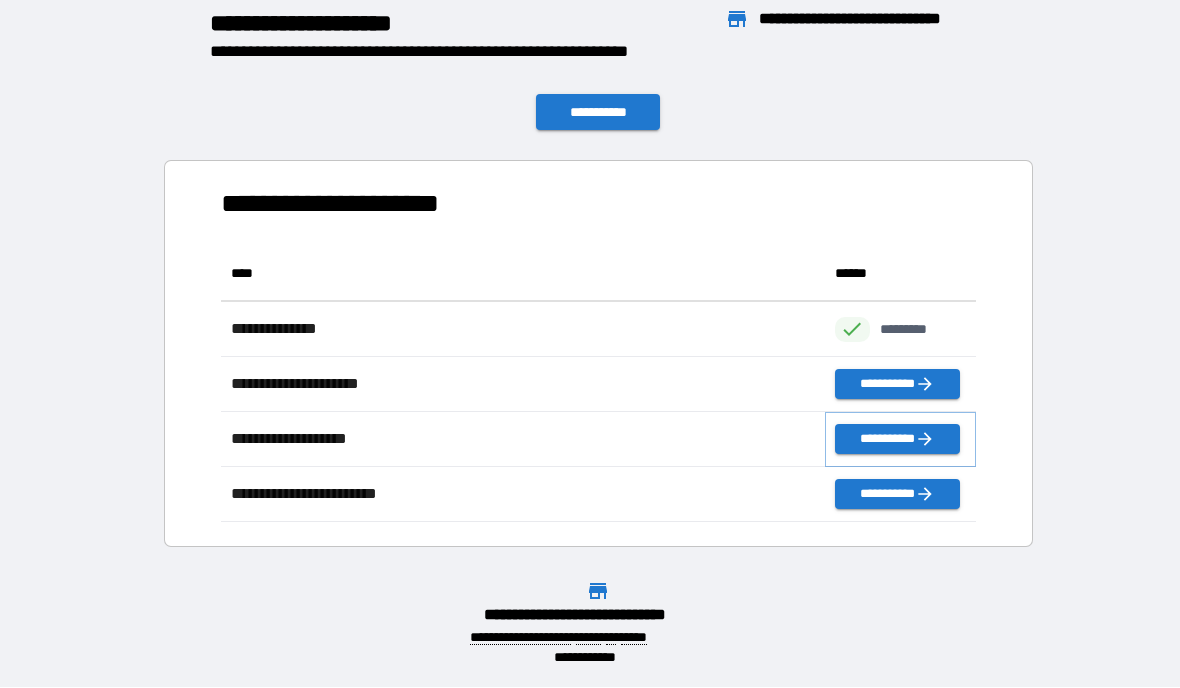 click 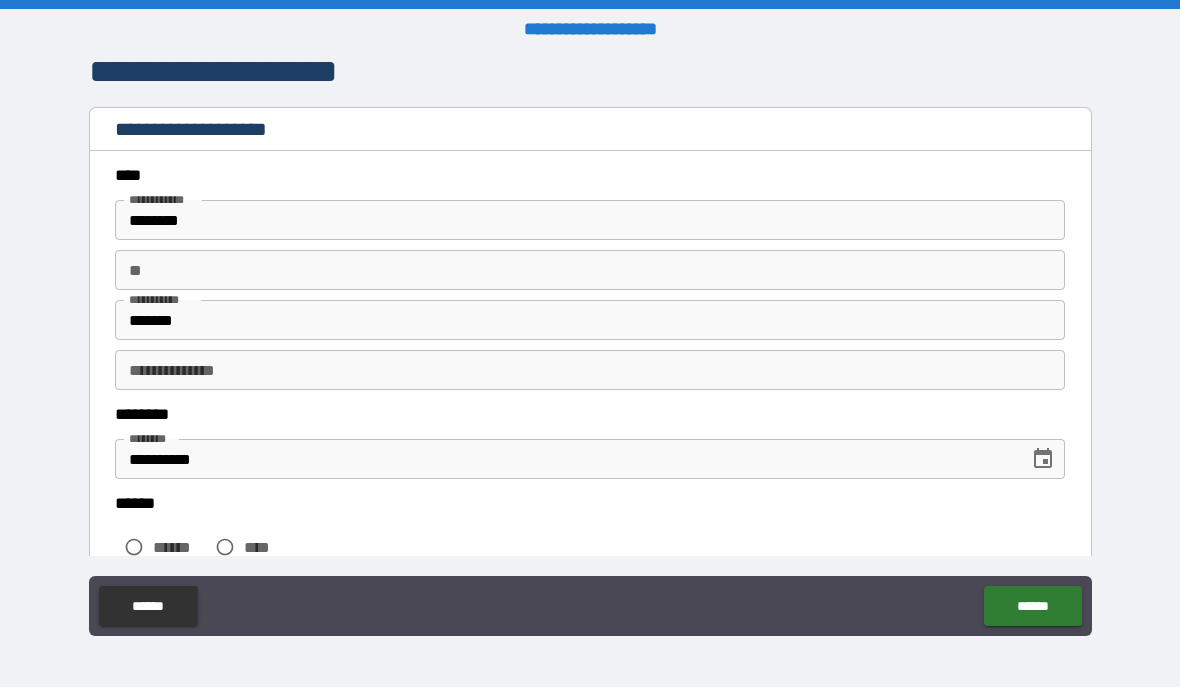 click on "**********" at bounding box center (590, 371) 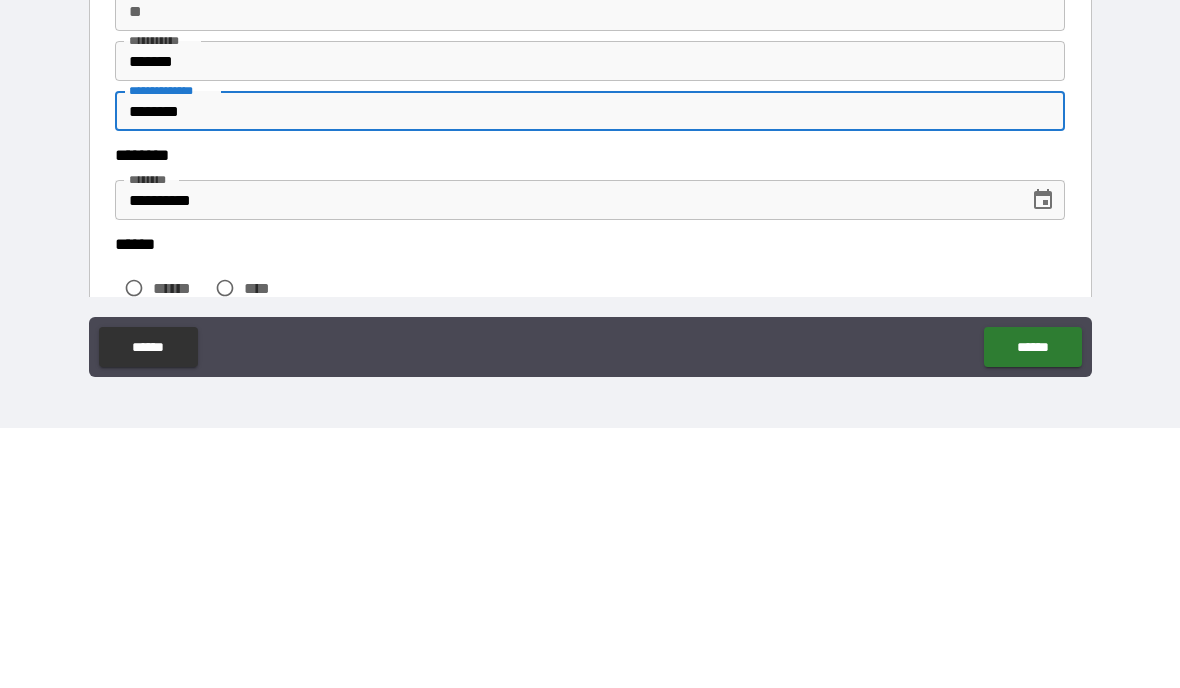 type on "********" 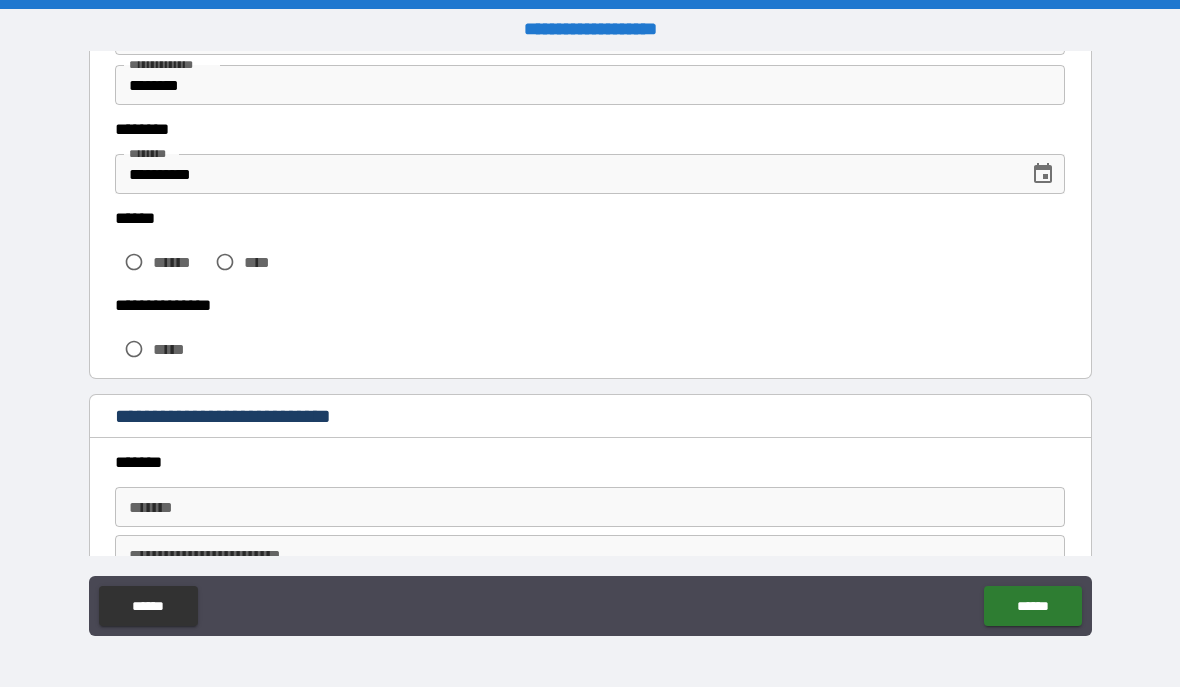 scroll, scrollTop: 287, scrollLeft: 0, axis: vertical 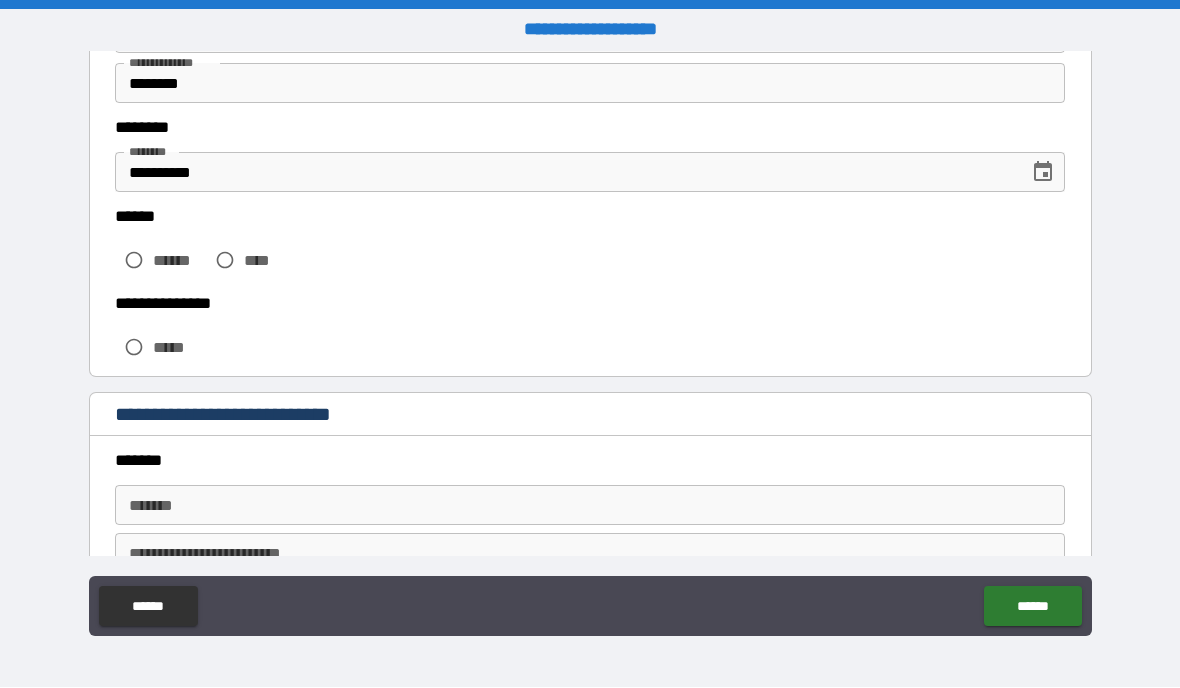 click on "******" at bounding box center [179, 261] 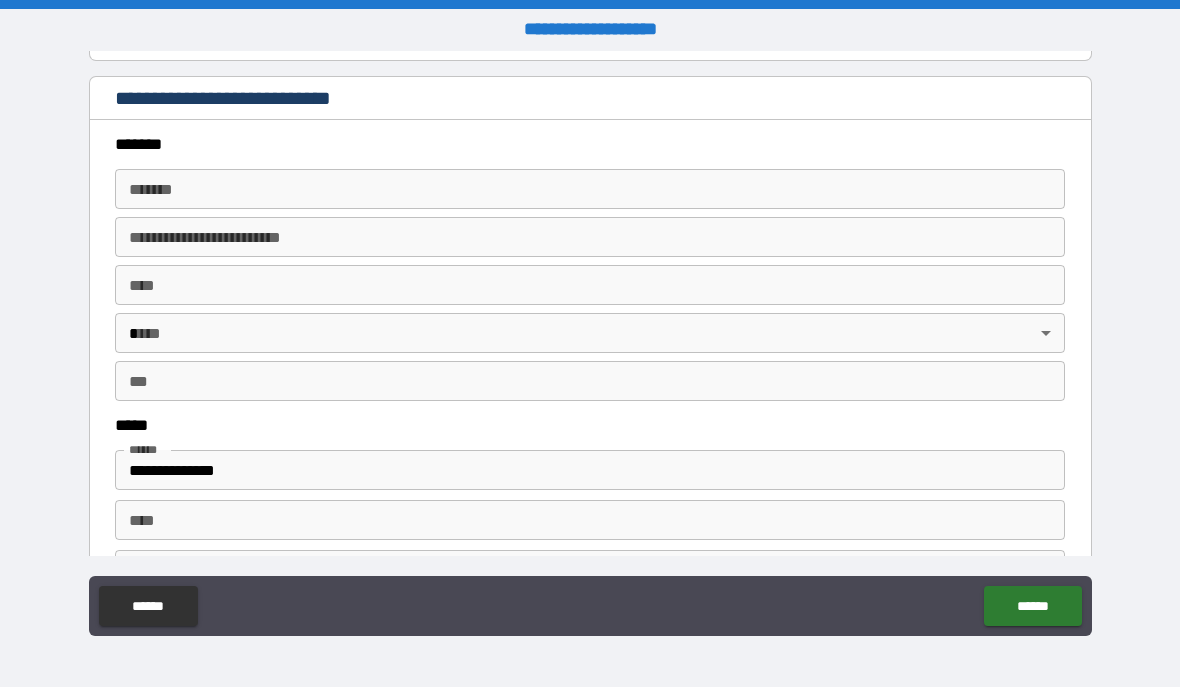 scroll, scrollTop: 612, scrollLeft: 0, axis: vertical 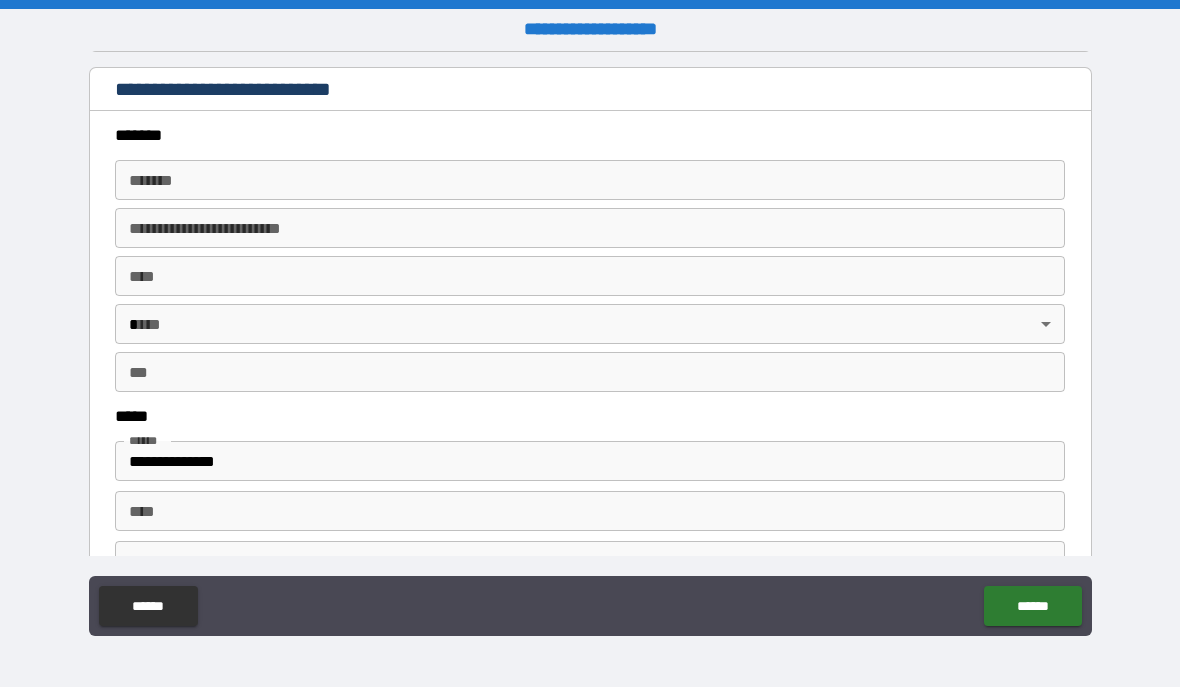 click on "*******" at bounding box center (590, 181) 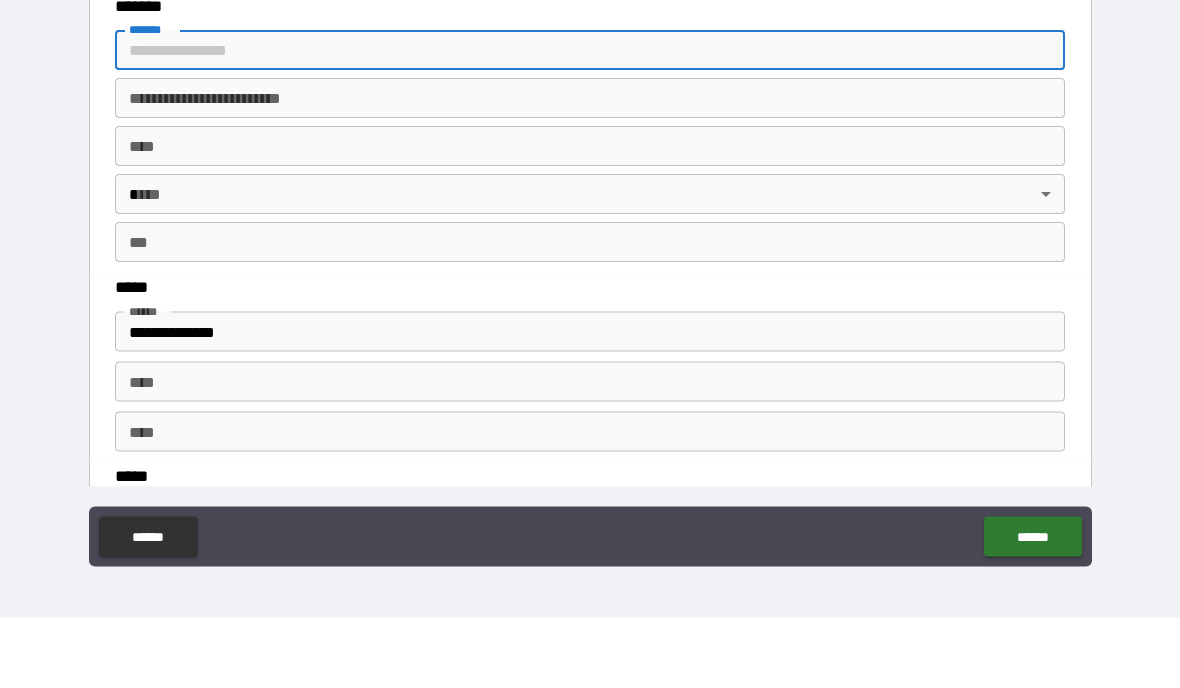 scroll, scrollTop: 671, scrollLeft: 0, axis: vertical 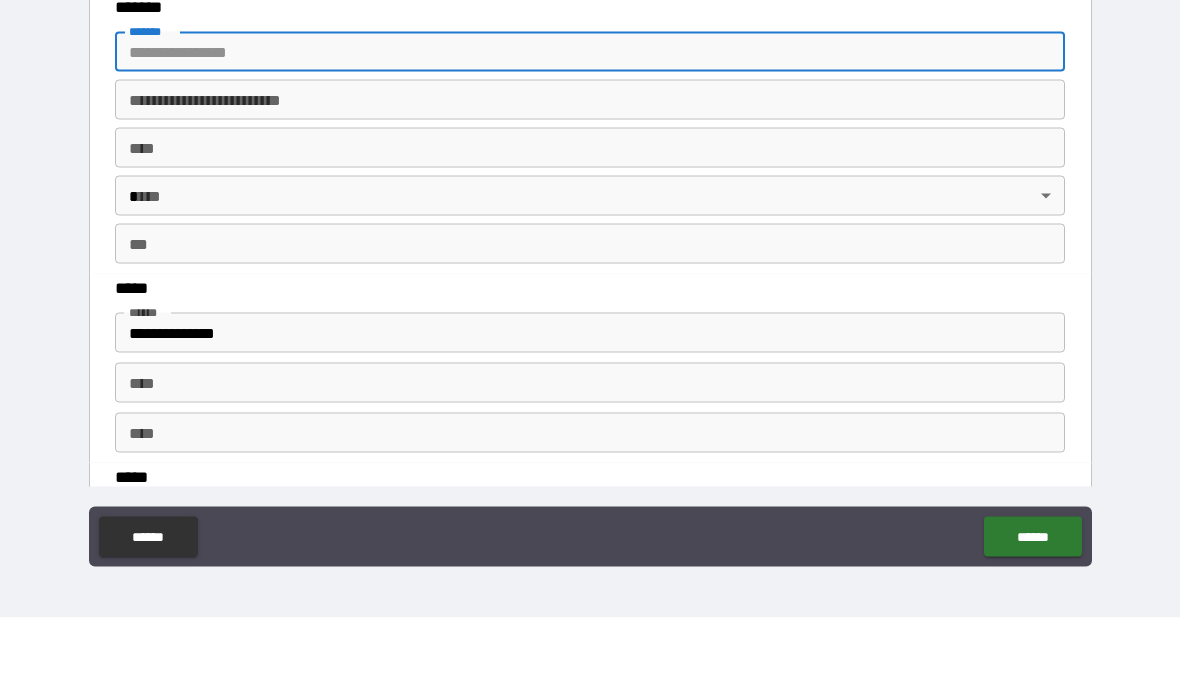 click on "**********" at bounding box center [590, 346] 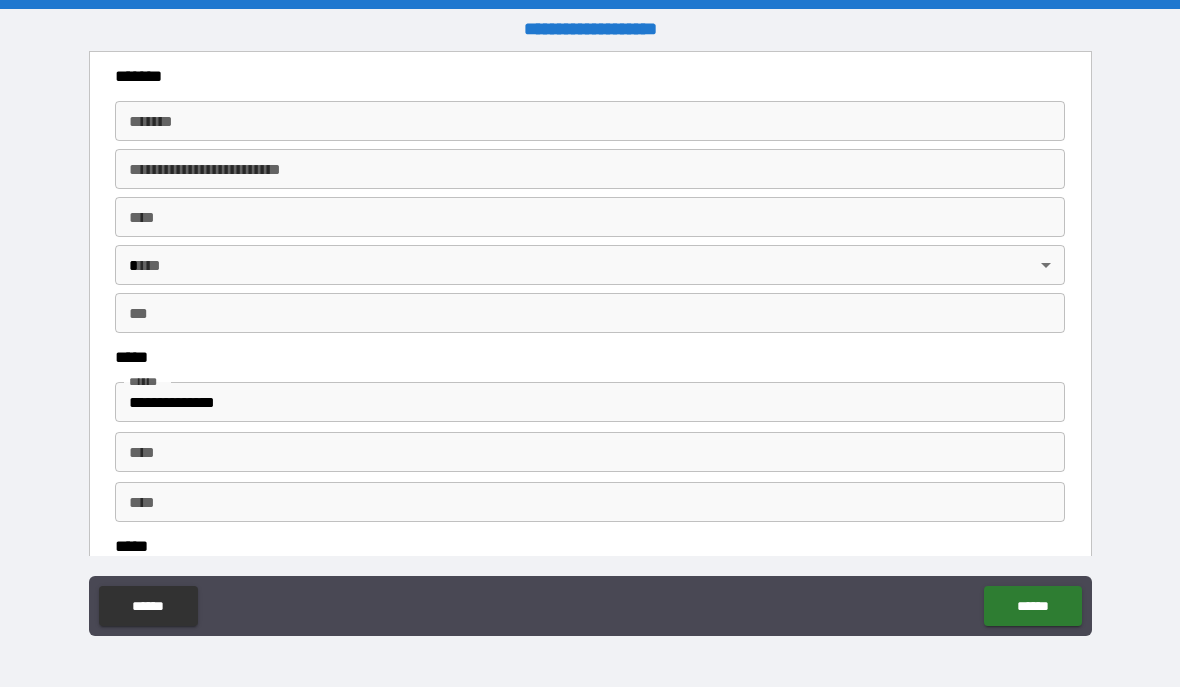 click on "****" at bounding box center [590, 218] 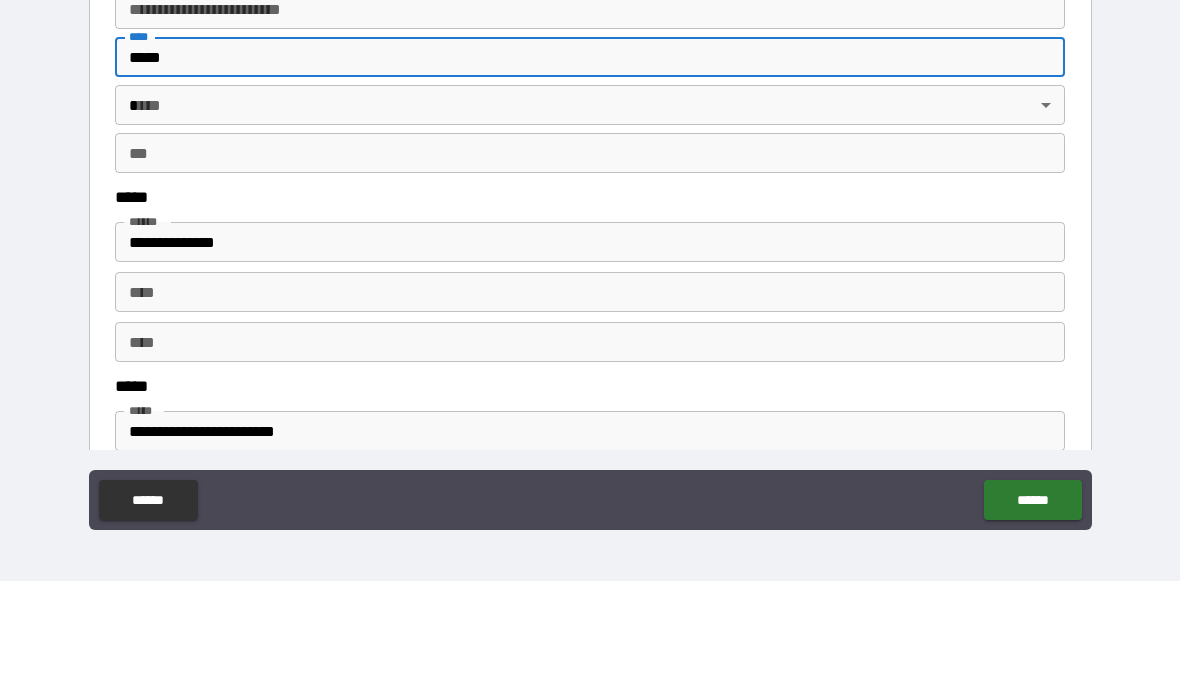 scroll, scrollTop: 727, scrollLeft: 0, axis: vertical 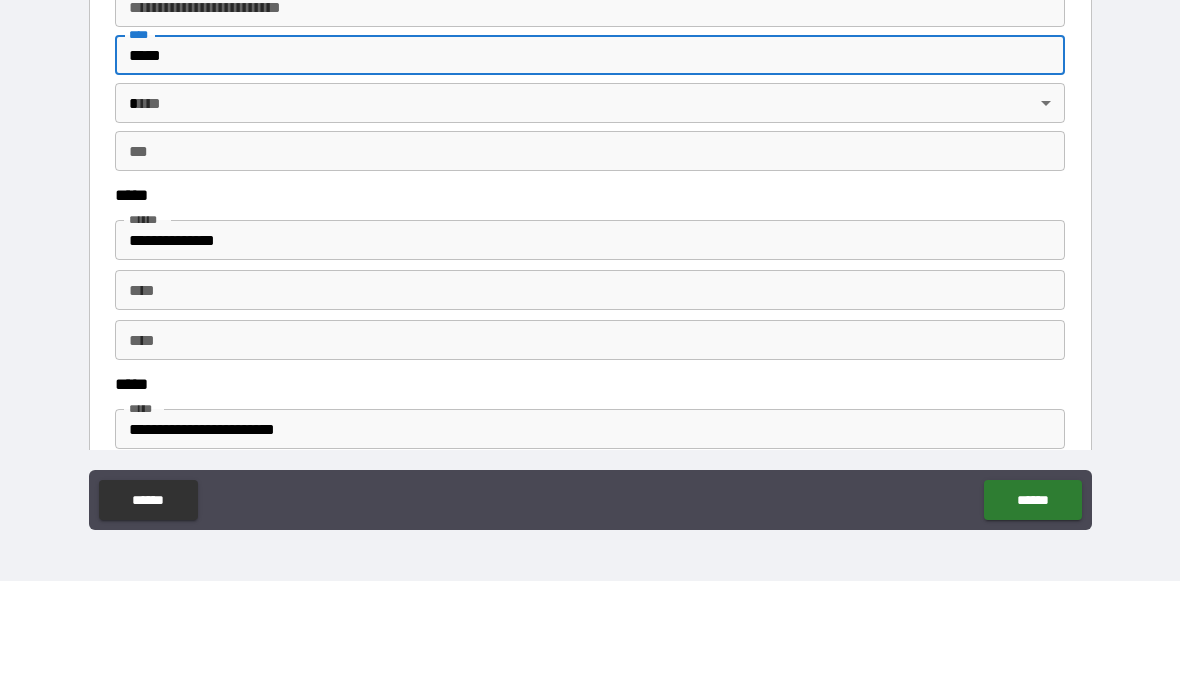 type on "*****" 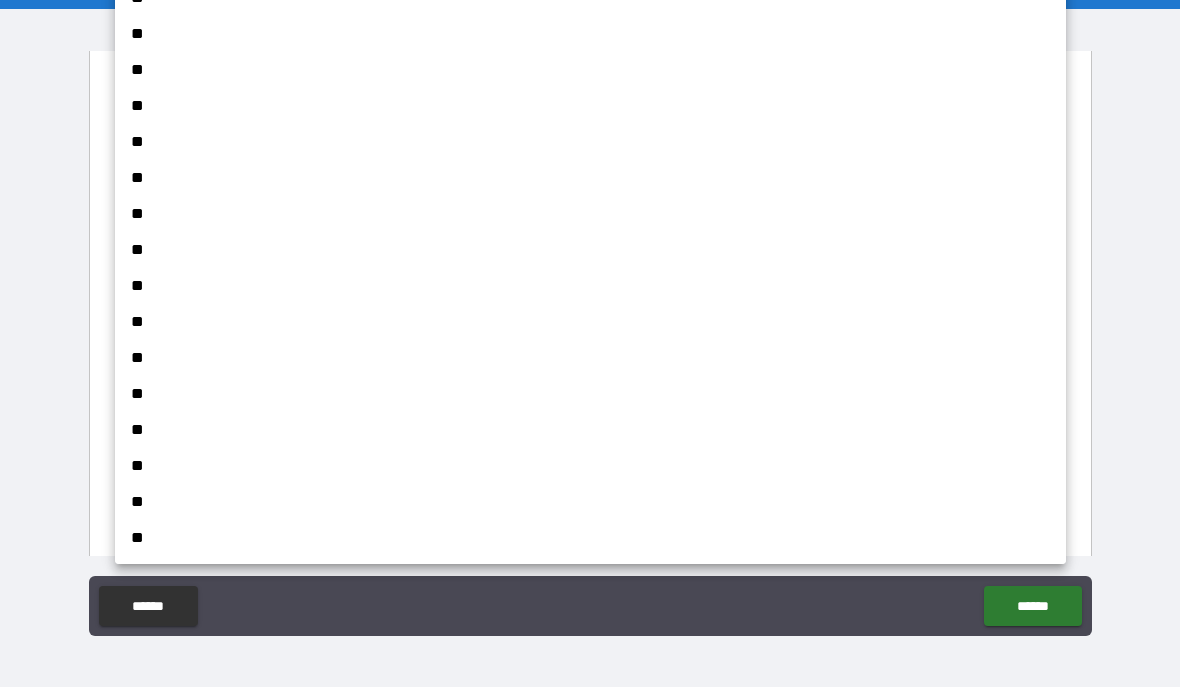 scroll, scrollTop: 1484, scrollLeft: 0, axis: vertical 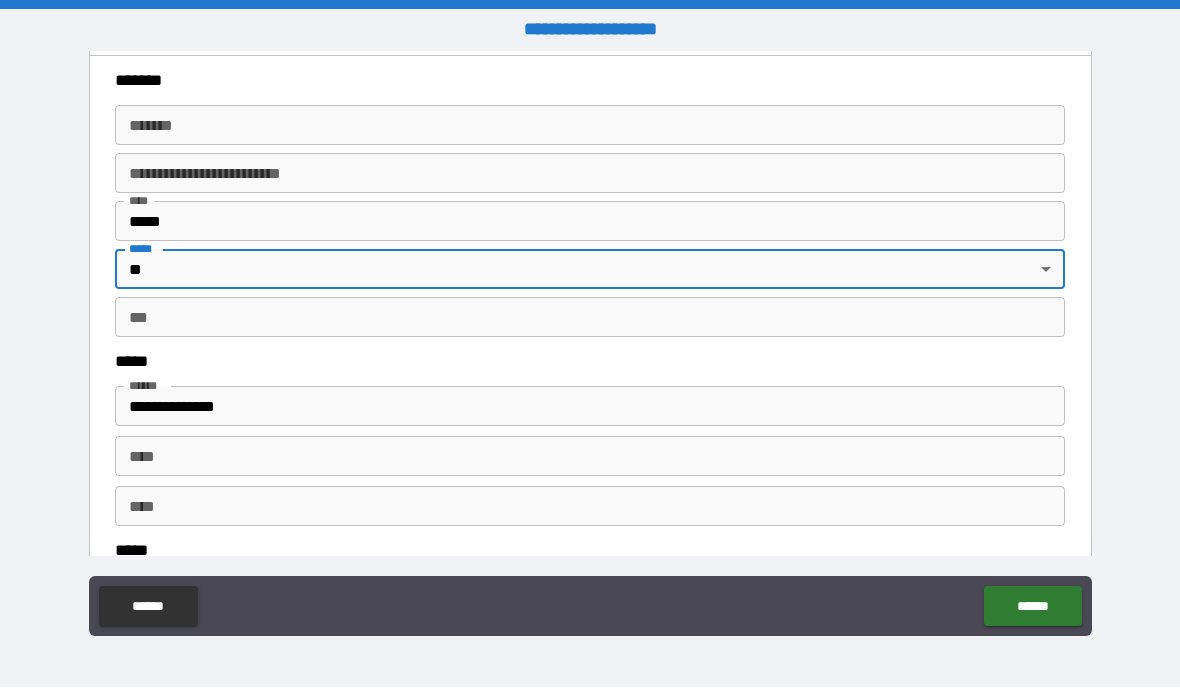 click on "*******" at bounding box center (590, 126) 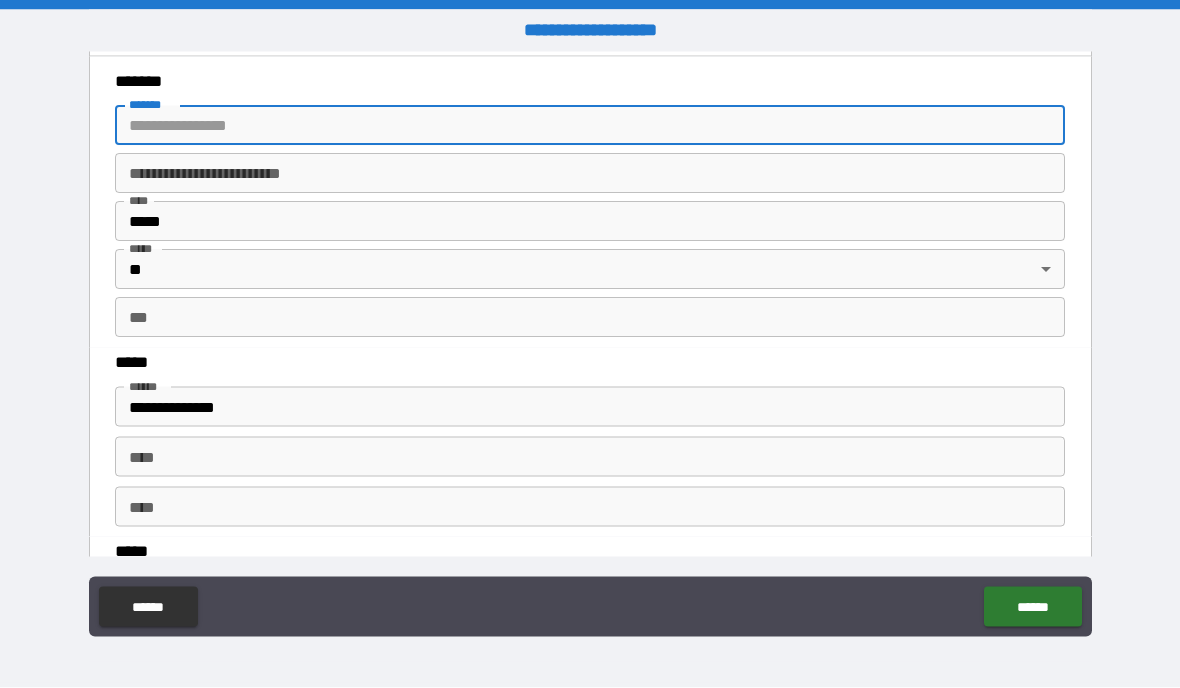 type on "*" 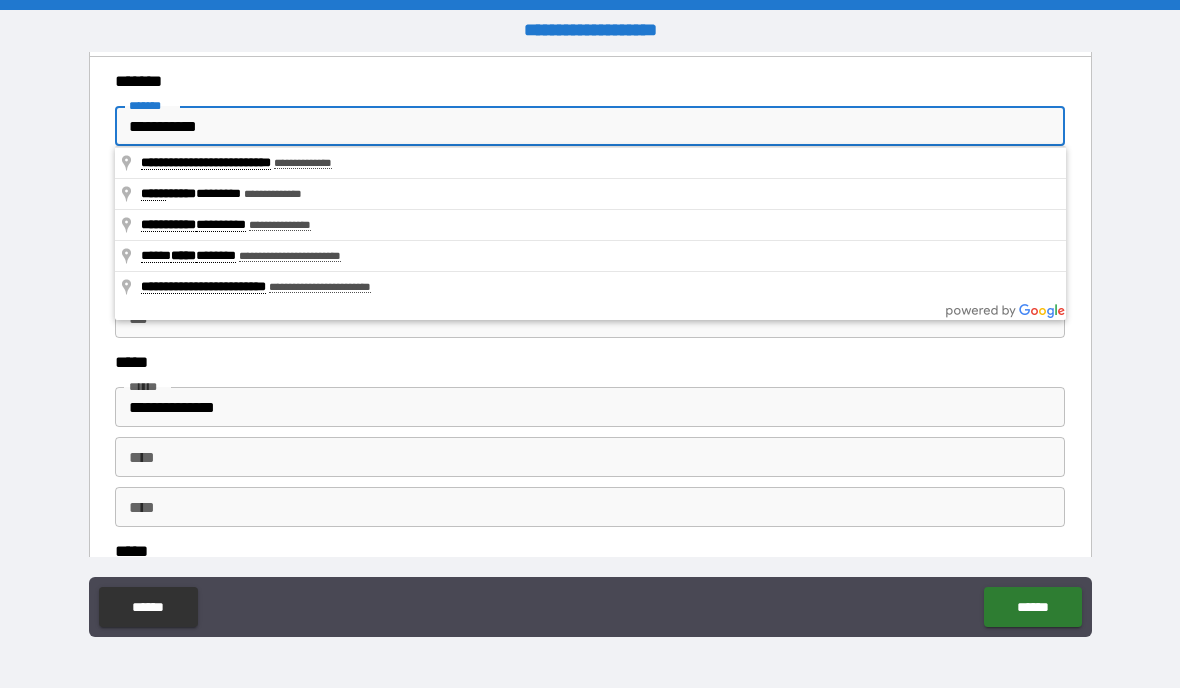click on "**********" at bounding box center [590, 126] 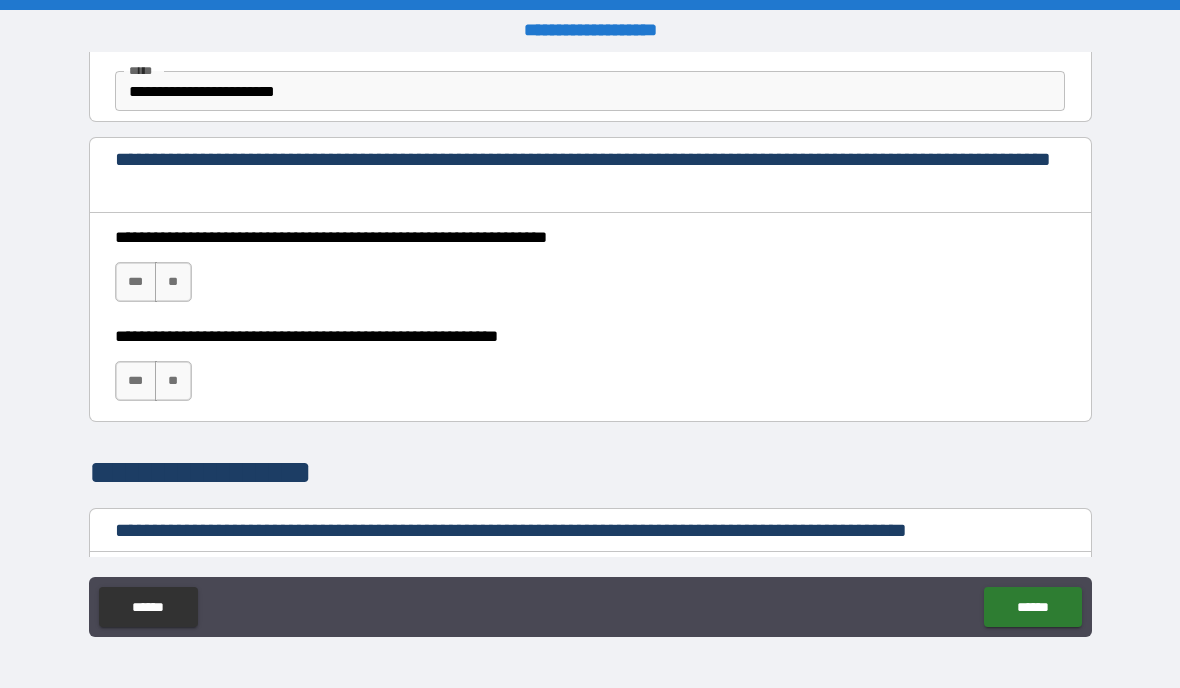 scroll, scrollTop: 1175, scrollLeft: 0, axis: vertical 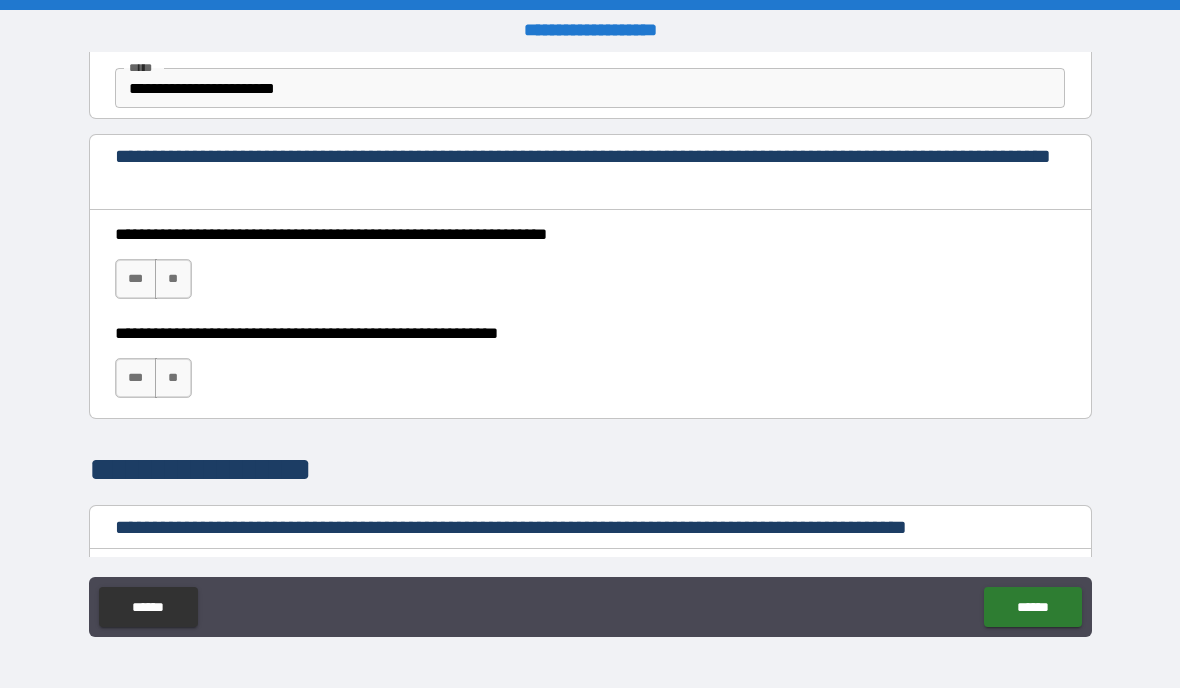 click on "***" at bounding box center (136, 279) 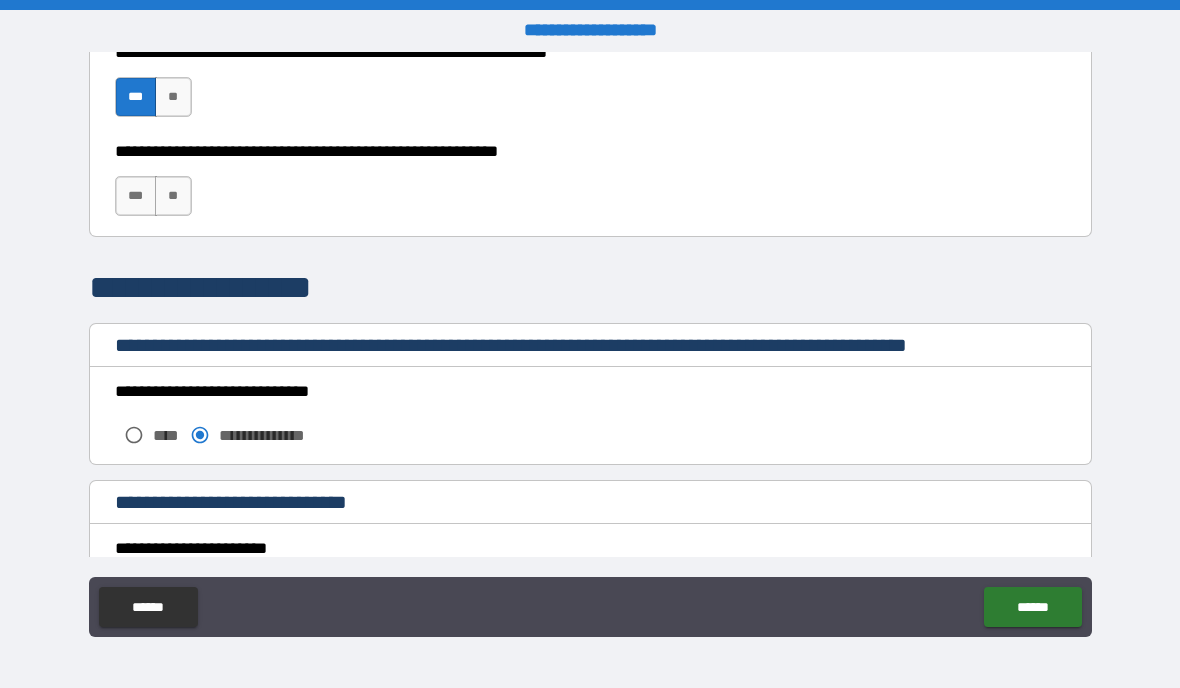 scroll, scrollTop: 1358, scrollLeft: 0, axis: vertical 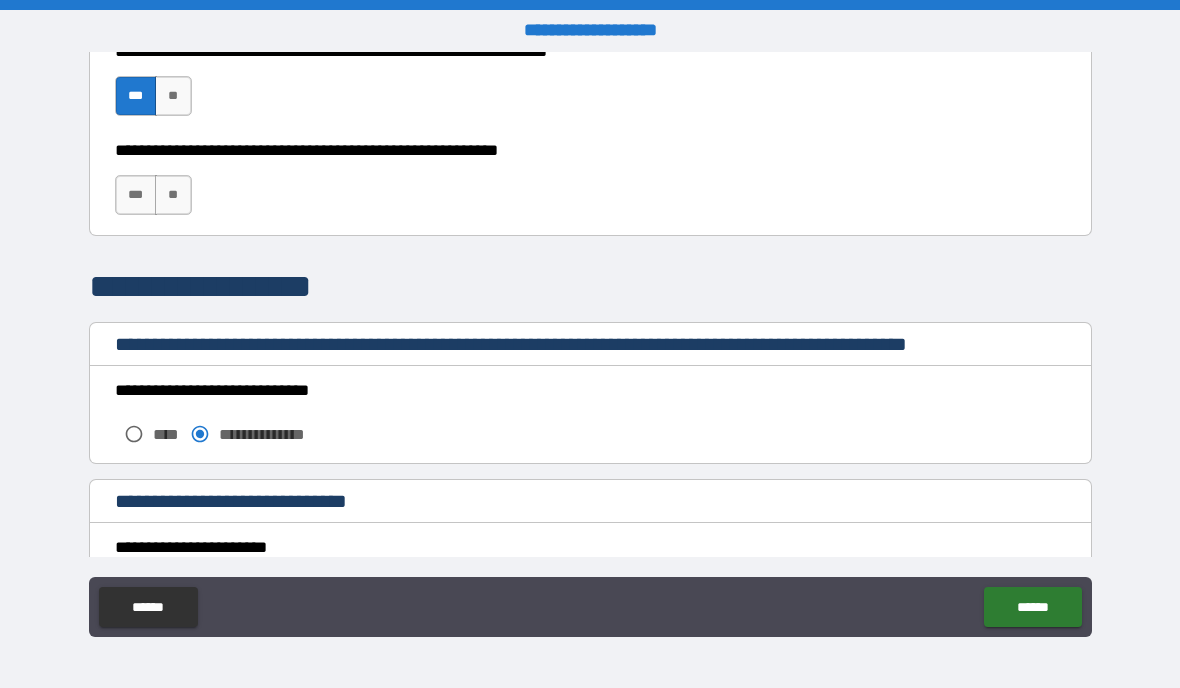 click on "**********" at bounding box center (590, 185) 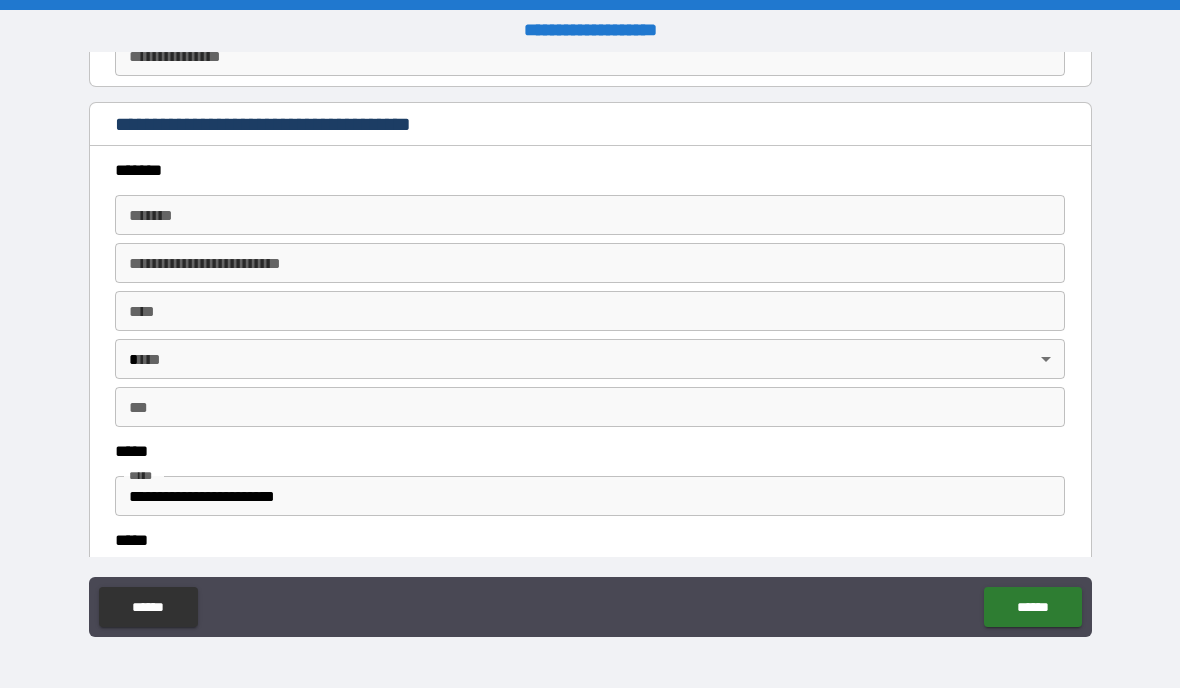 scroll, scrollTop: 2136, scrollLeft: 0, axis: vertical 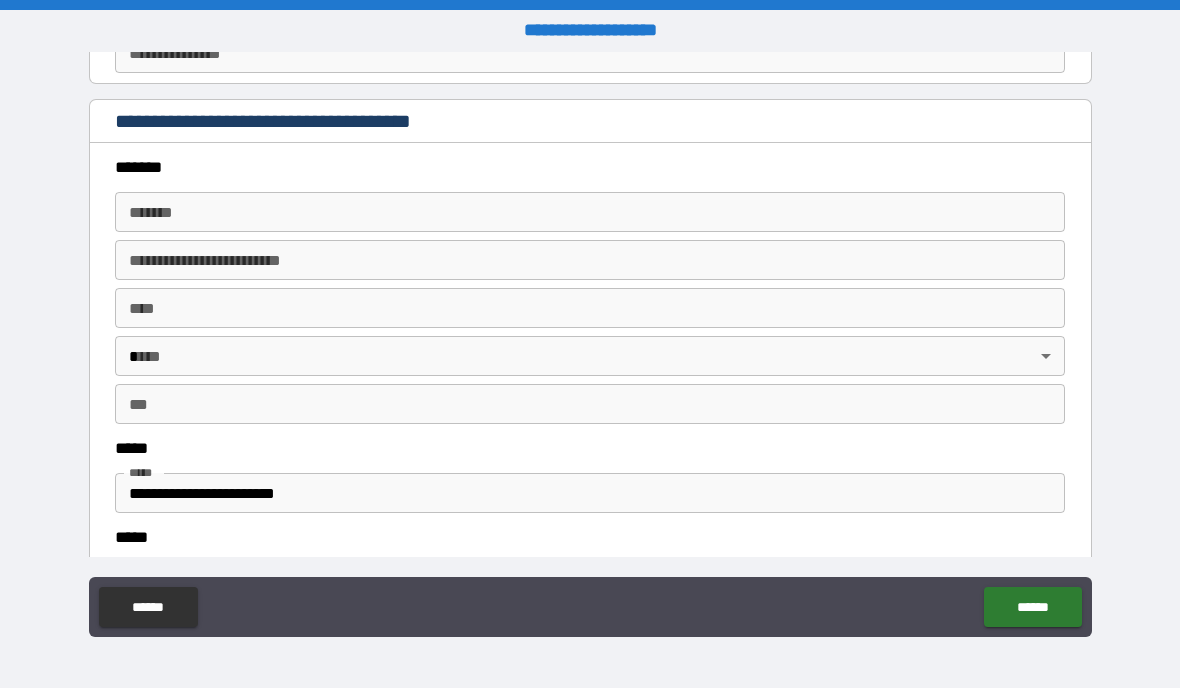 click on "*******" at bounding box center [590, 212] 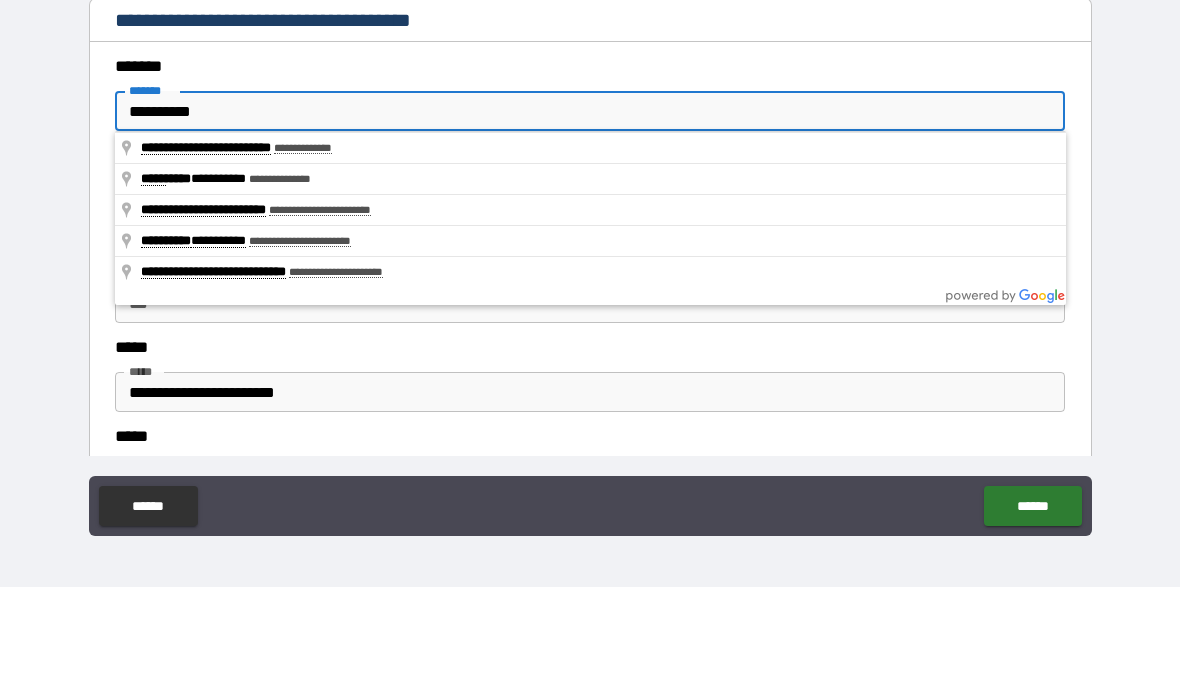 type on "**********" 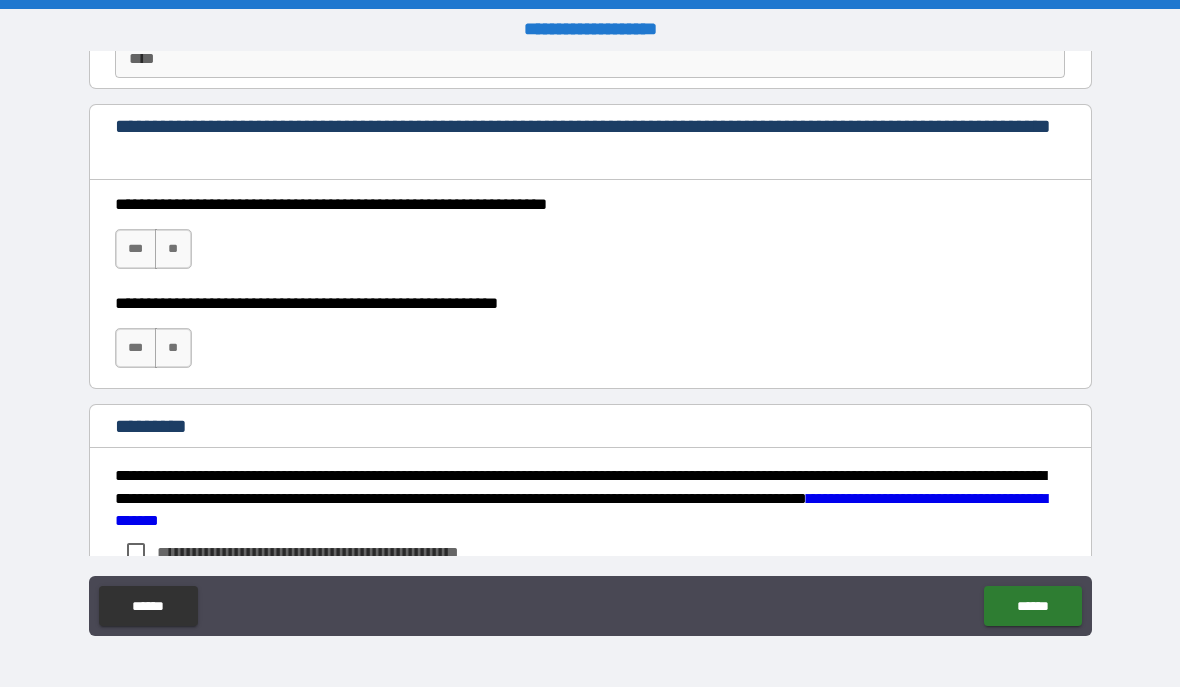 scroll, scrollTop: 2712, scrollLeft: 0, axis: vertical 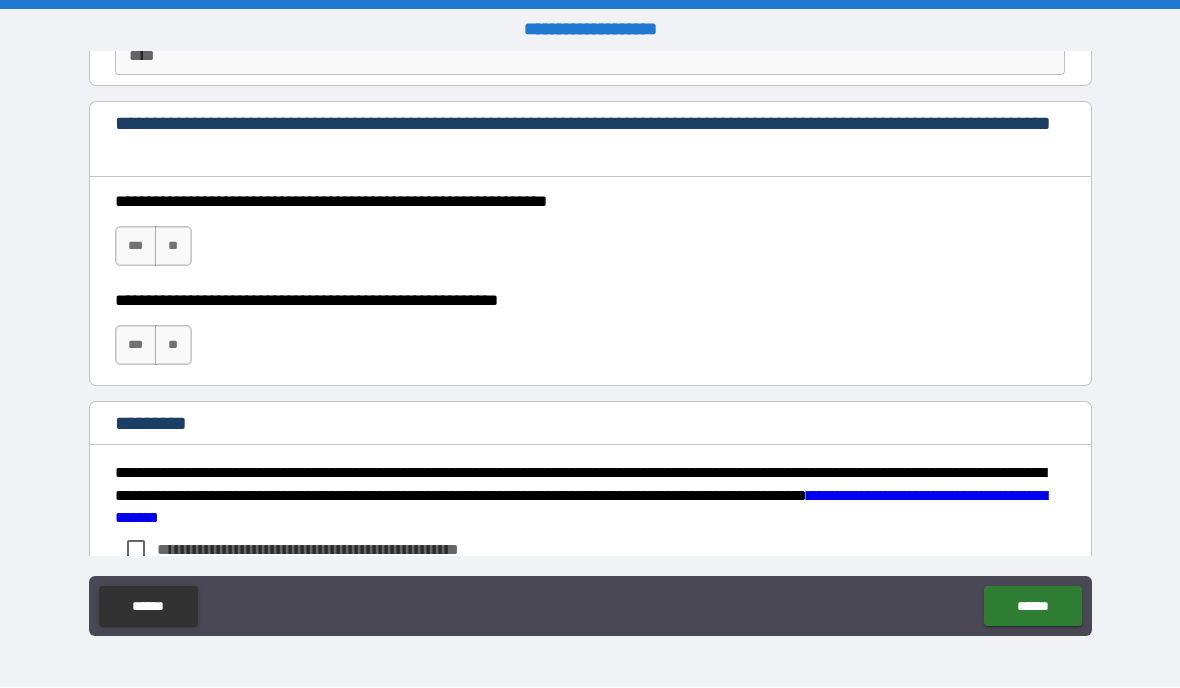 click on "***" at bounding box center (136, 247) 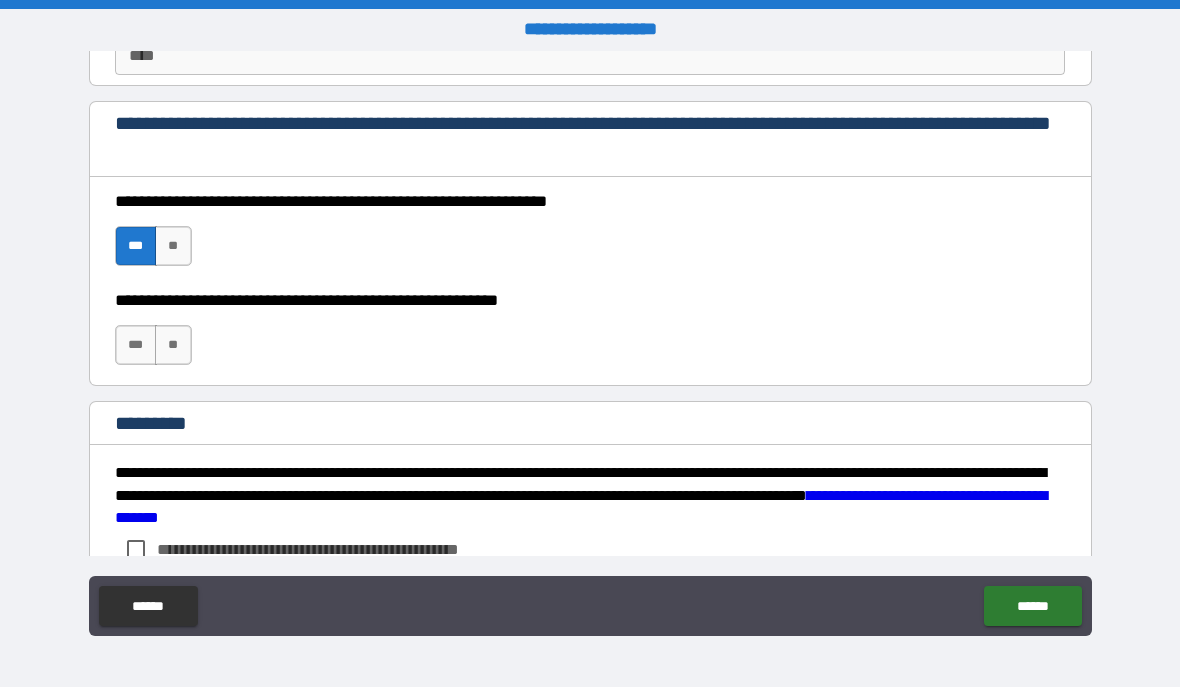 click on "**" at bounding box center [173, 346] 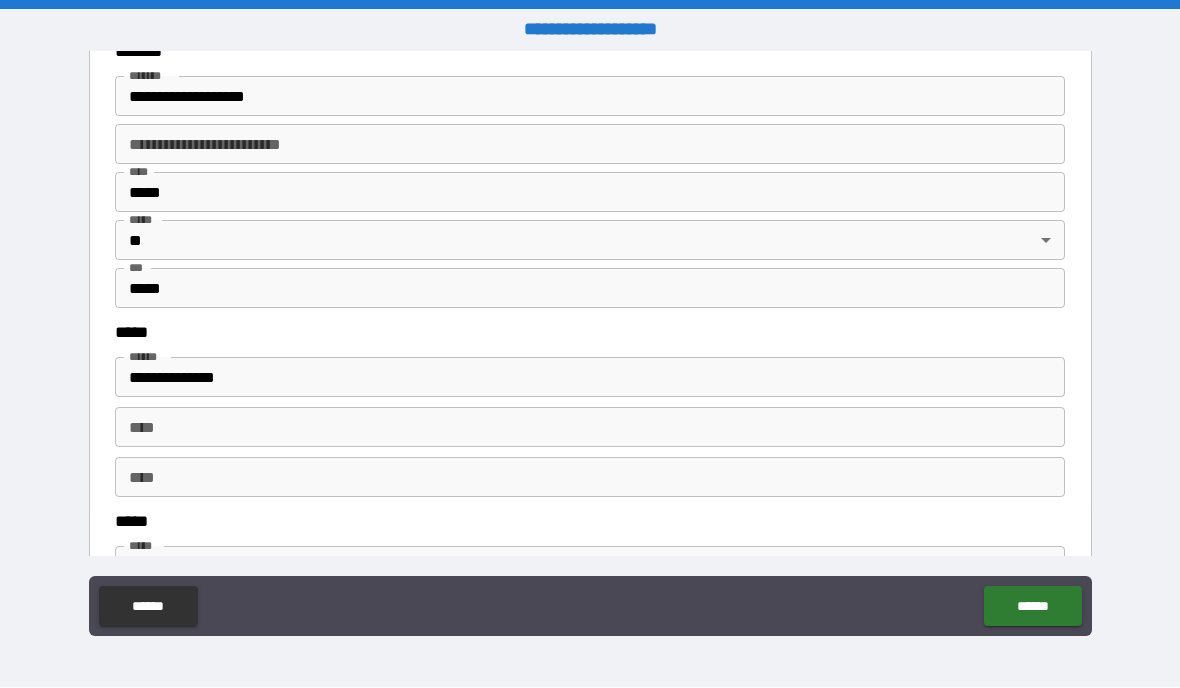 scroll, scrollTop: 700, scrollLeft: 0, axis: vertical 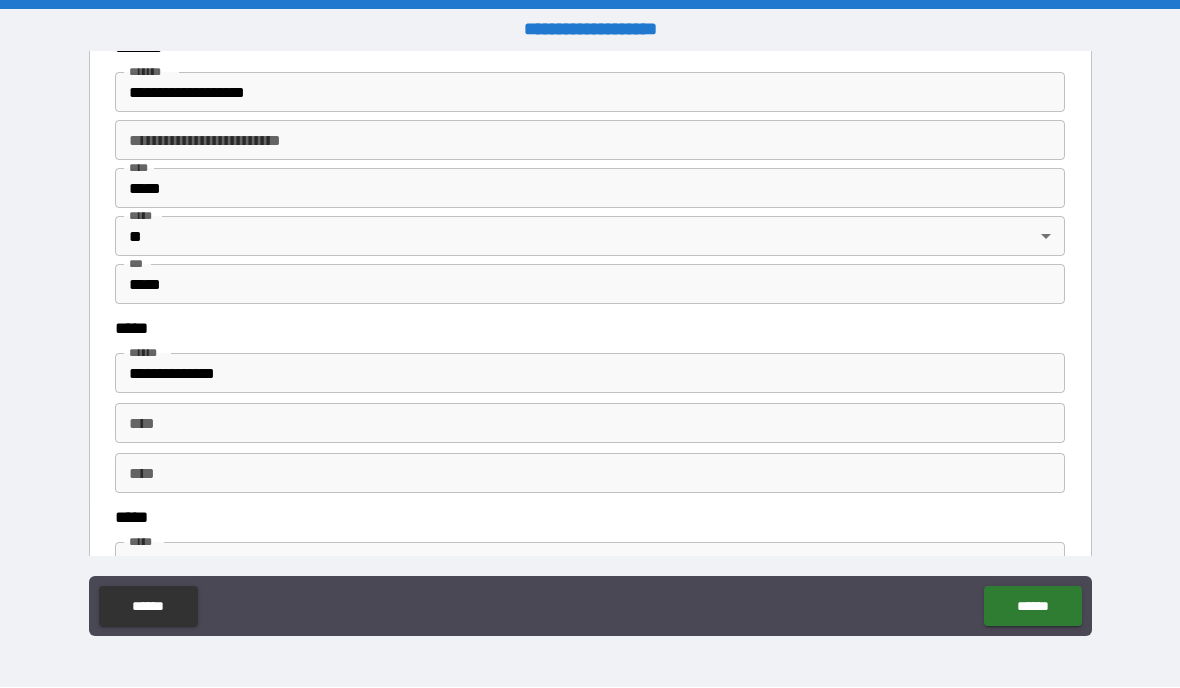click on "**********" at bounding box center [590, 374] 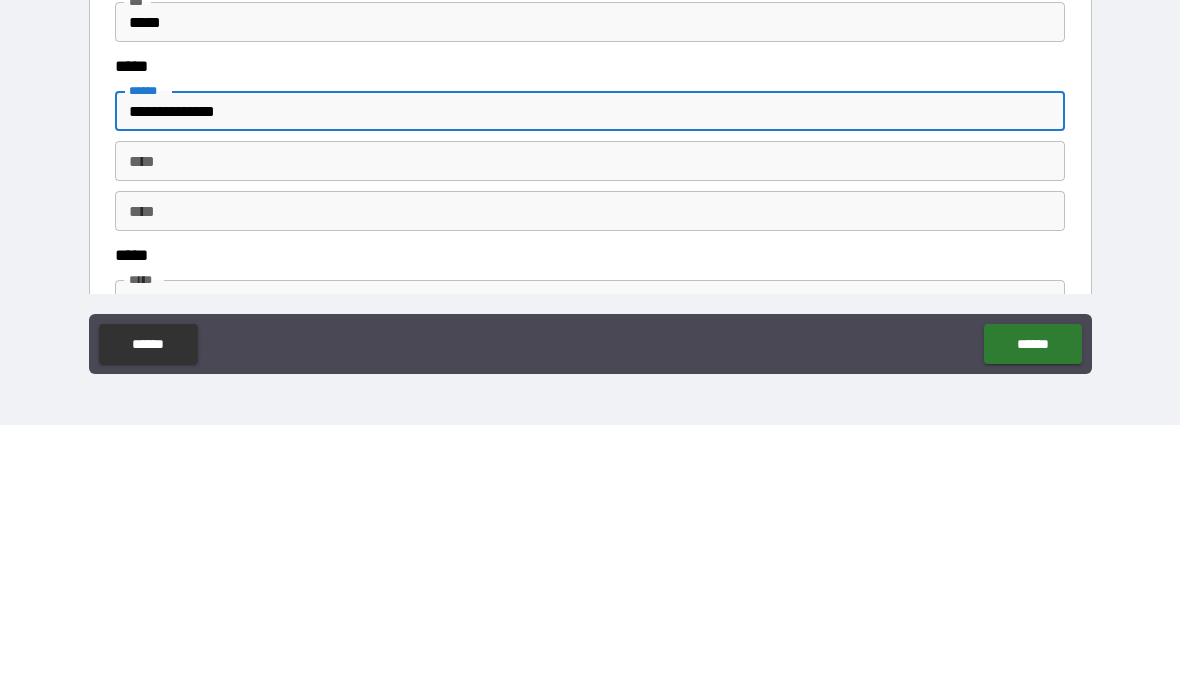 type on "**********" 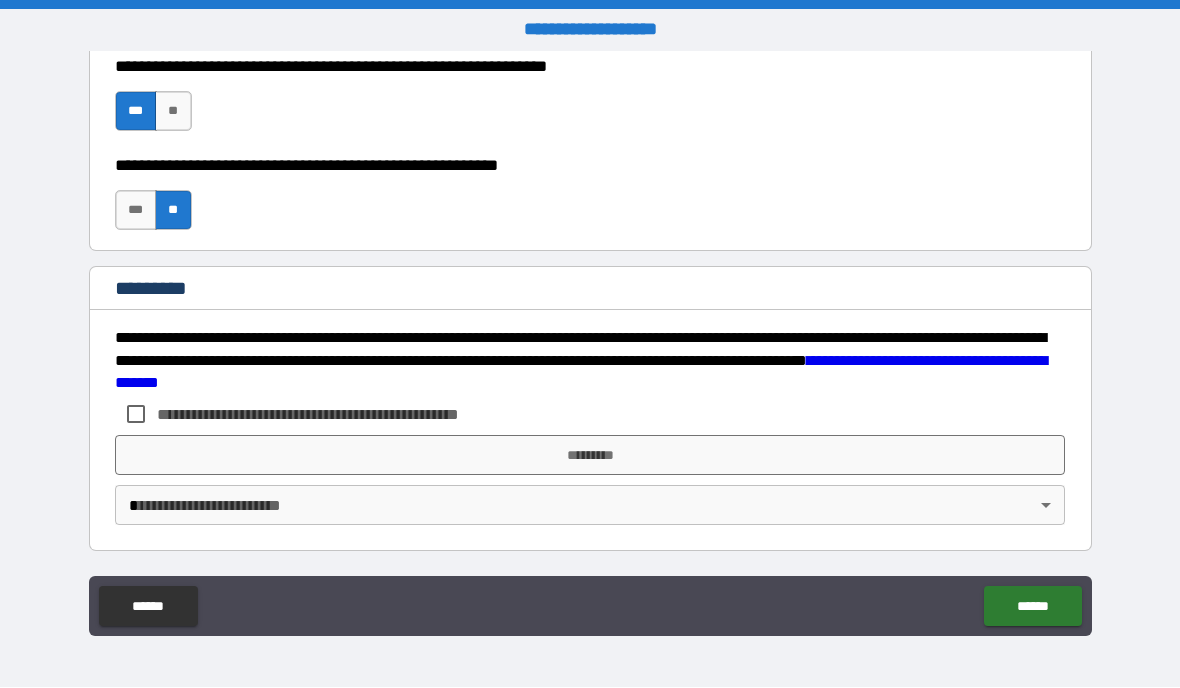 scroll, scrollTop: 2847, scrollLeft: 0, axis: vertical 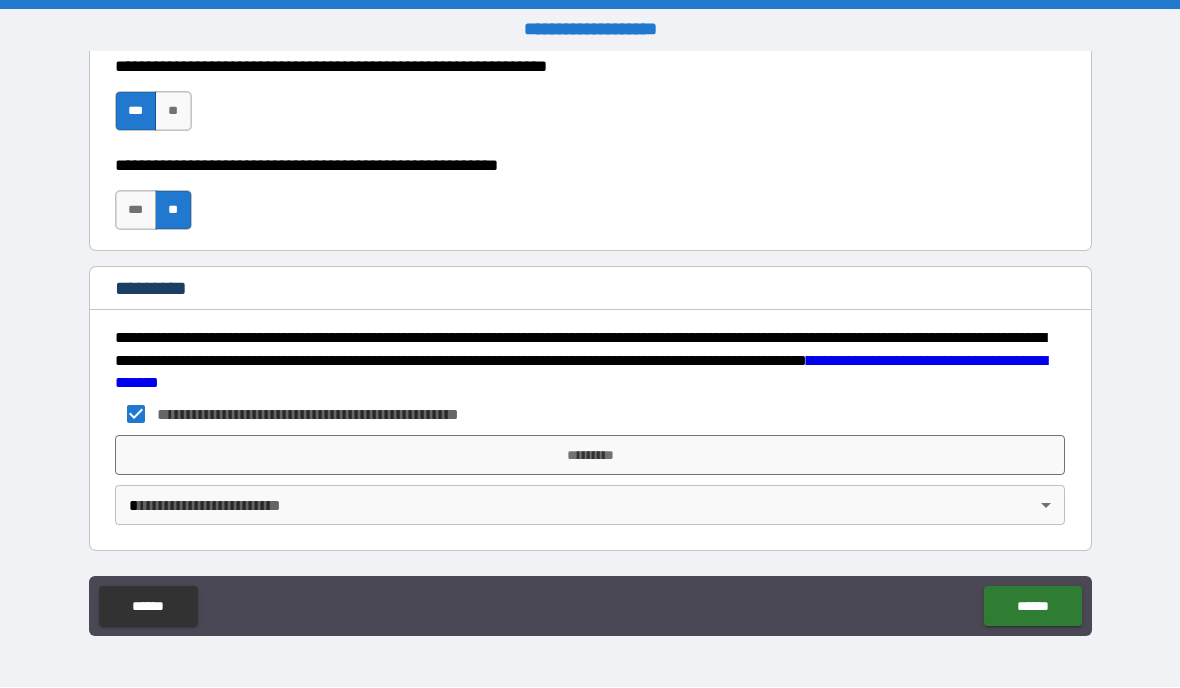 click on "*********" at bounding box center [590, 456] 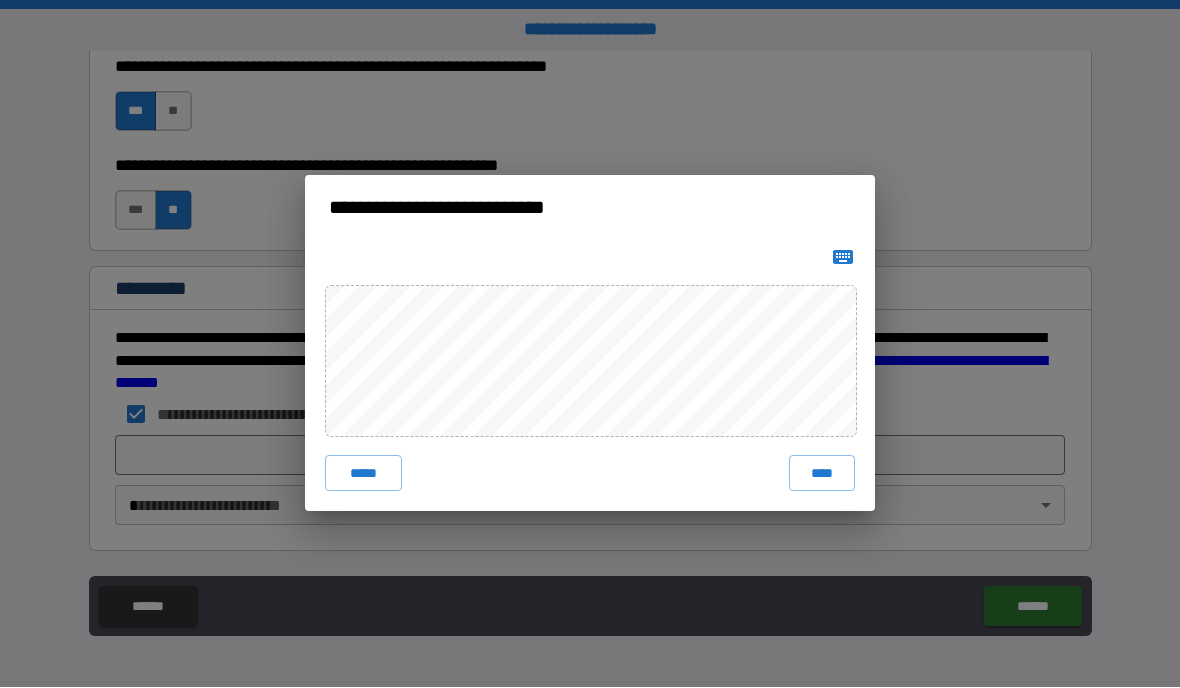 click on "****" at bounding box center [822, 474] 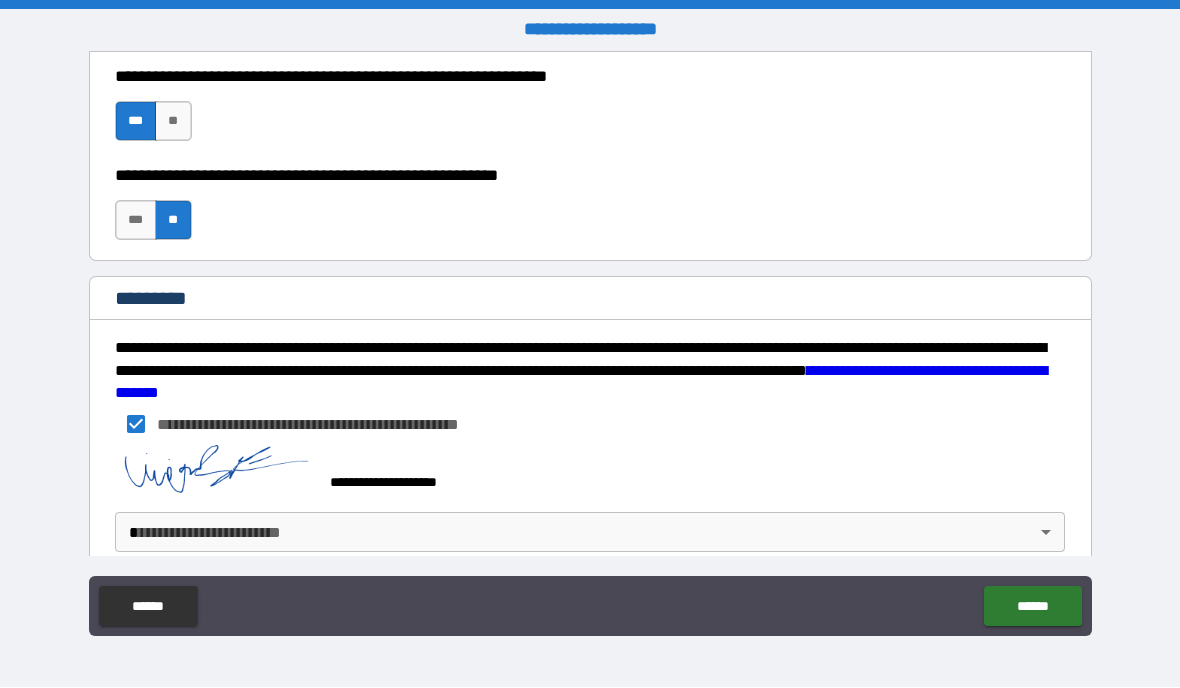click on "**********" at bounding box center [590, 344] 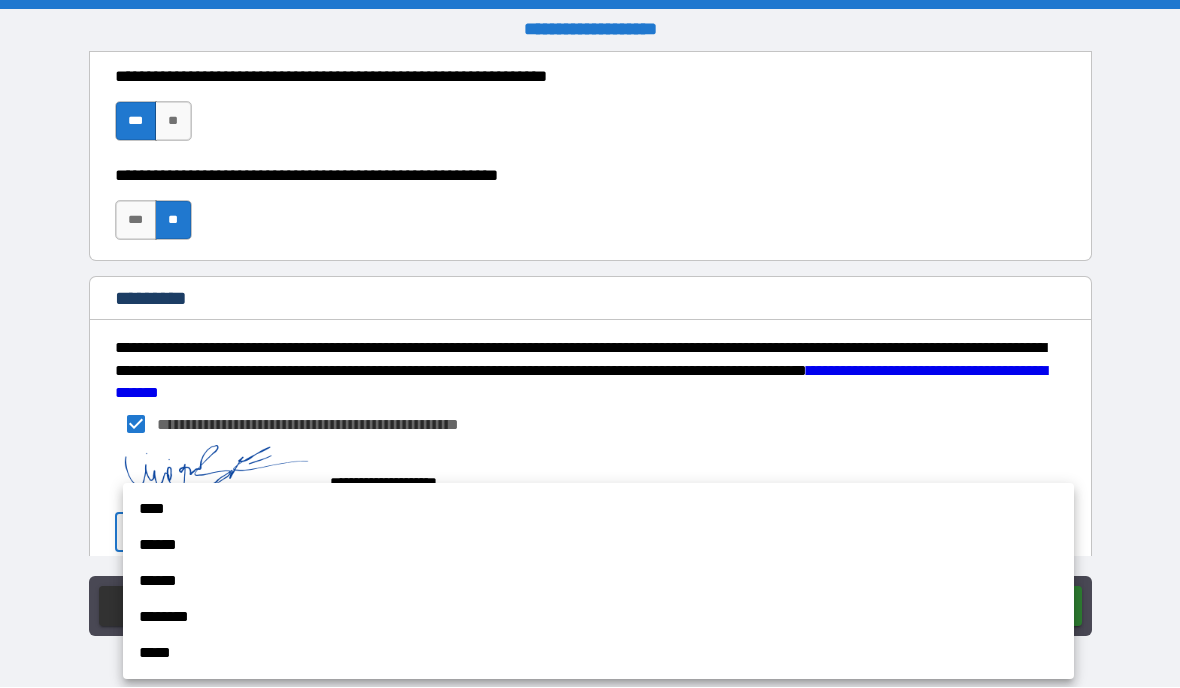 click on "****" at bounding box center (598, 510) 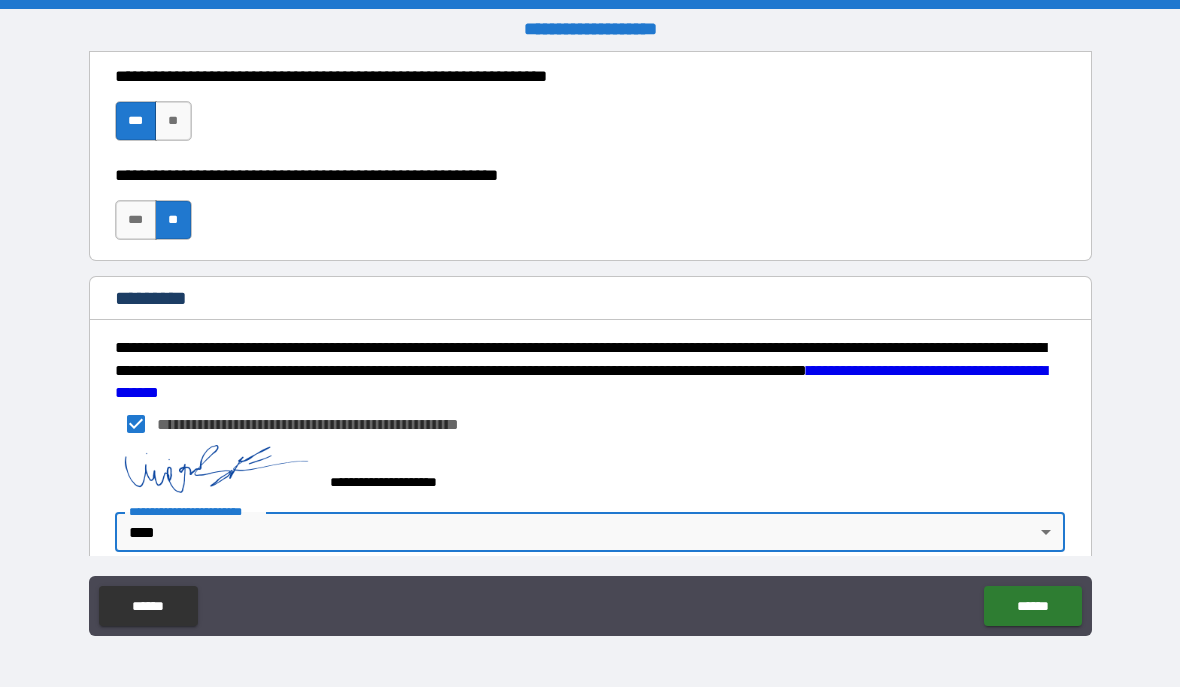 click on "******" at bounding box center [1032, 607] 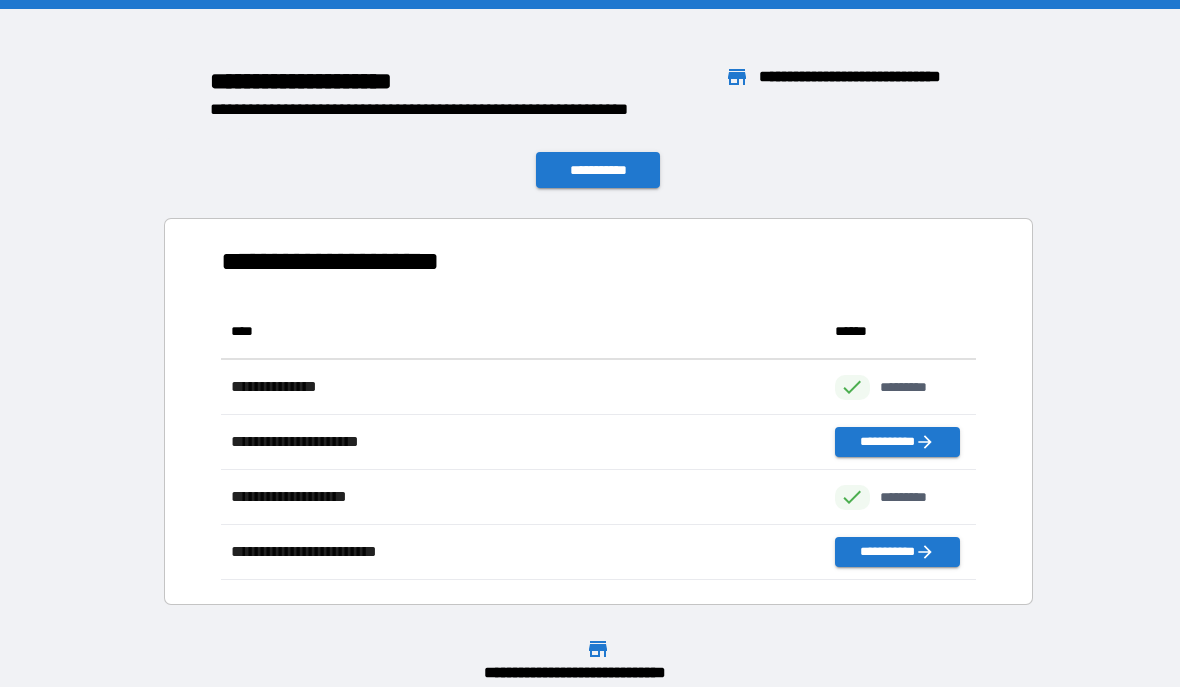 scroll, scrollTop: 1, scrollLeft: 1, axis: both 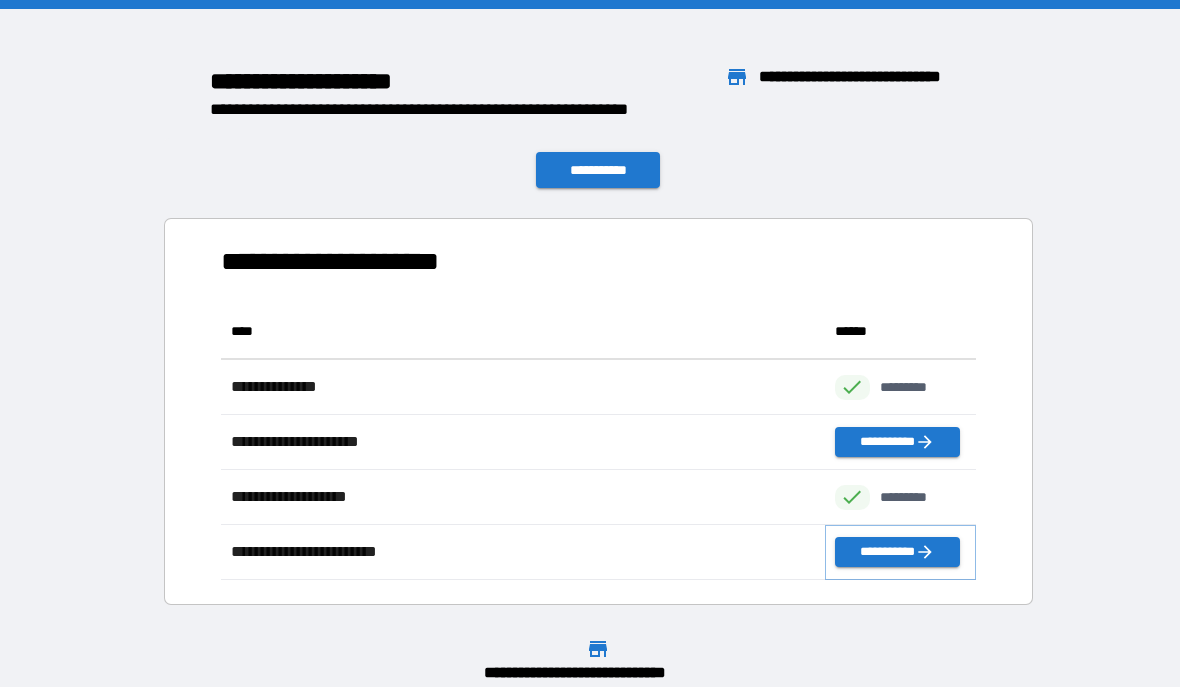 click on "**********" at bounding box center [897, 553] 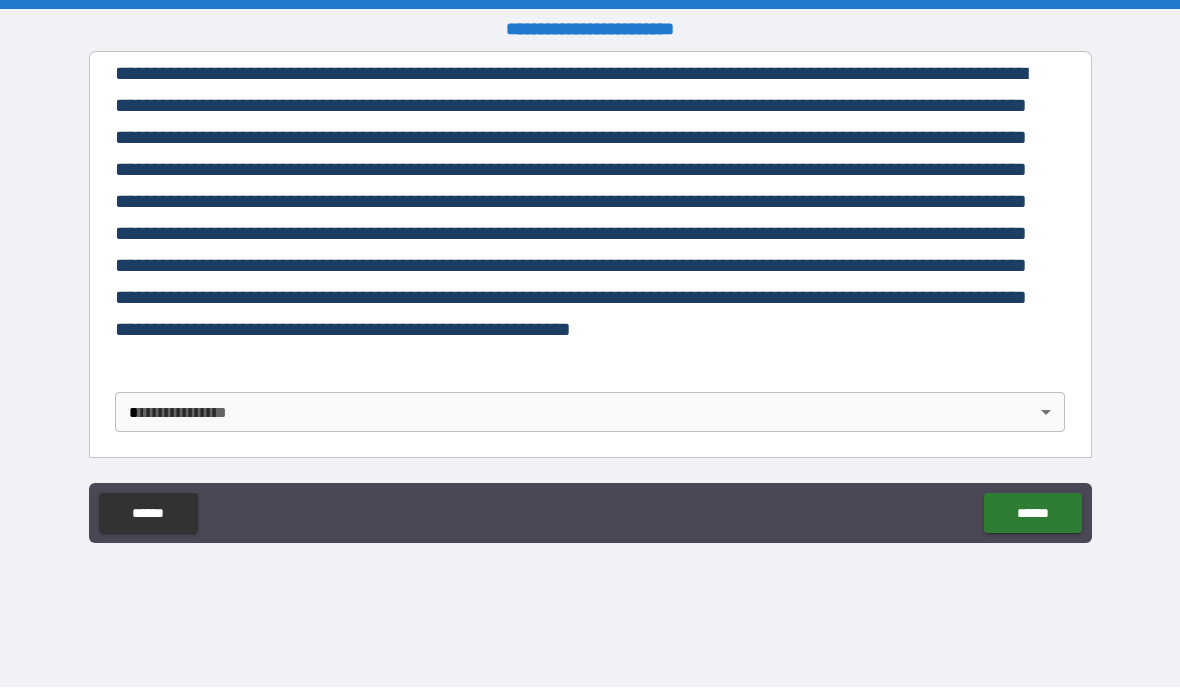 click on "**********" at bounding box center [590, 344] 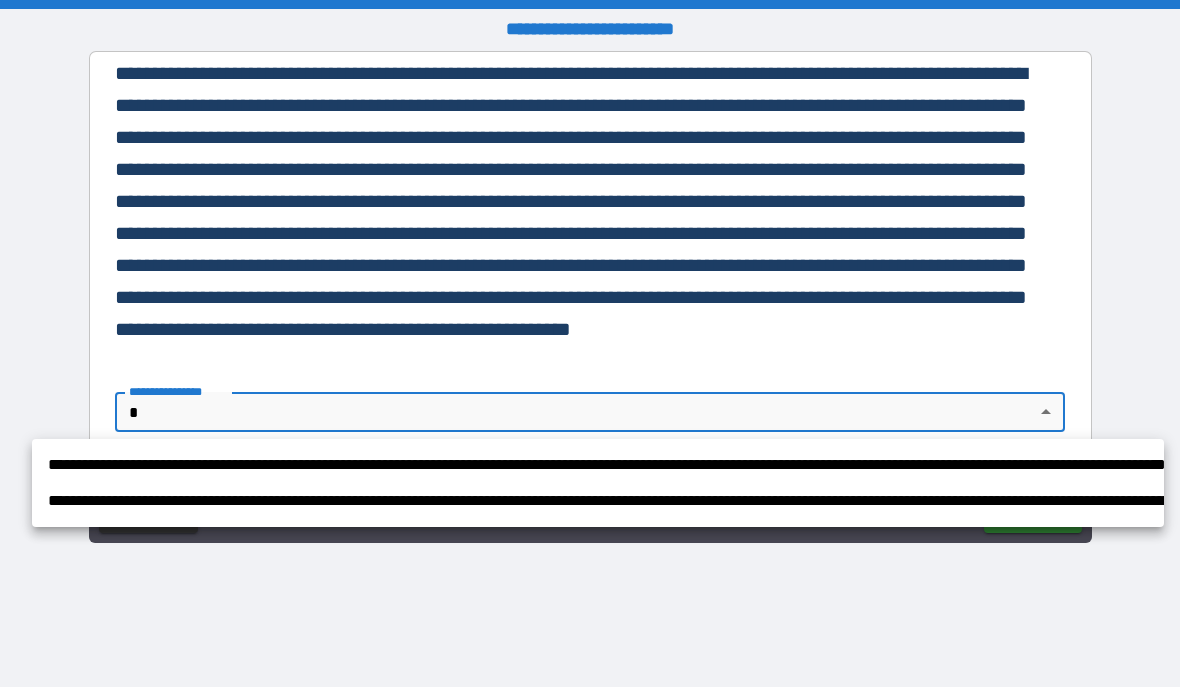 click on "**********" at bounding box center (598, 502) 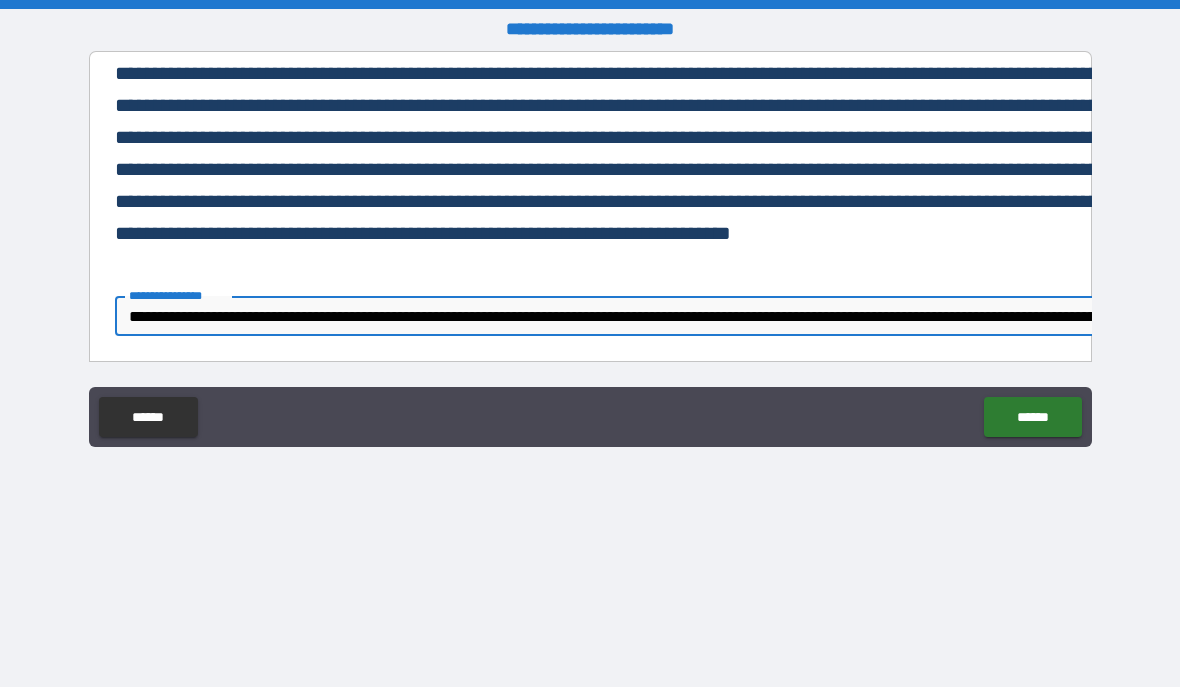 click on "******" at bounding box center [1032, 418] 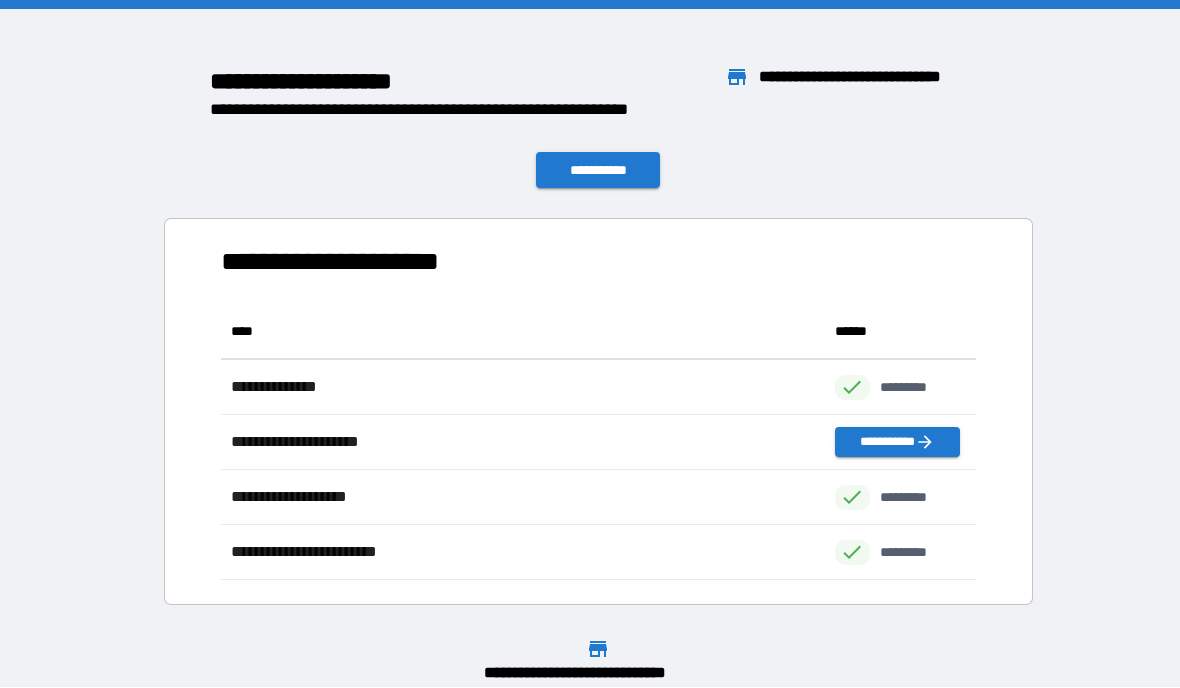scroll, scrollTop: 1, scrollLeft: 1, axis: both 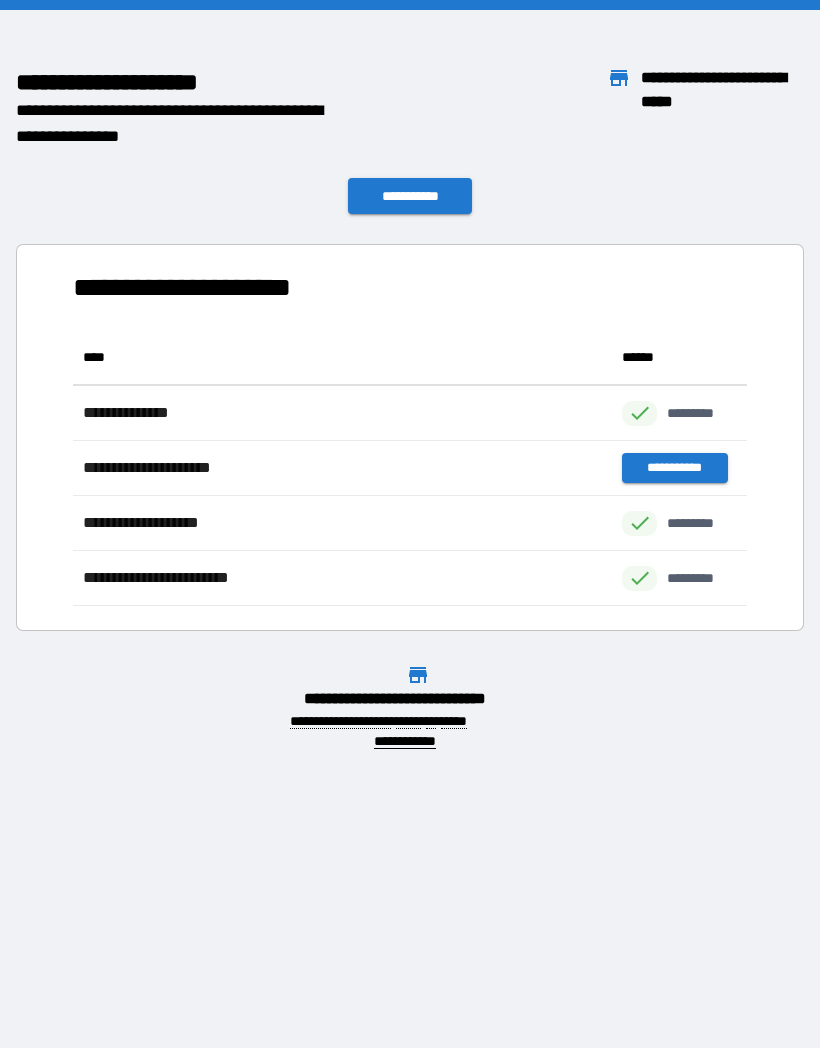 click on "**********" at bounding box center [410, 196] 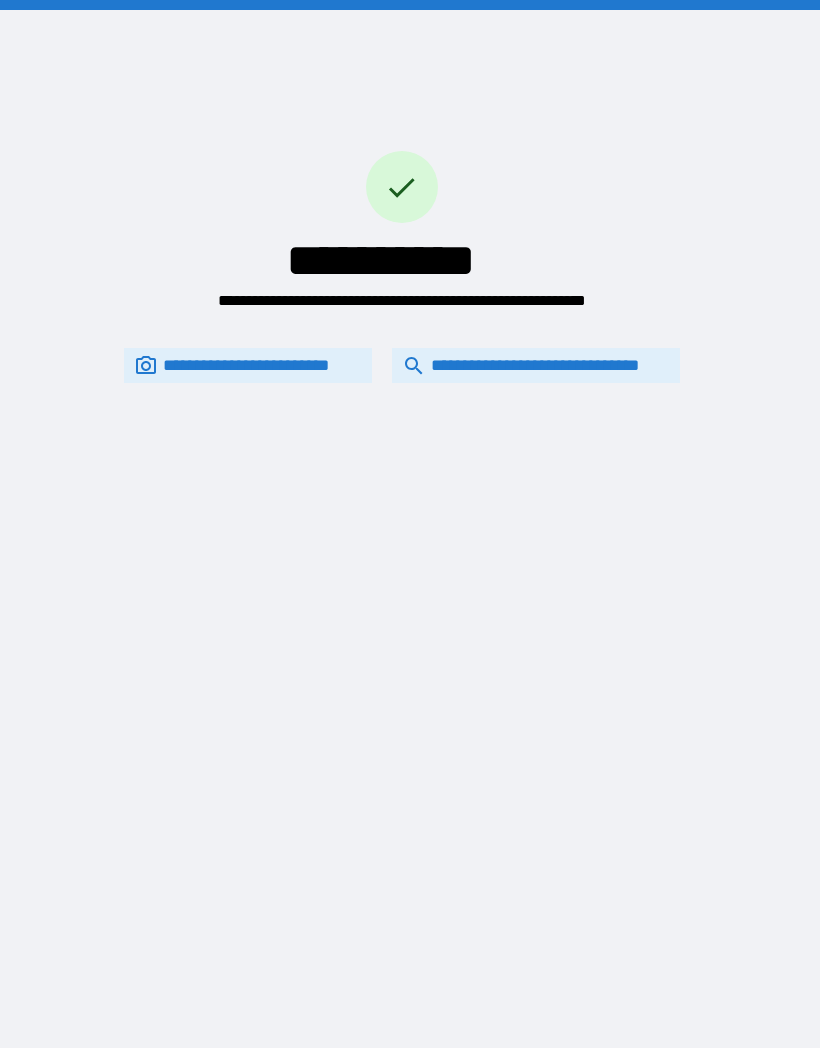 click on "**********" at bounding box center [536, 365] 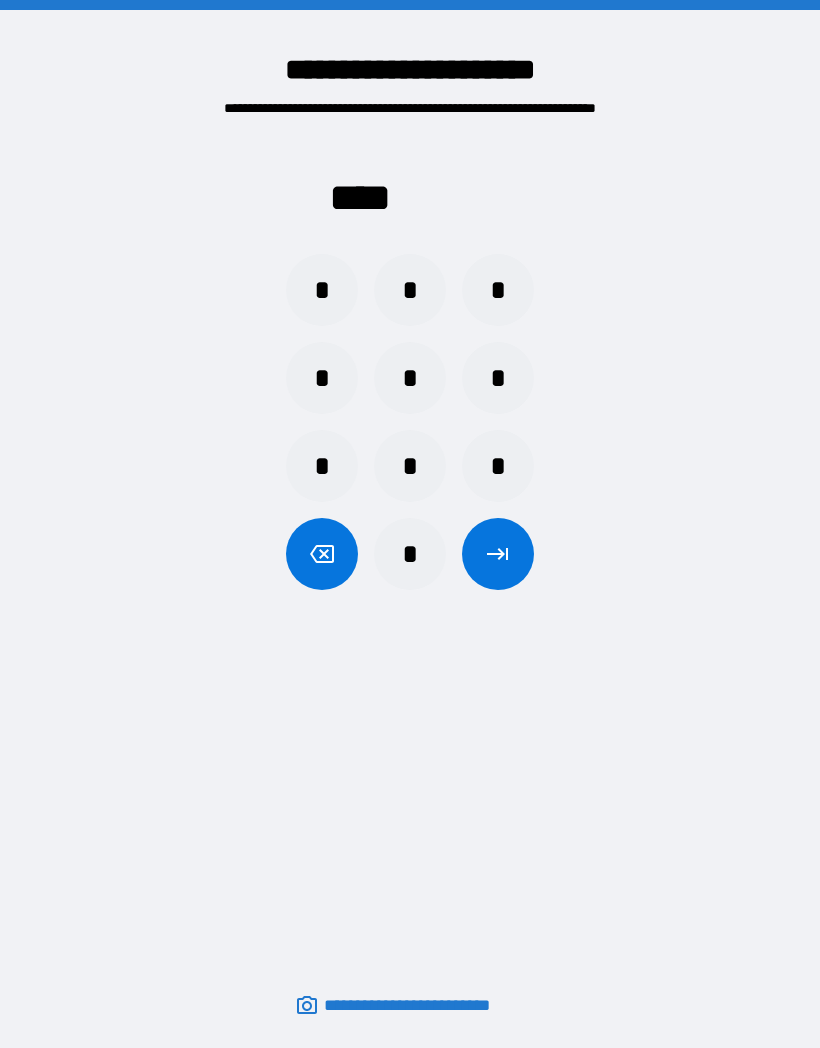click on "*" at bounding box center [410, 466] 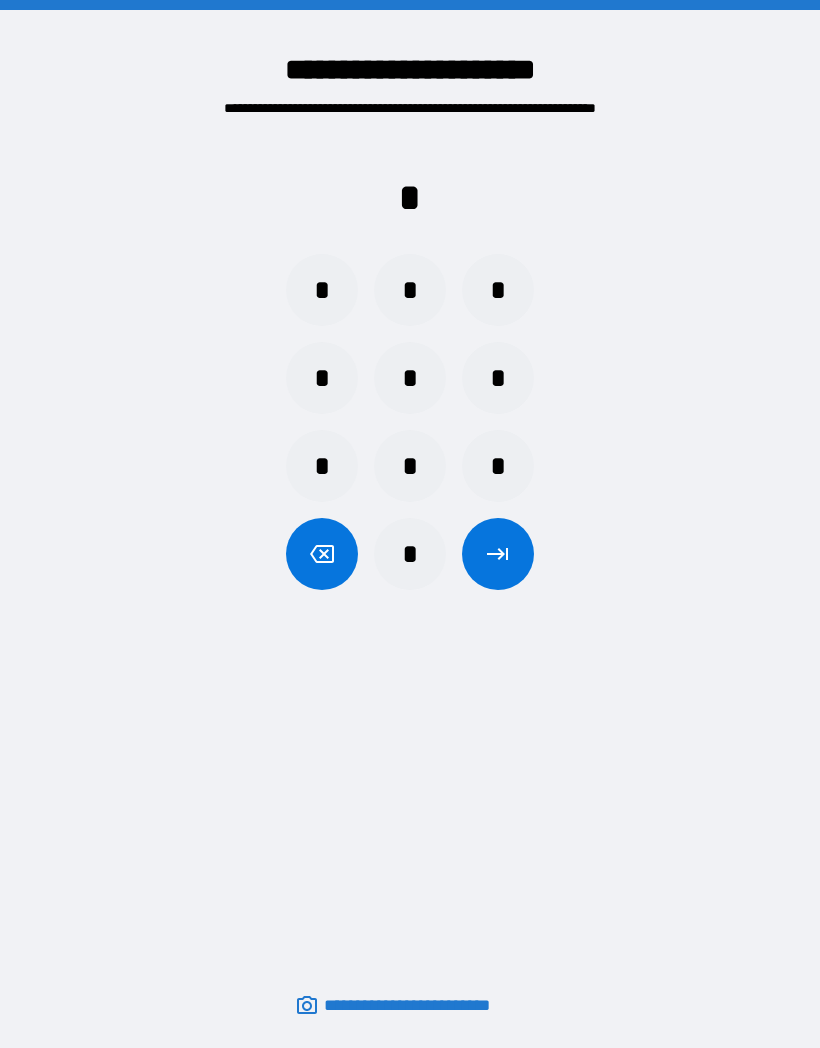 click on "*" at bounding box center (410, 554) 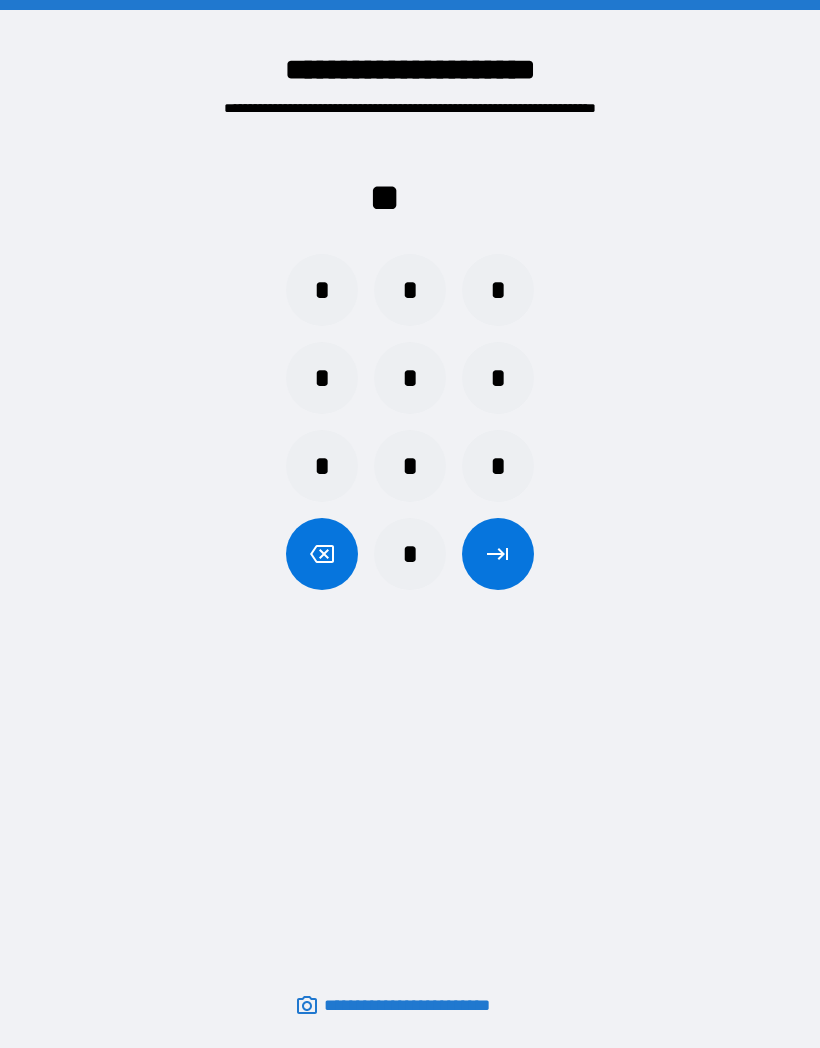 click on "*" at bounding box center [498, 290] 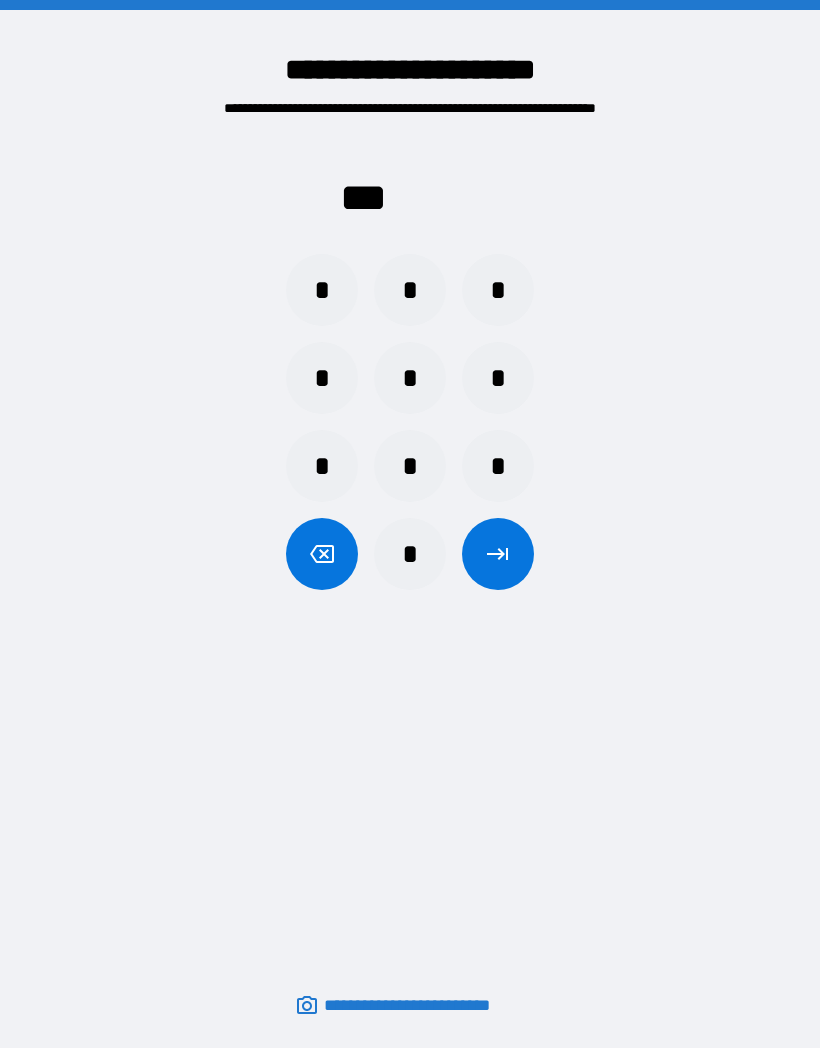 click on "*" at bounding box center [322, 290] 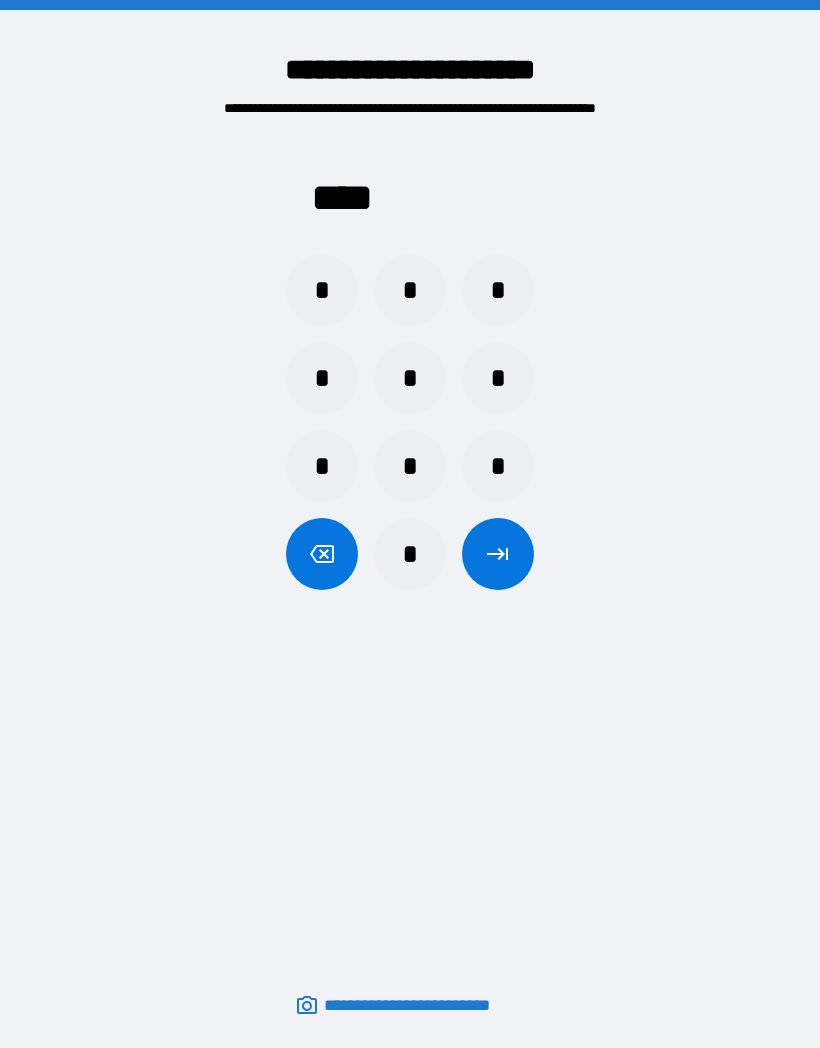 click at bounding box center (498, 554) 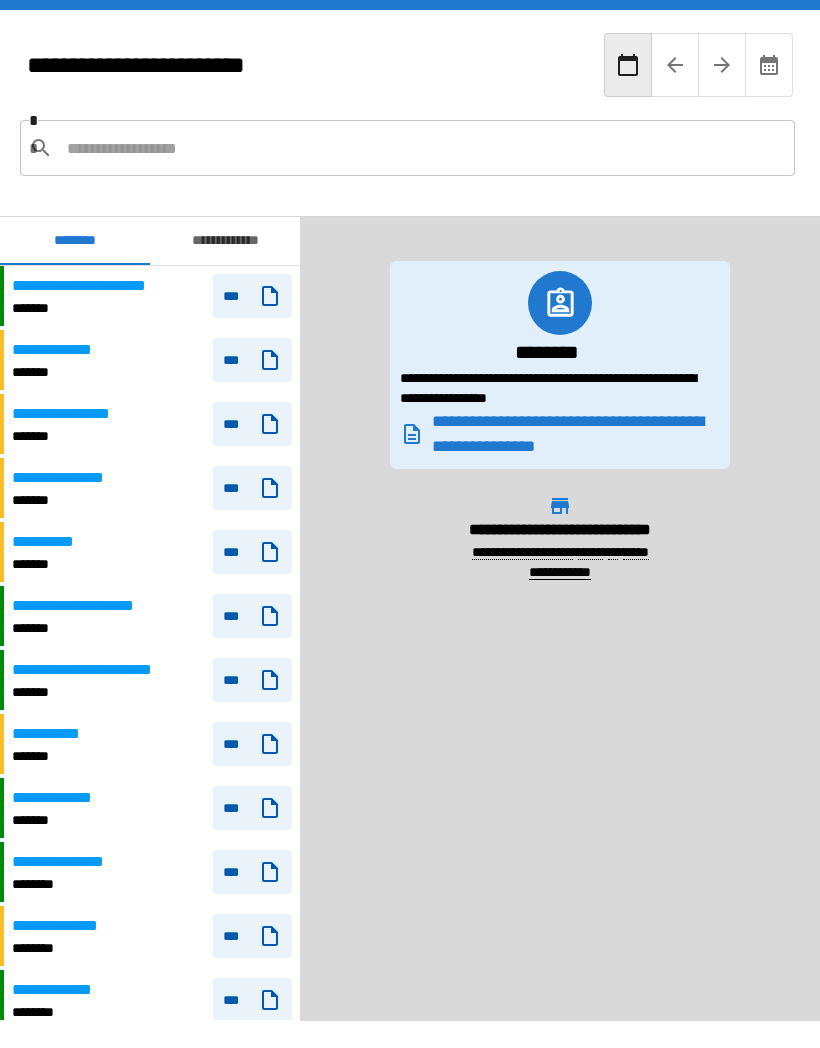 click on "**********" at bounding box center (87, 606) 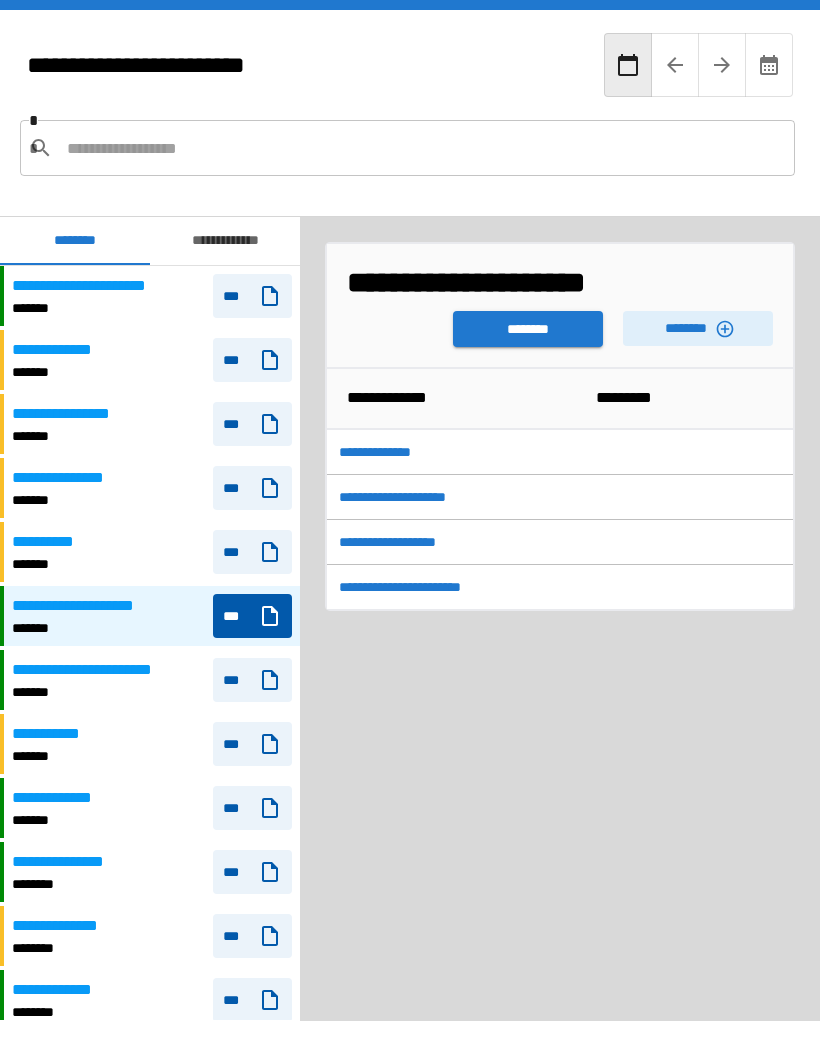 click on "********" at bounding box center (528, 329) 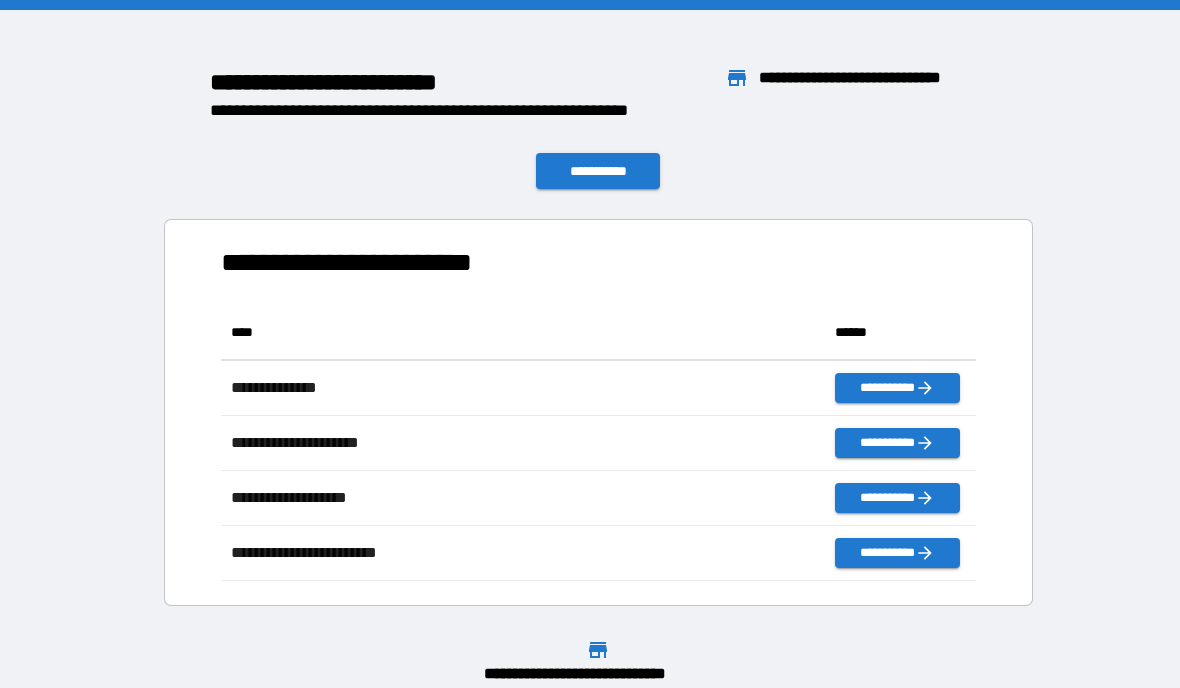 scroll, scrollTop: 1, scrollLeft: 1, axis: both 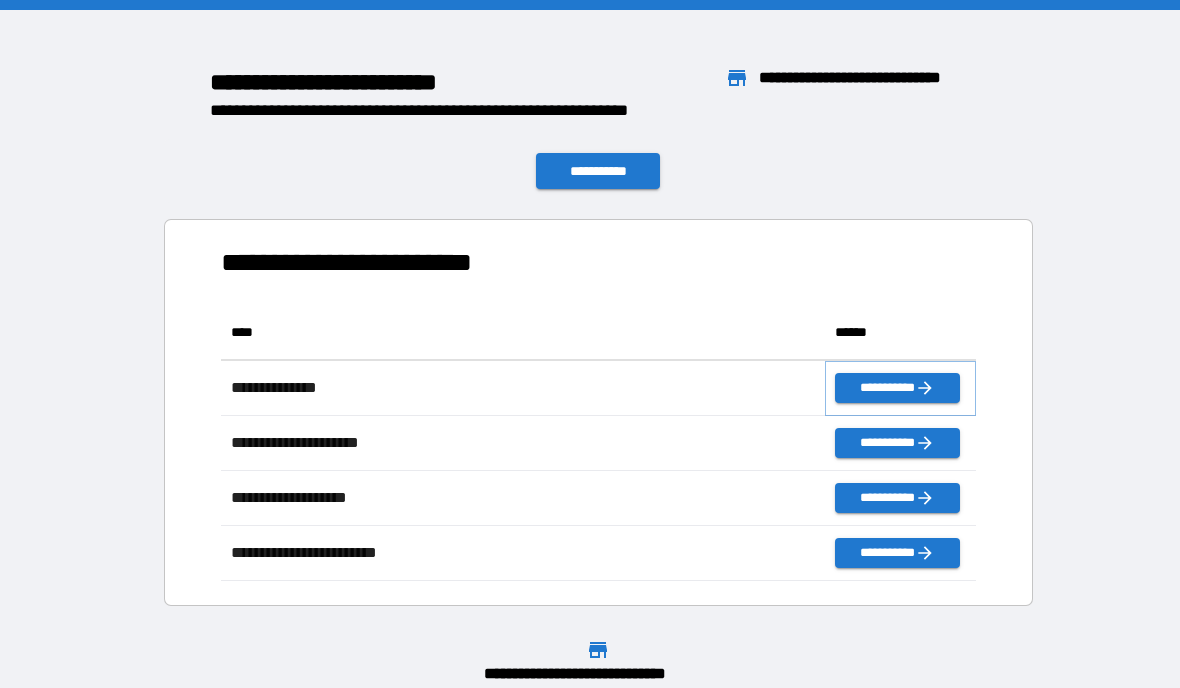 click on "**********" at bounding box center [897, 388] 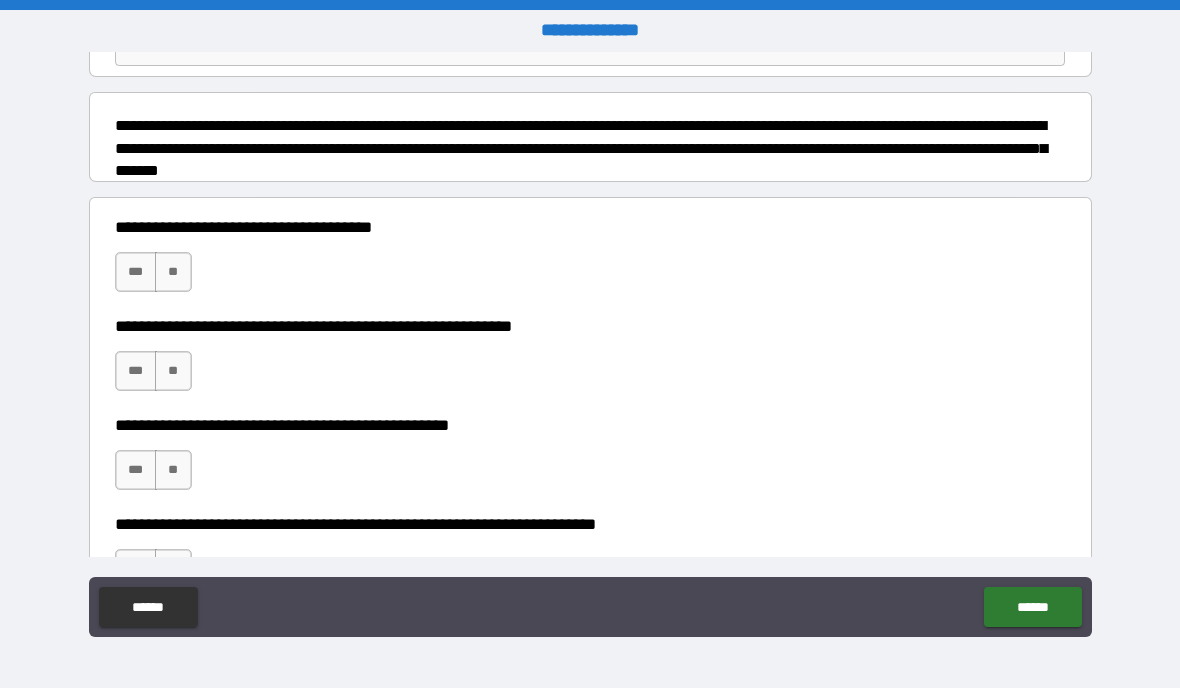 scroll, scrollTop: 225, scrollLeft: 0, axis: vertical 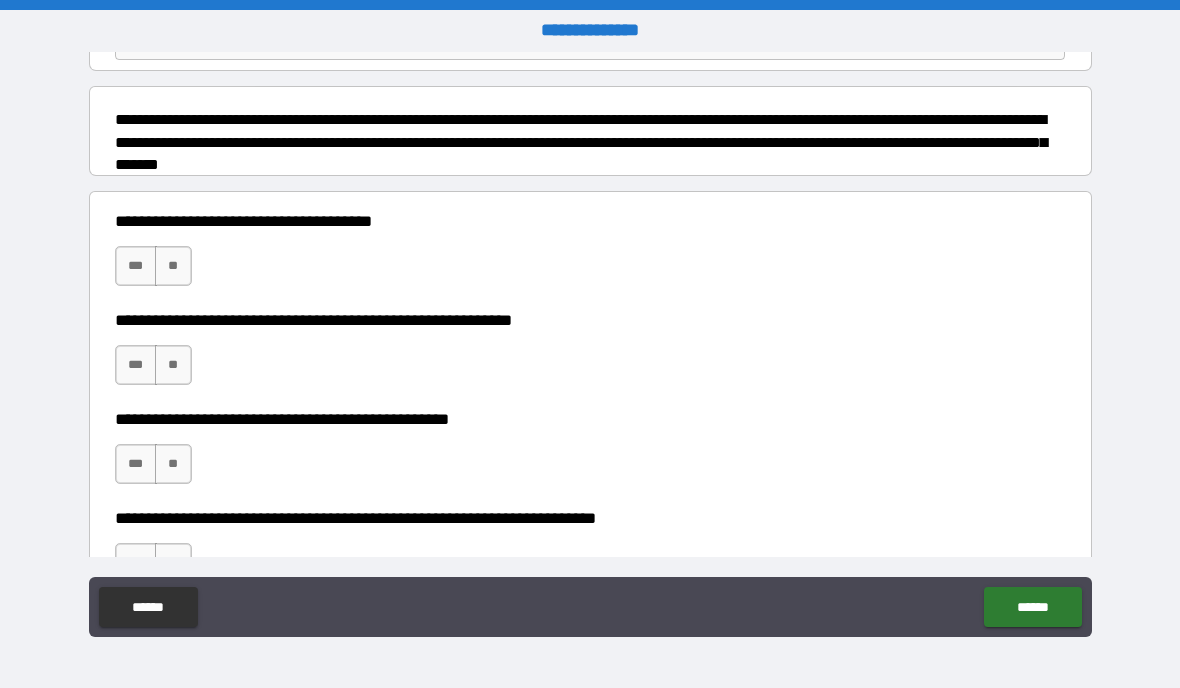 click on "***" at bounding box center (136, 266) 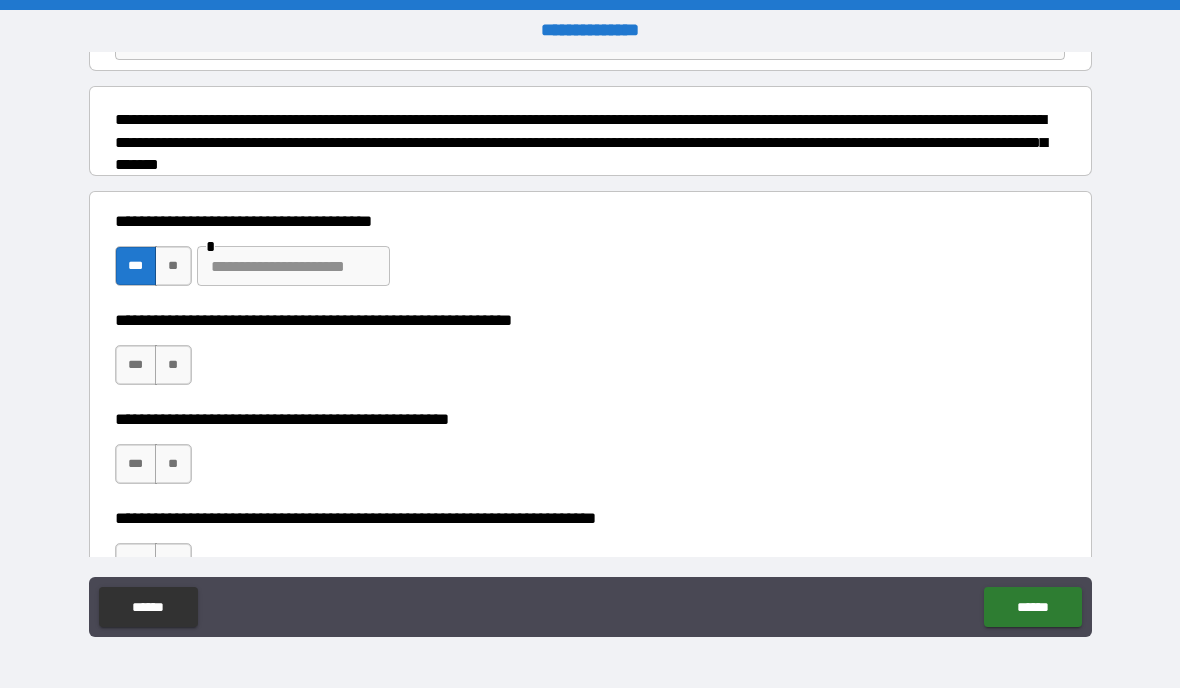 click on "**" at bounding box center [173, 266] 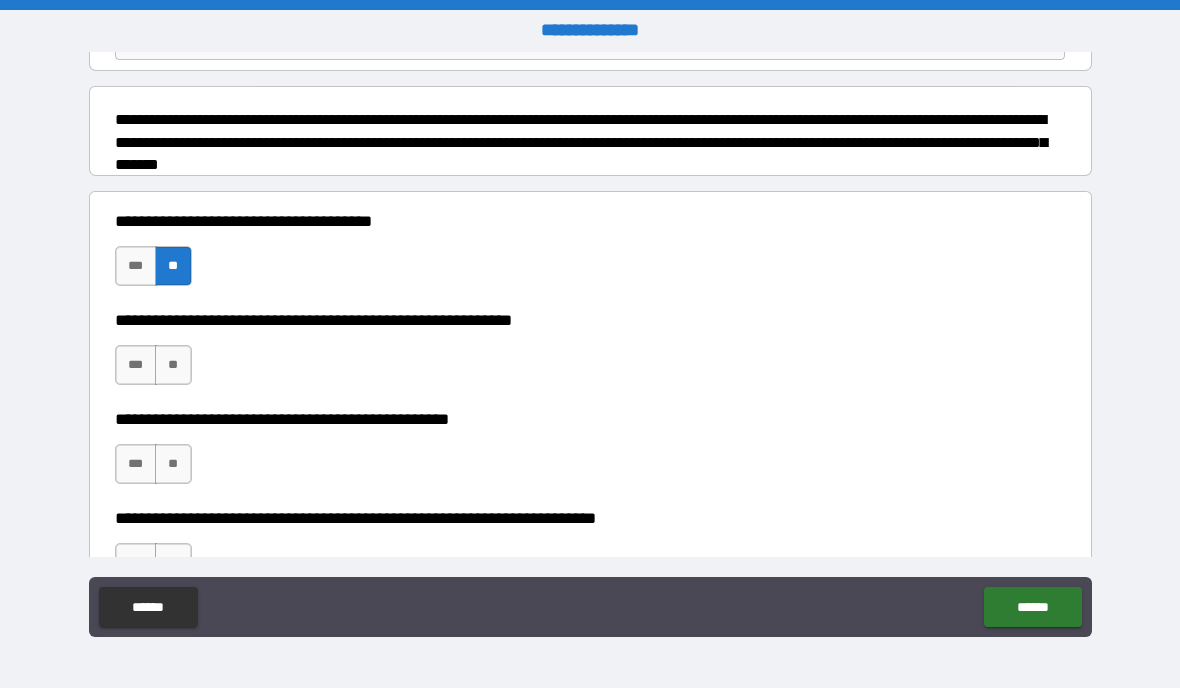 click on "**" at bounding box center [173, 365] 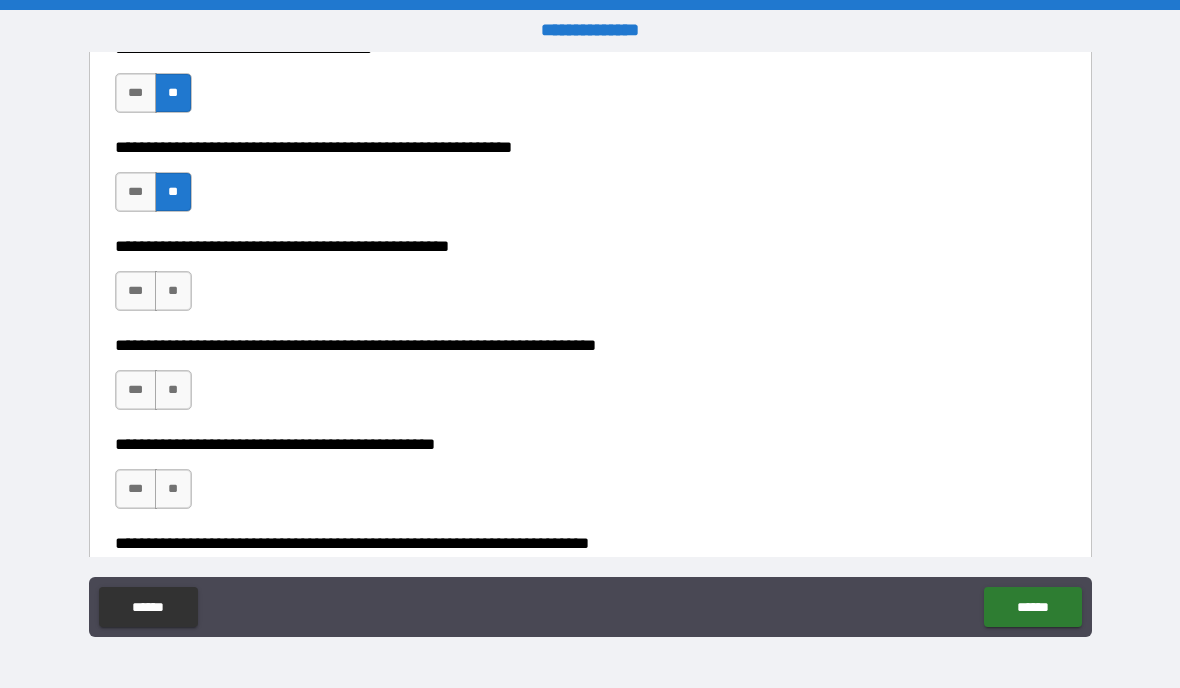 scroll, scrollTop: 409, scrollLeft: 0, axis: vertical 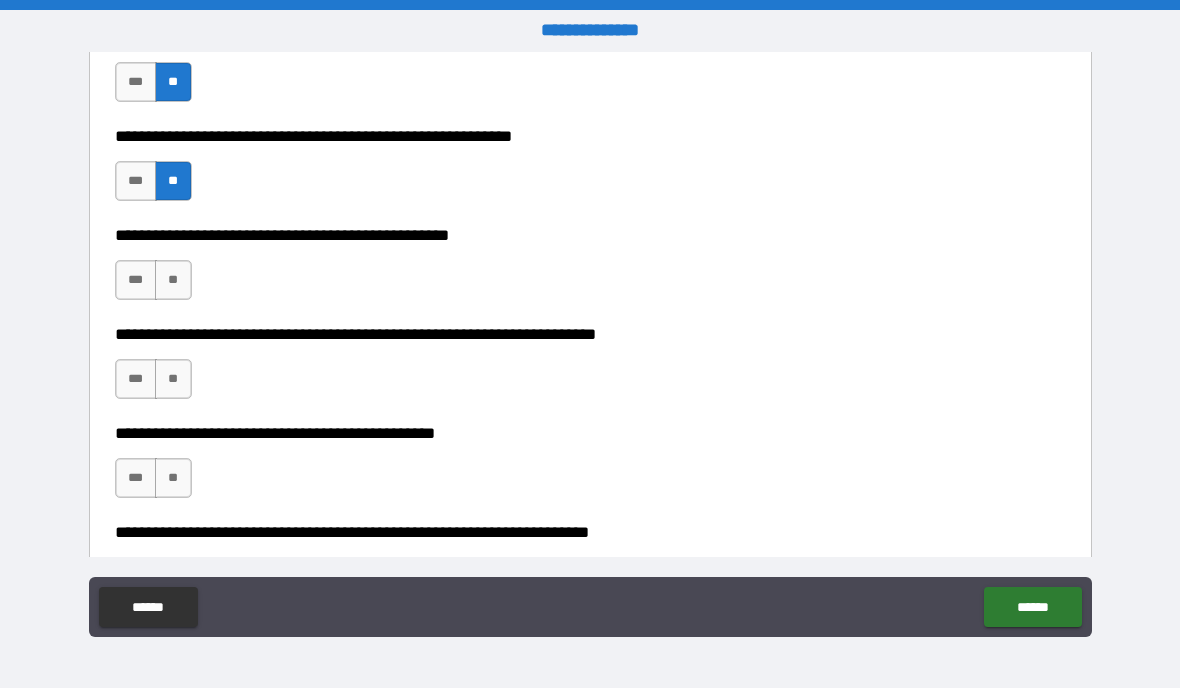 click on "**" at bounding box center (173, 280) 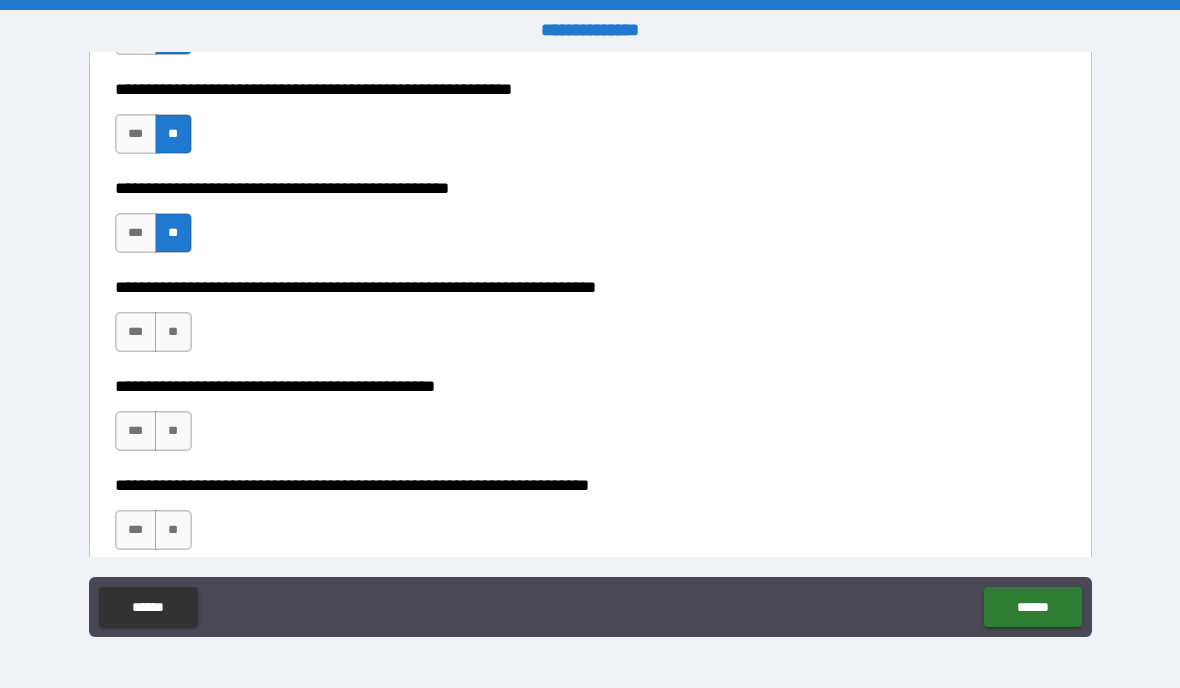 scroll, scrollTop: 509, scrollLeft: 0, axis: vertical 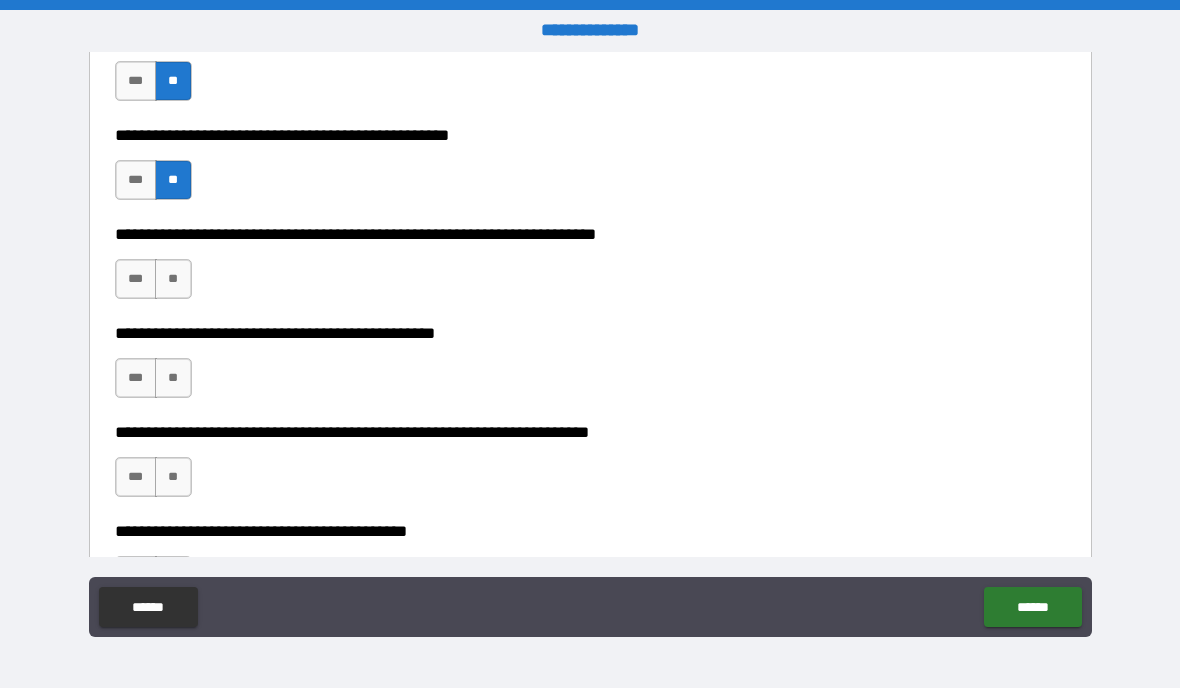 click on "**" at bounding box center (173, 279) 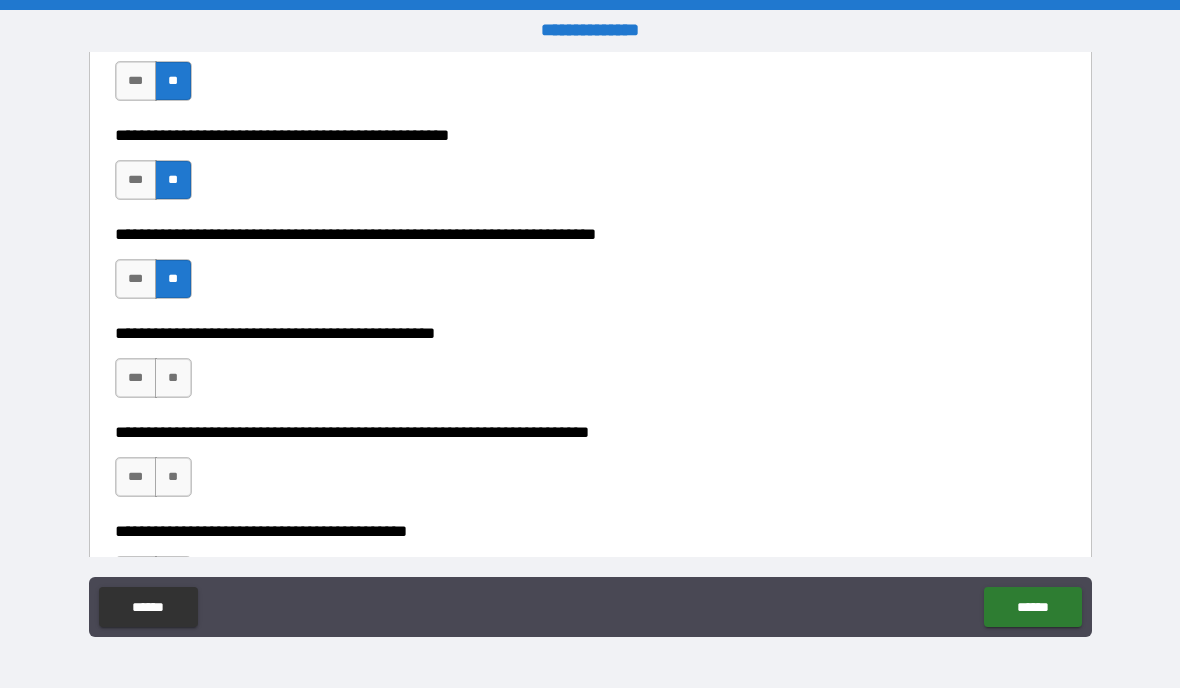 click on "**" at bounding box center (173, 378) 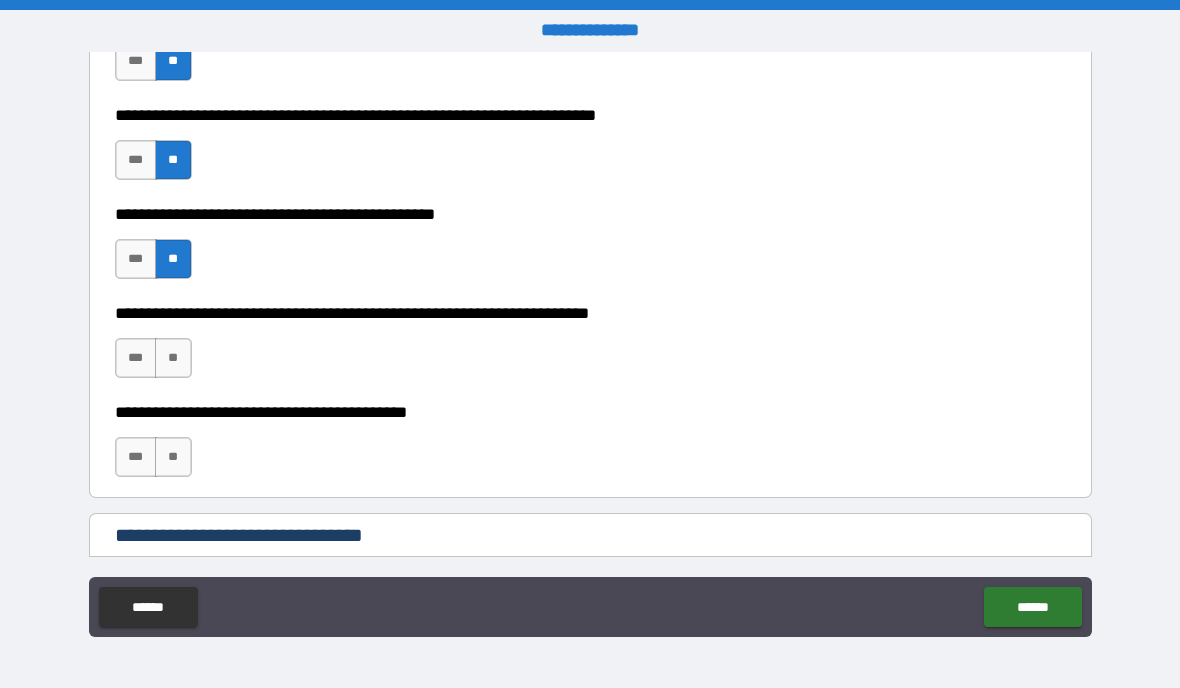 scroll, scrollTop: 631, scrollLeft: 0, axis: vertical 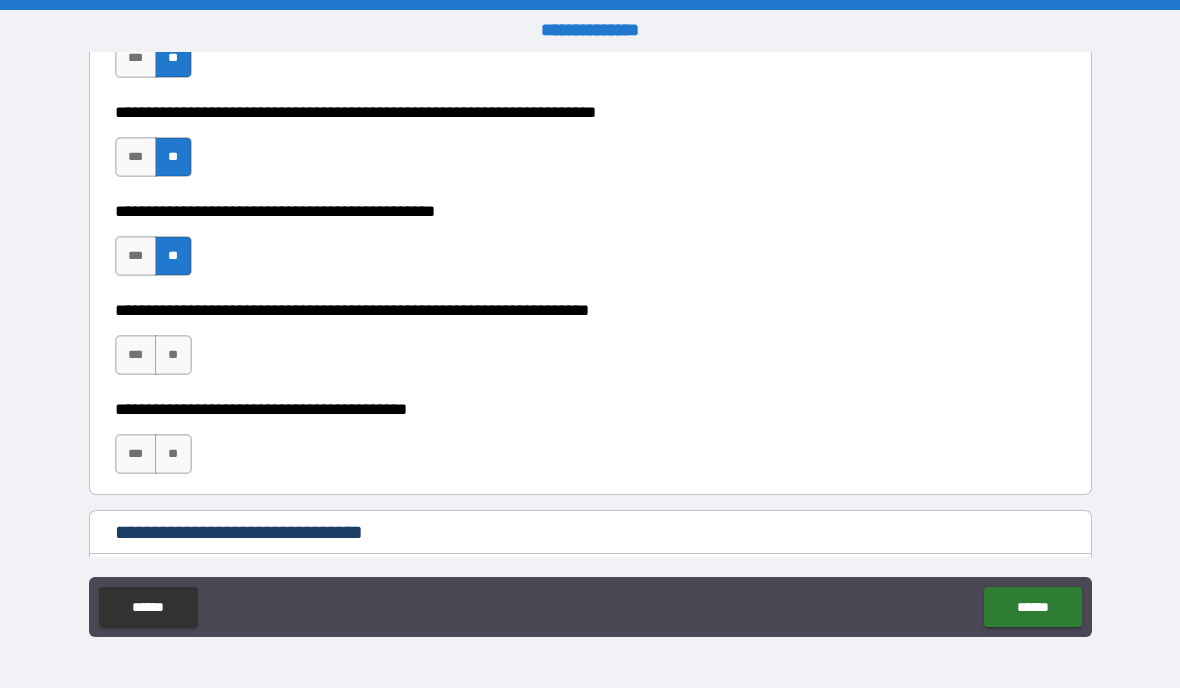 click on "**" at bounding box center (173, 355) 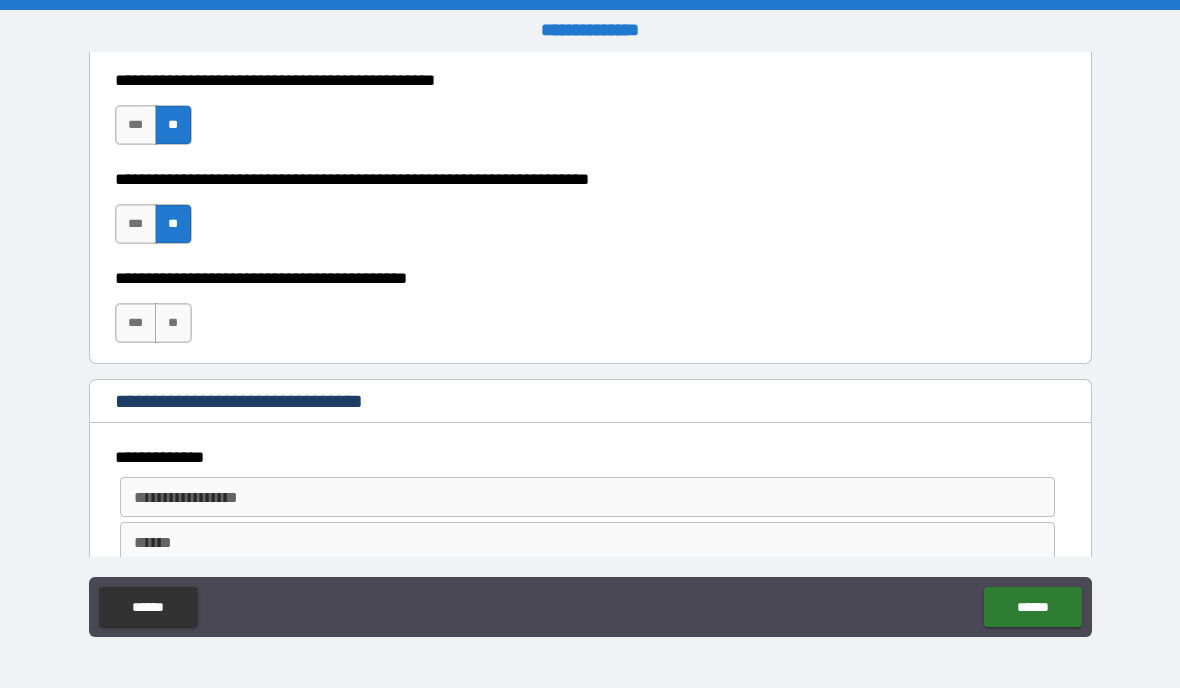 scroll, scrollTop: 787, scrollLeft: 0, axis: vertical 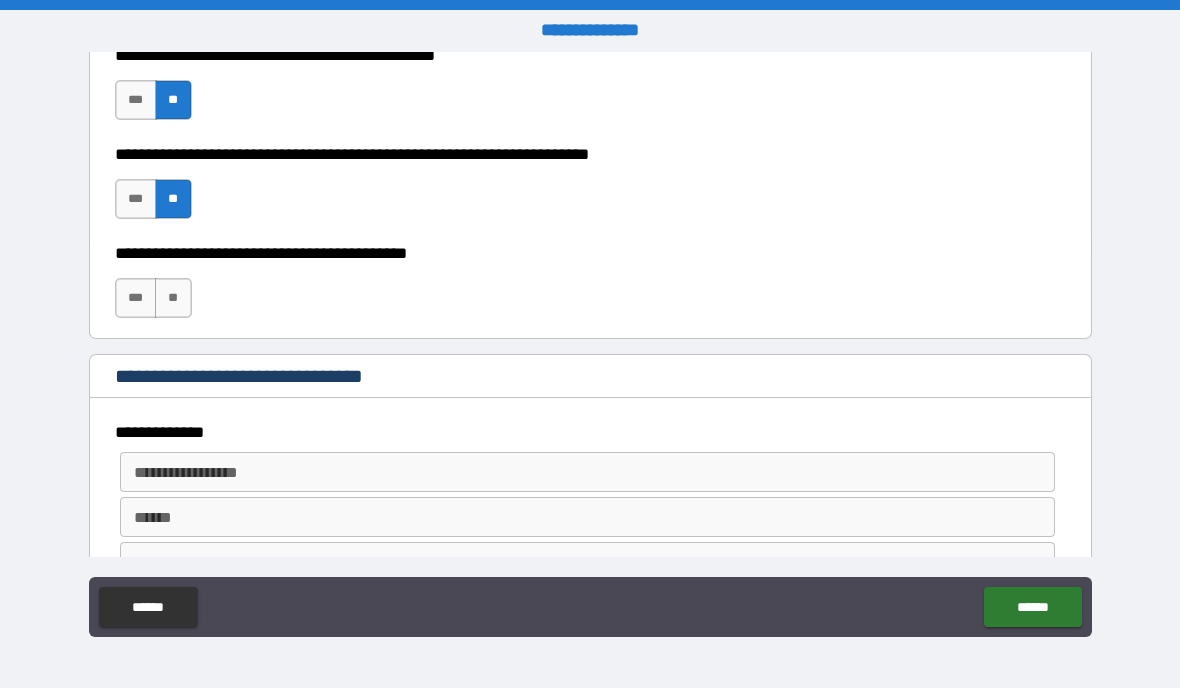 click on "**" at bounding box center [173, 298] 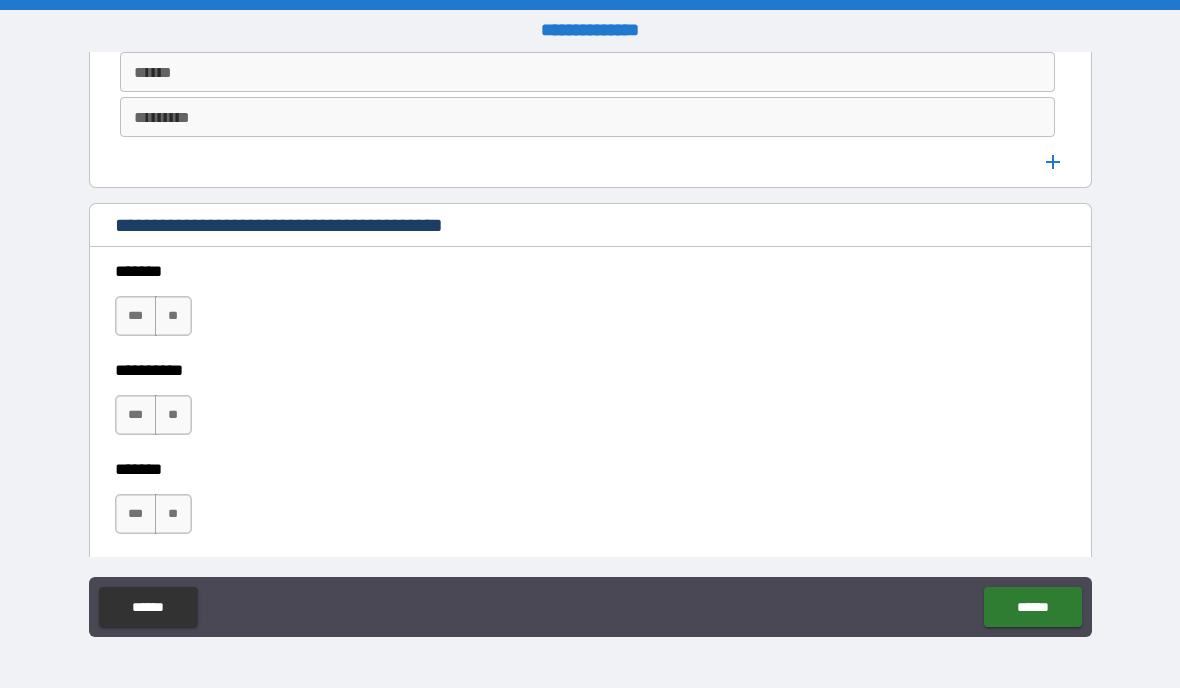 scroll, scrollTop: 1240, scrollLeft: 0, axis: vertical 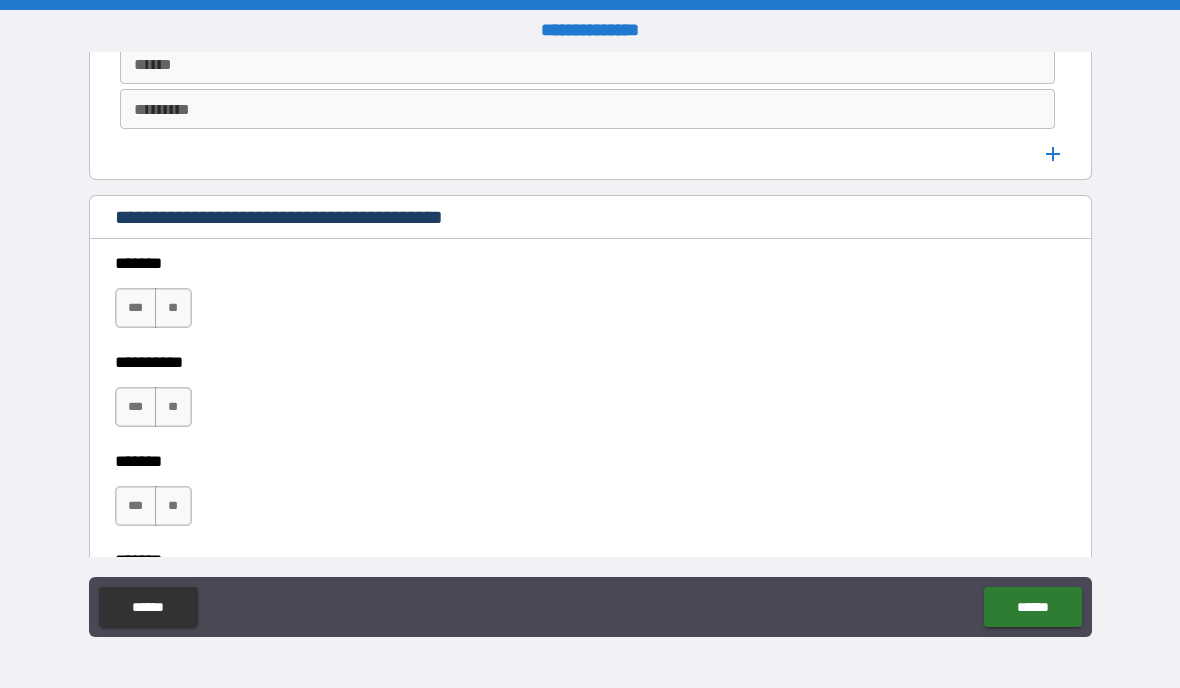 click on "**" at bounding box center (173, 308) 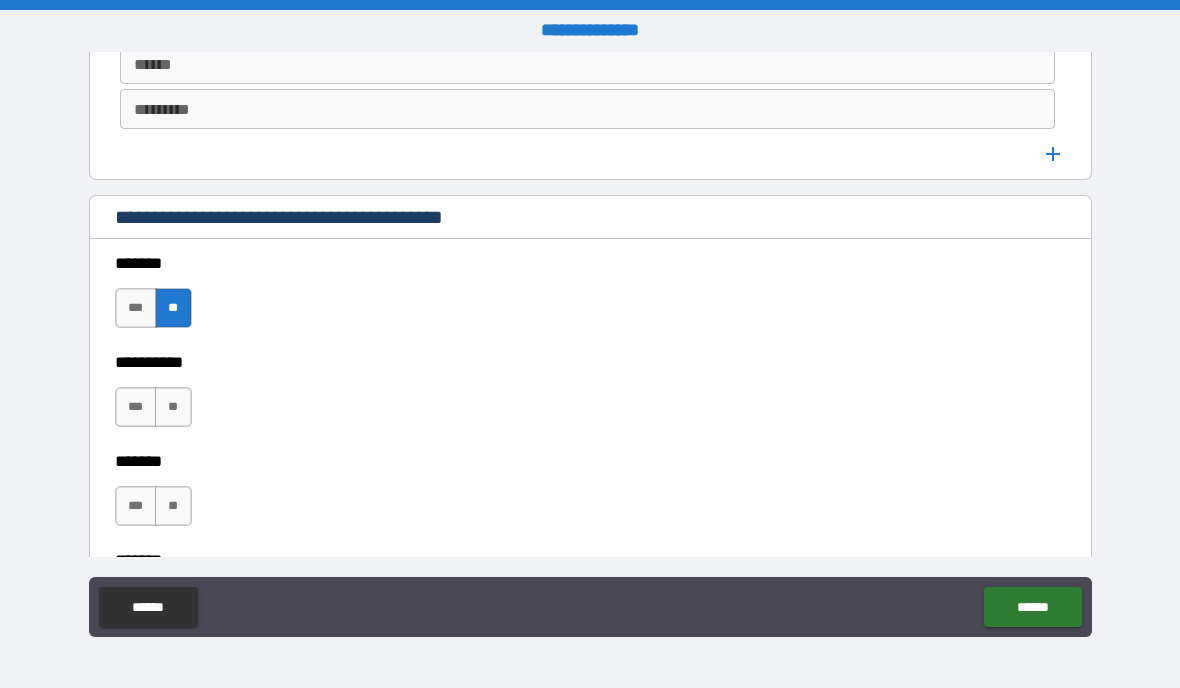 click on "**" at bounding box center (173, 407) 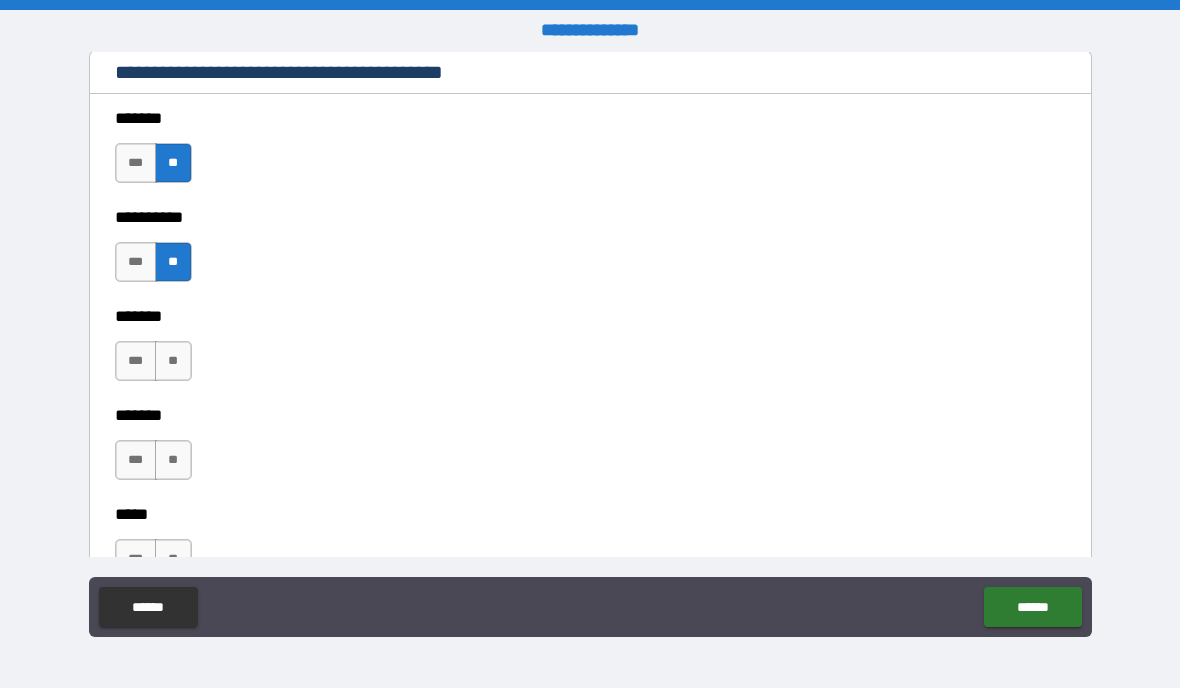 click on "**" at bounding box center (173, 361) 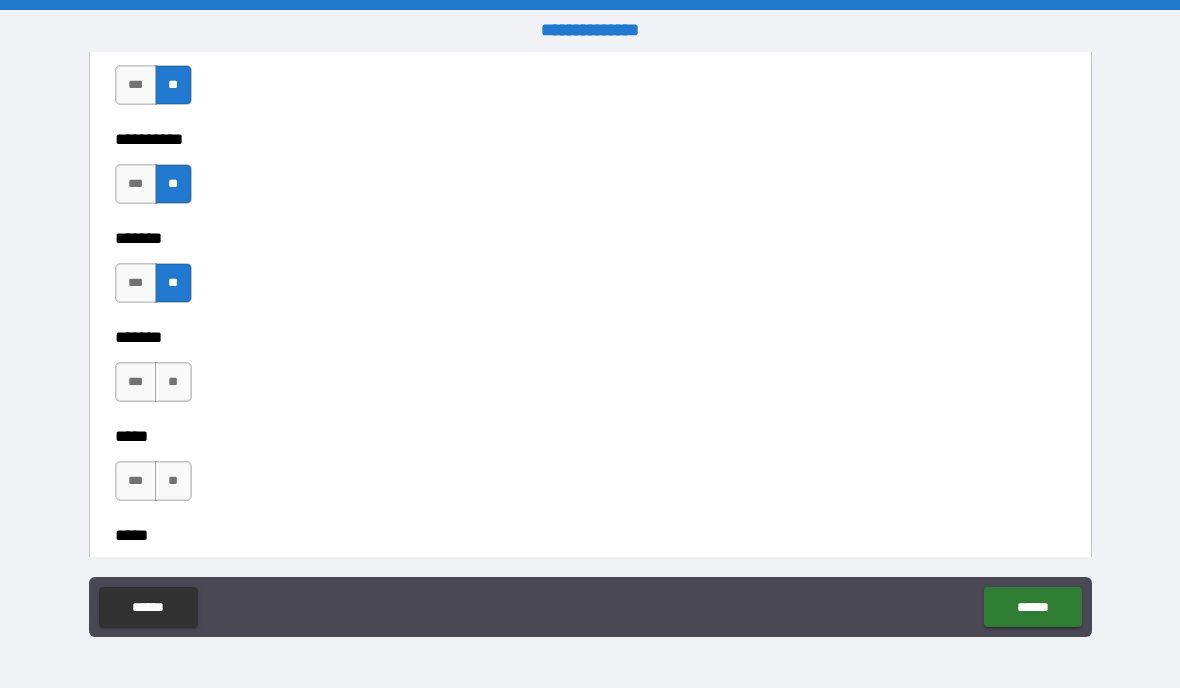 scroll, scrollTop: 1531, scrollLeft: 0, axis: vertical 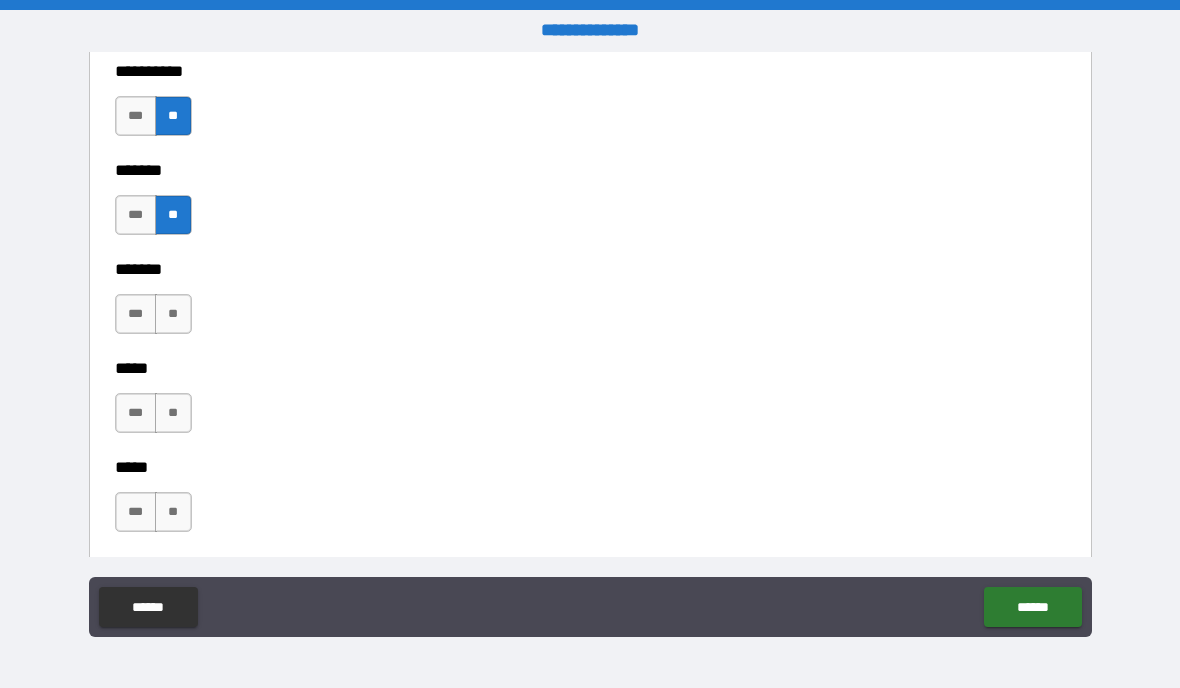 click on "**" at bounding box center [173, 314] 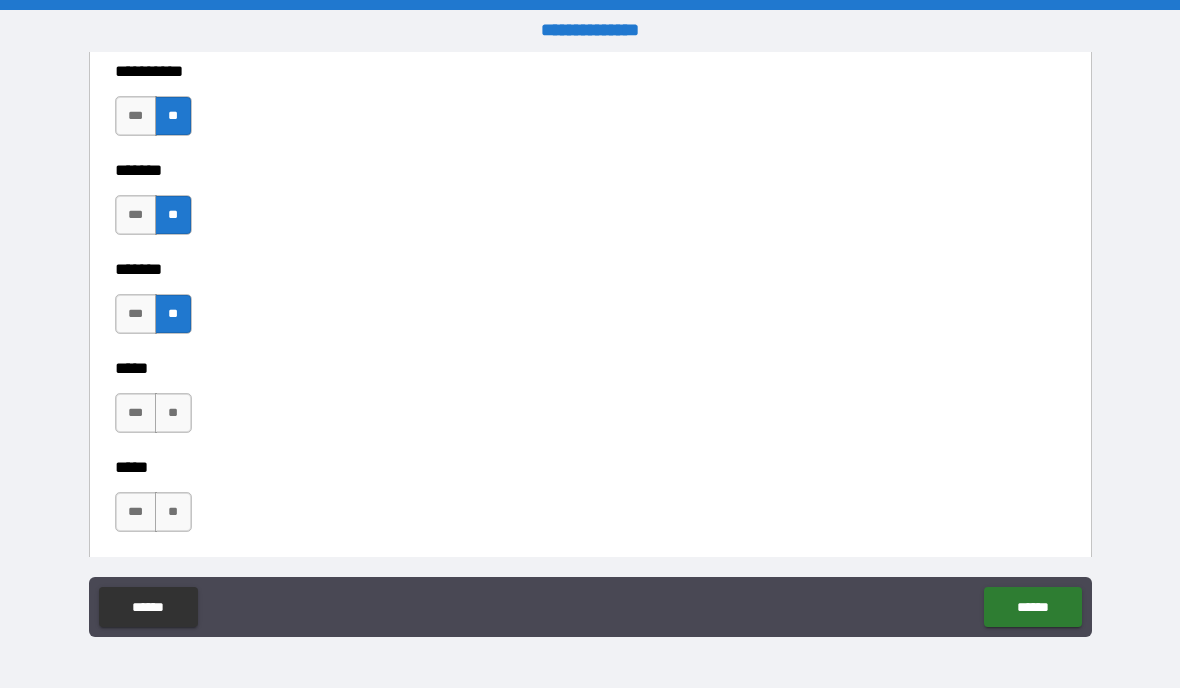 click on "**" at bounding box center [173, 413] 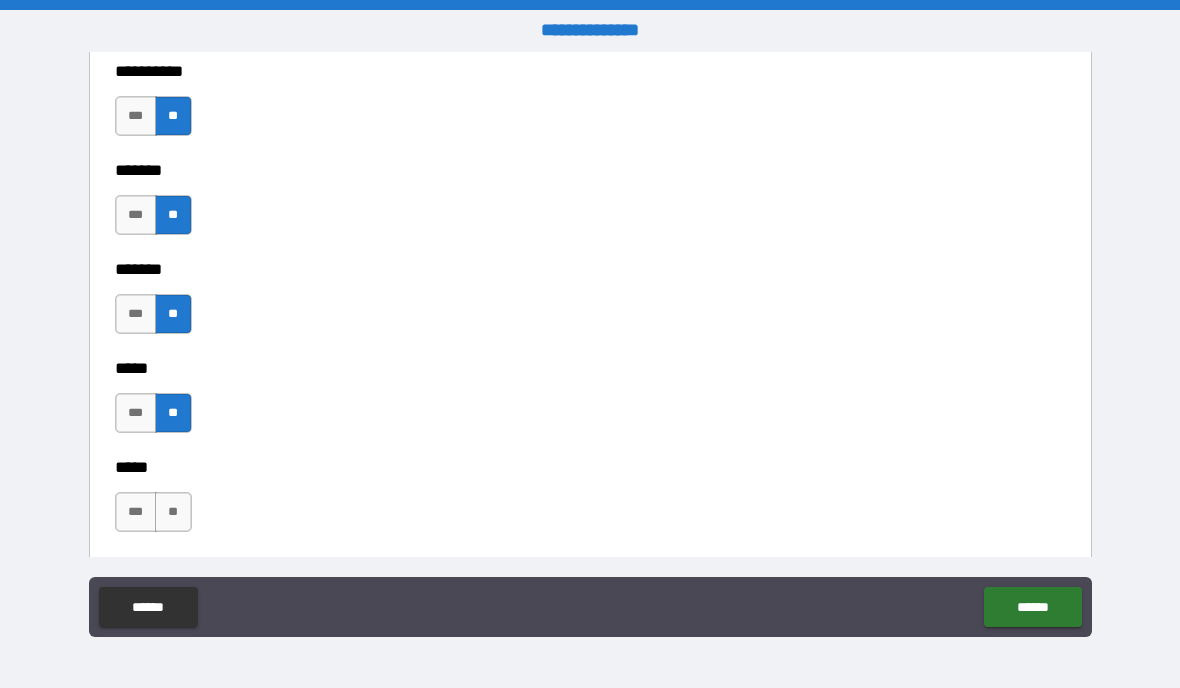 click on "**" at bounding box center [173, 512] 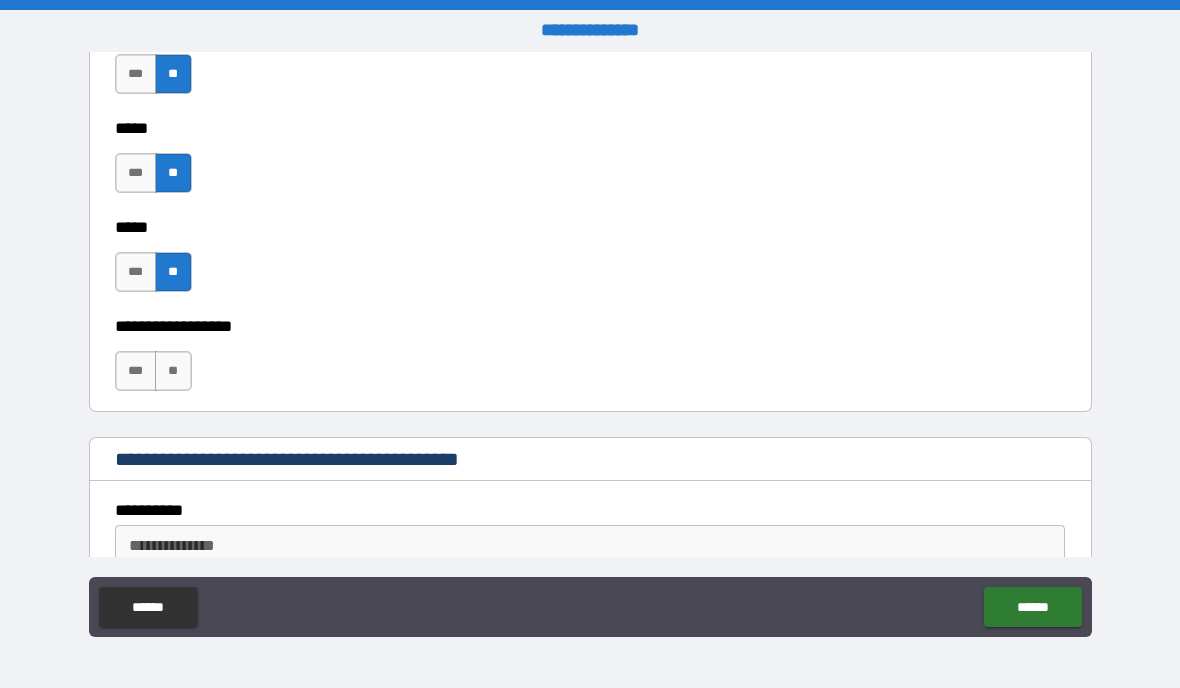 click on "**" at bounding box center (173, 371) 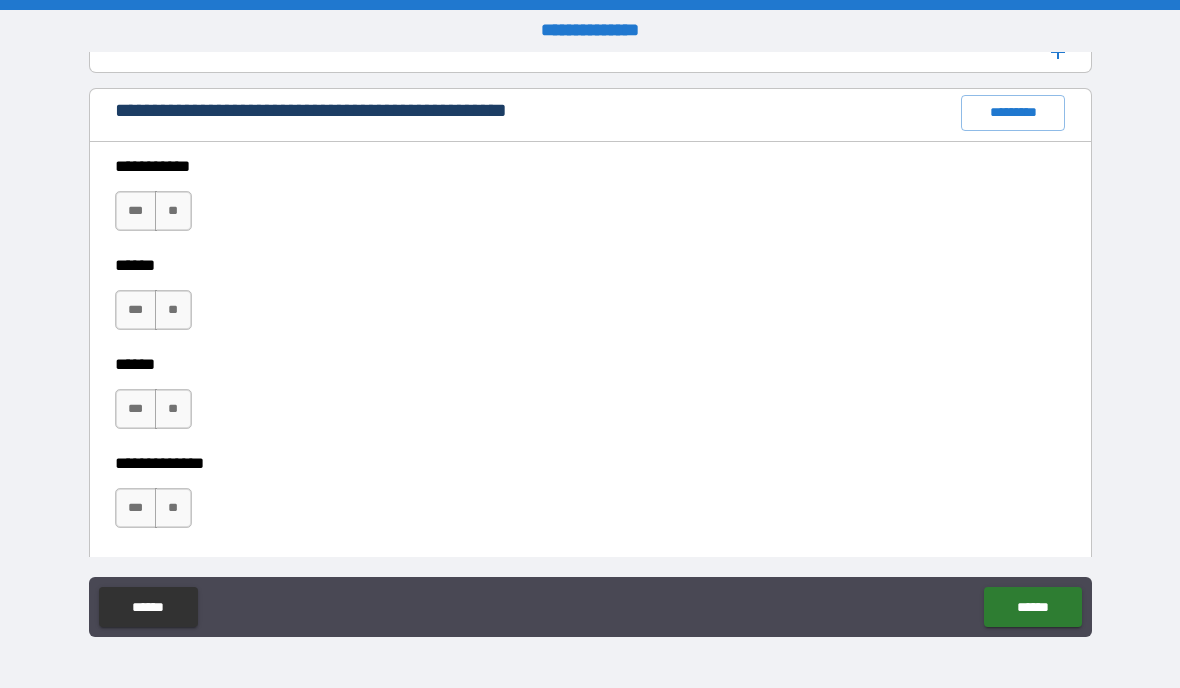 scroll, scrollTop: 2306, scrollLeft: 0, axis: vertical 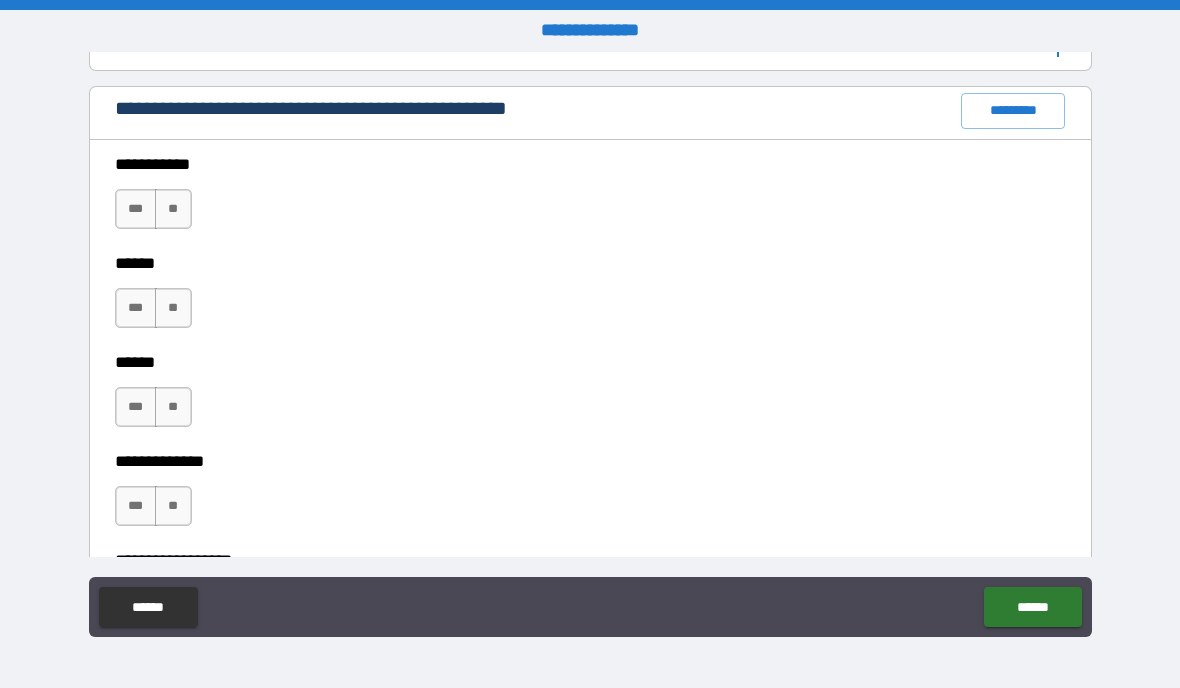 click on "**" at bounding box center (173, 209) 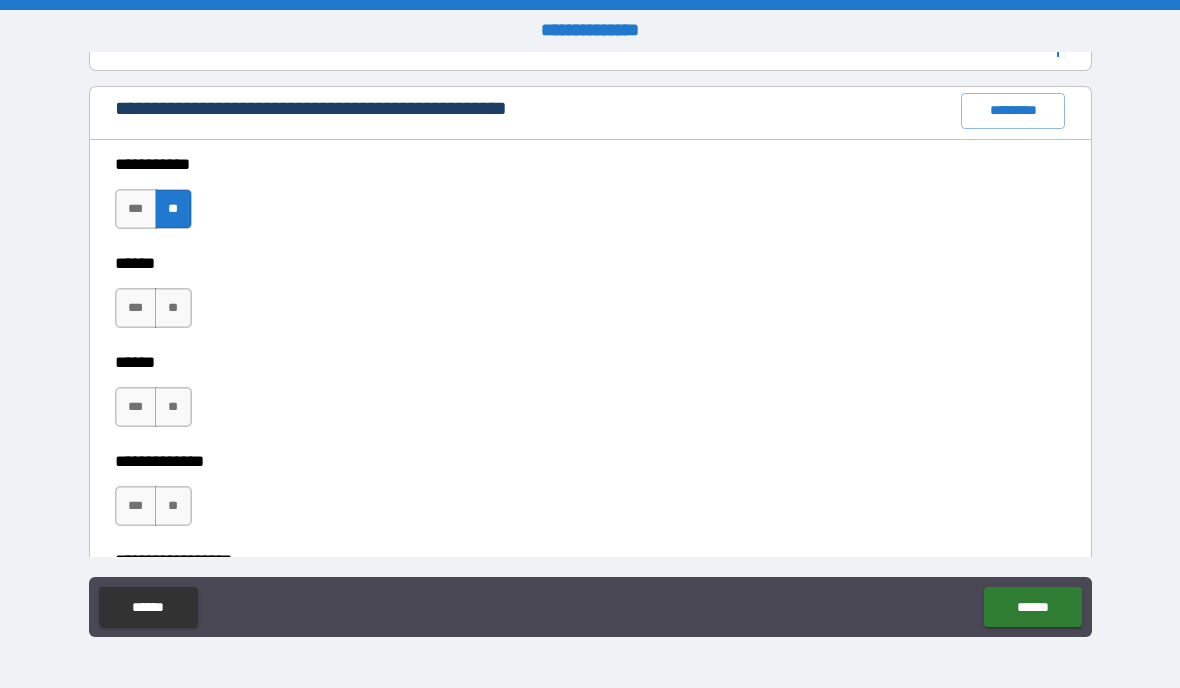 click on "**" at bounding box center [173, 308] 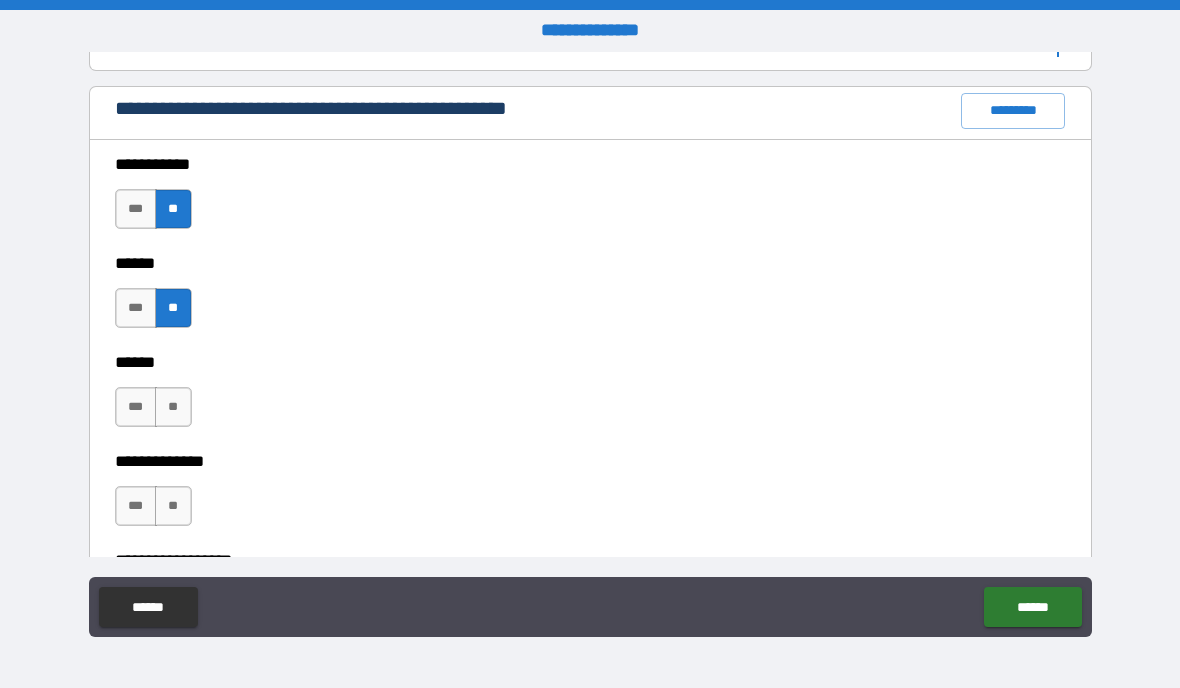 click on "**" at bounding box center [173, 407] 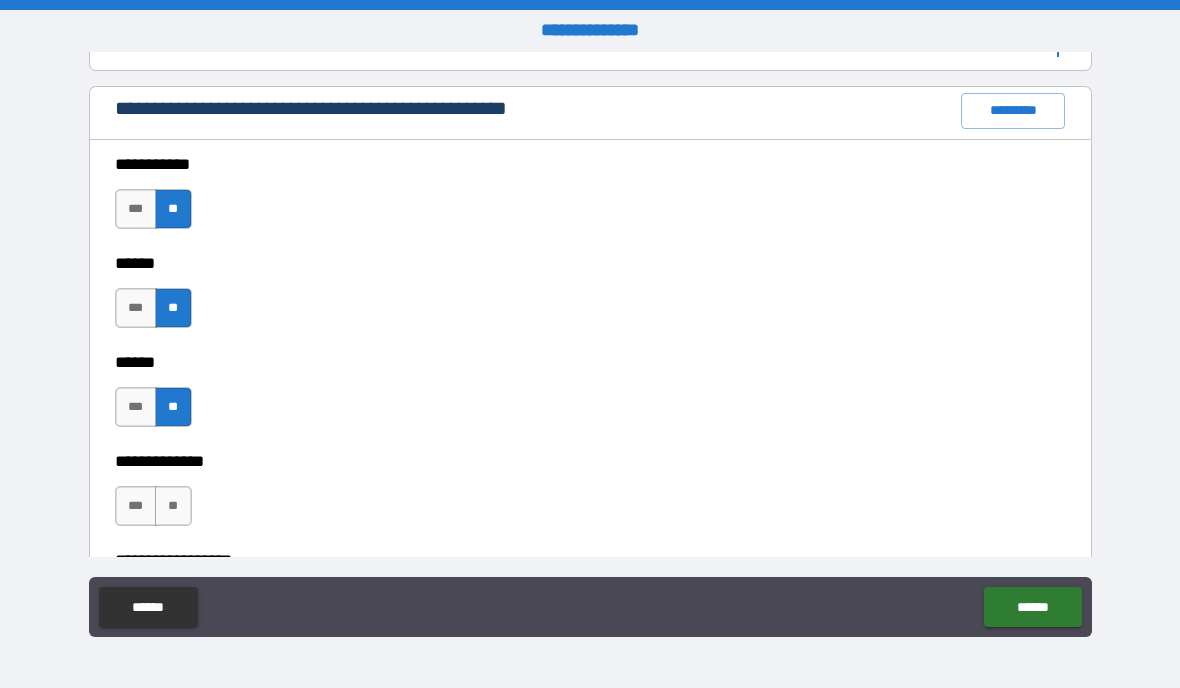 click on "**" at bounding box center (173, 506) 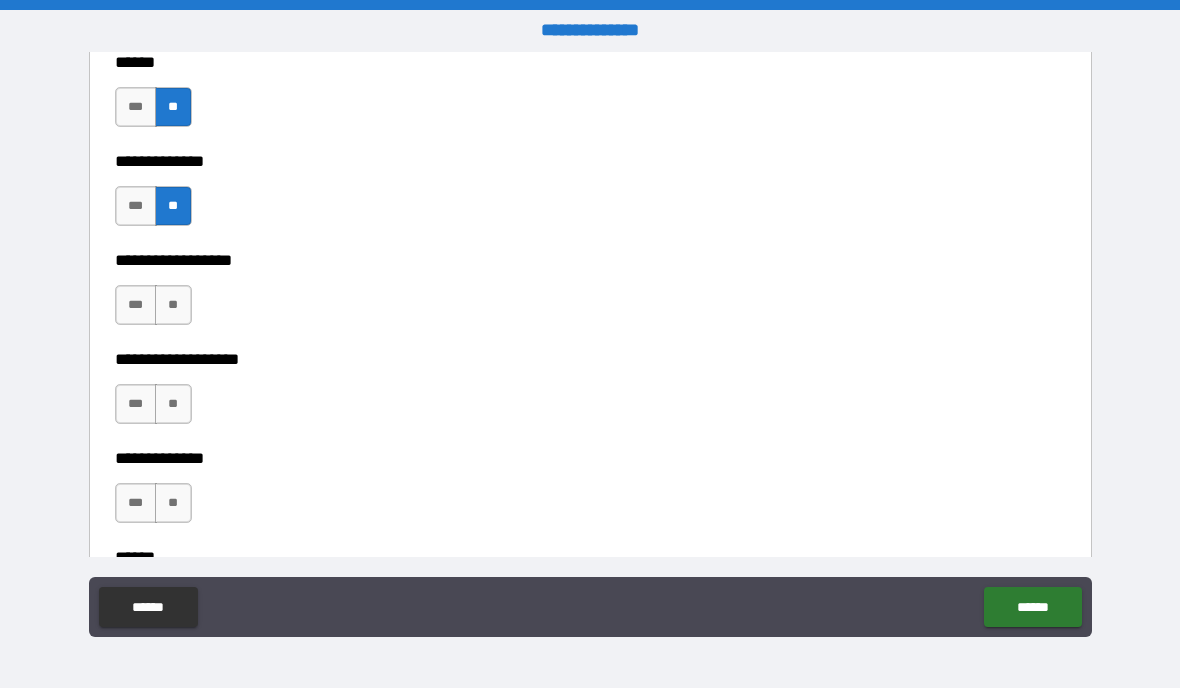scroll, scrollTop: 2626, scrollLeft: 0, axis: vertical 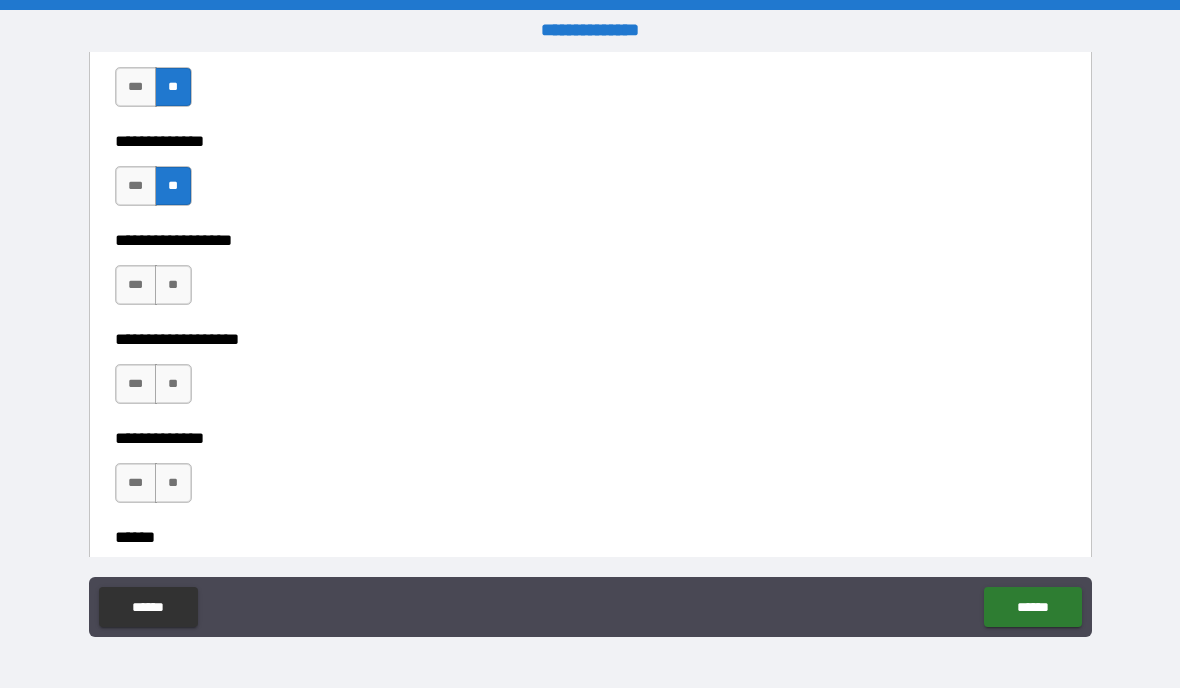 click on "**" at bounding box center (173, 285) 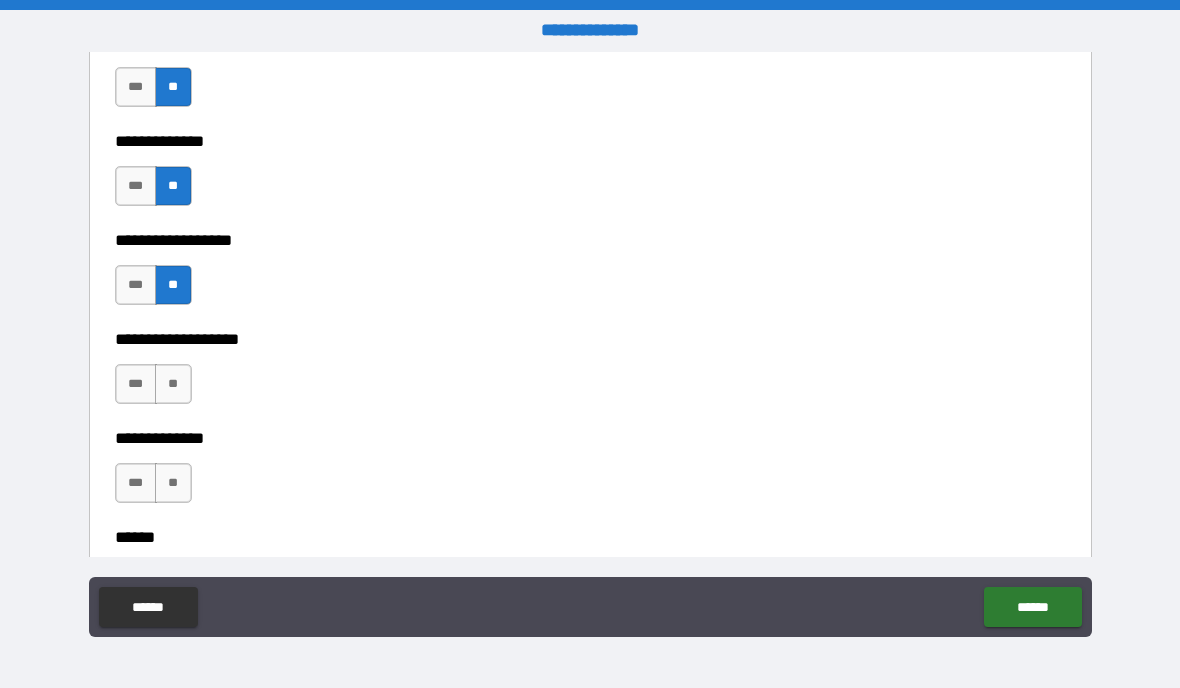 click on "**" at bounding box center (173, 384) 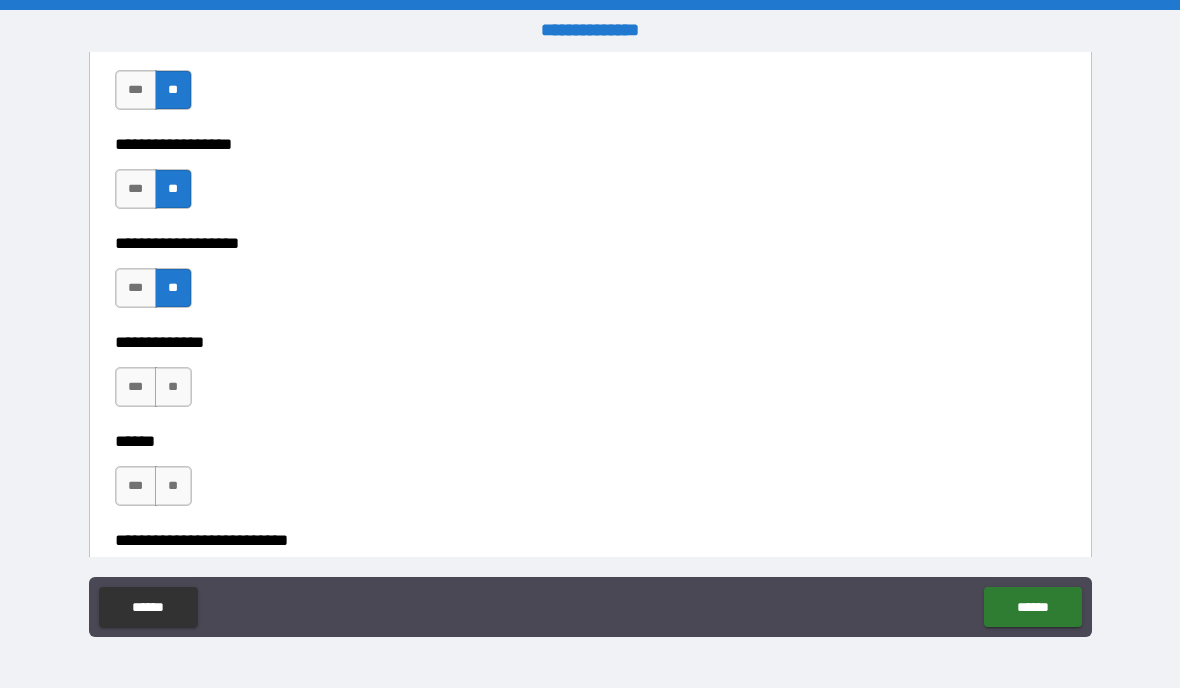 scroll, scrollTop: 2851, scrollLeft: 0, axis: vertical 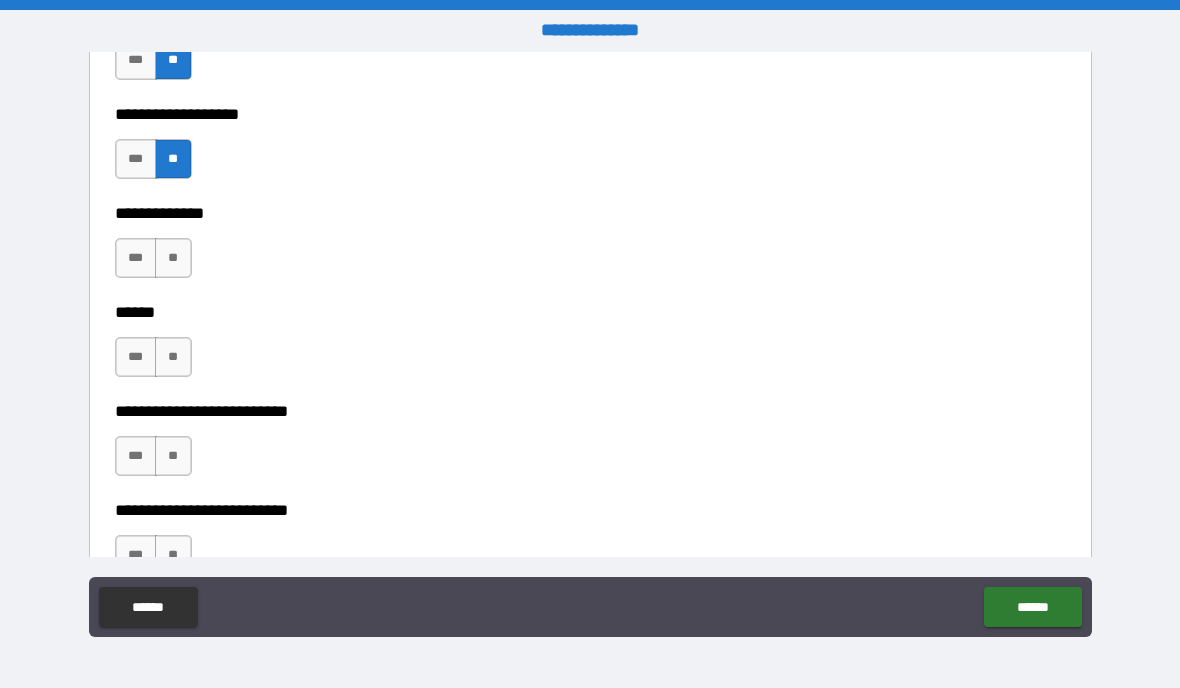 click on "**" at bounding box center (173, 258) 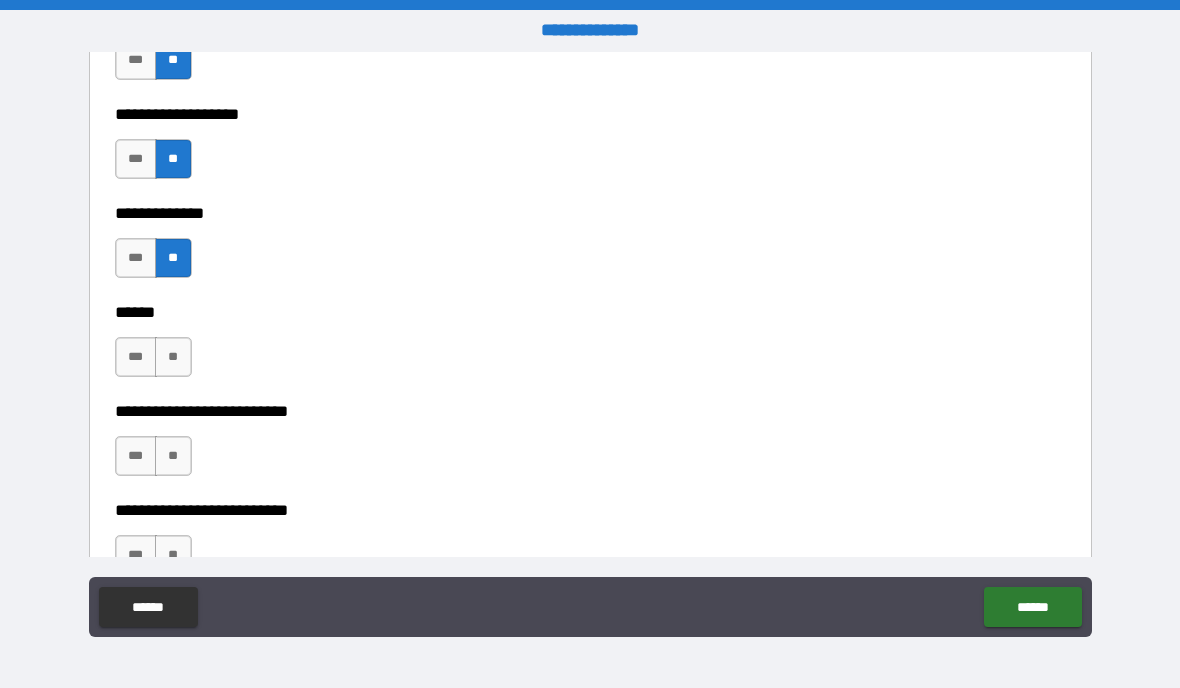 click on "**" at bounding box center (173, 357) 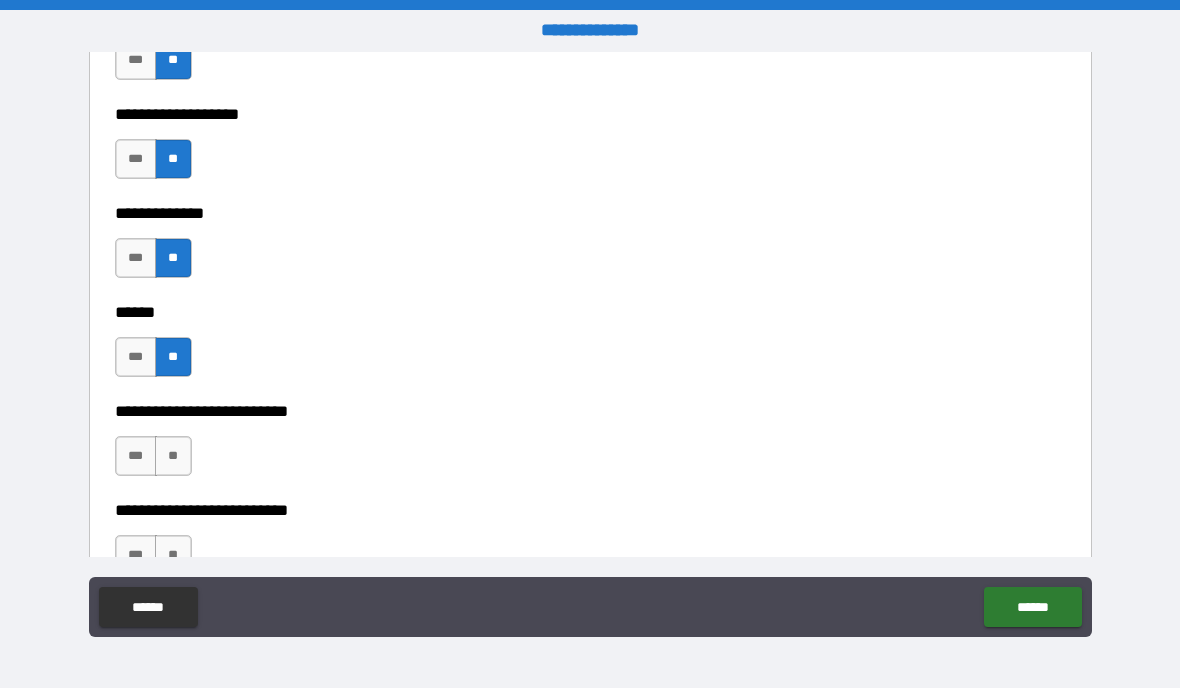 click on "**" at bounding box center [173, 456] 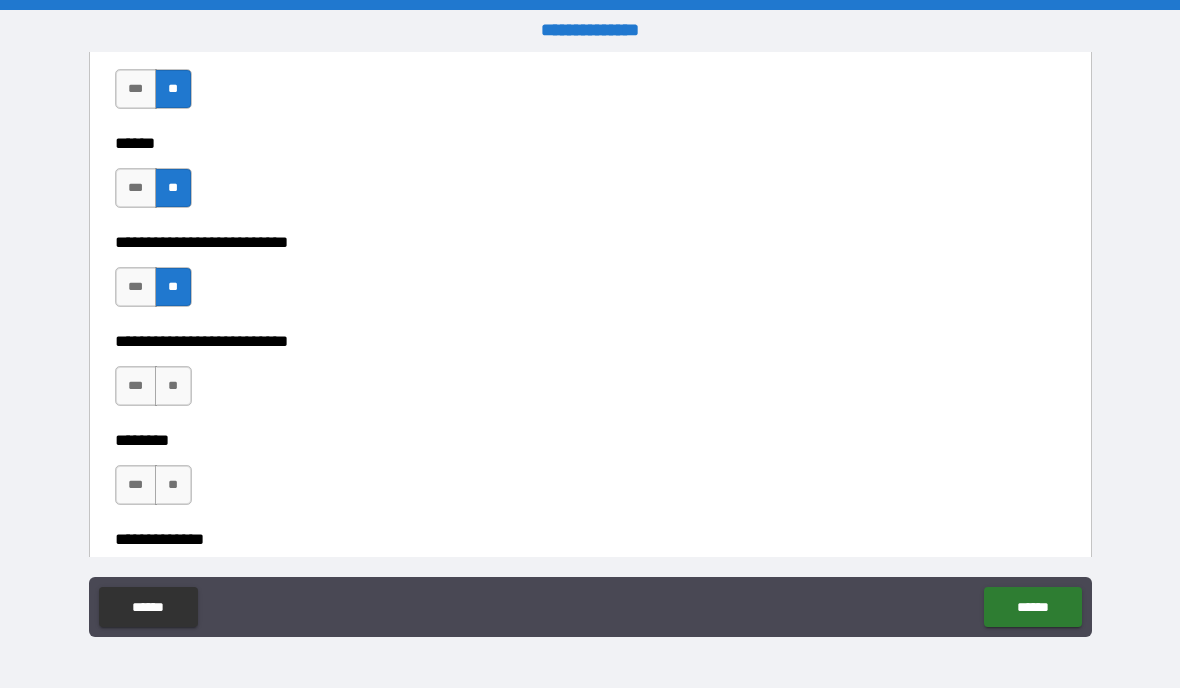 scroll, scrollTop: 3022, scrollLeft: 0, axis: vertical 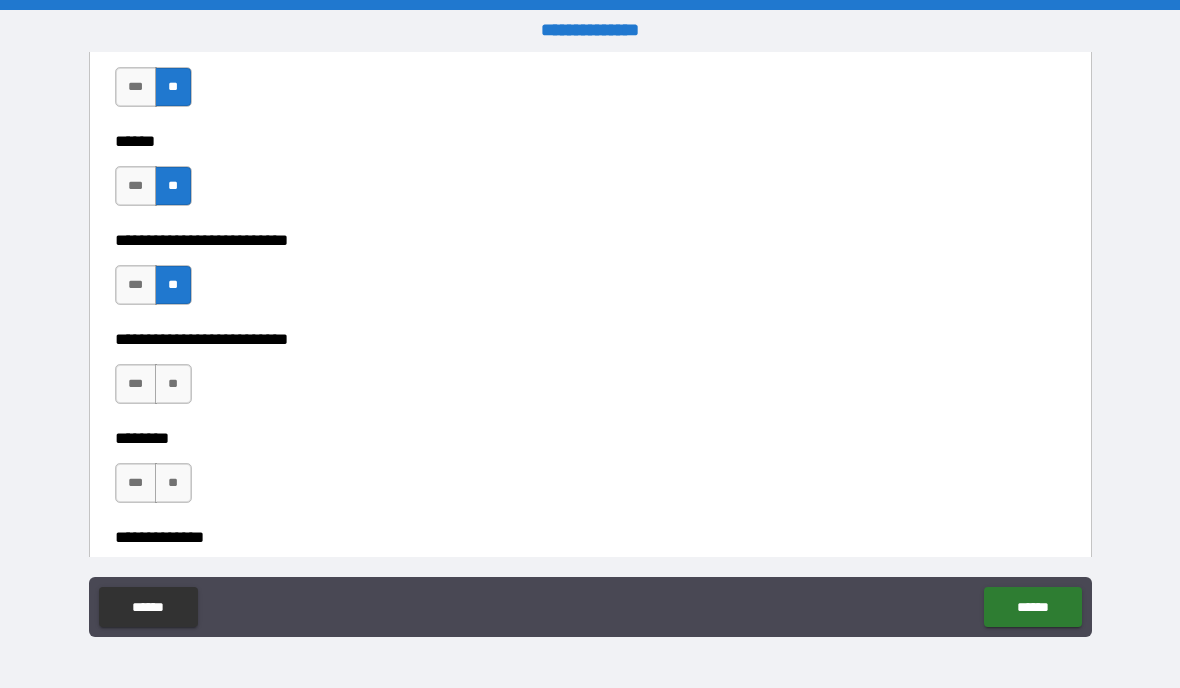 click on "**" at bounding box center [173, 384] 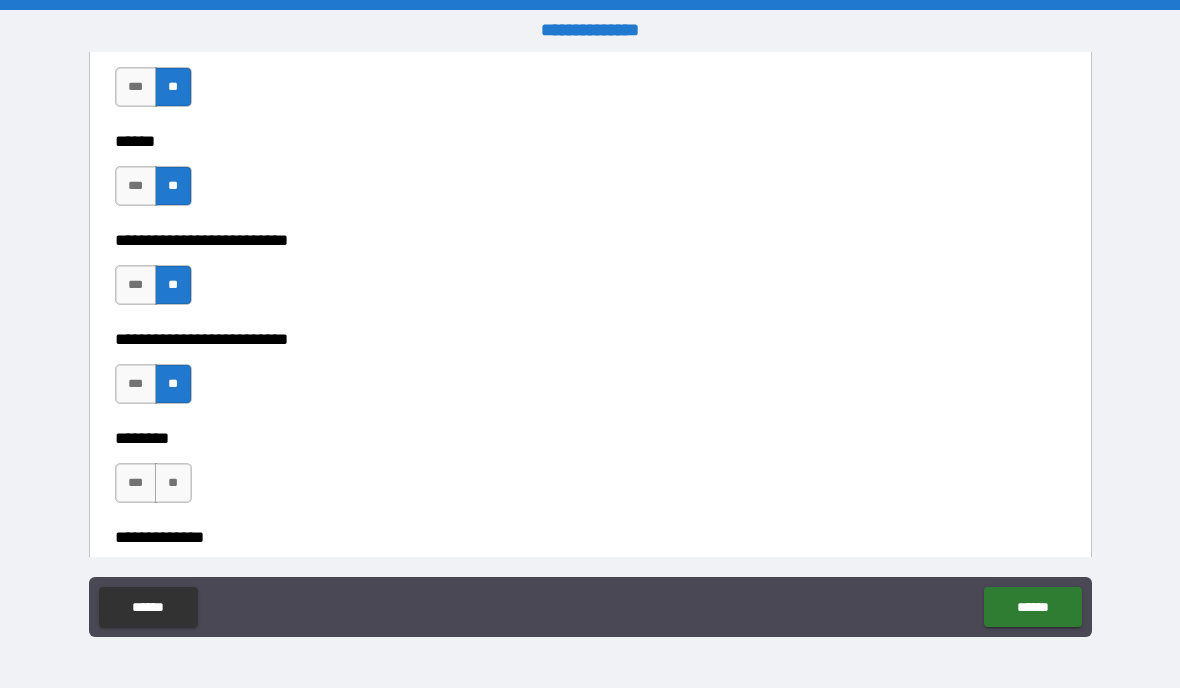 click on "**" at bounding box center (173, 483) 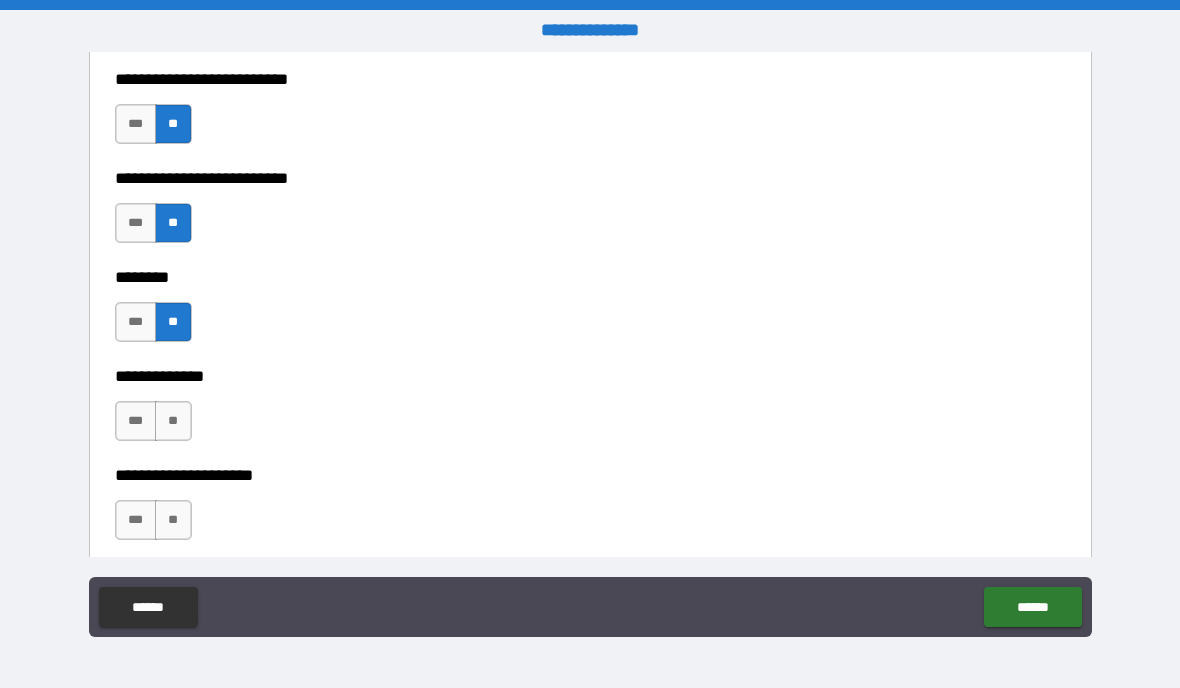 scroll, scrollTop: 3193, scrollLeft: 0, axis: vertical 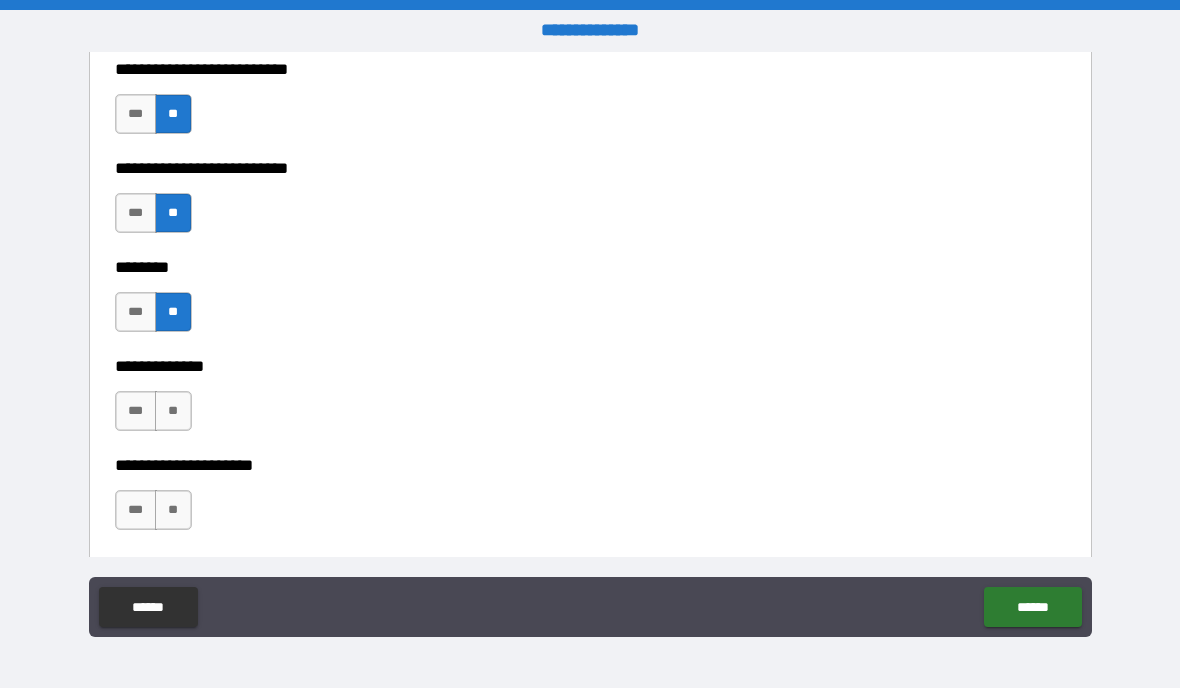click on "**" at bounding box center [173, 411] 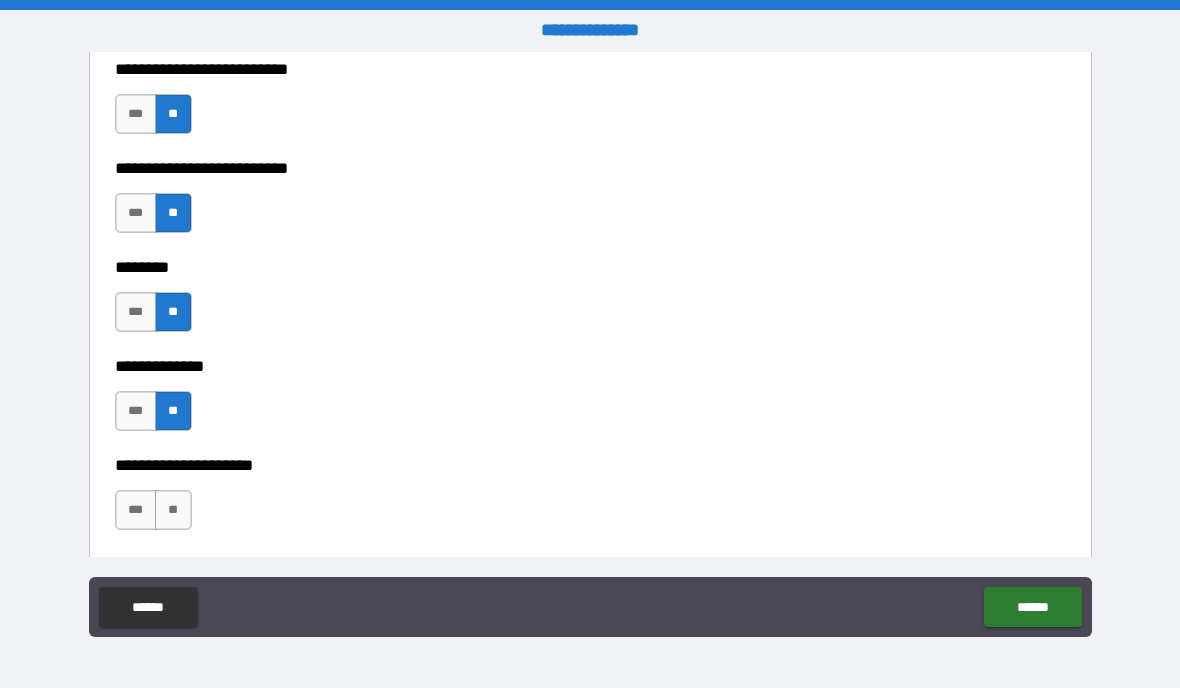 click on "**" at bounding box center (173, 510) 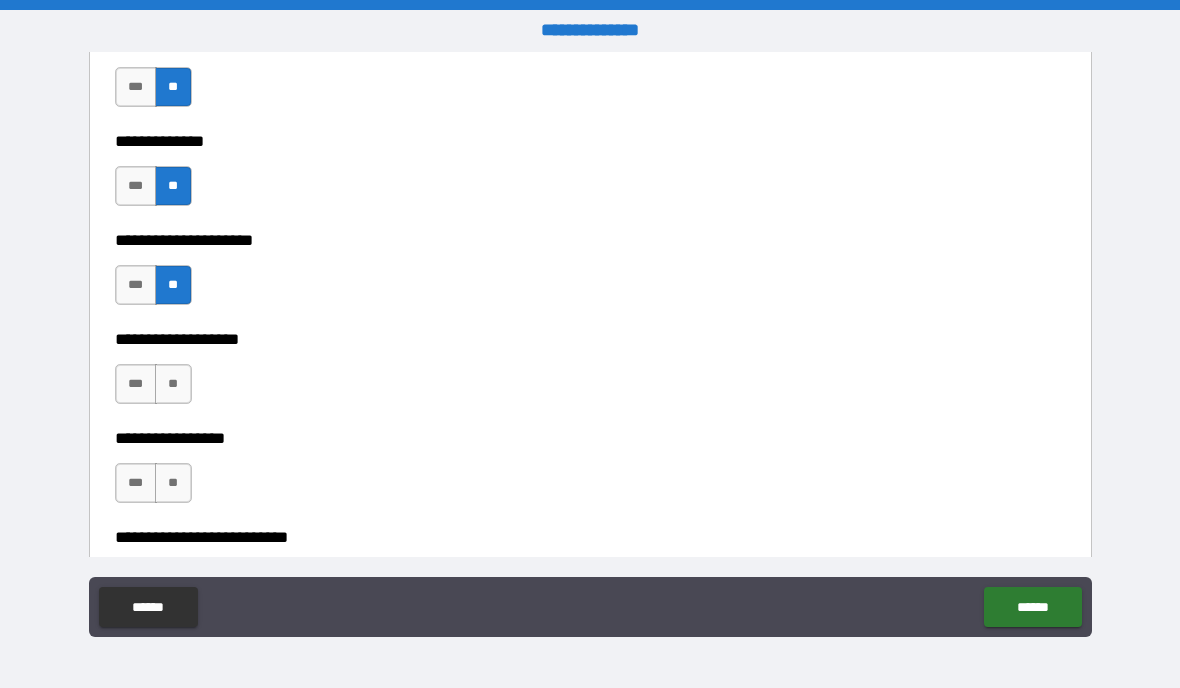 scroll, scrollTop: 3438, scrollLeft: 0, axis: vertical 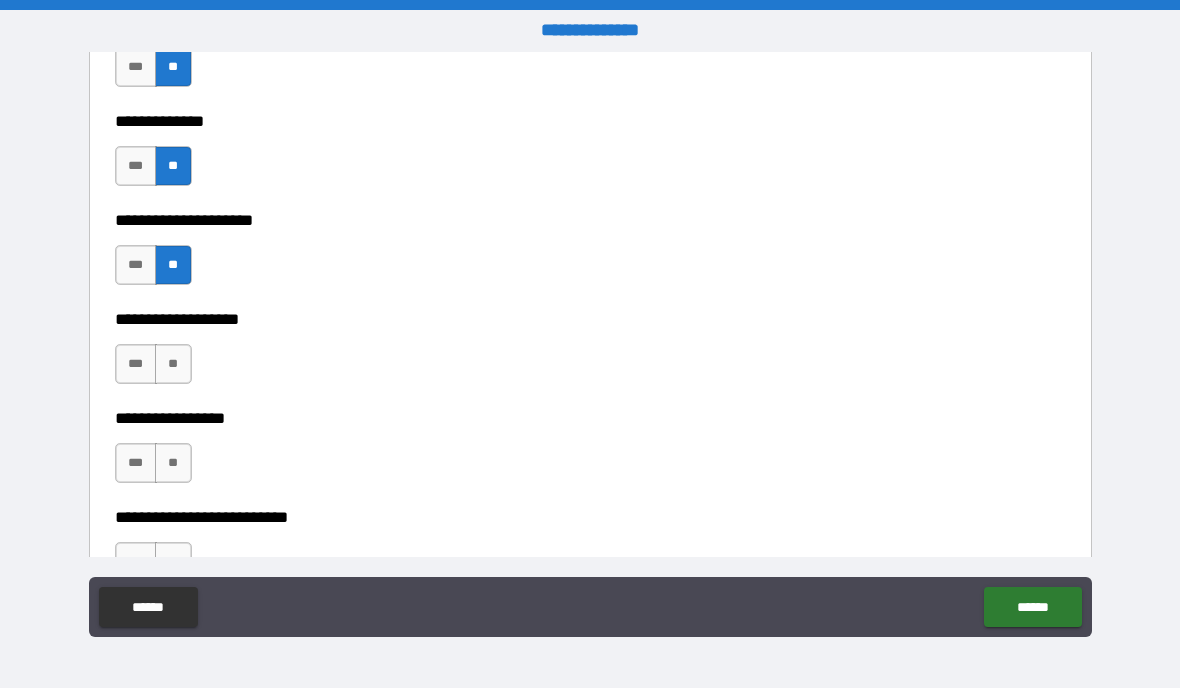 click on "**" at bounding box center (173, 364) 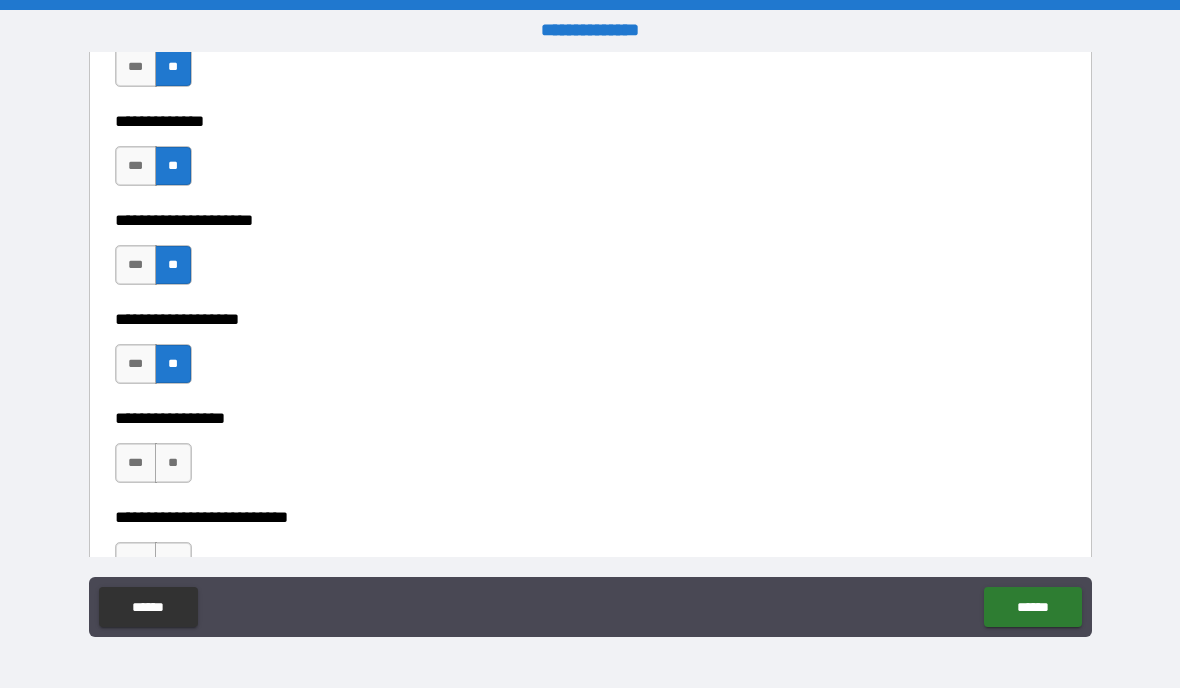 click on "**" at bounding box center [173, 463] 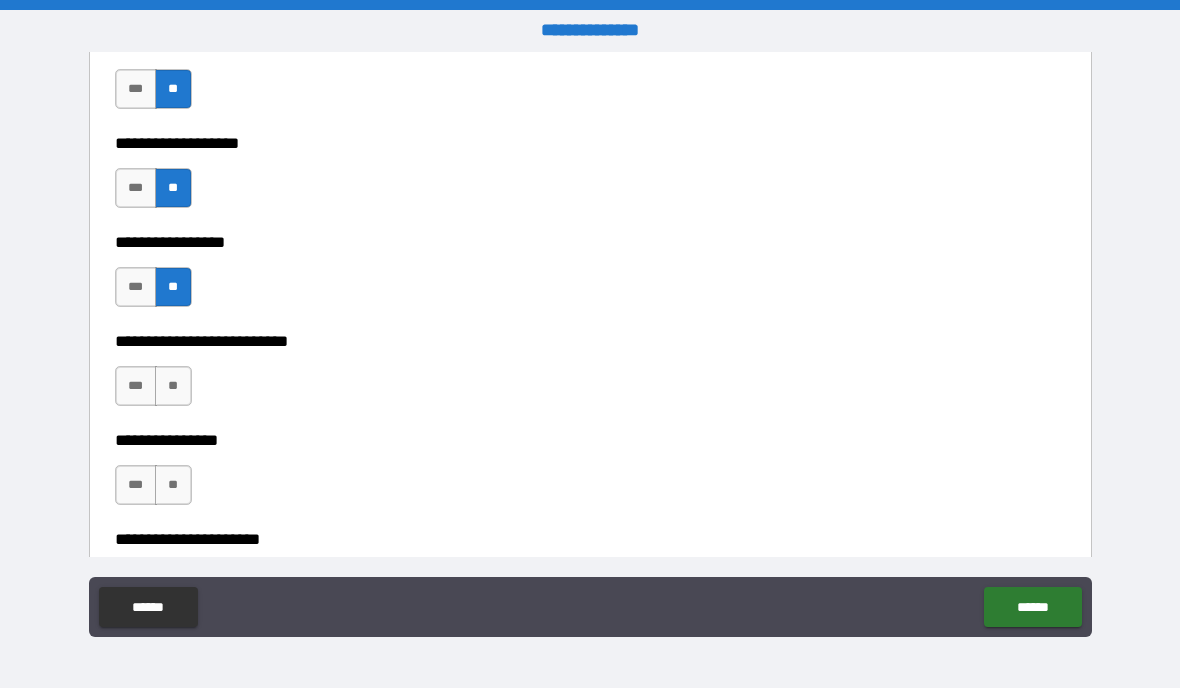 scroll, scrollTop: 3627, scrollLeft: 0, axis: vertical 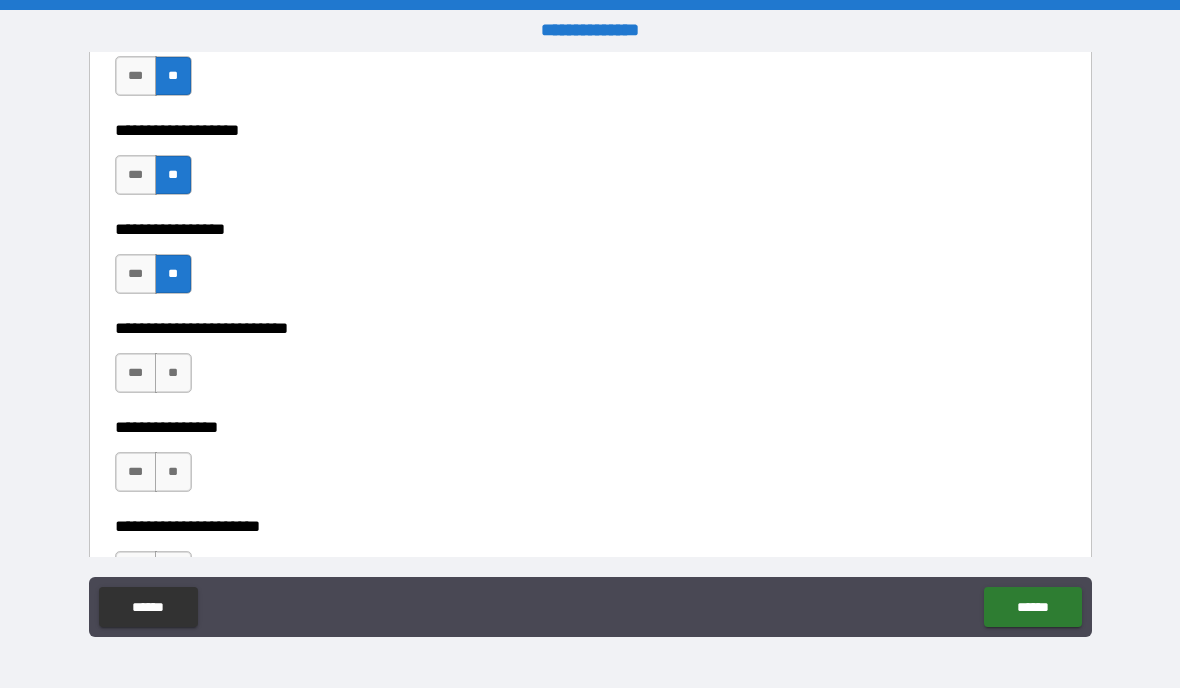 click on "**" at bounding box center [173, 373] 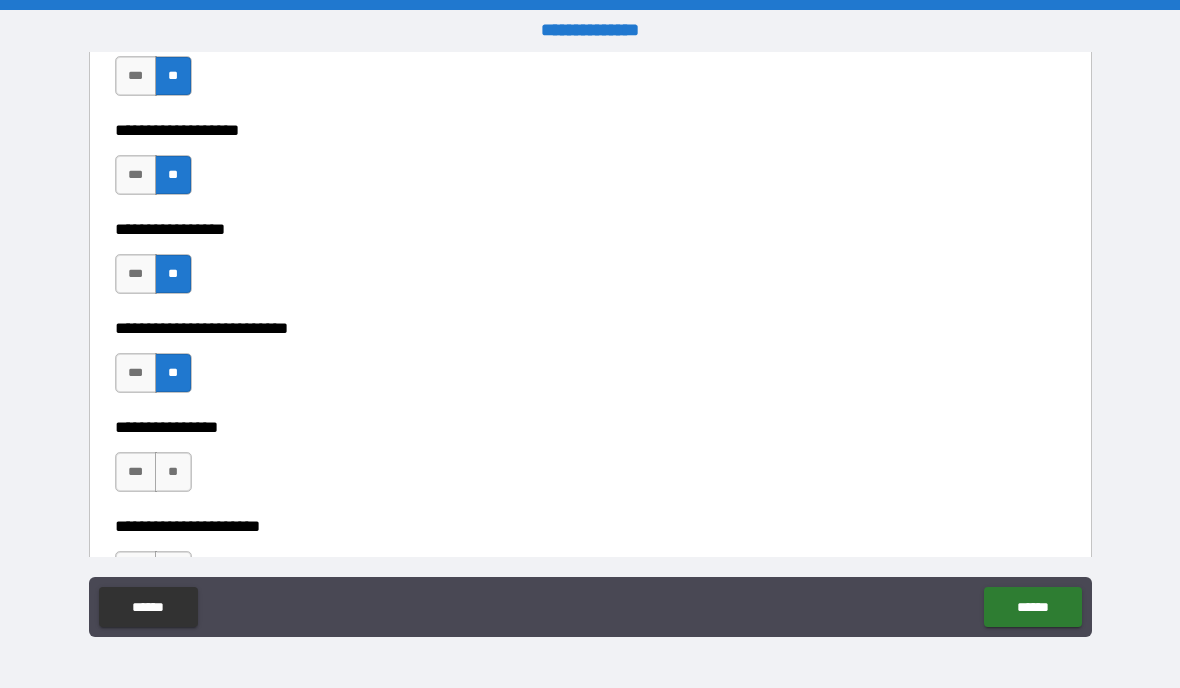 click on "**" at bounding box center (173, 472) 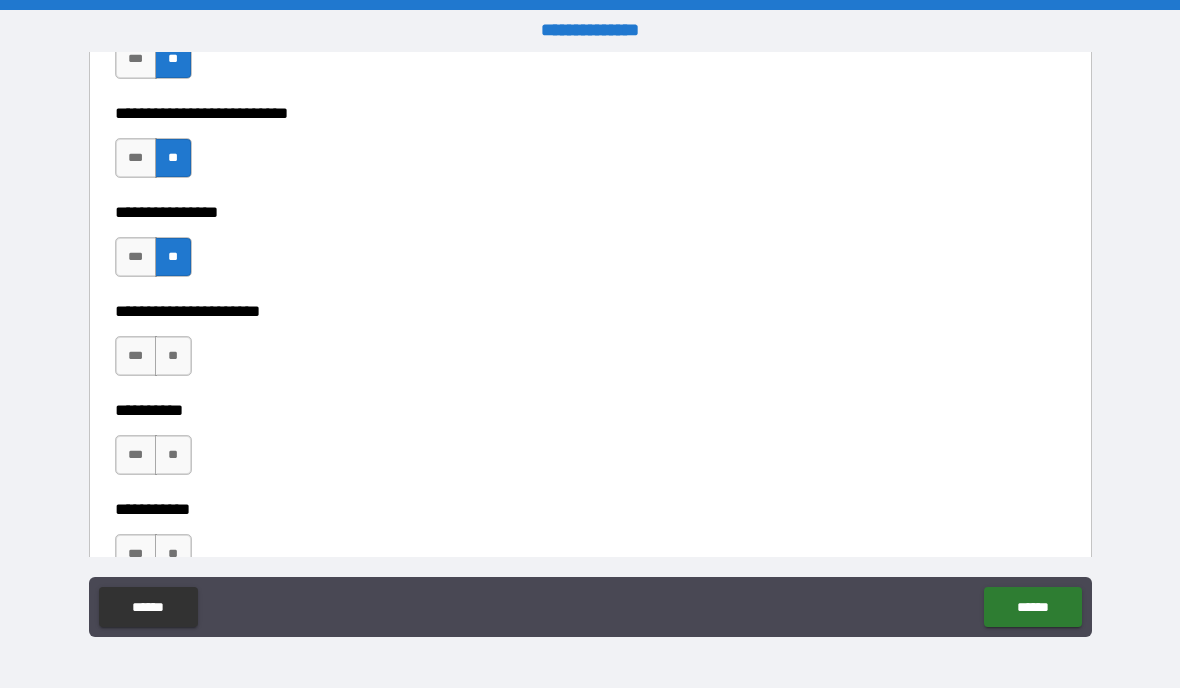 scroll, scrollTop: 3843, scrollLeft: 0, axis: vertical 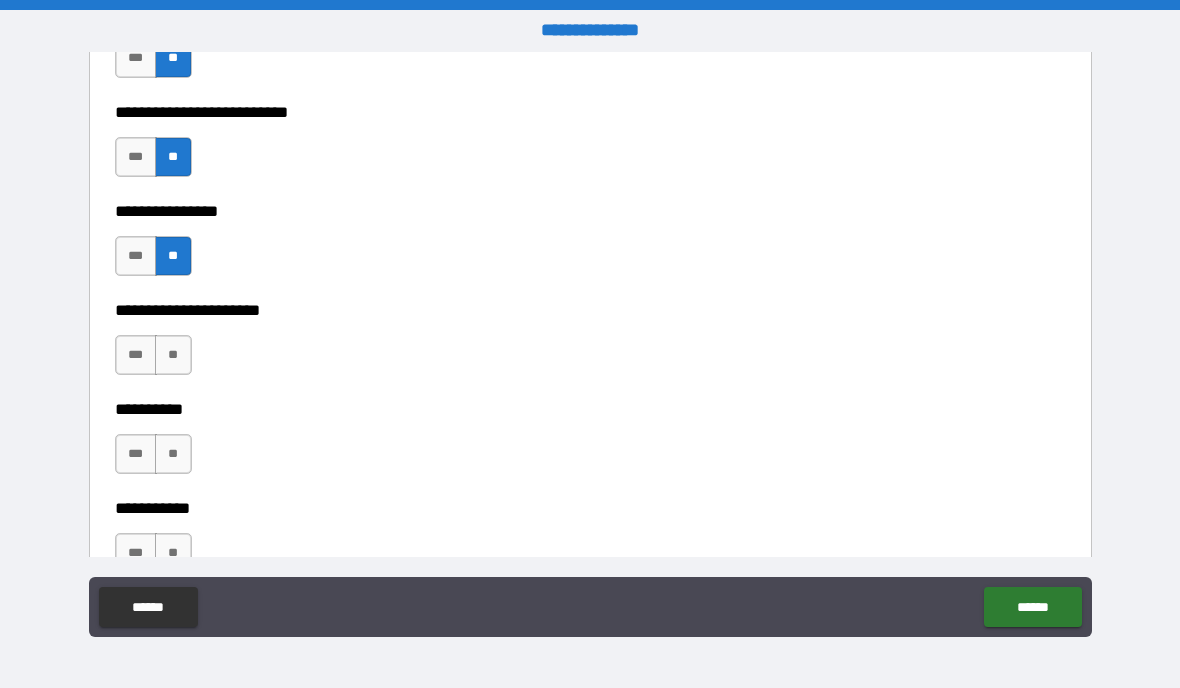 click on "**" at bounding box center [173, 355] 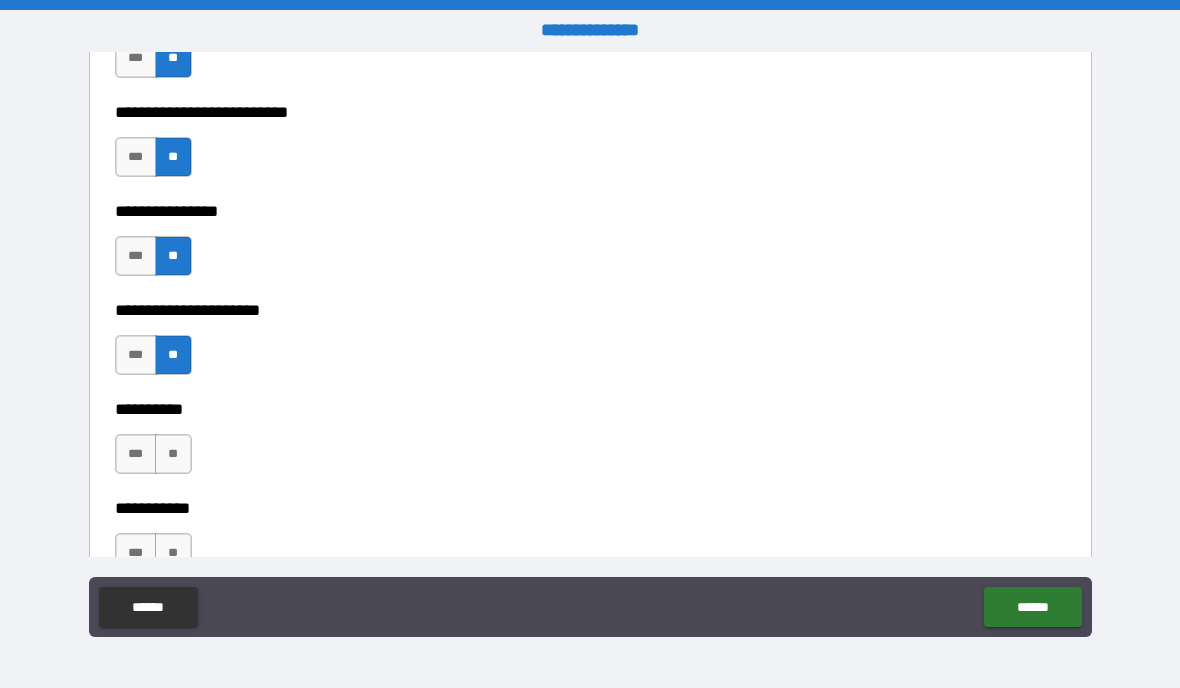 click on "**" at bounding box center [173, 454] 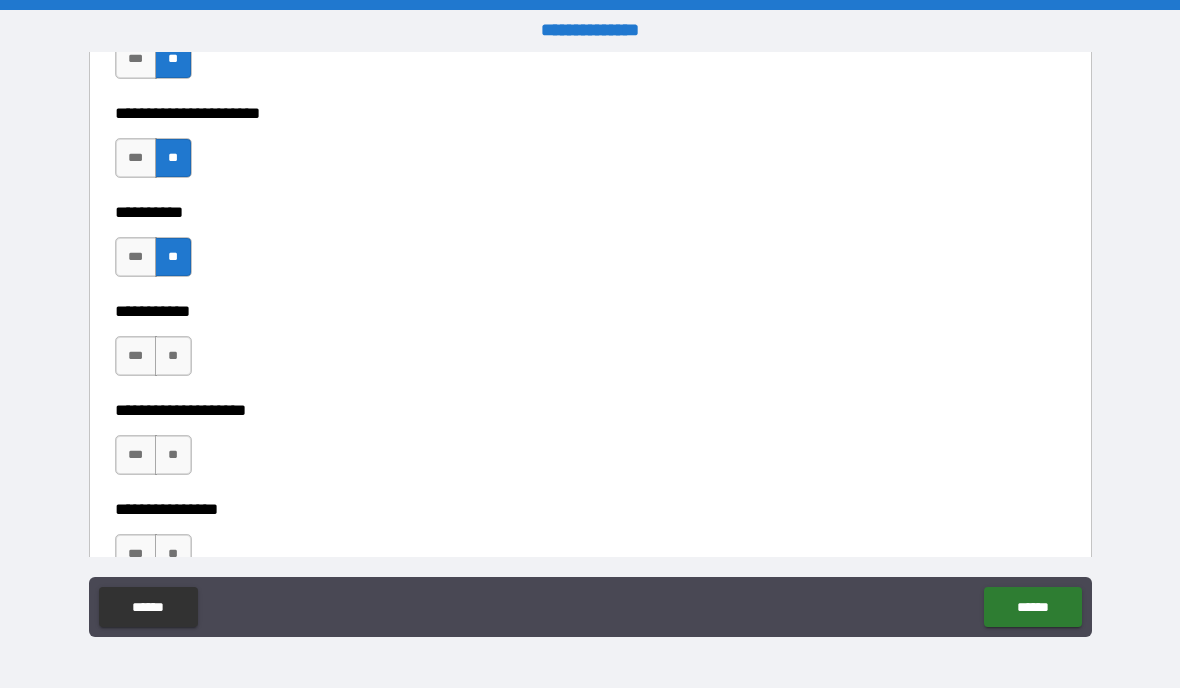 scroll, scrollTop: 4111, scrollLeft: 0, axis: vertical 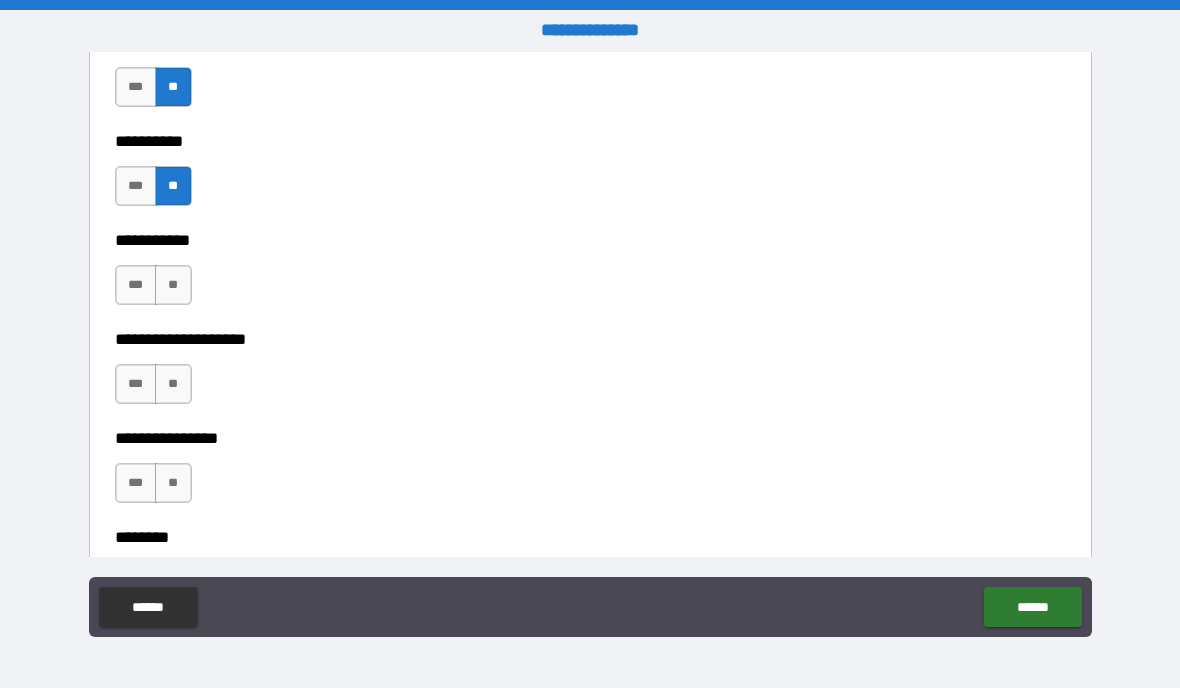 click on "**" at bounding box center [173, 285] 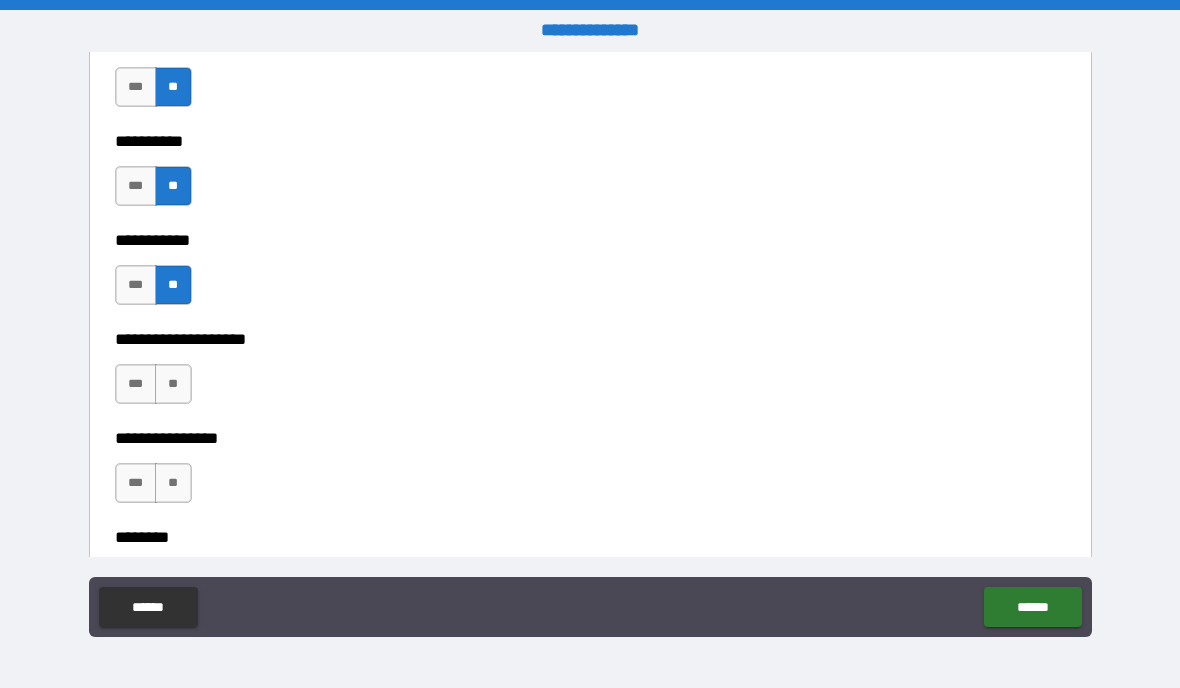 click on "**" at bounding box center [173, 384] 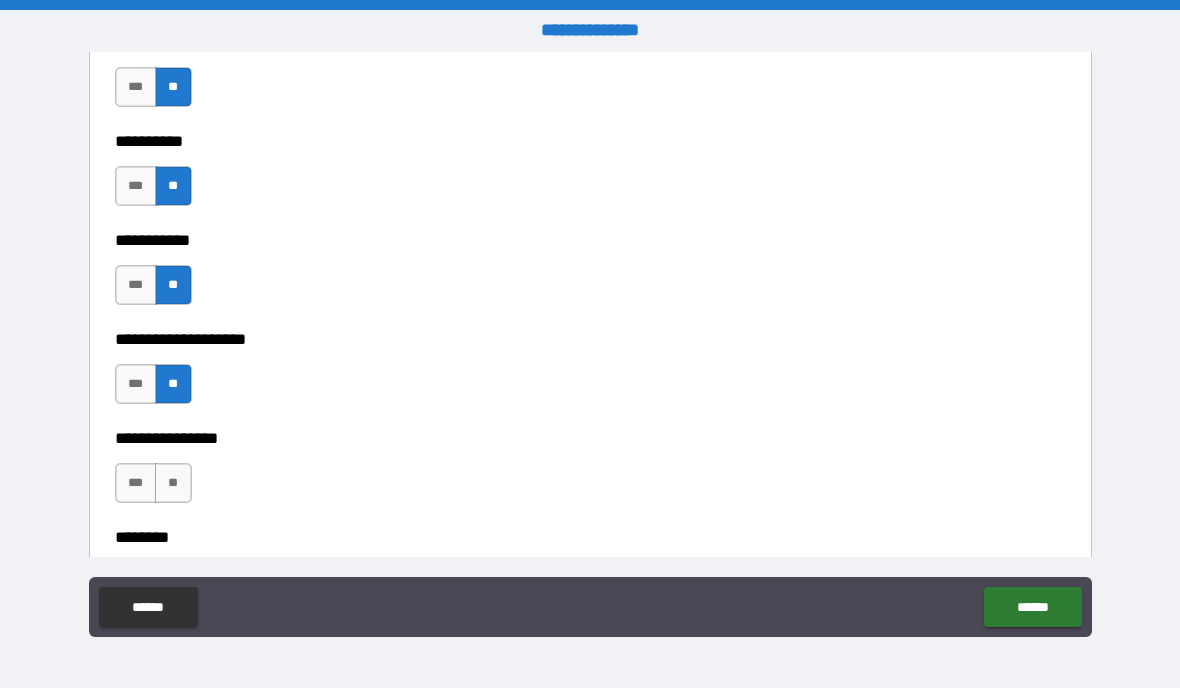 click on "**" at bounding box center (173, 483) 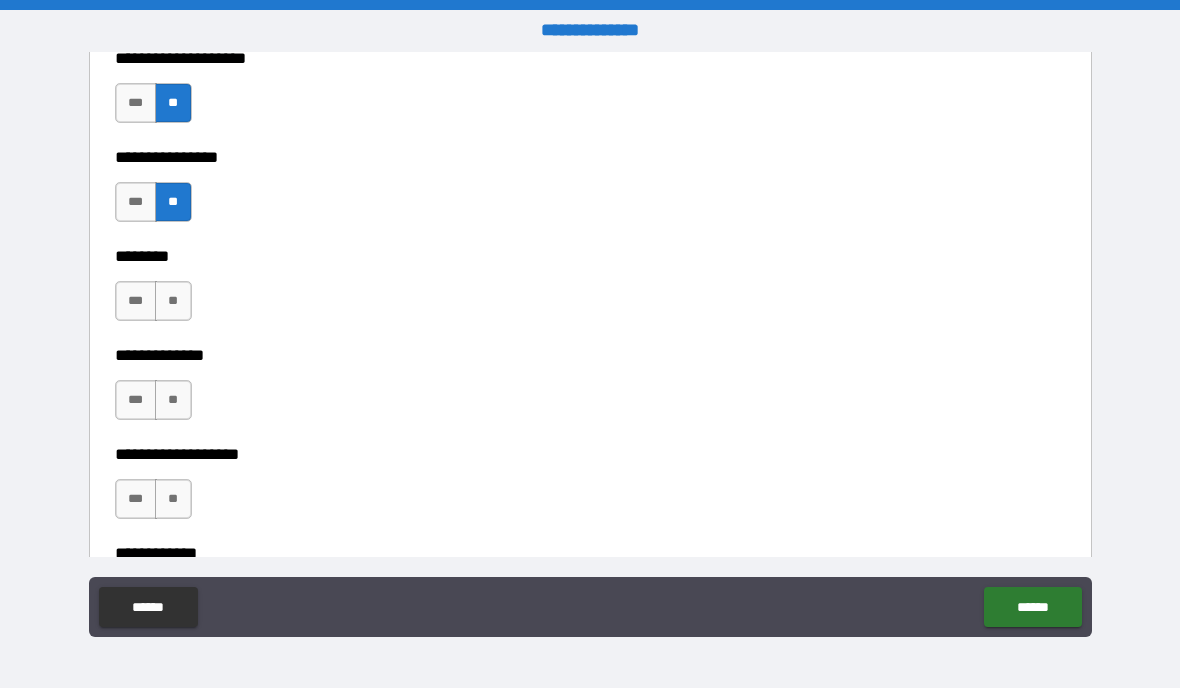 scroll, scrollTop: 4395, scrollLeft: 0, axis: vertical 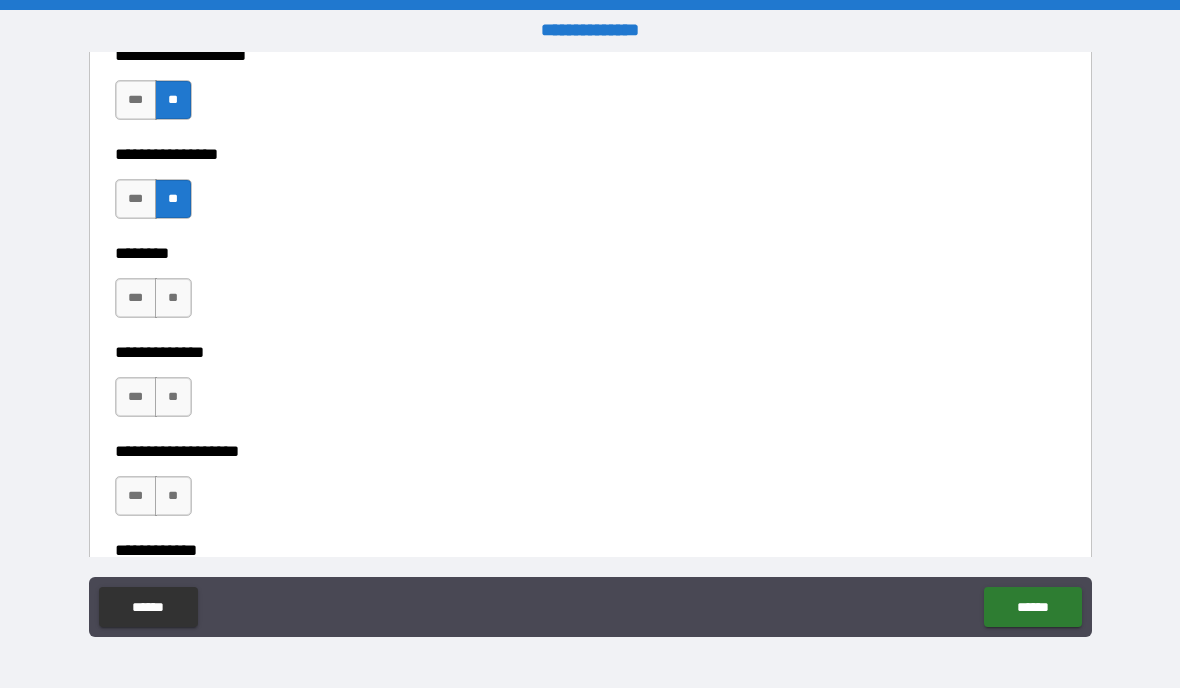 click on "**" at bounding box center [173, 298] 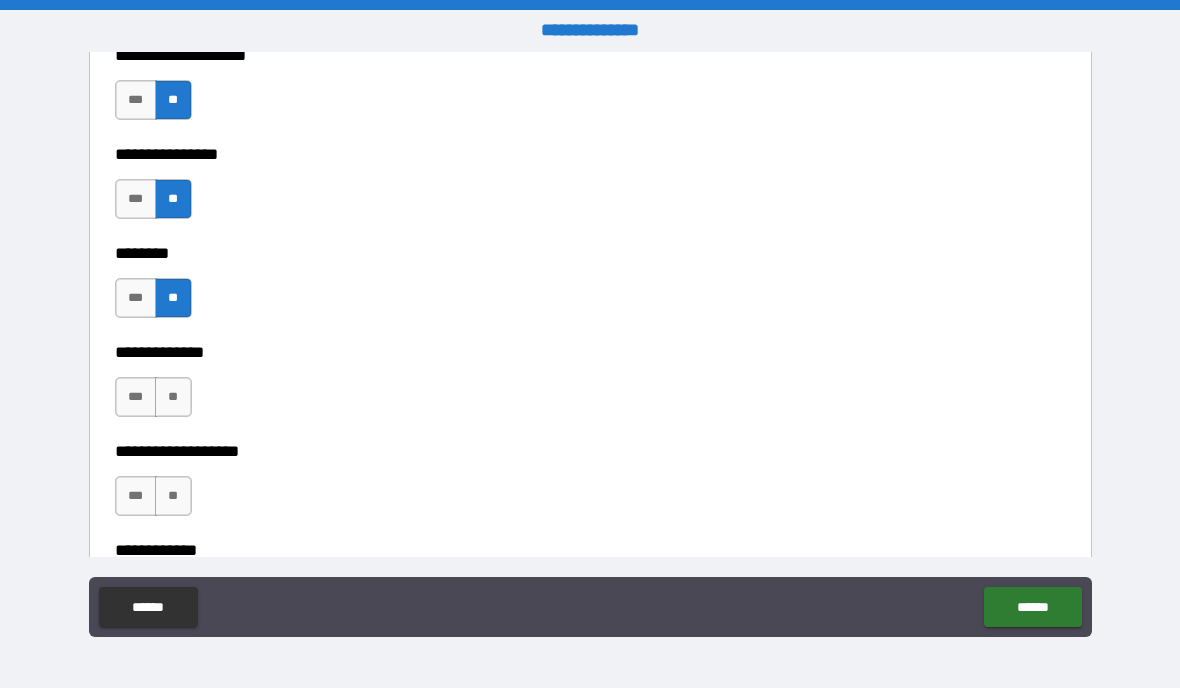 click on "**" at bounding box center (173, 397) 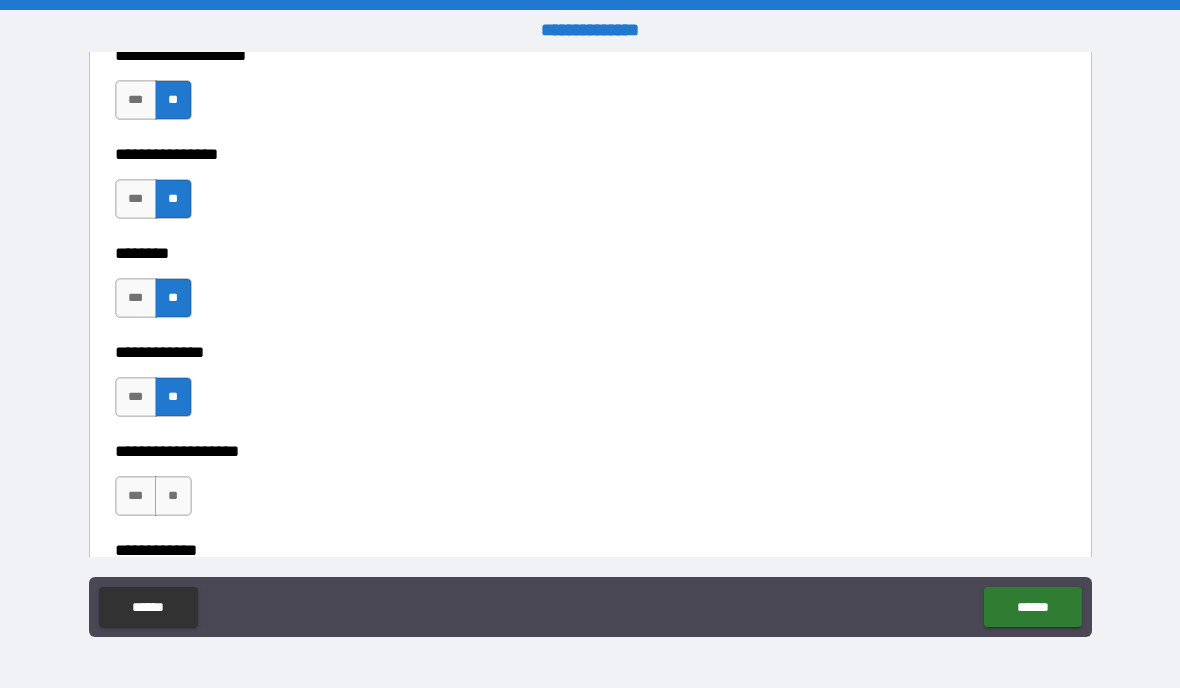 click on "**" at bounding box center [173, 496] 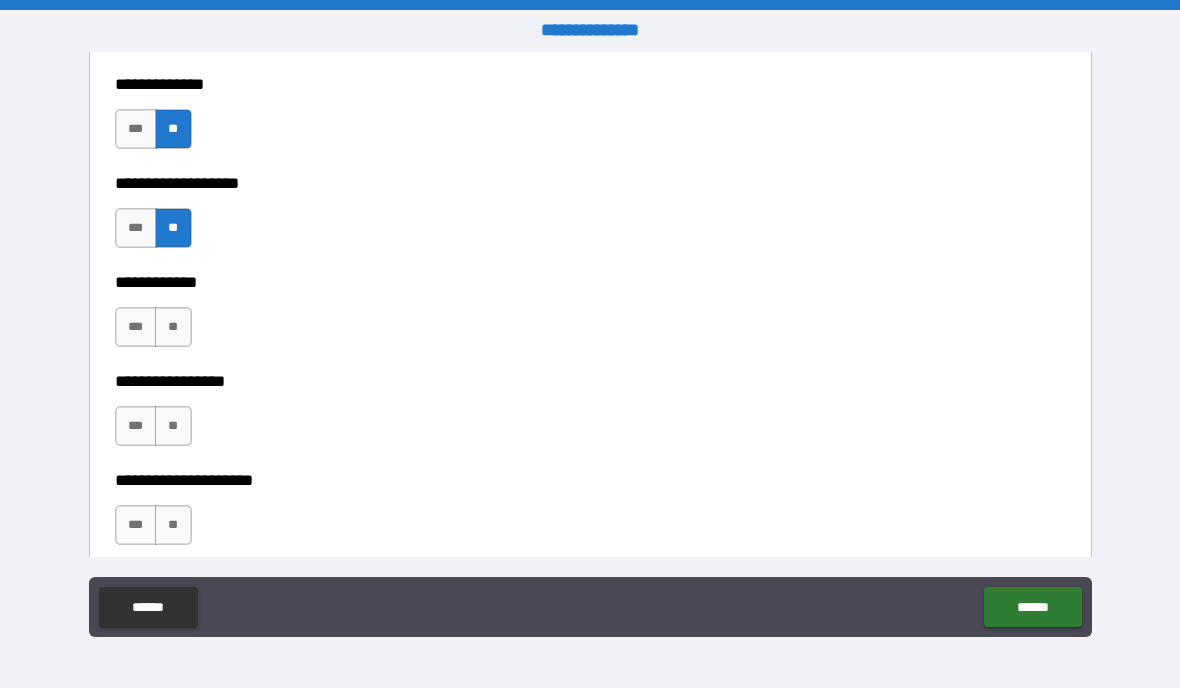 scroll, scrollTop: 4666, scrollLeft: 0, axis: vertical 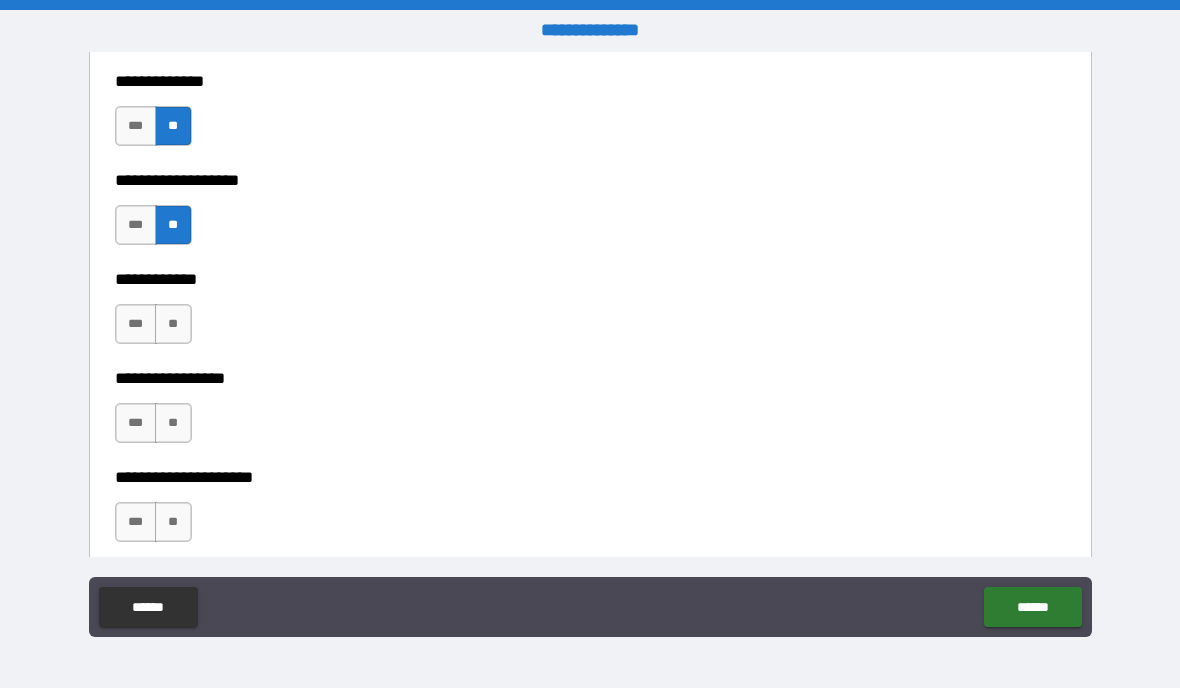 click on "**" at bounding box center (173, 324) 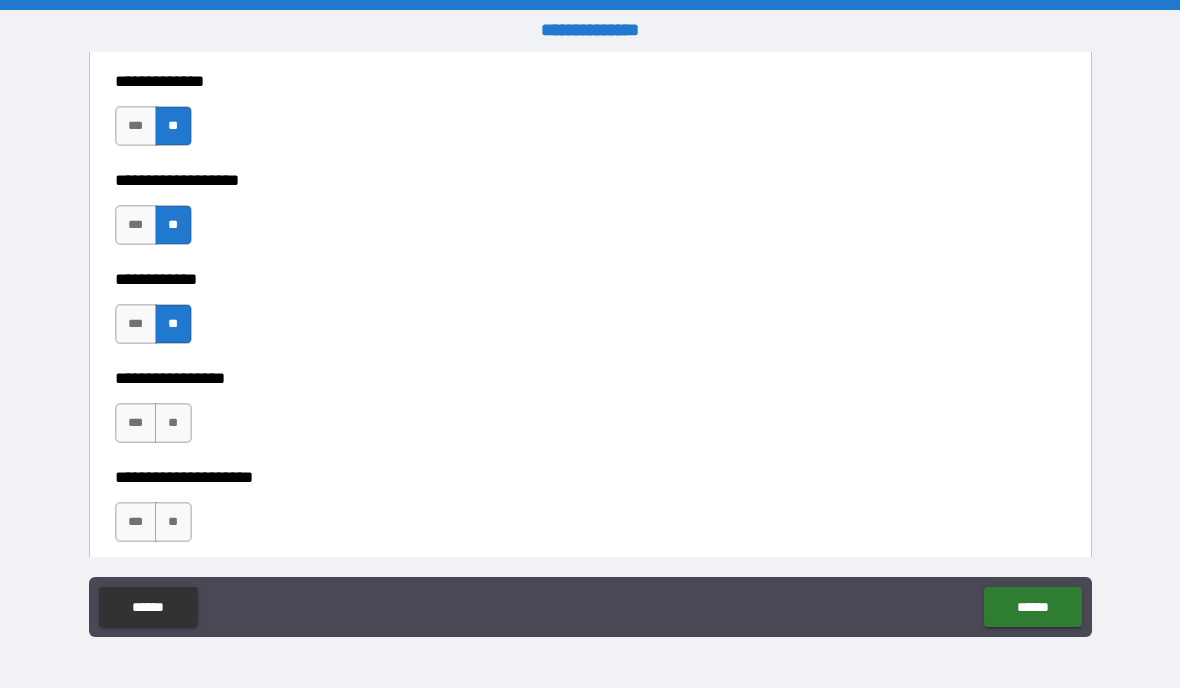 click on "**" at bounding box center [173, 423] 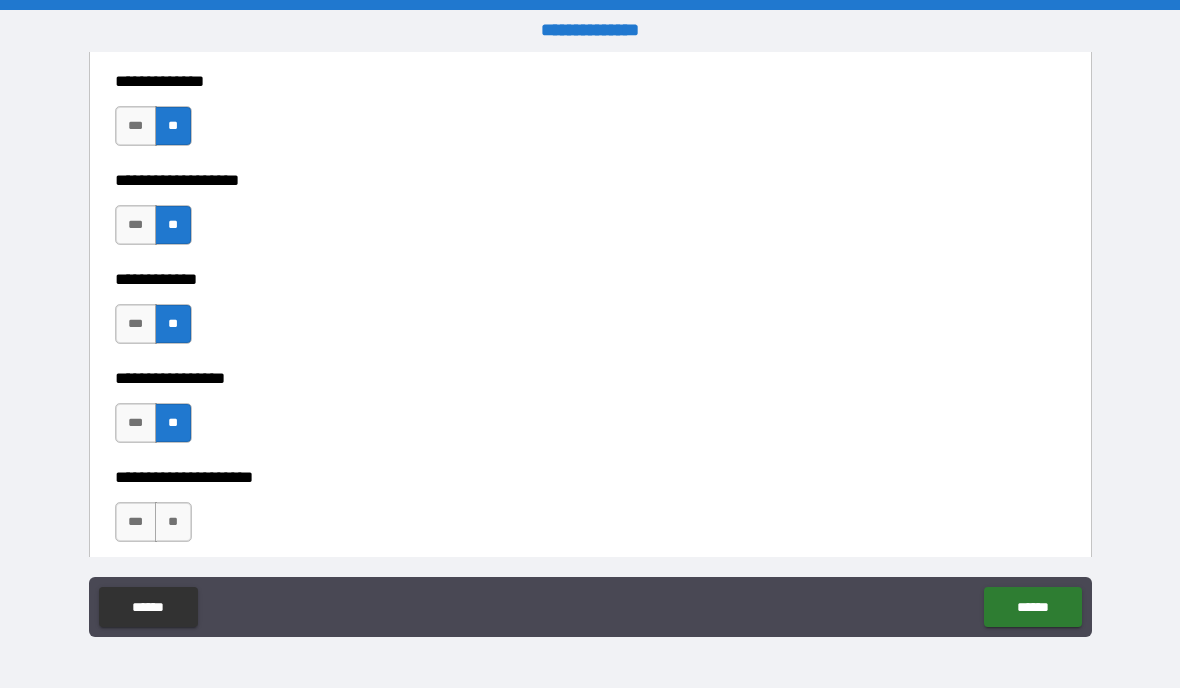 click on "**" at bounding box center [173, 522] 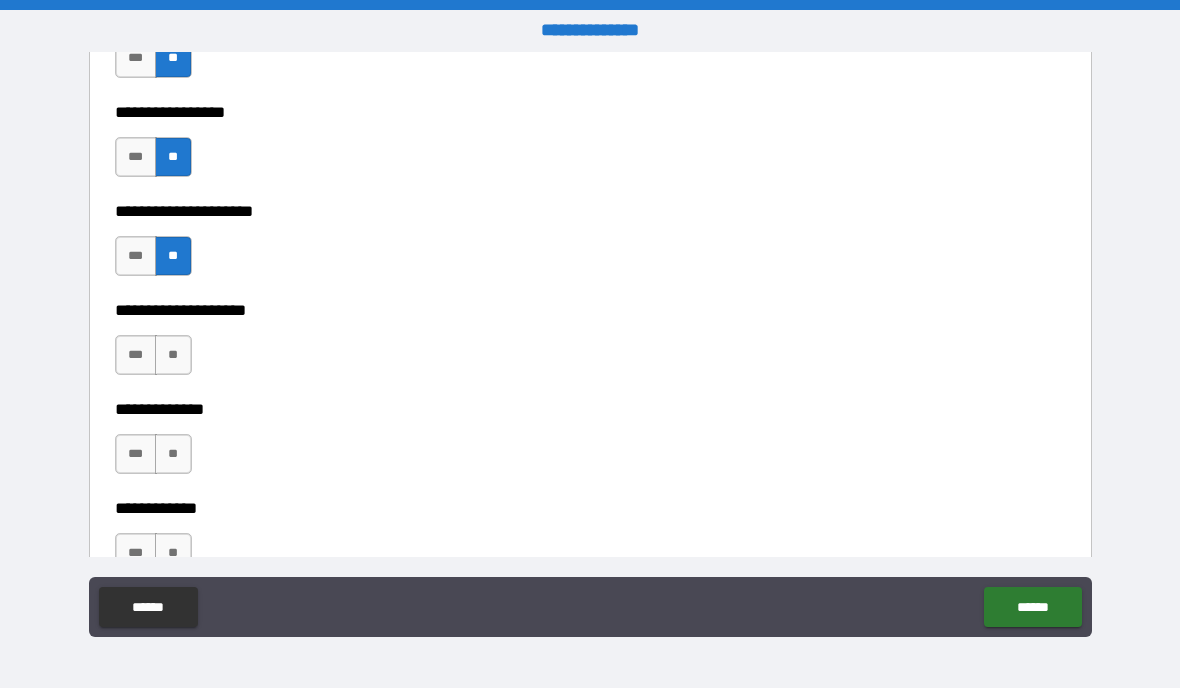 scroll, scrollTop: 4939, scrollLeft: 0, axis: vertical 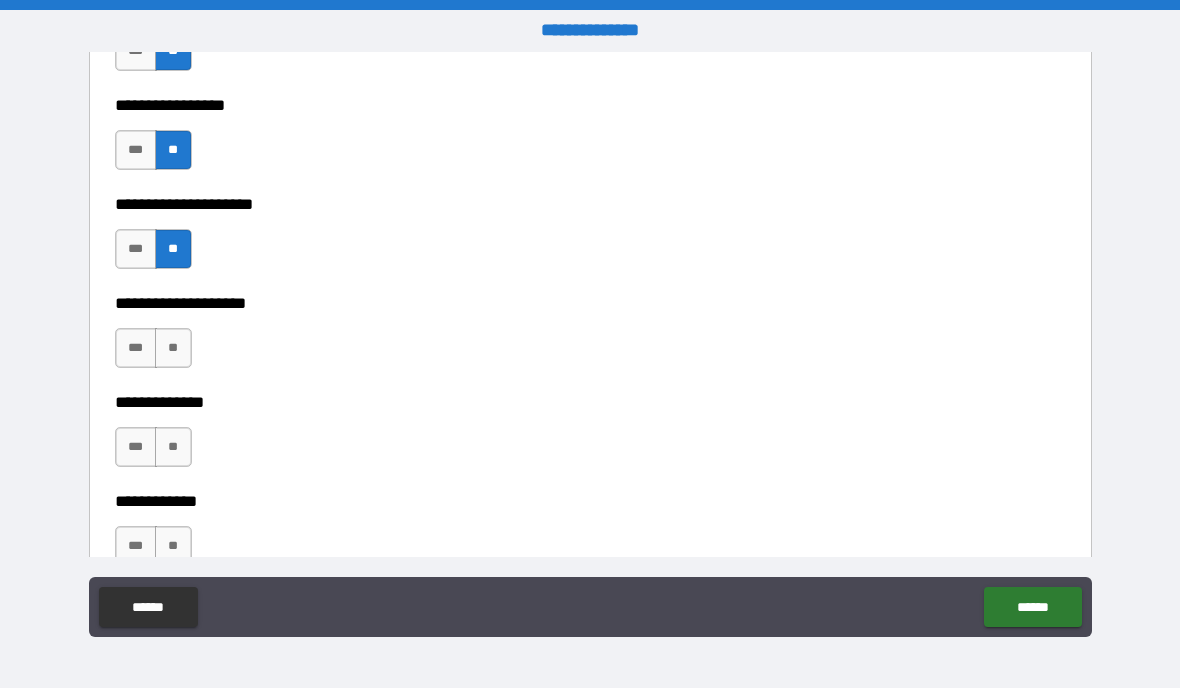 click on "***" at bounding box center [136, 348] 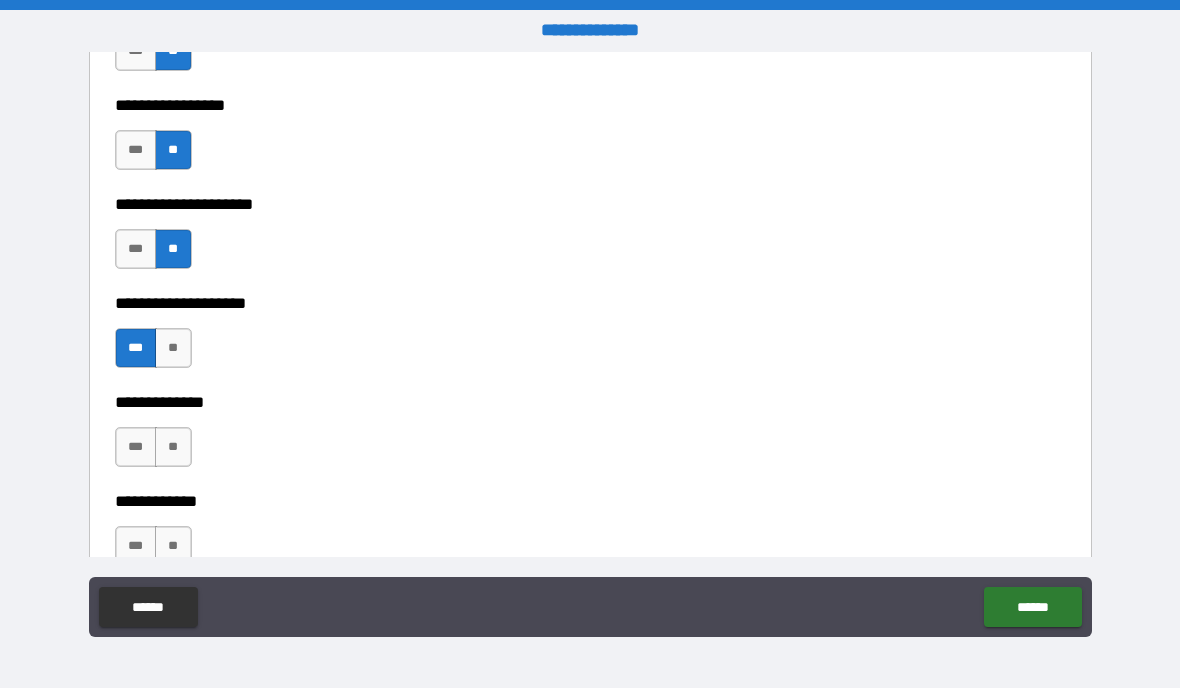 click on "**" at bounding box center (173, 447) 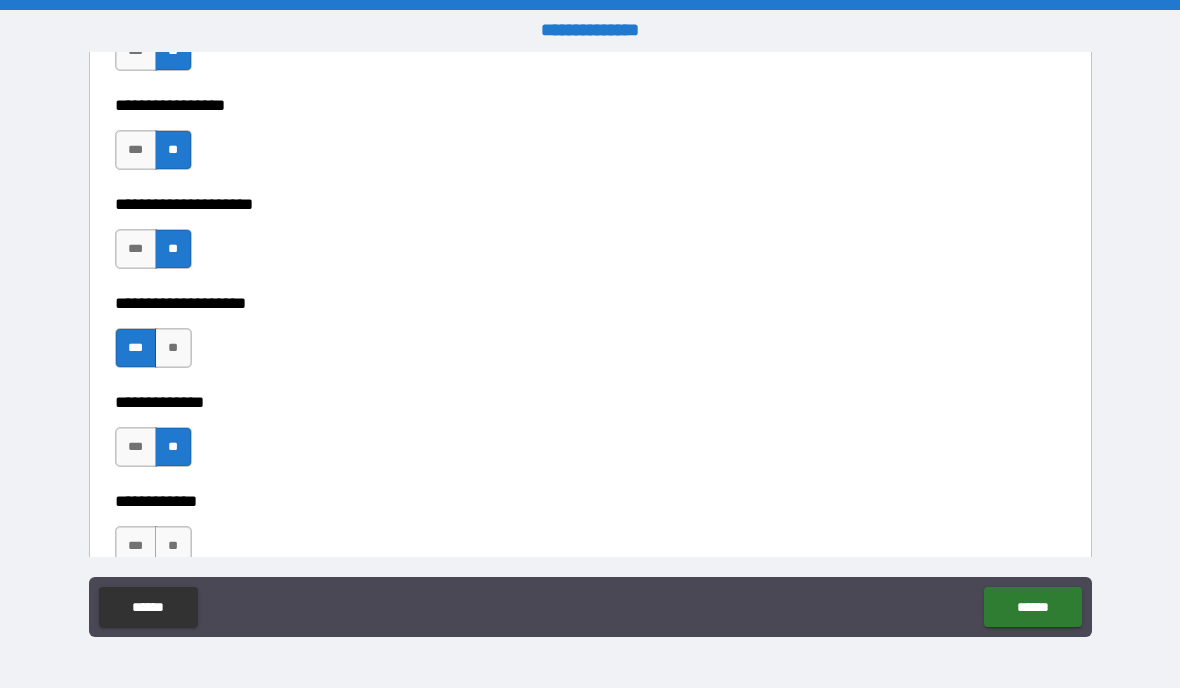 click on "**" at bounding box center (173, 348) 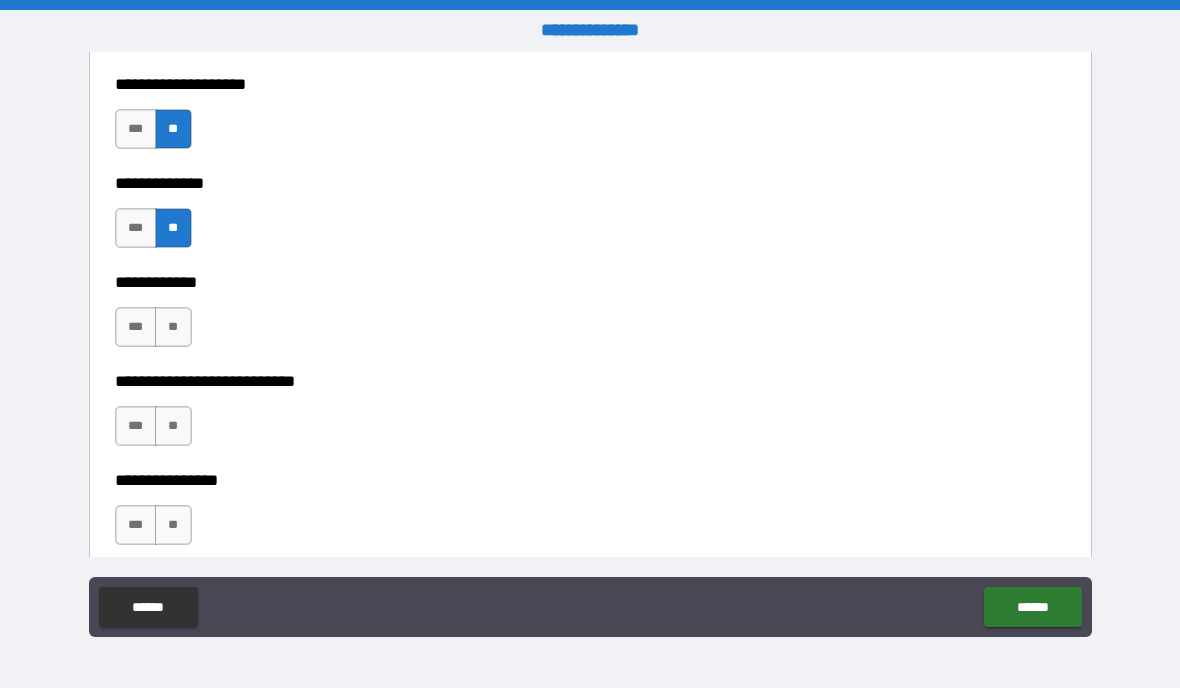 scroll, scrollTop: 5159, scrollLeft: 0, axis: vertical 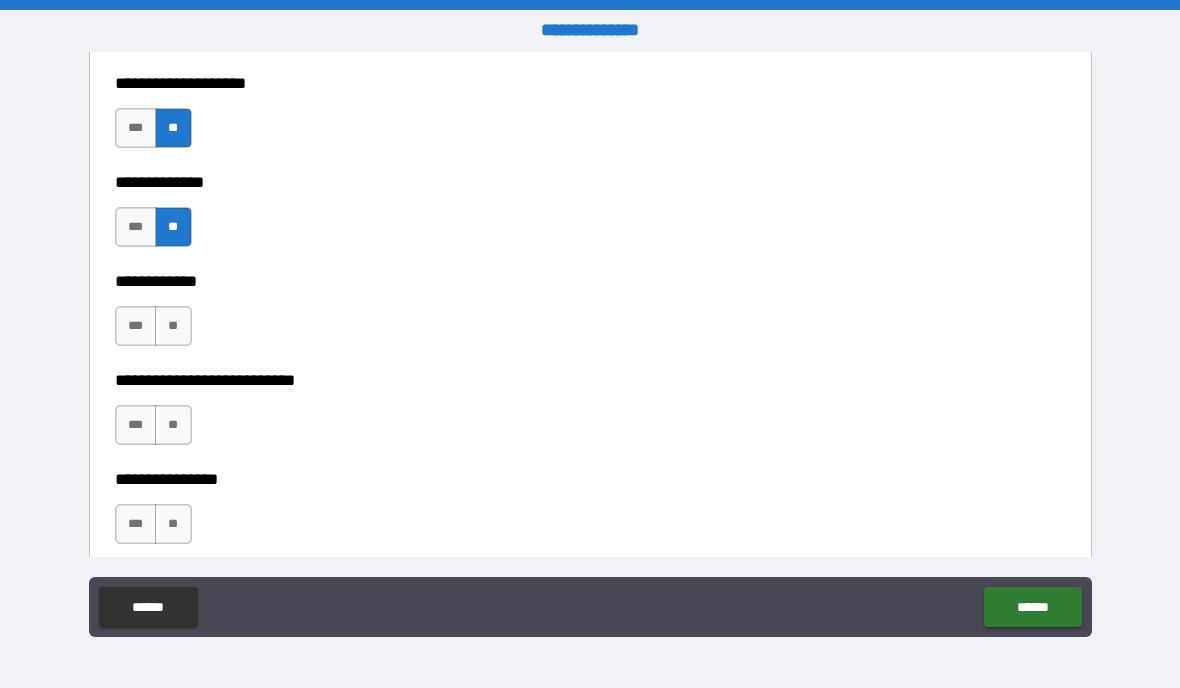 click on "**" at bounding box center [173, 326] 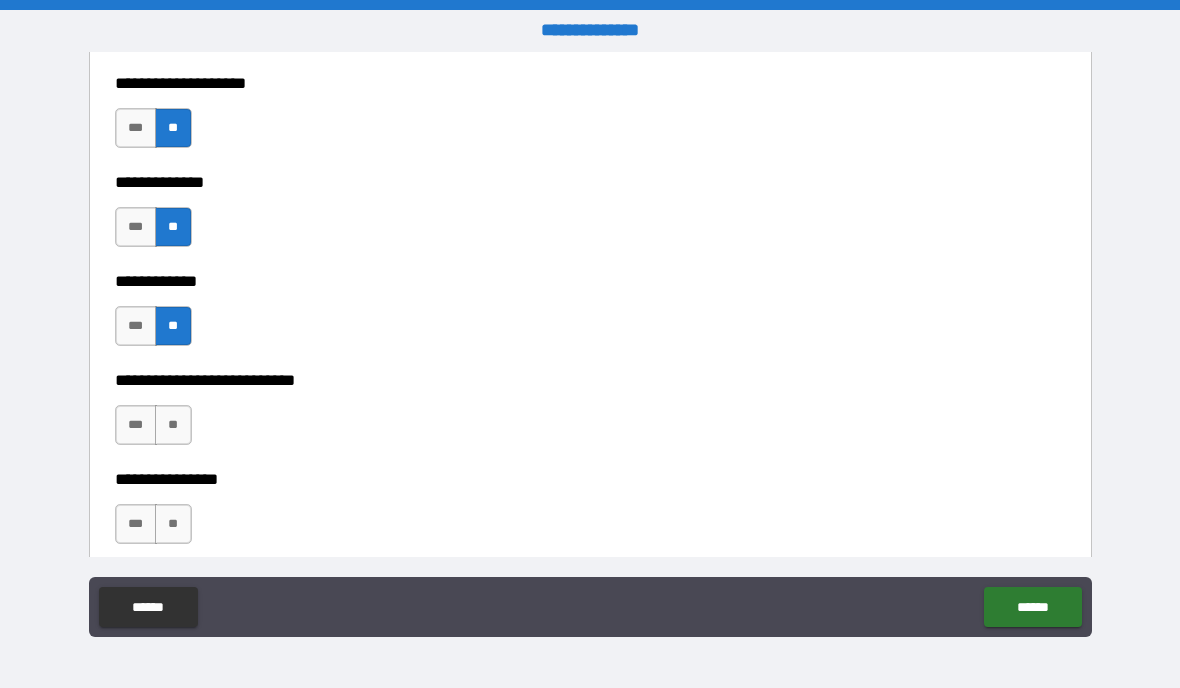 click on "**" at bounding box center (173, 425) 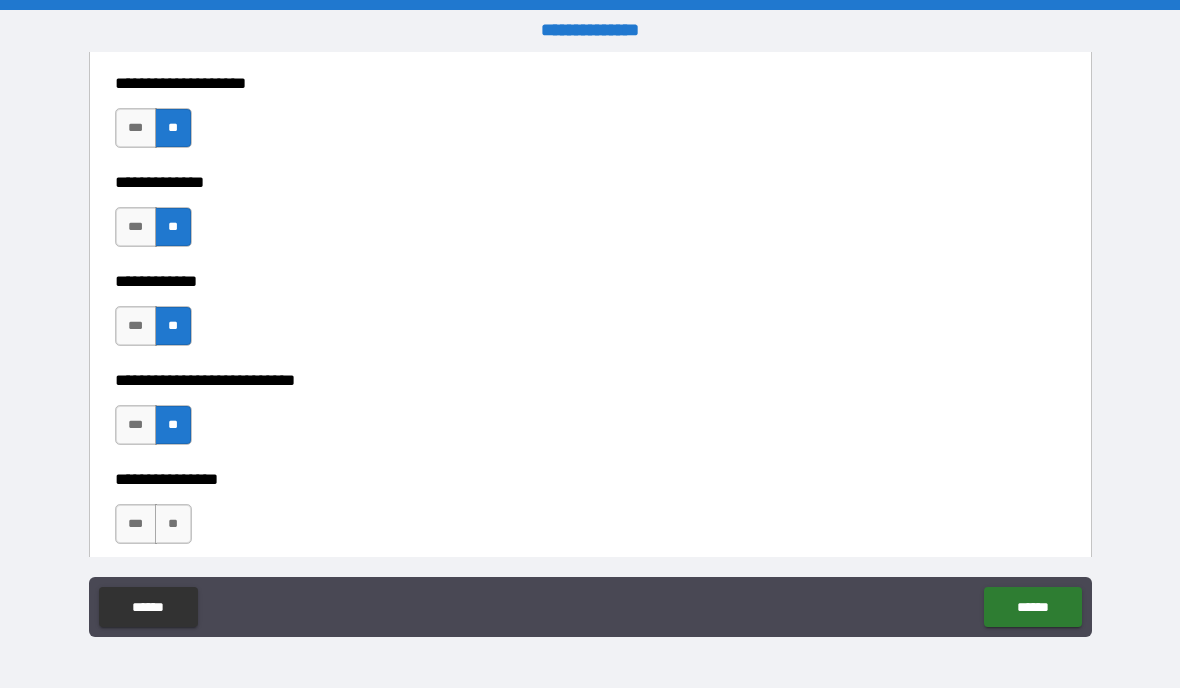 click on "**" at bounding box center (173, 524) 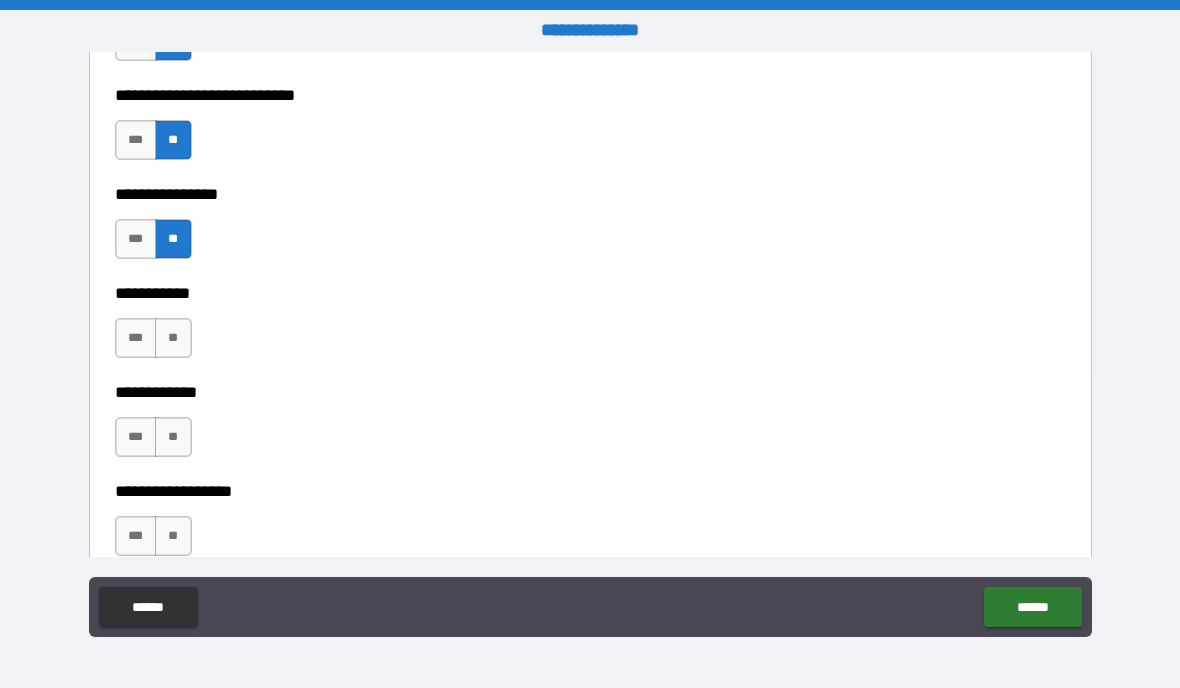 scroll, scrollTop: 5449, scrollLeft: 0, axis: vertical 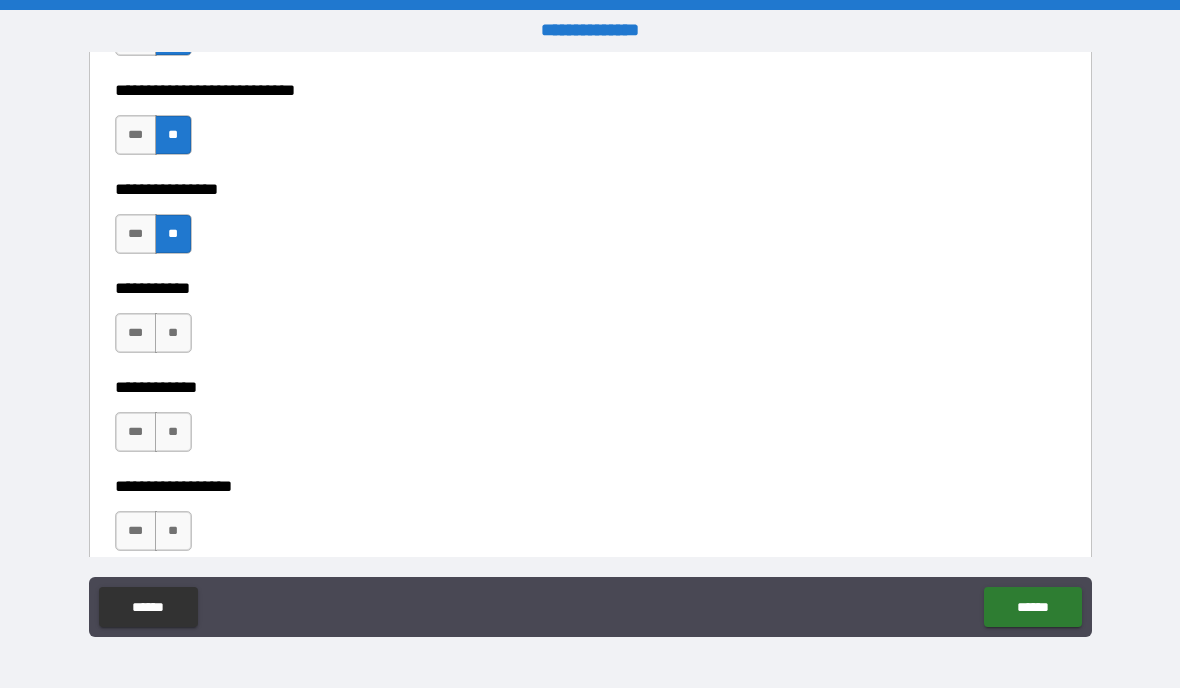 click on "**" at bounding box center [173, 333] 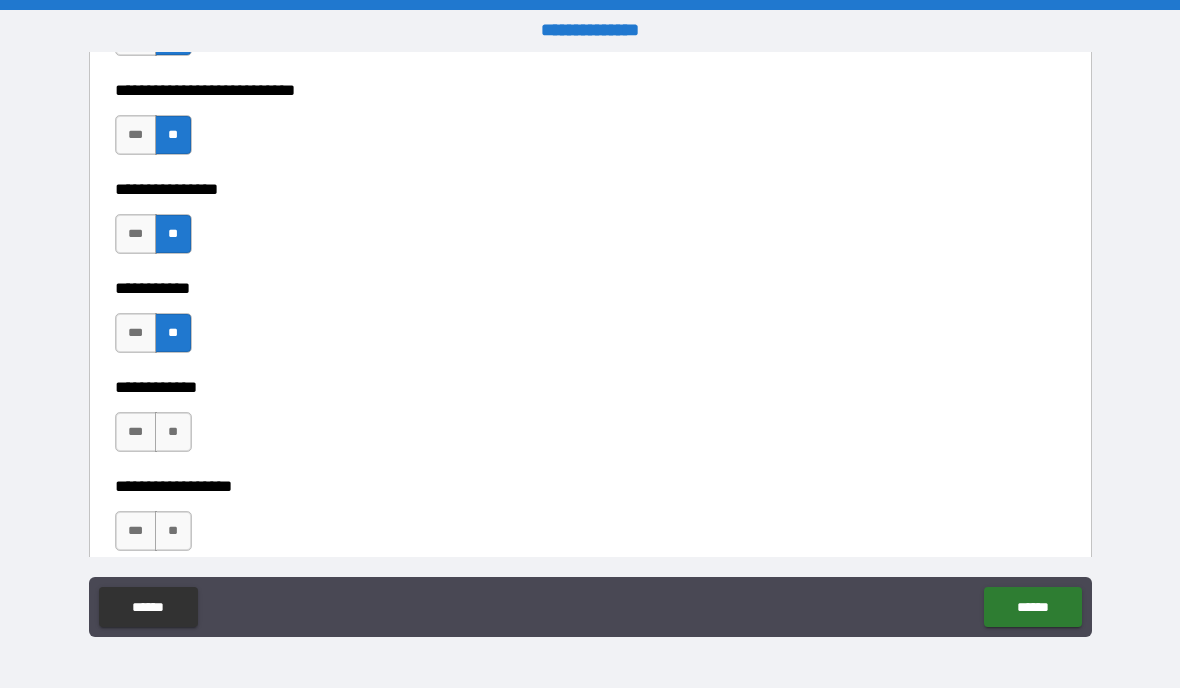 click on "**" at bounding box center [173, 432] 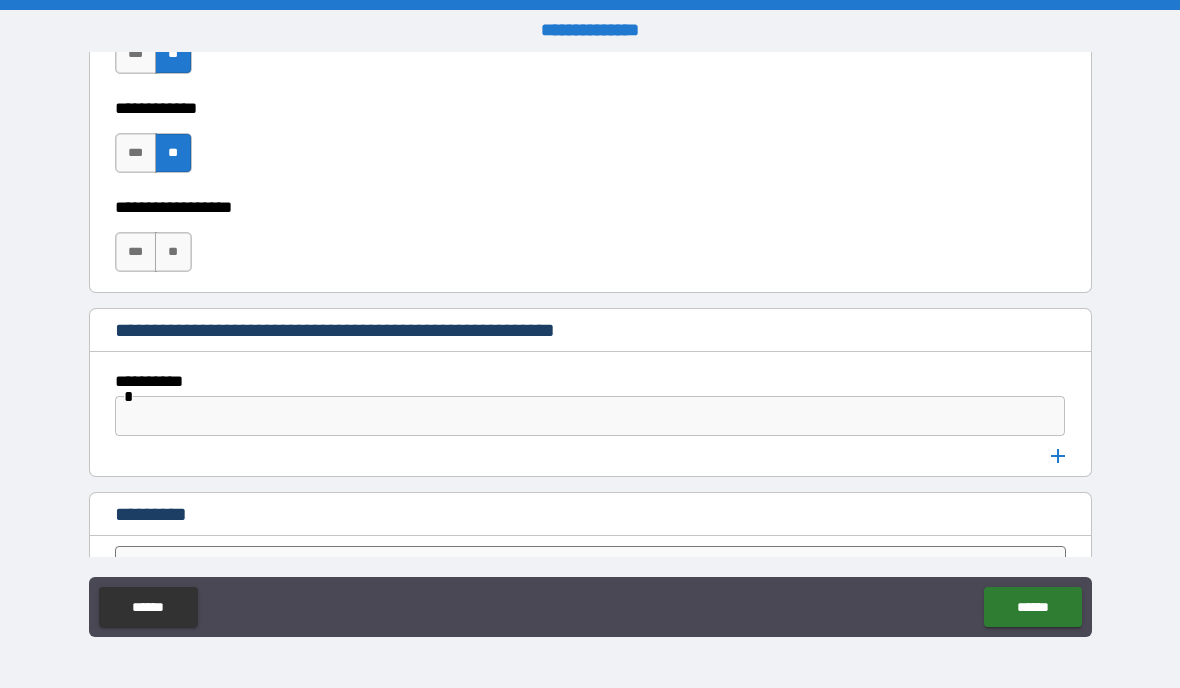 scroll, scrollTop: 5742, scrollLeft: 0, axis: vertical 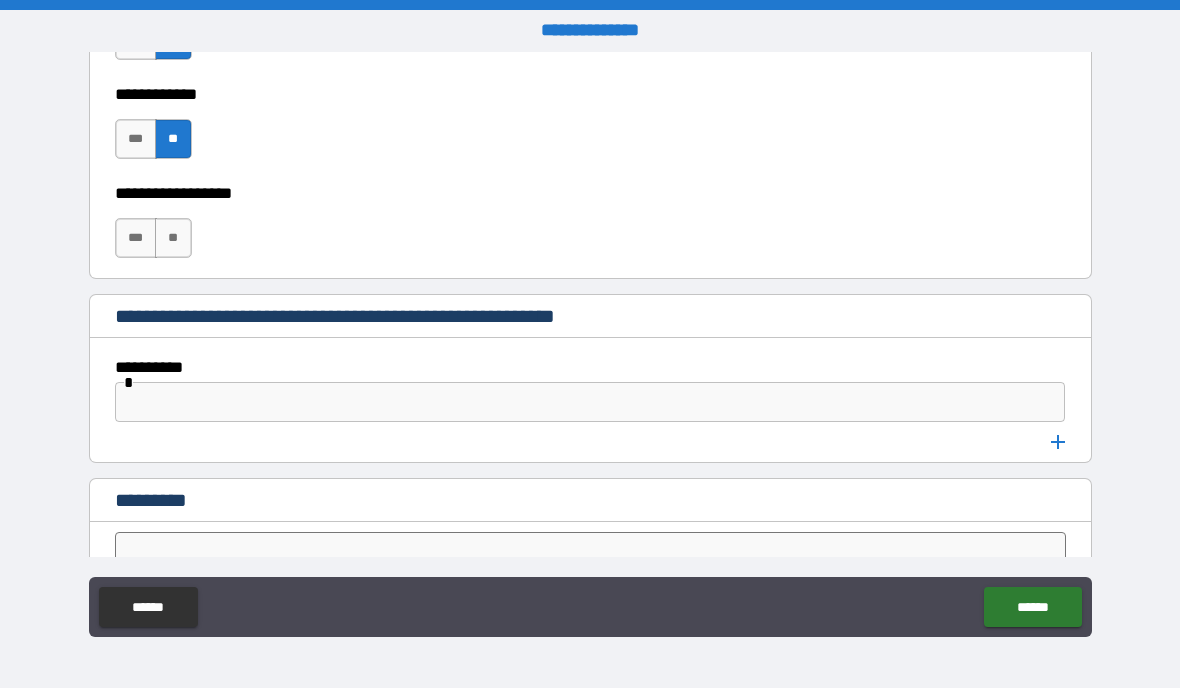 click on "**" at bounding box center [173, 238] 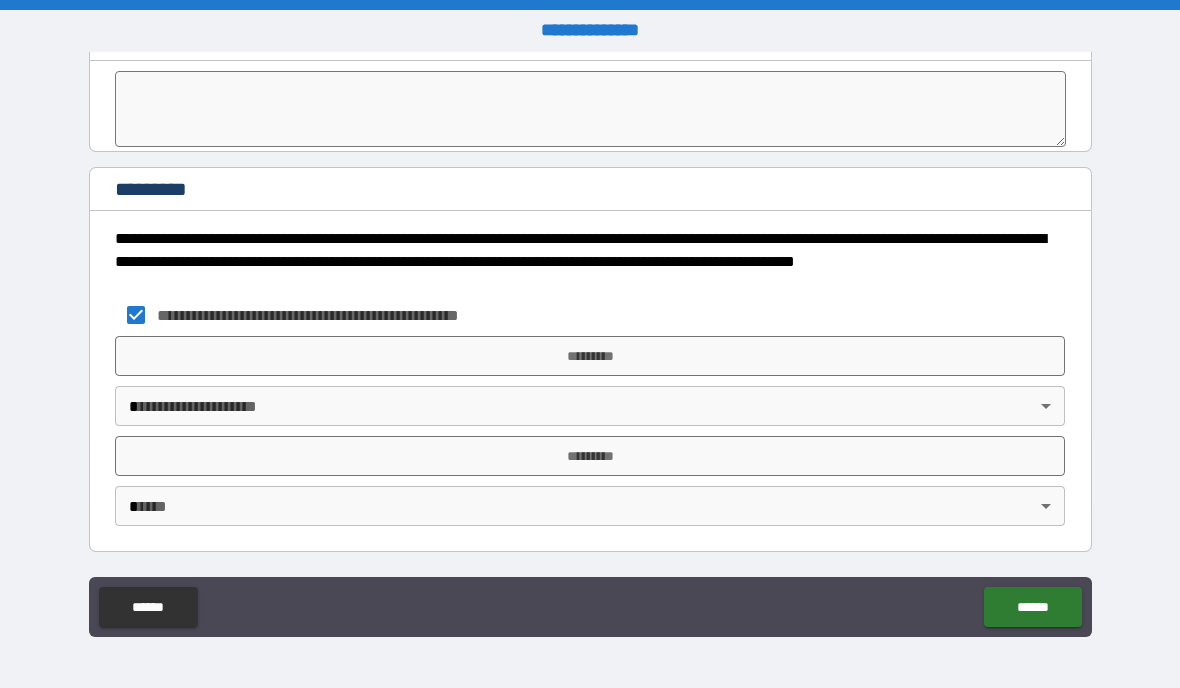 scroll, scrollTop: 6203, scrollLeft: 0, axis: vertical 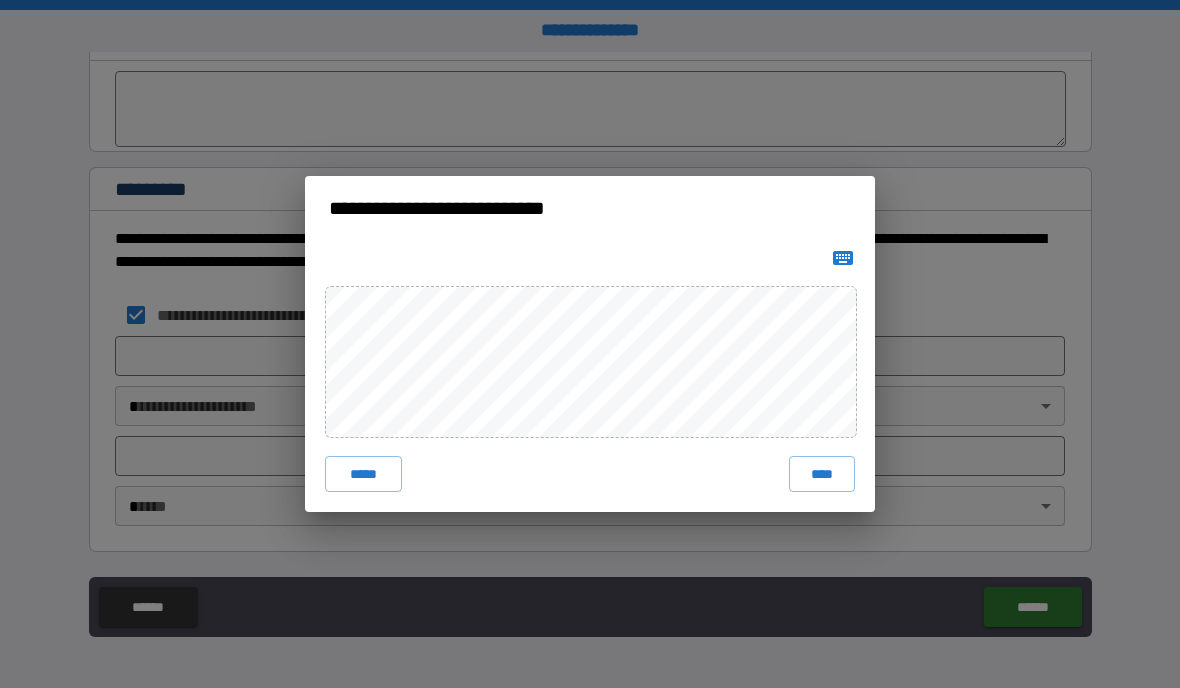 click on "****" at bounding box center [822, 474] 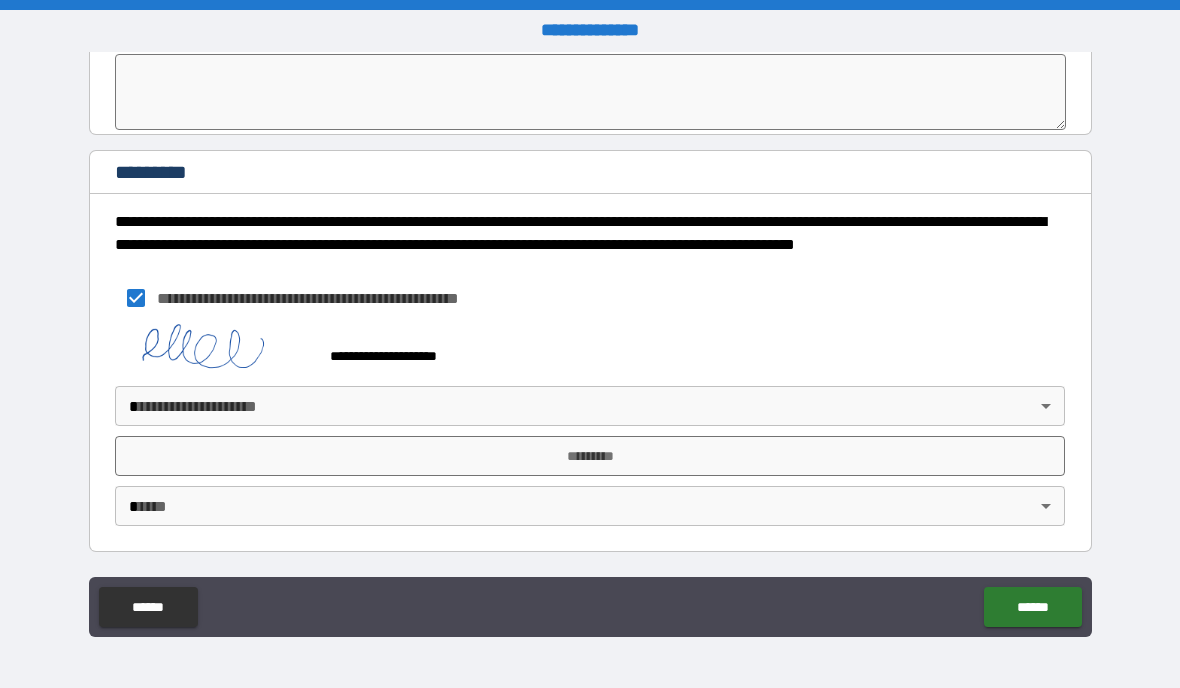 scroll, scrollTop: 6220, scrollLeft: 0, axis: vertical 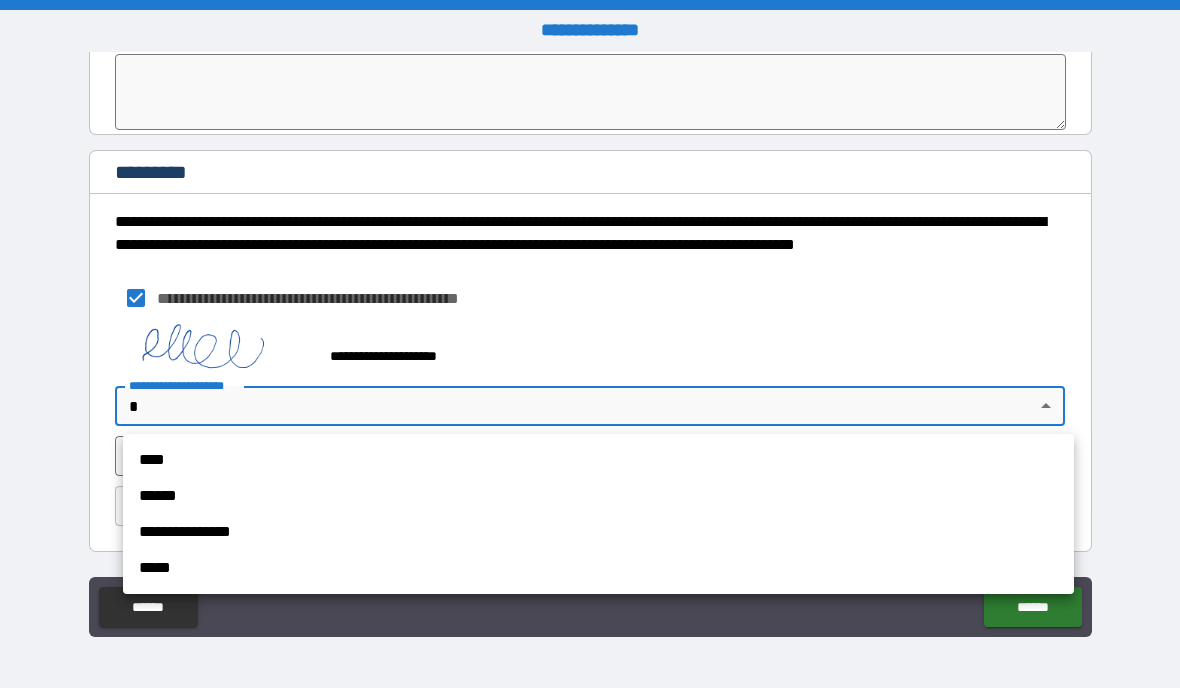 click on "**********" at bounding box center [598, 532] 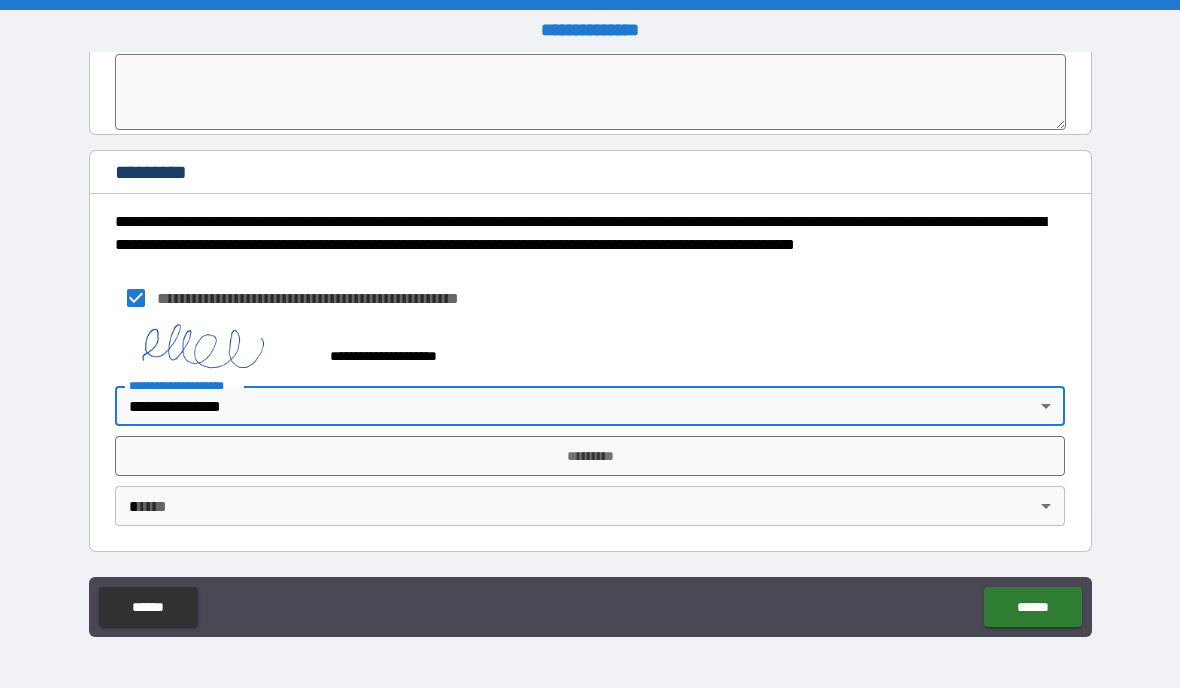 click on "******" at bounding box center [1032, 607] 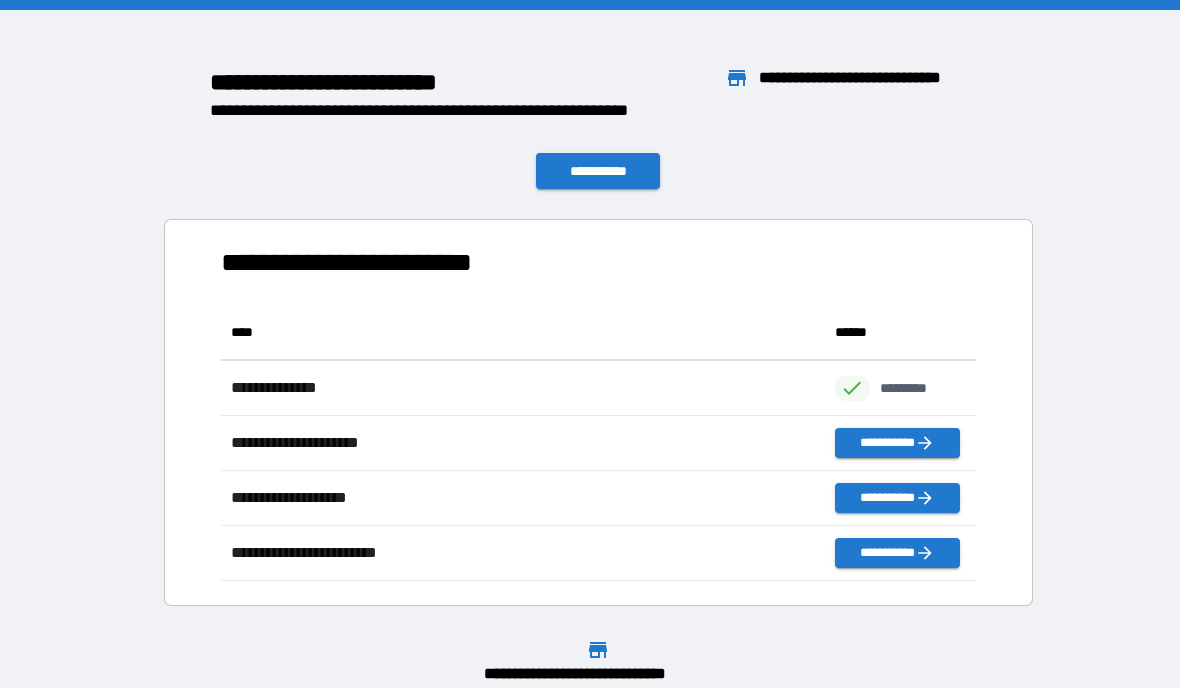 scroll, scrollTop: 1, scrollLeft: 1, axis: both 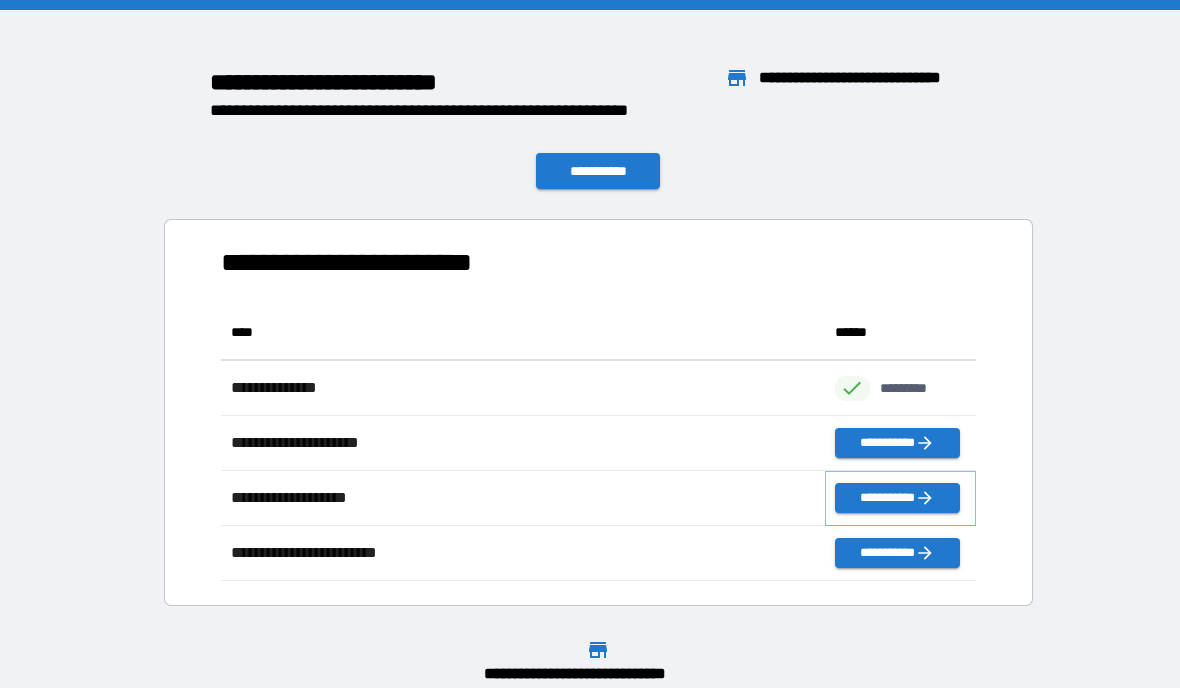 click on "**********" at bounding box center [897, 498] 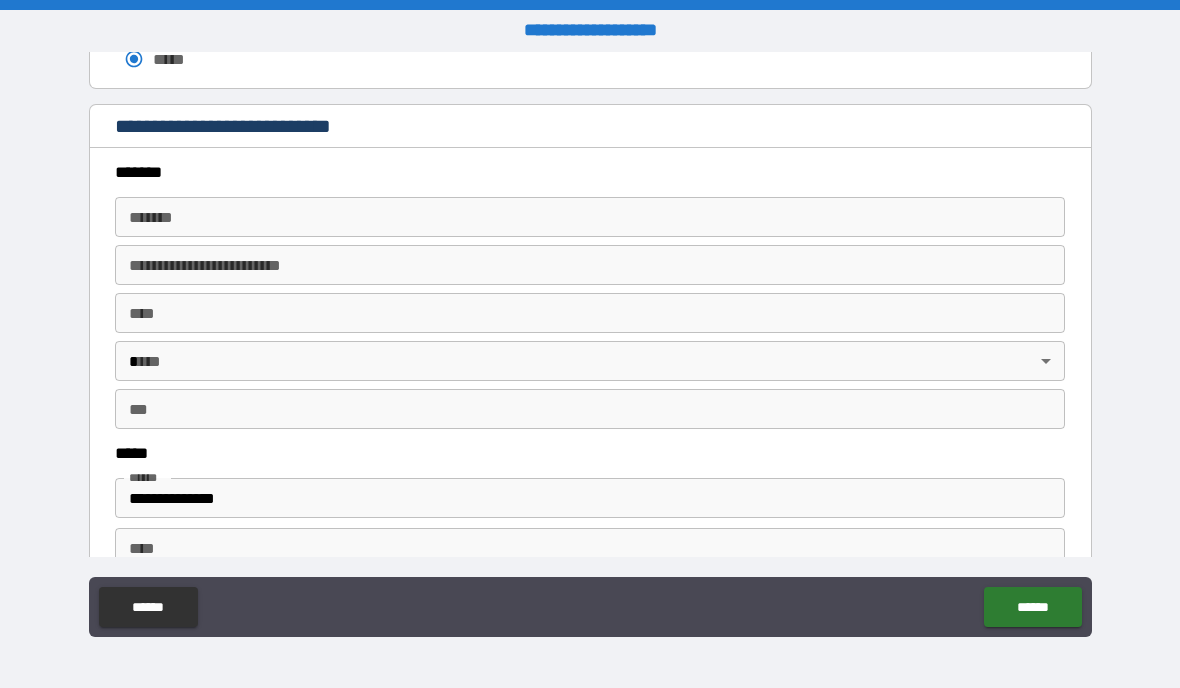 scroll, scrollTop: 587, scrollLeft: 0, axis: vertical 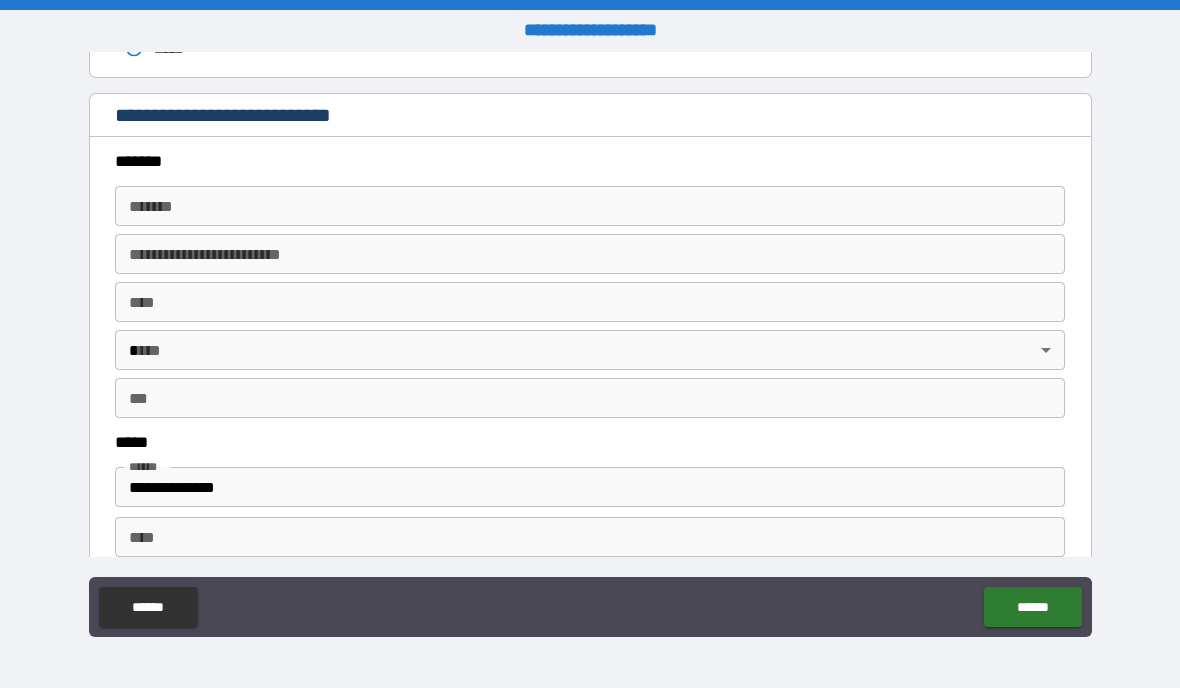 click on "*******" at bounding box center [590, 206] 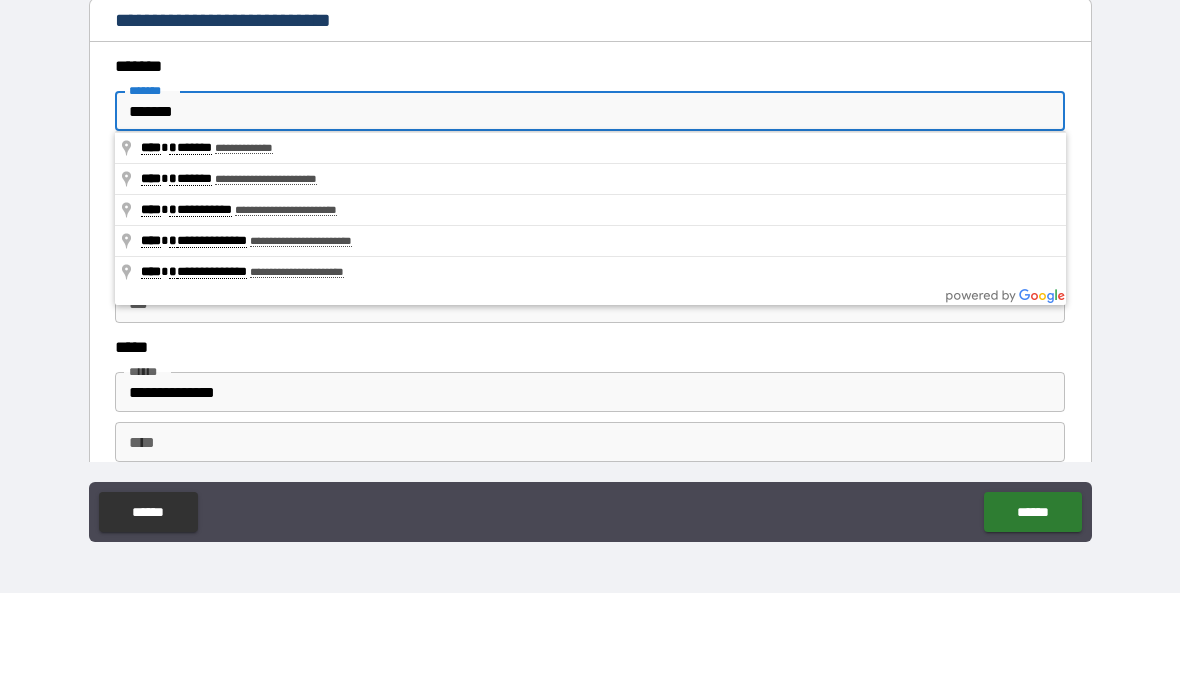 type on "**********" 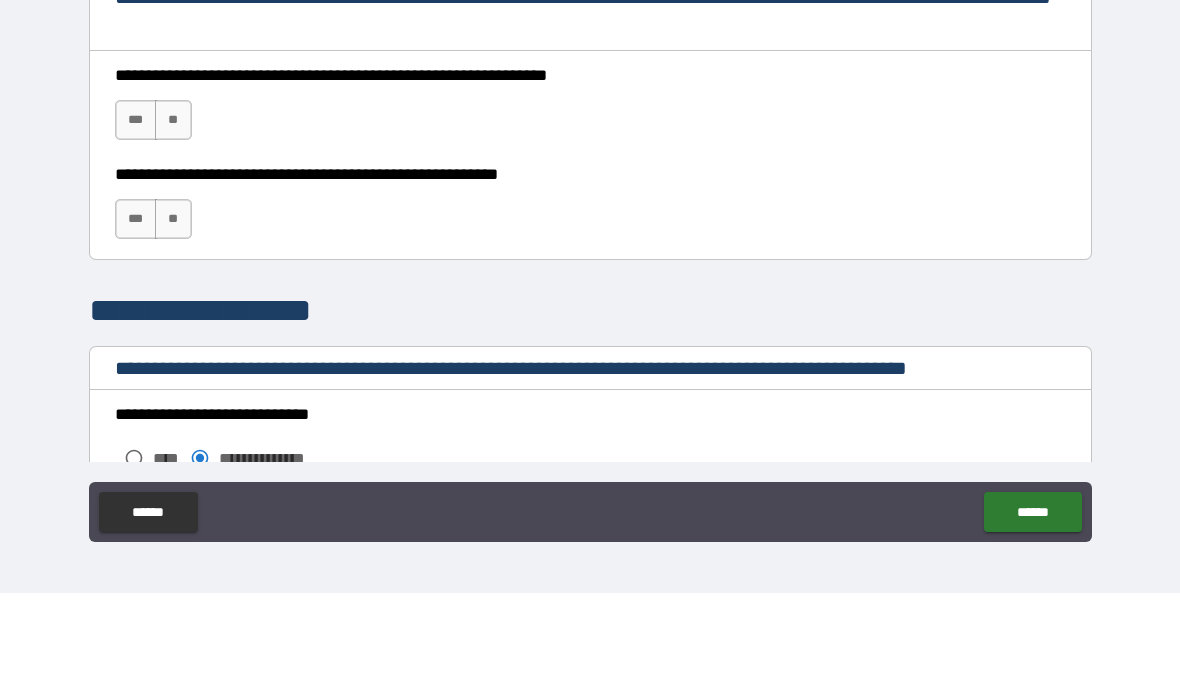 scroll, scrollTop: 1241, scrollLeft: 0, axis: vertical 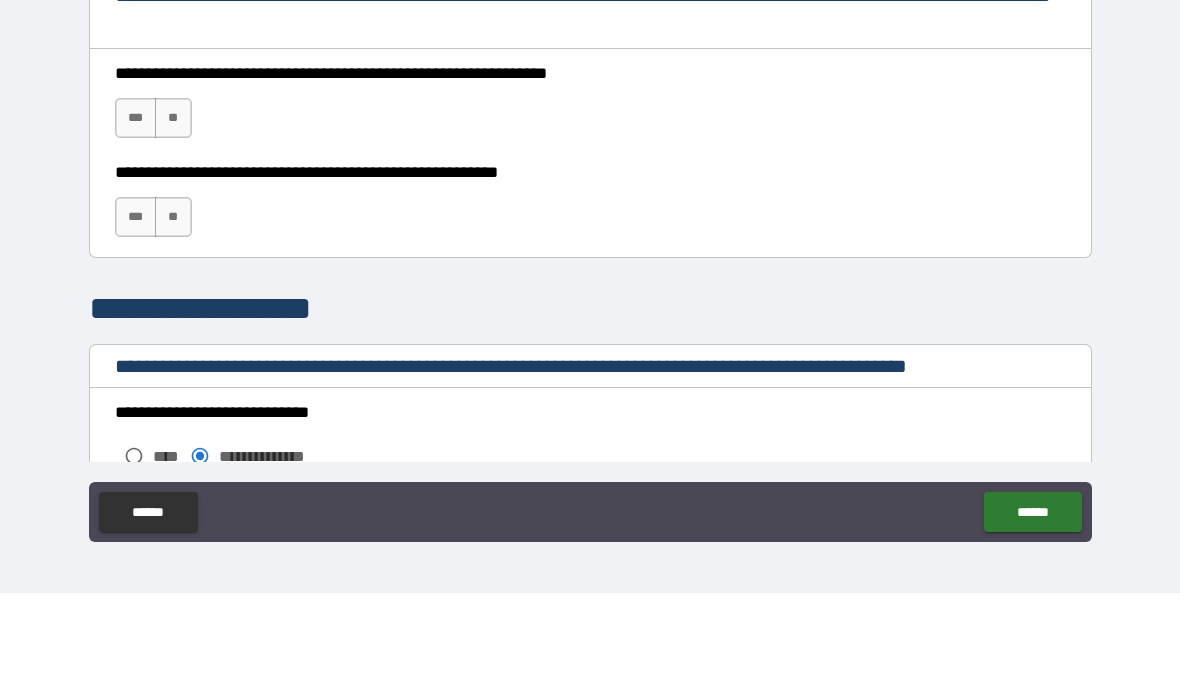 click on "***" at bounding box center [136, 213] 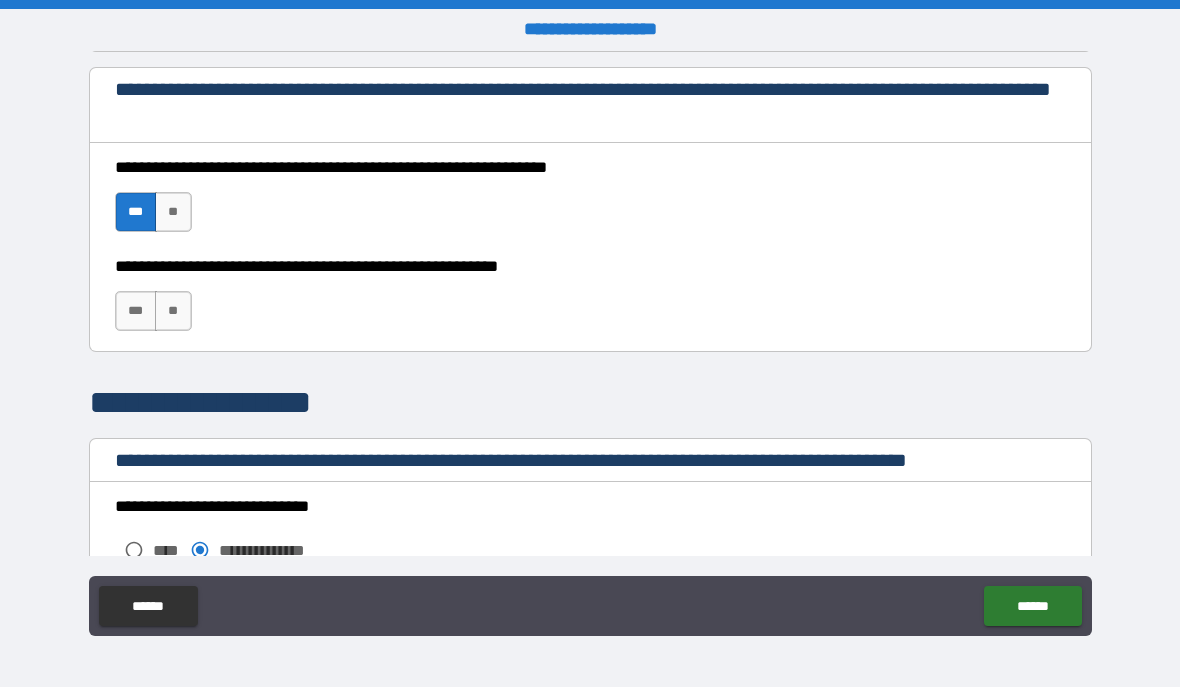 click on "**" at bounding box center (173, 312) 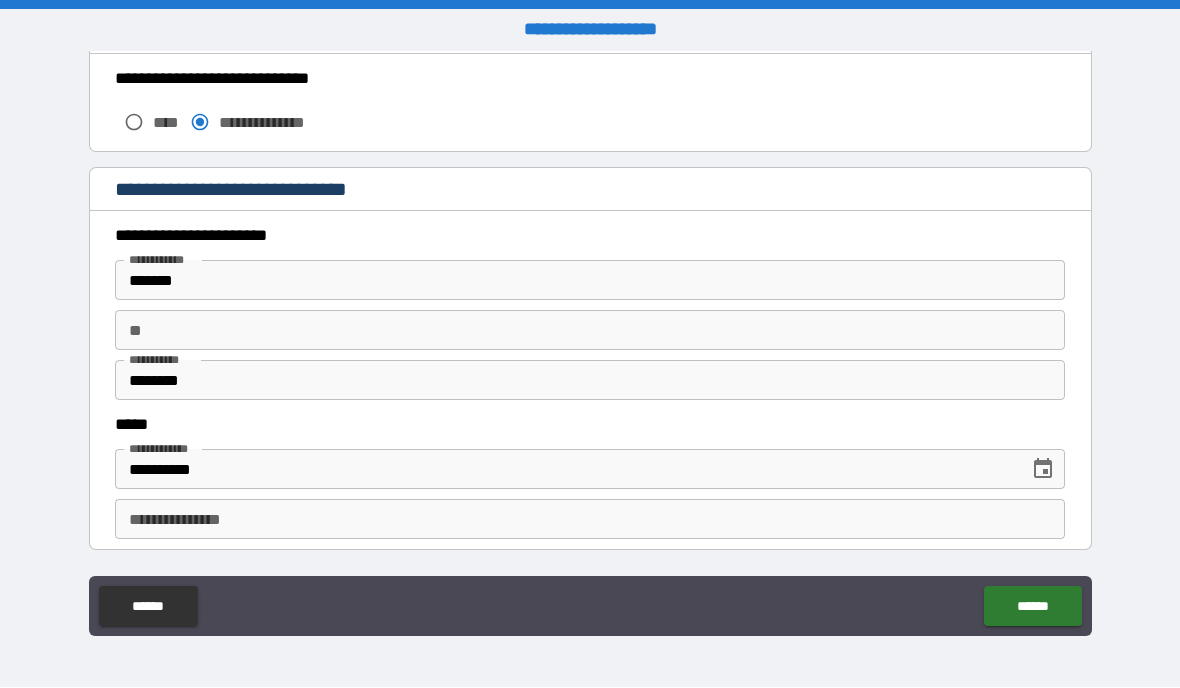 scroll, scrollTop: 1680, scrollLeft: 0, axis: vertical 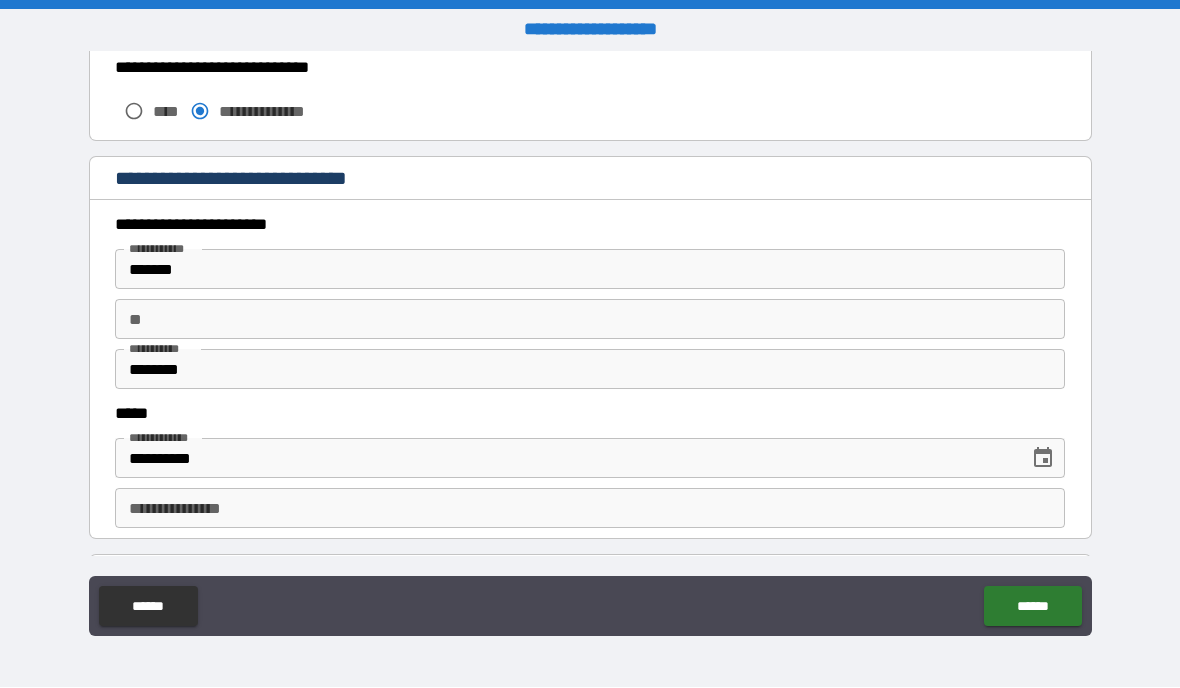 click on "*******" at bounding box center (590, 270) 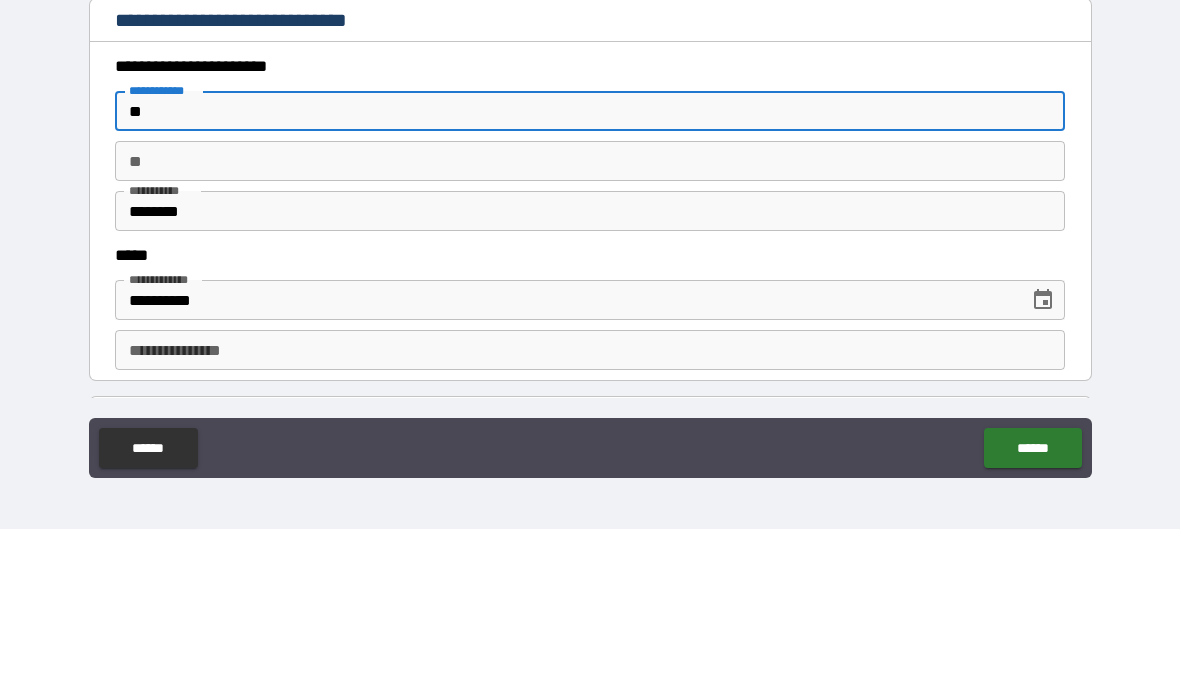 type on "*" 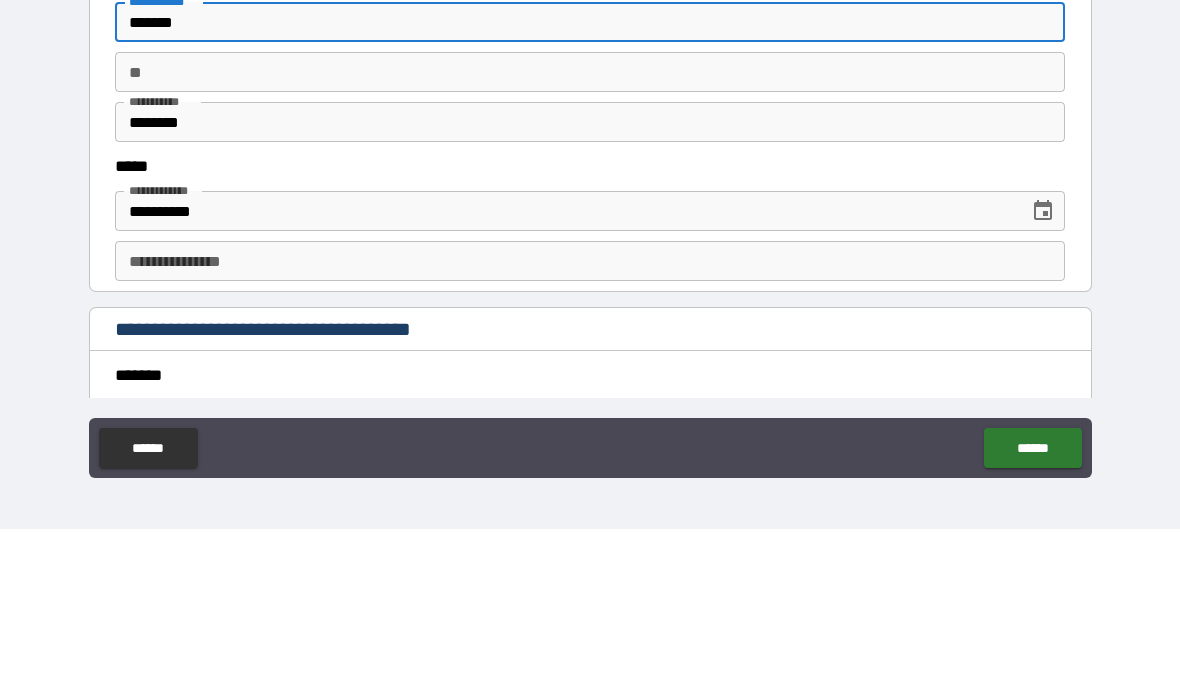 scroll, scrollTop: 1786, scrollLeft: 0, axis: vertical 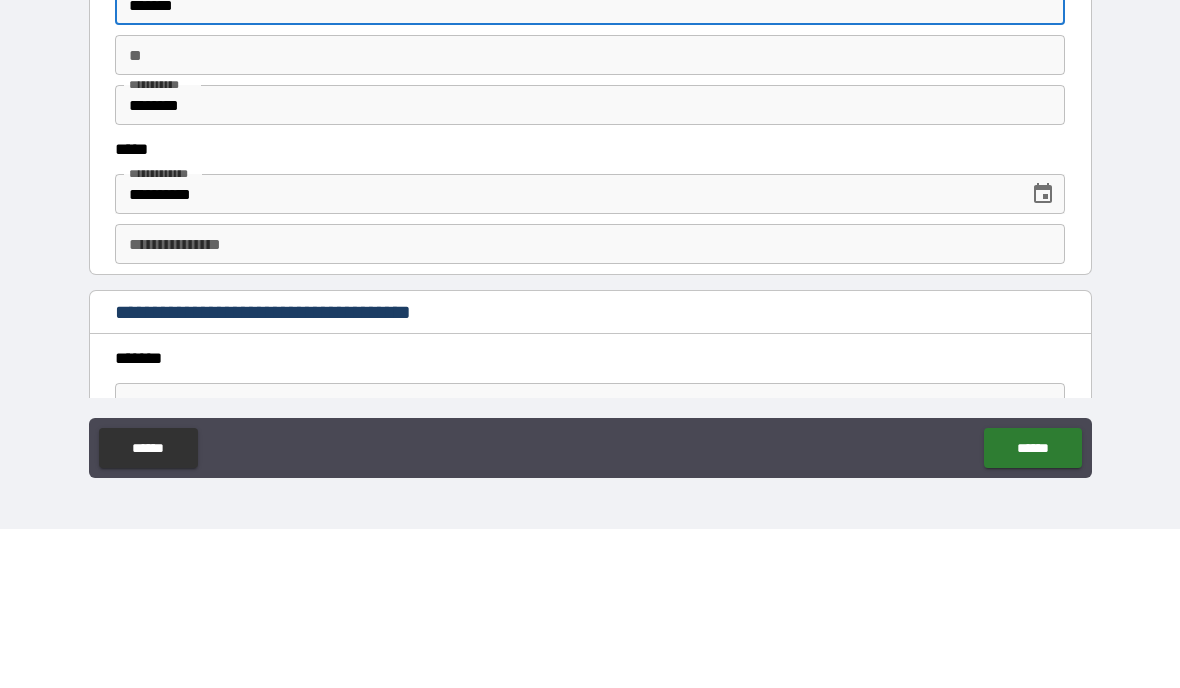 type on "*******" 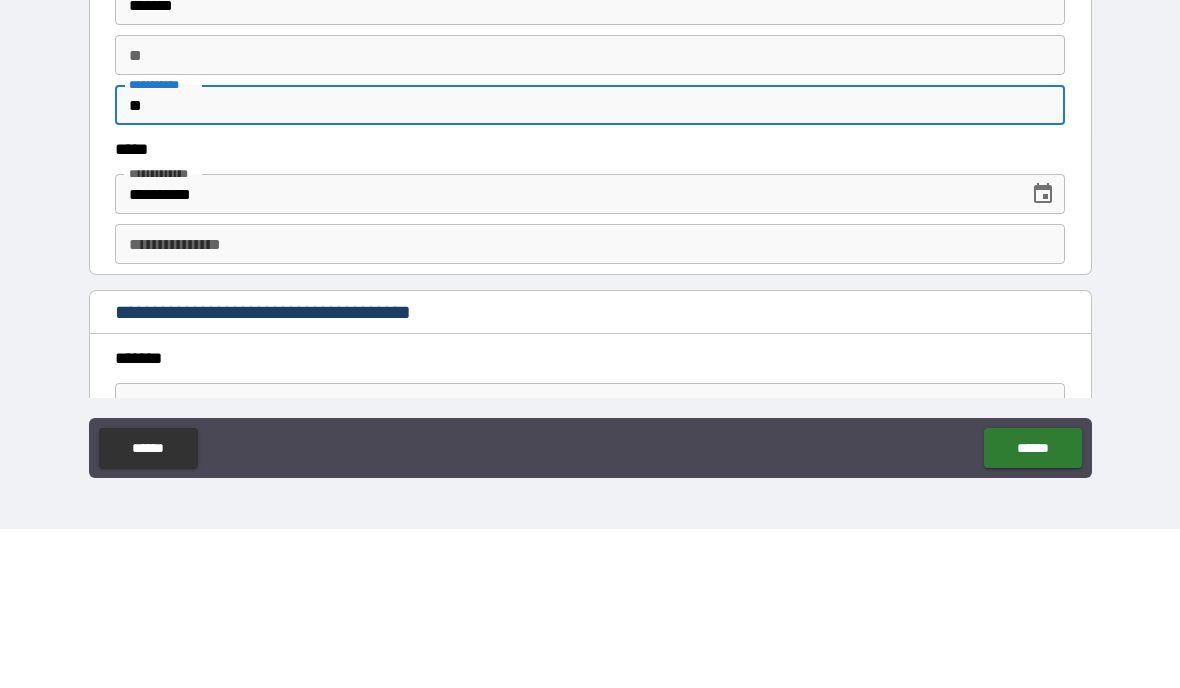 type on "*" 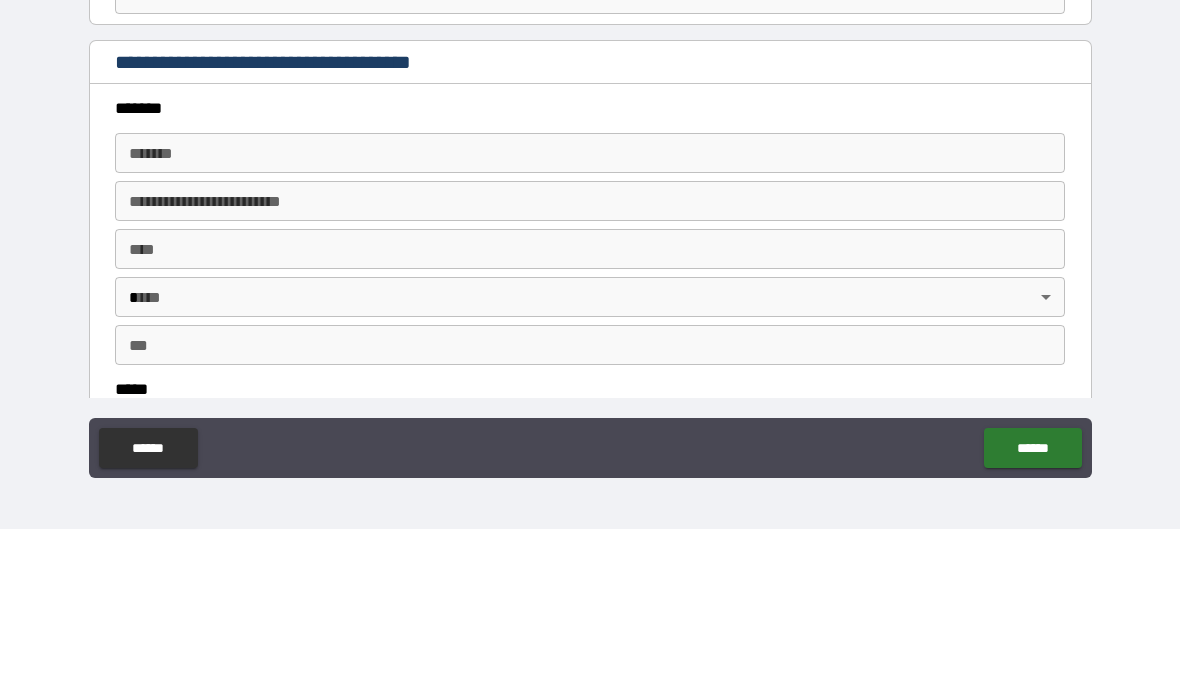 scroll, scrollTop: 2040, scrollLeft: 0, axis: vertical 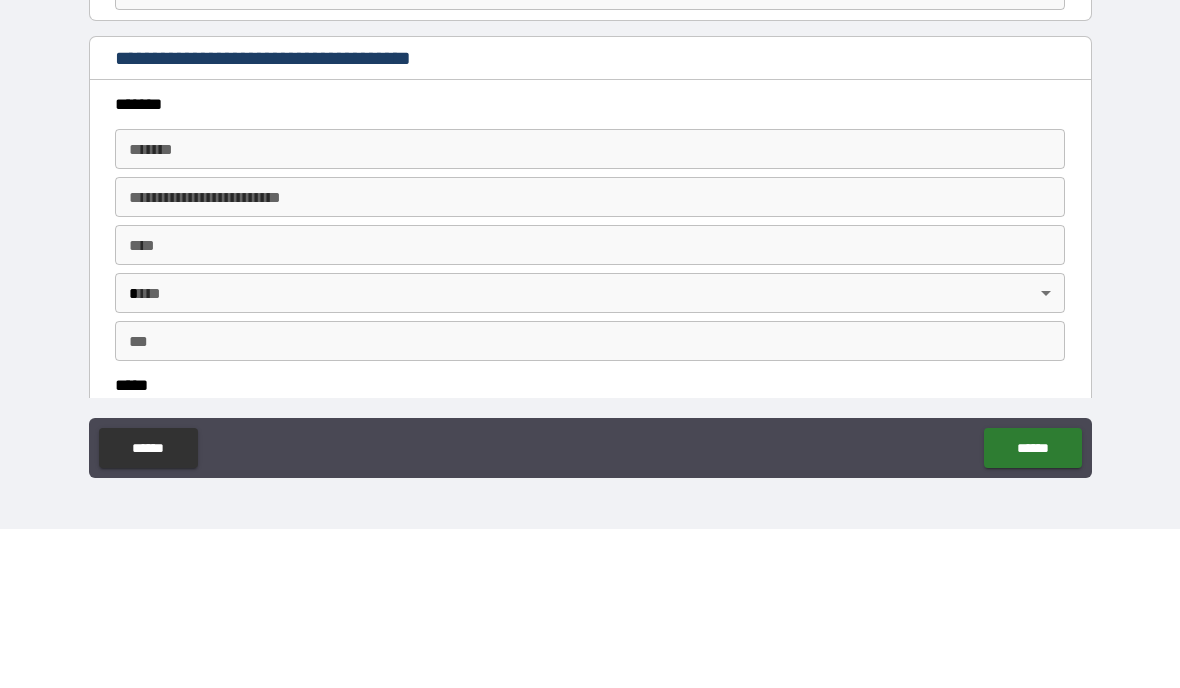type on "********" 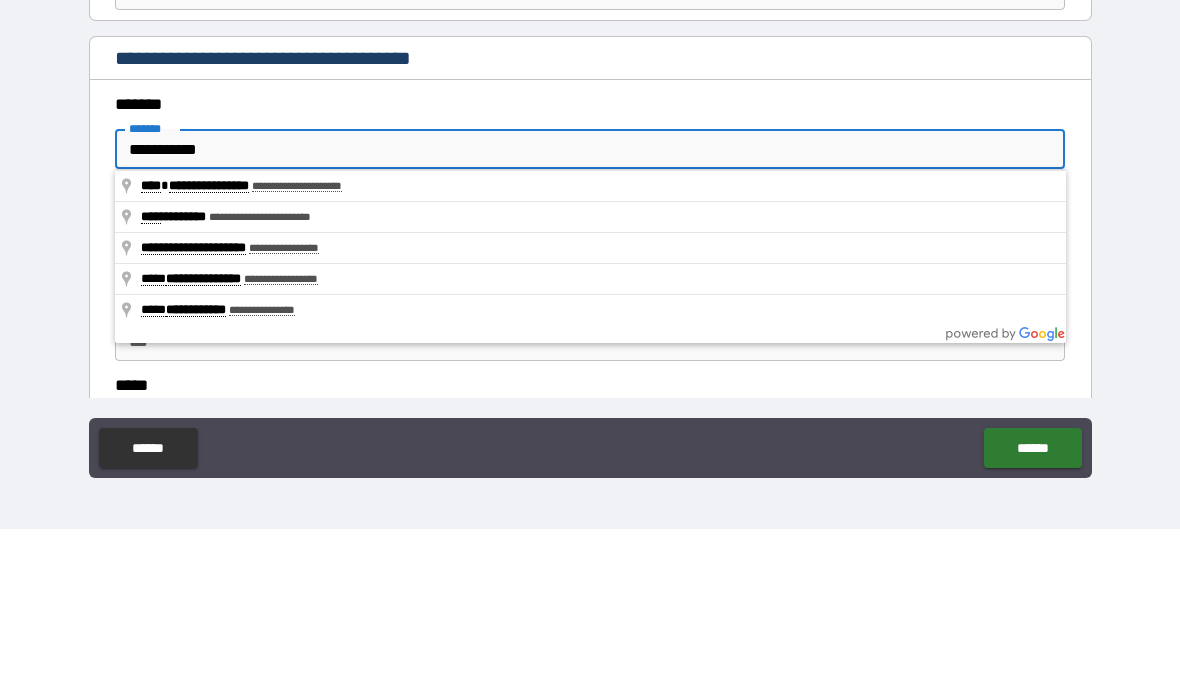 type on "**********" 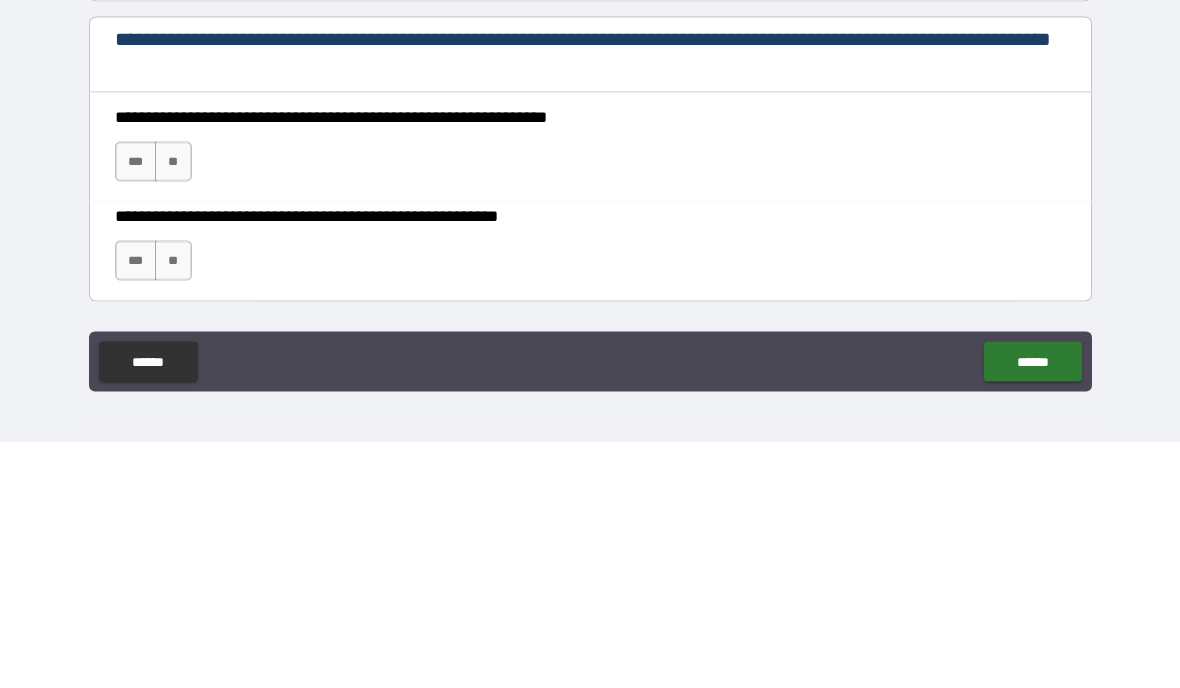 scroll, scrollTop: 2548, scrollLeft: 0, axis: vertical 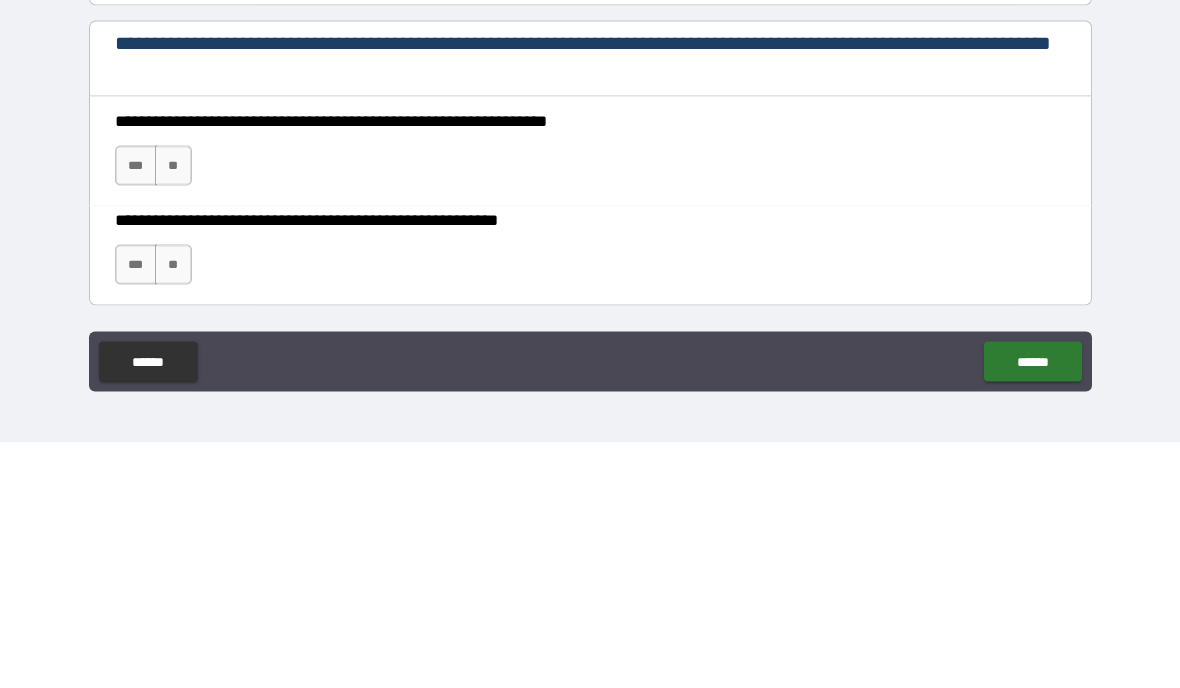click on "***" at bounding box center [136, 411] 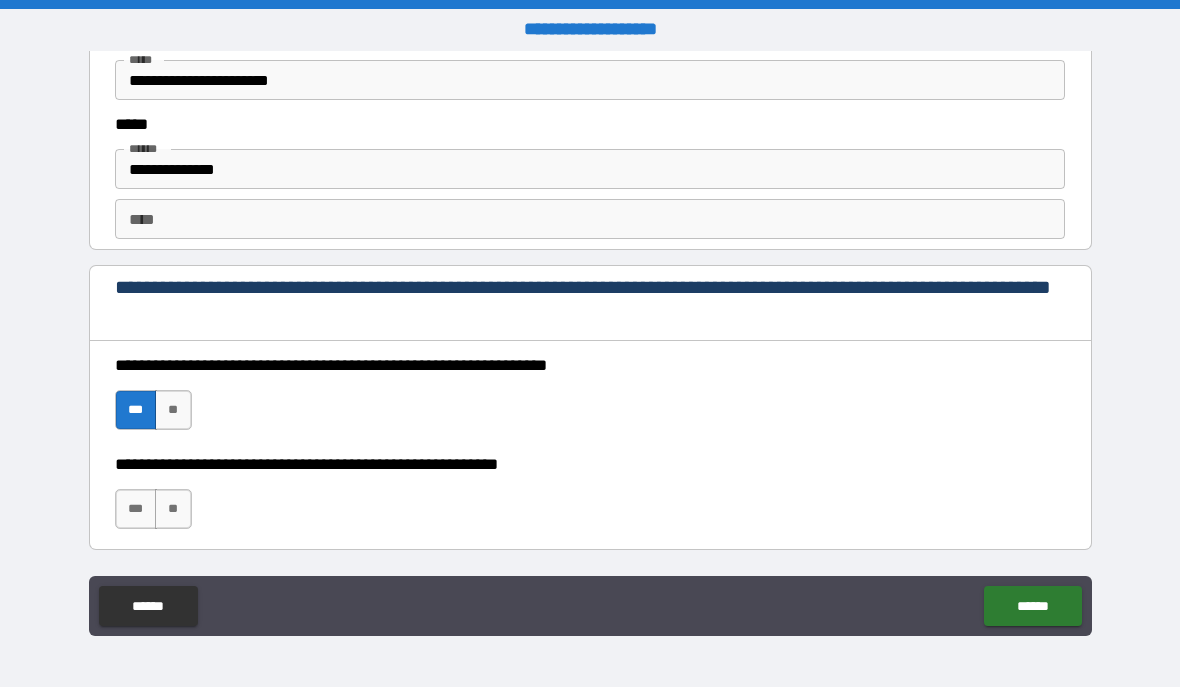 click on "**" at bounding box center (173, 510) 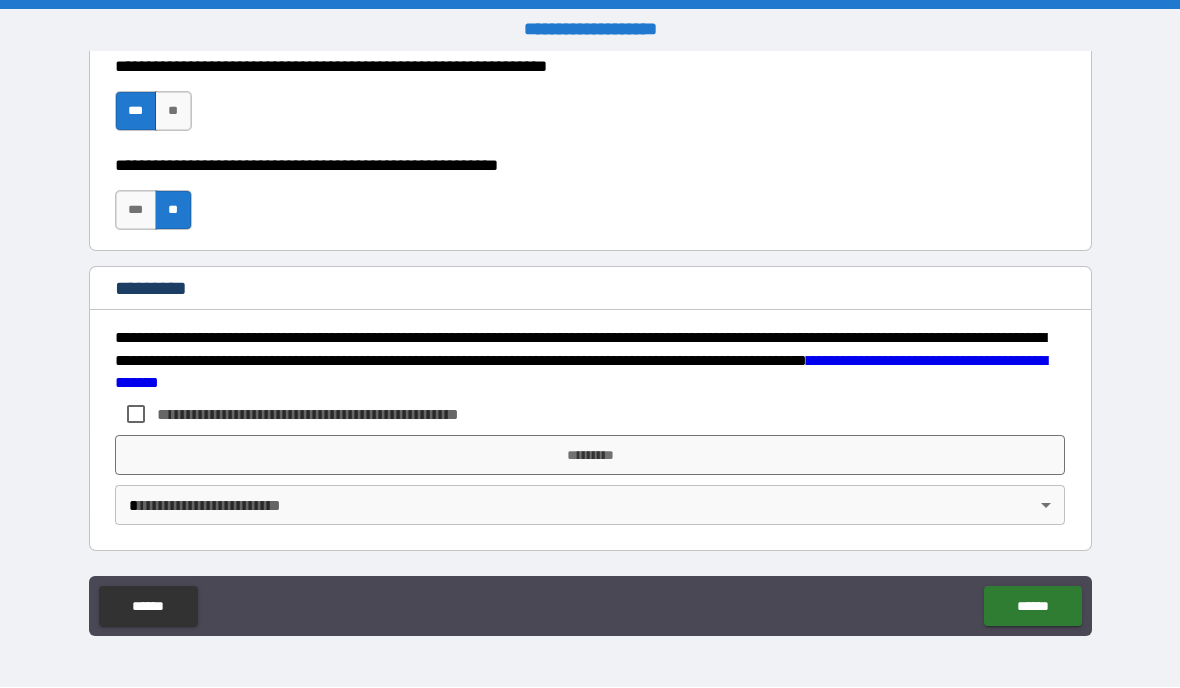 scroll, scrollTop: 2847, scrollLeft: 0, axis: vertical 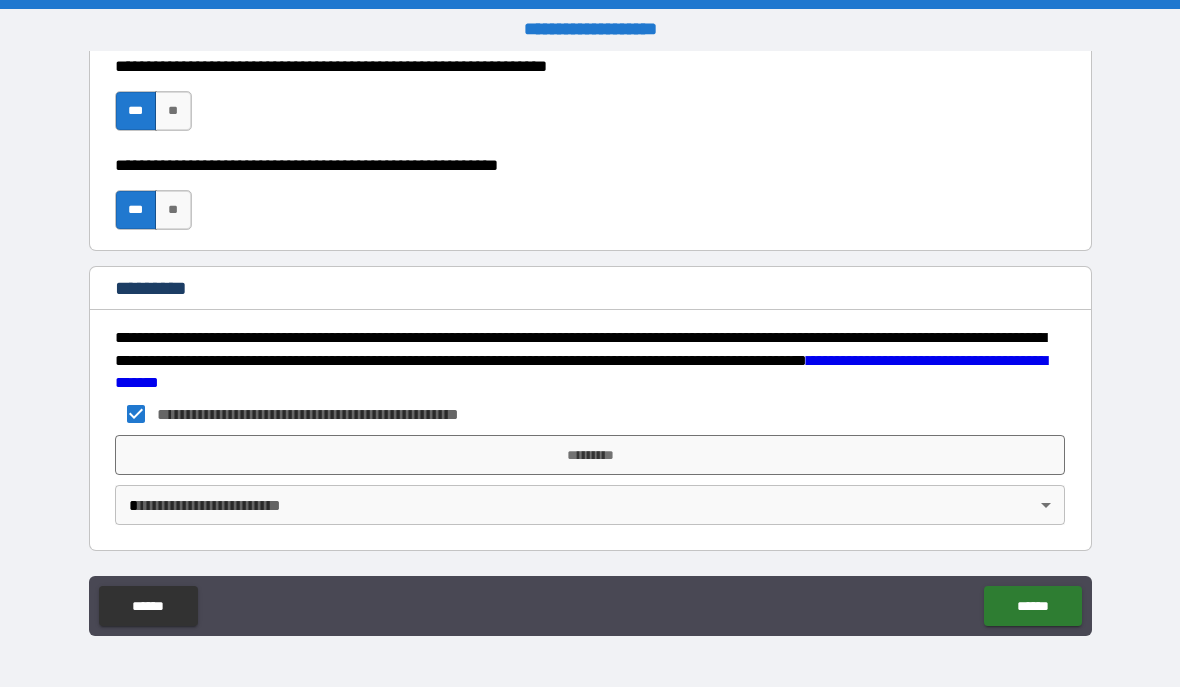 click on "*********" at bounding box center [590, 456] 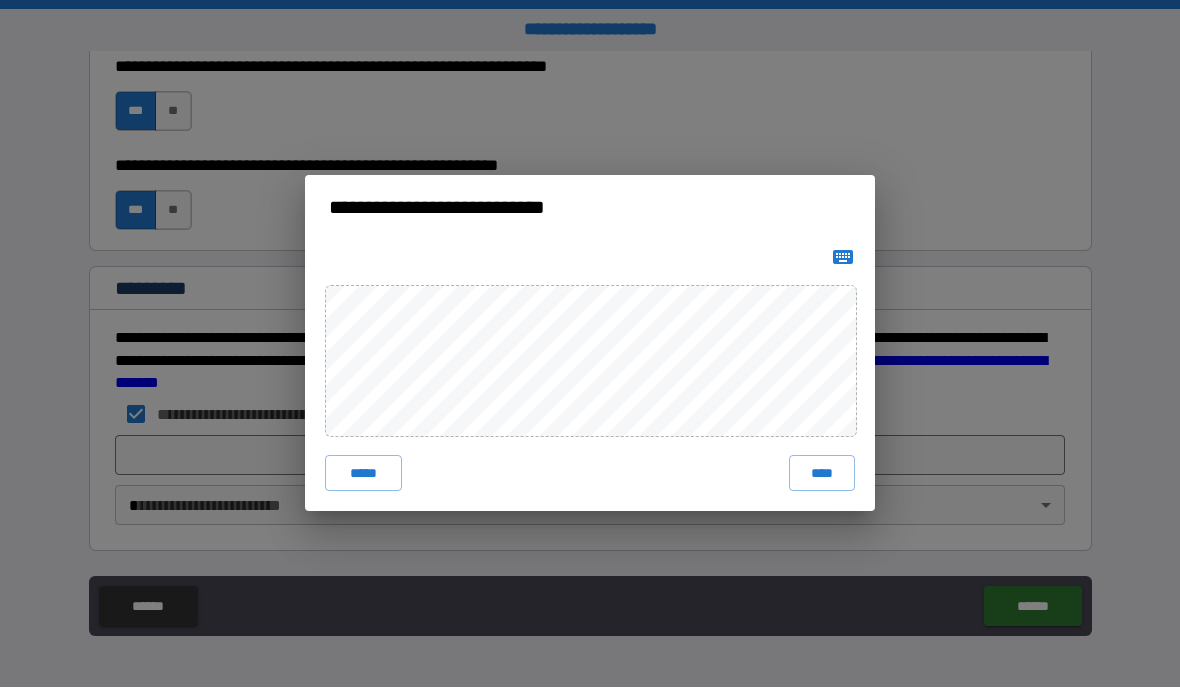 click on "****" at bounding box center (822, 474) 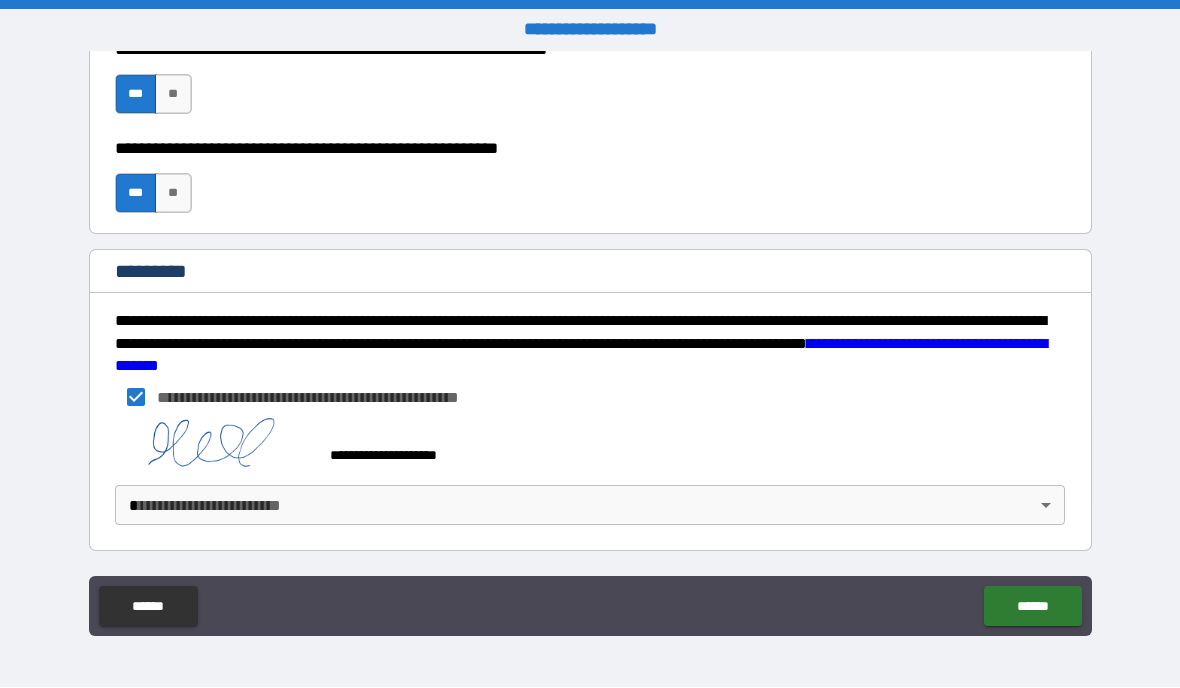 scroll, scrollTop: 2864, scrollLeft: 0, axis: vertical 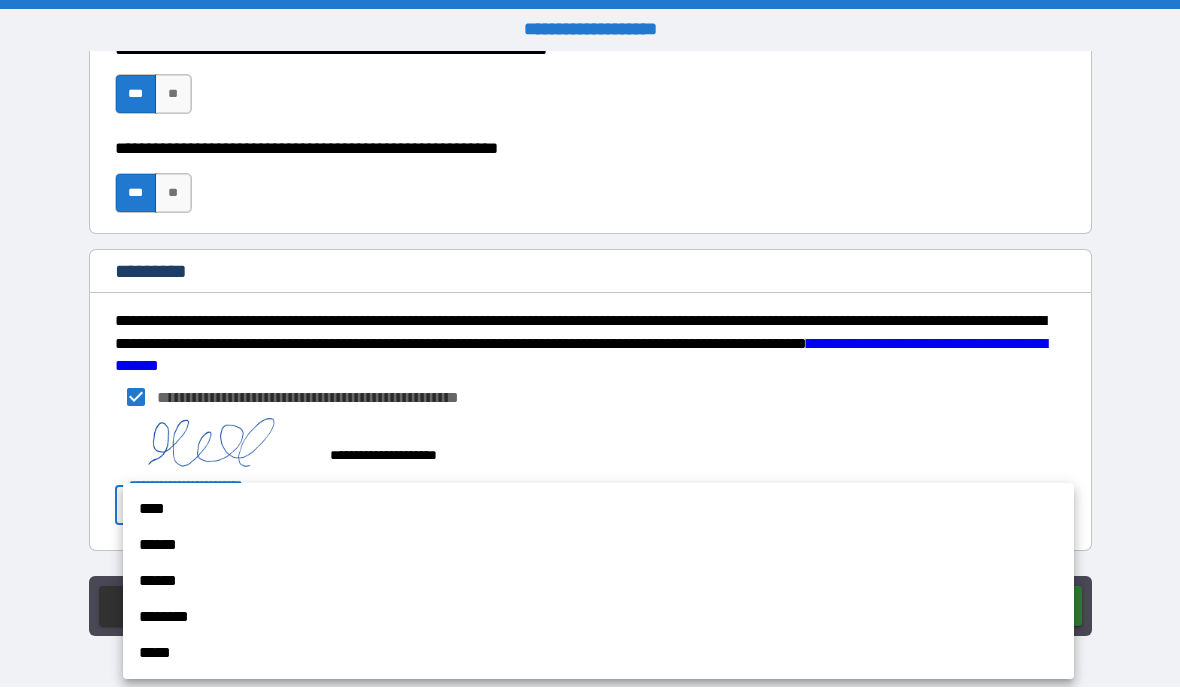 click on "******" at bounding box center [598, 546] 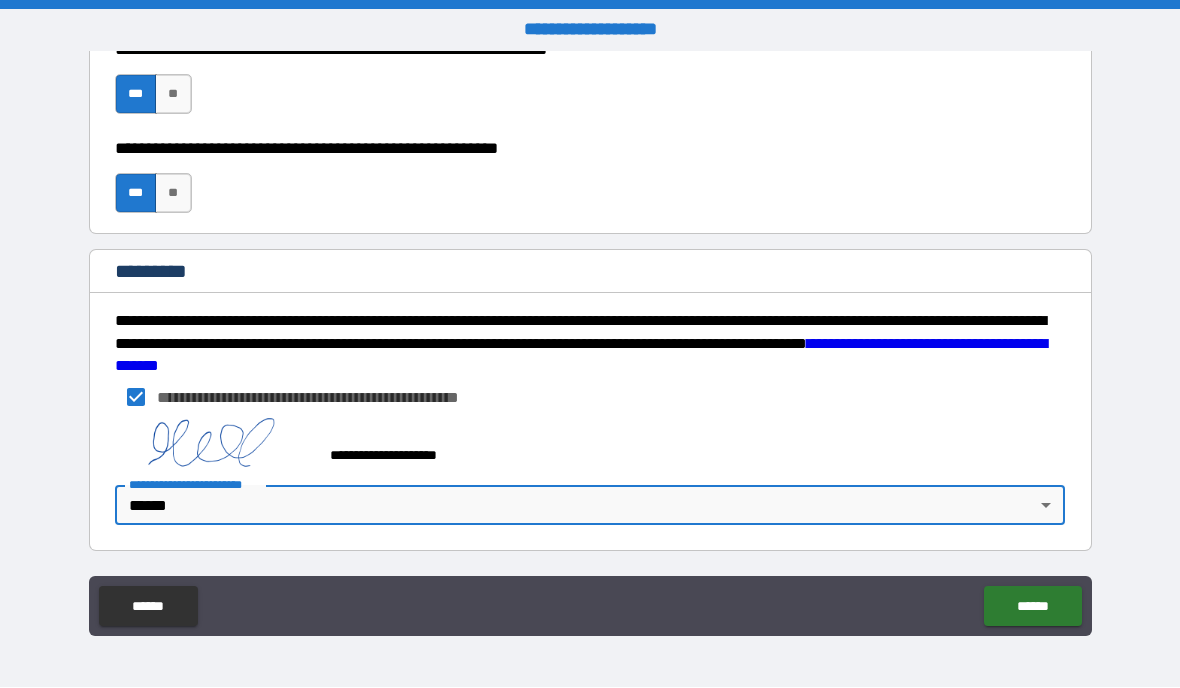 click on "******" at bounding box center [1032, 607] 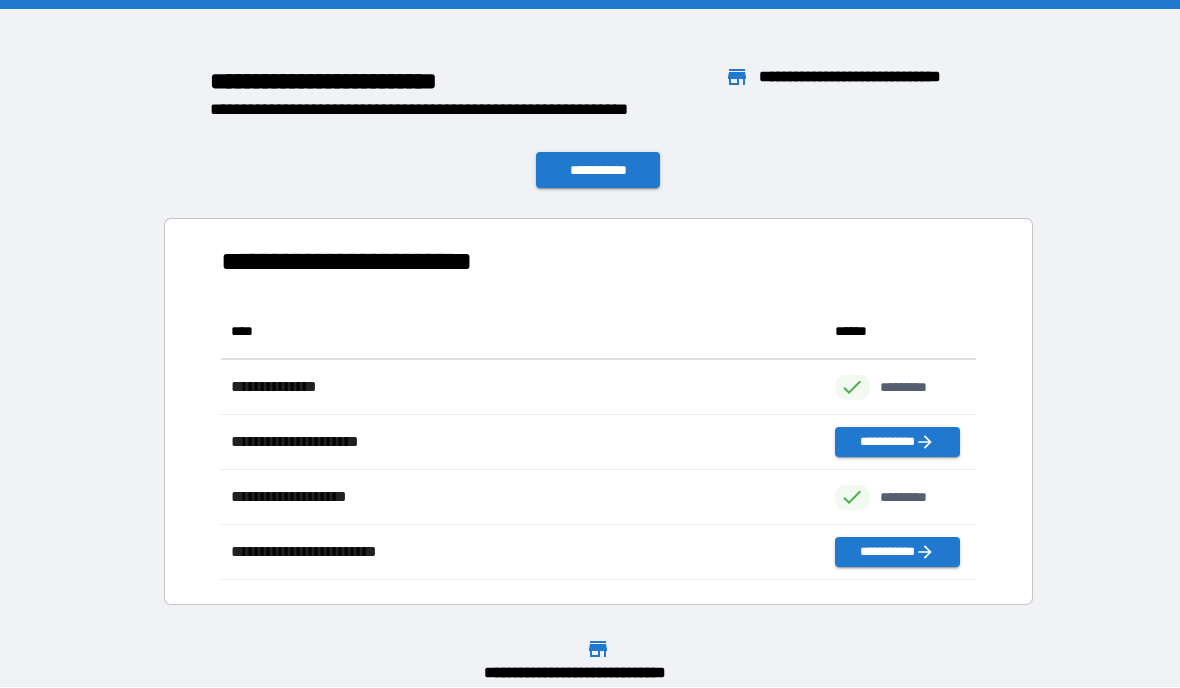 scroll, scrollTop: 1, scrollLeft: 1, axis: both 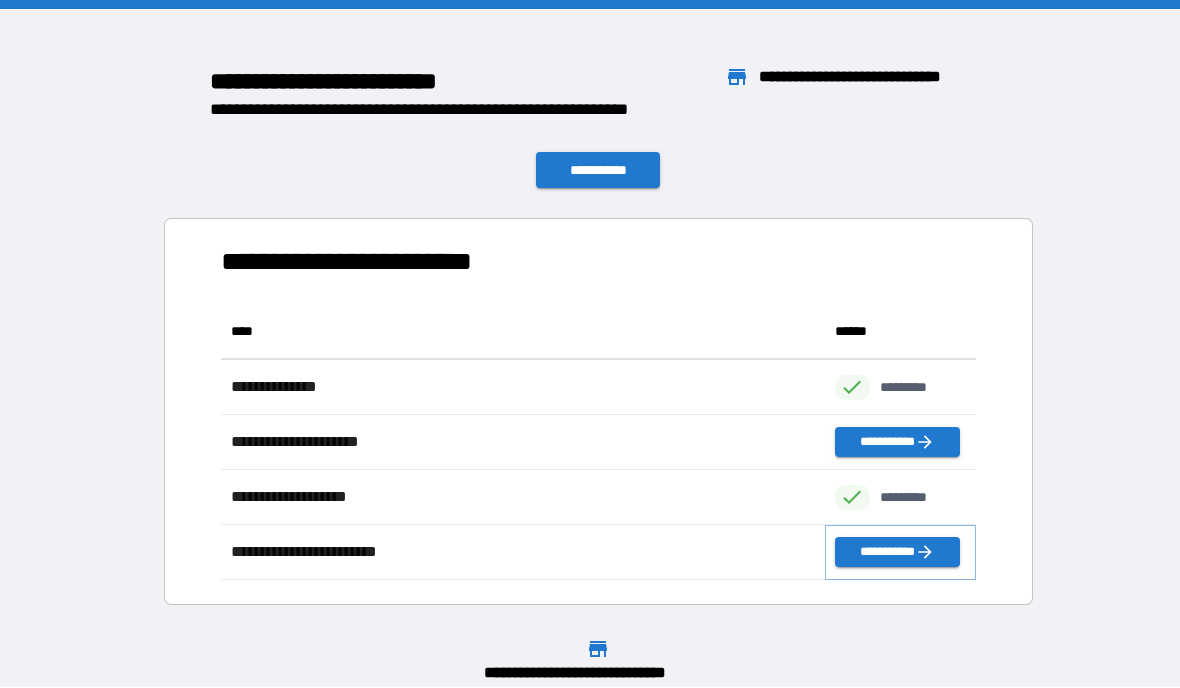 click on "**********" at bounding box center (897, 553) 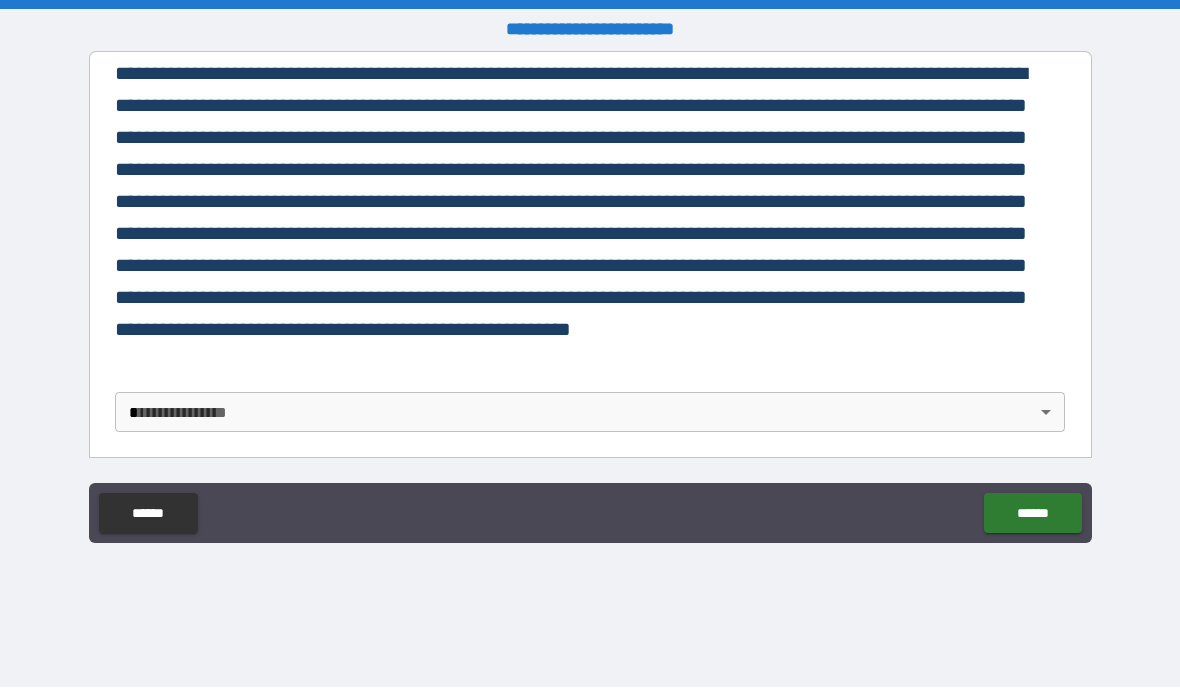click on "**********" at bounding box center [590, 344] 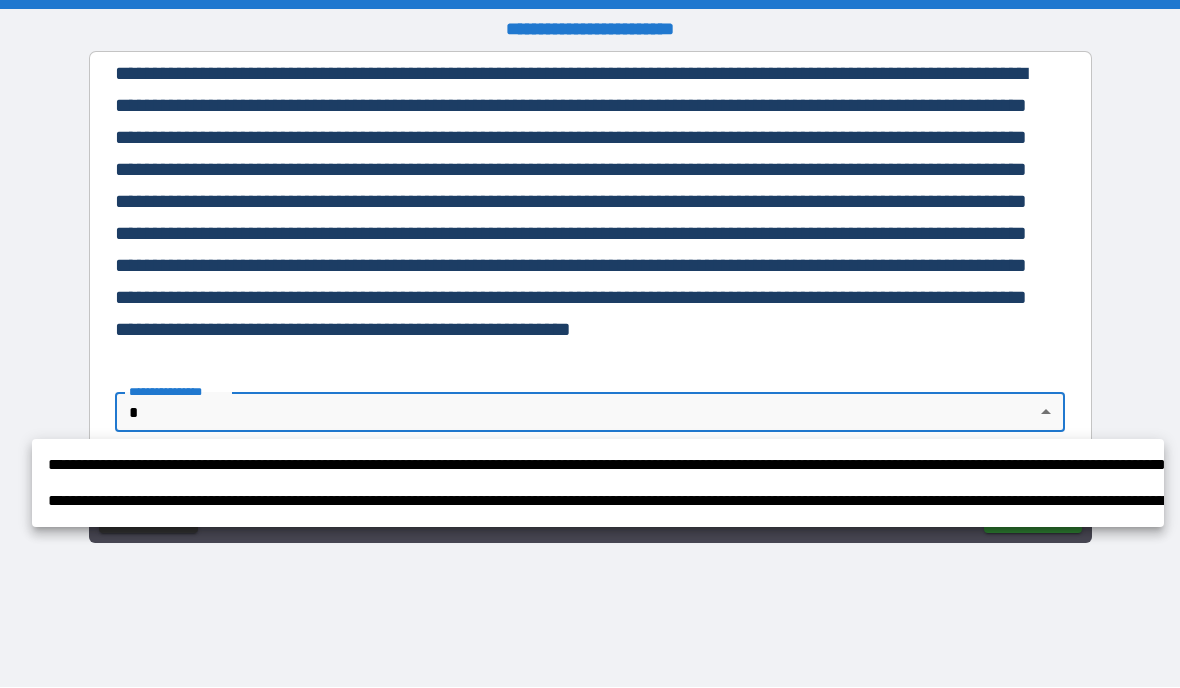 click on "**********" at bounding box center [598, 466] 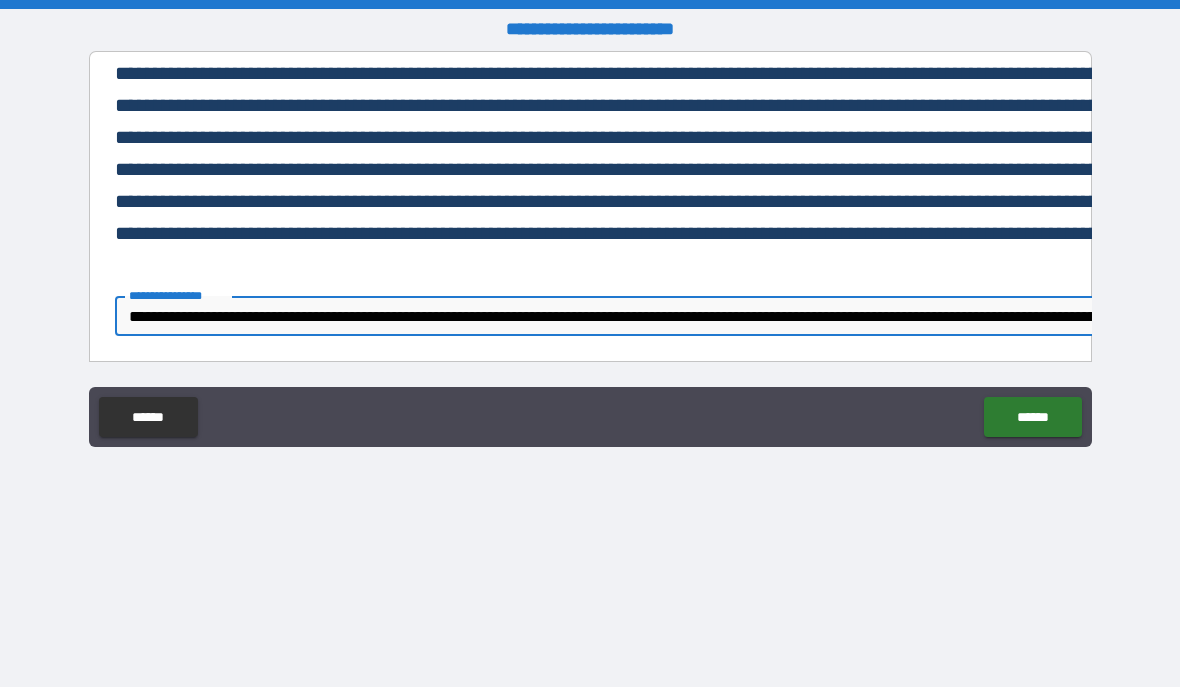 click on "******" at bounding box center (1032, 418) 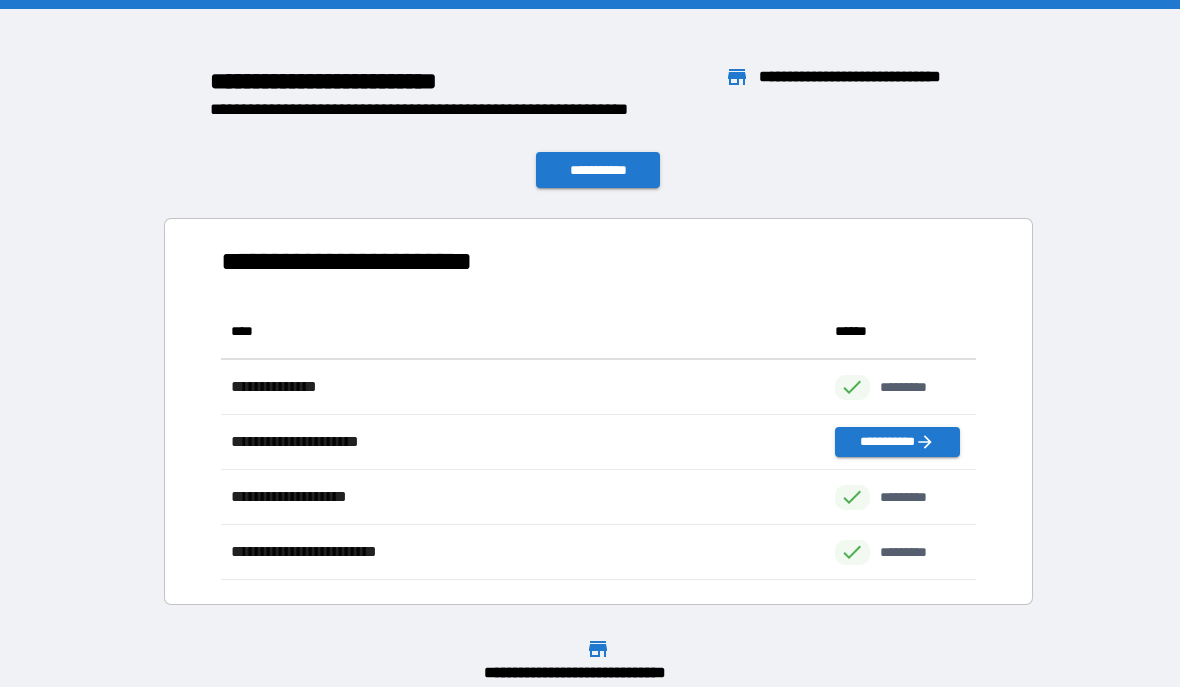 scroll, scrollTop: 276, scrollLeft: 755, axis: both 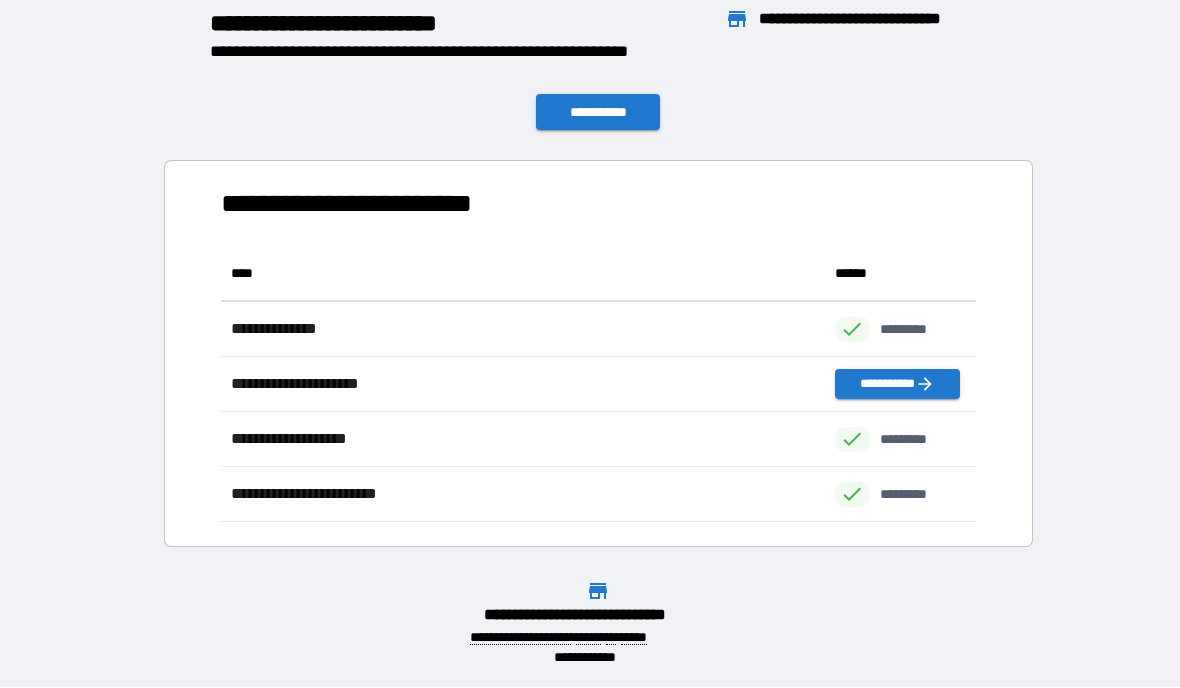 click on "**********" at bounding box center (598, 113) 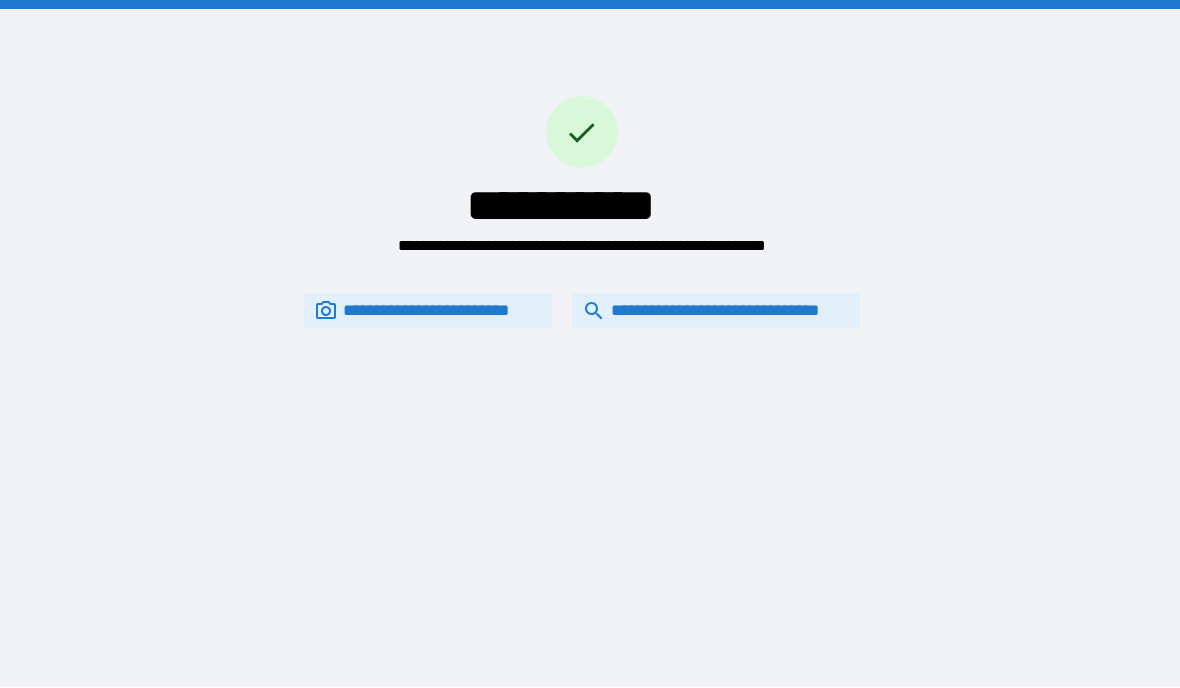 click on "**********" at bounding box center (716, 311) 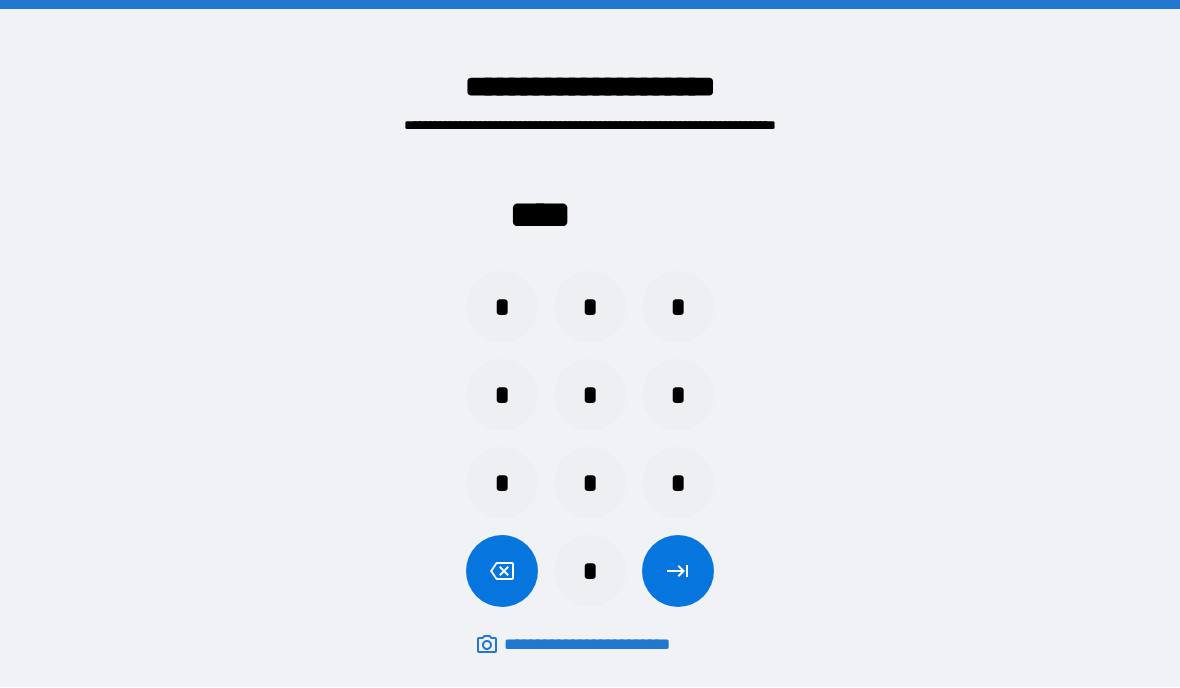 click on "*" at bounding box center (590, 484) 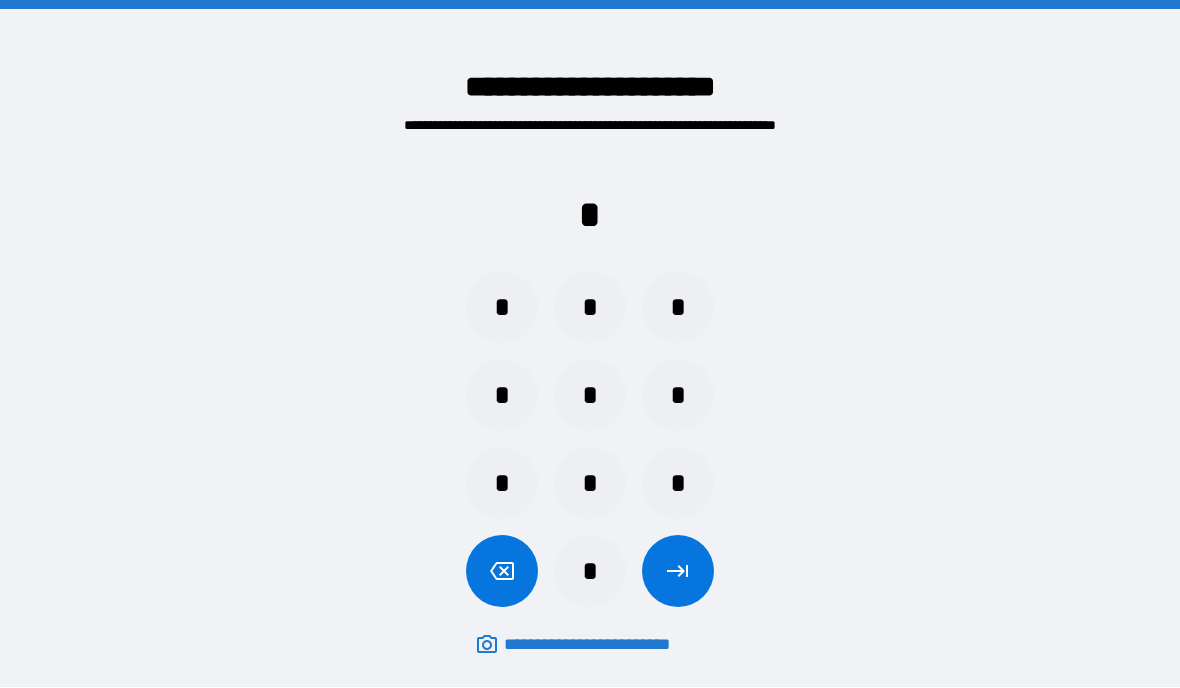 click on "*" at bounding box center [590, 572] 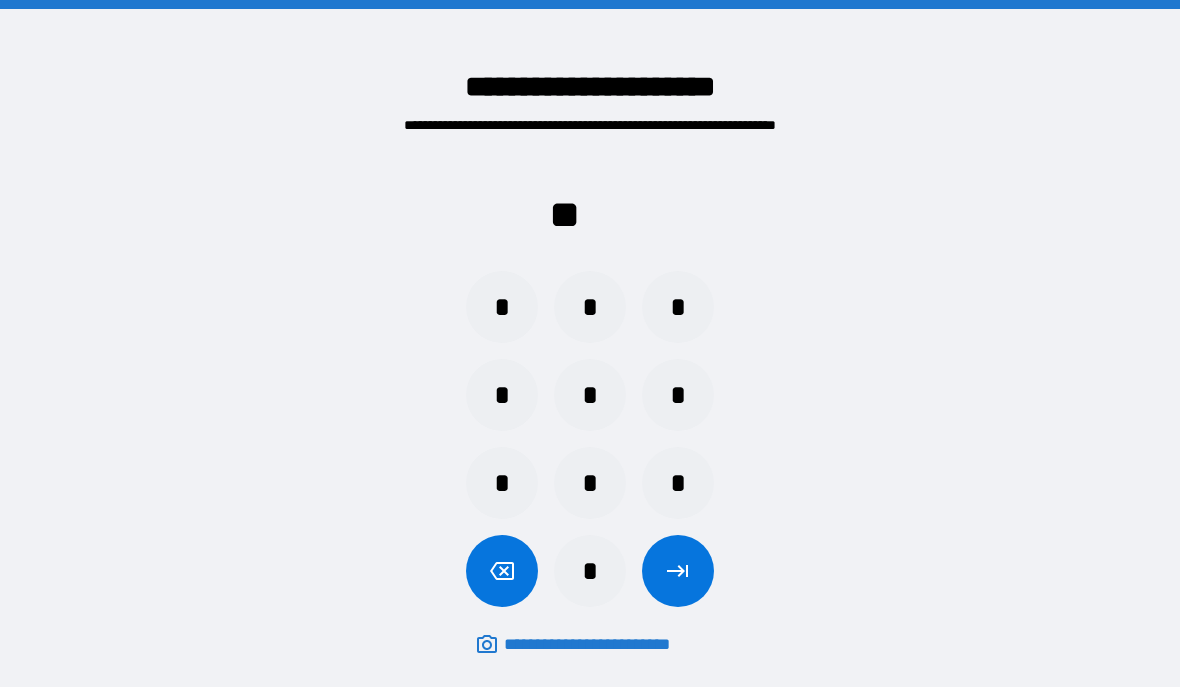 click on "*" at bounding box center [678, 308] 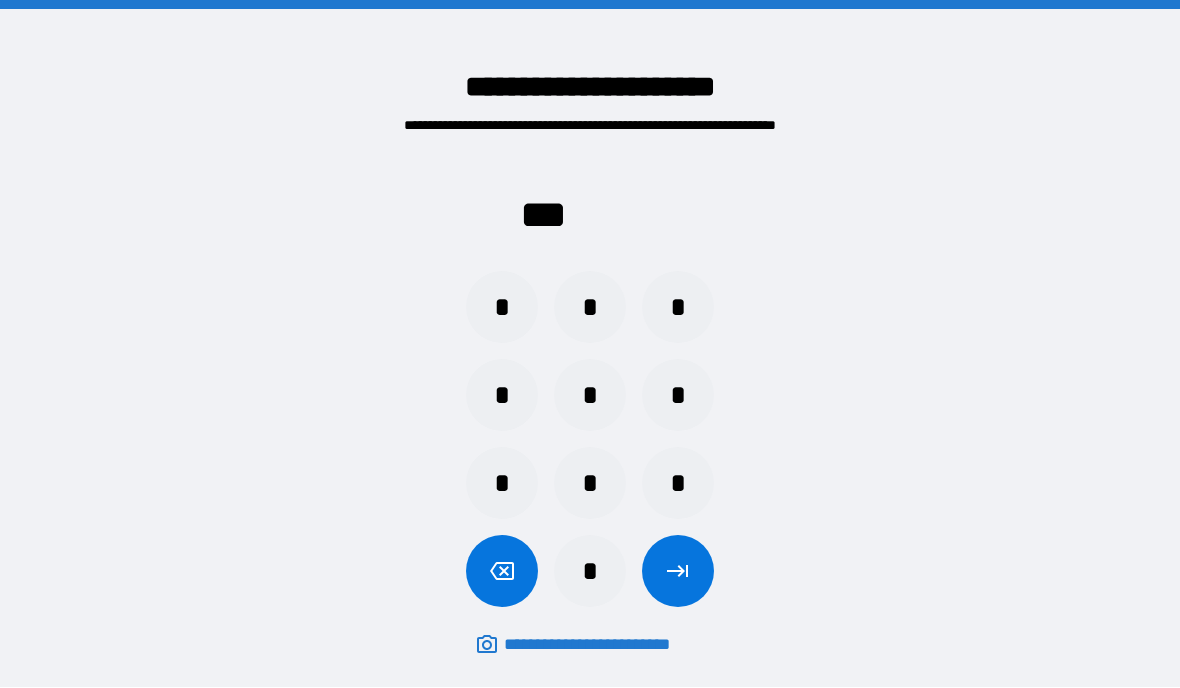 click on "*" at bounding box center [502, 308] 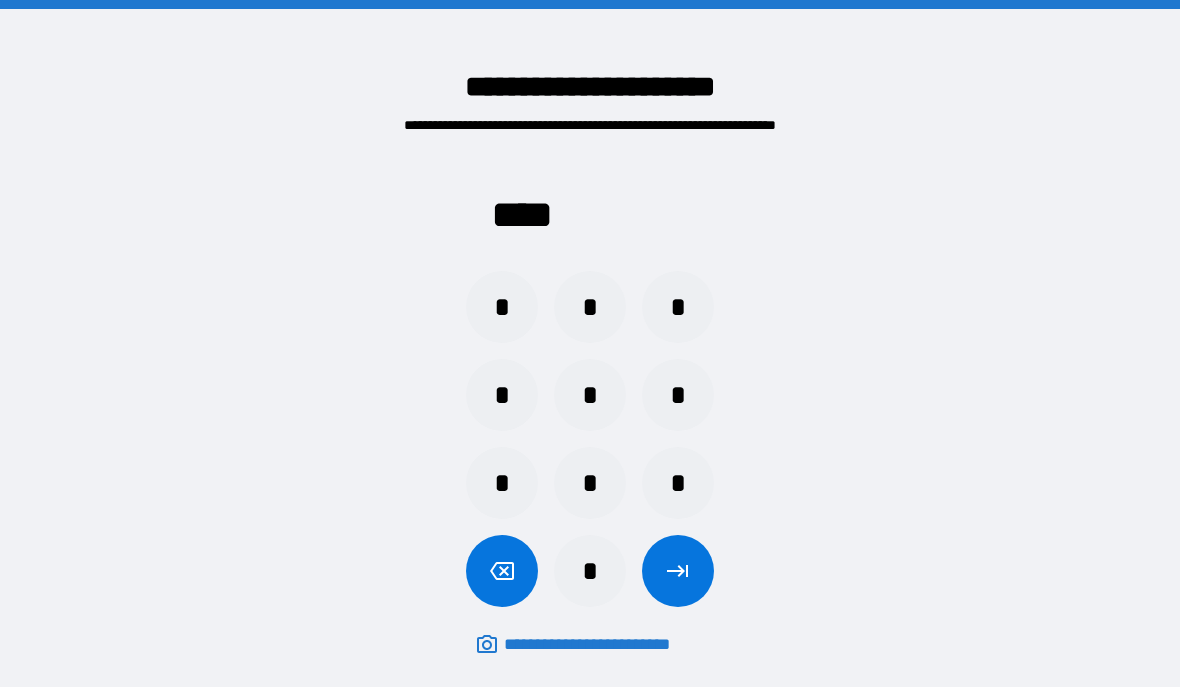 click 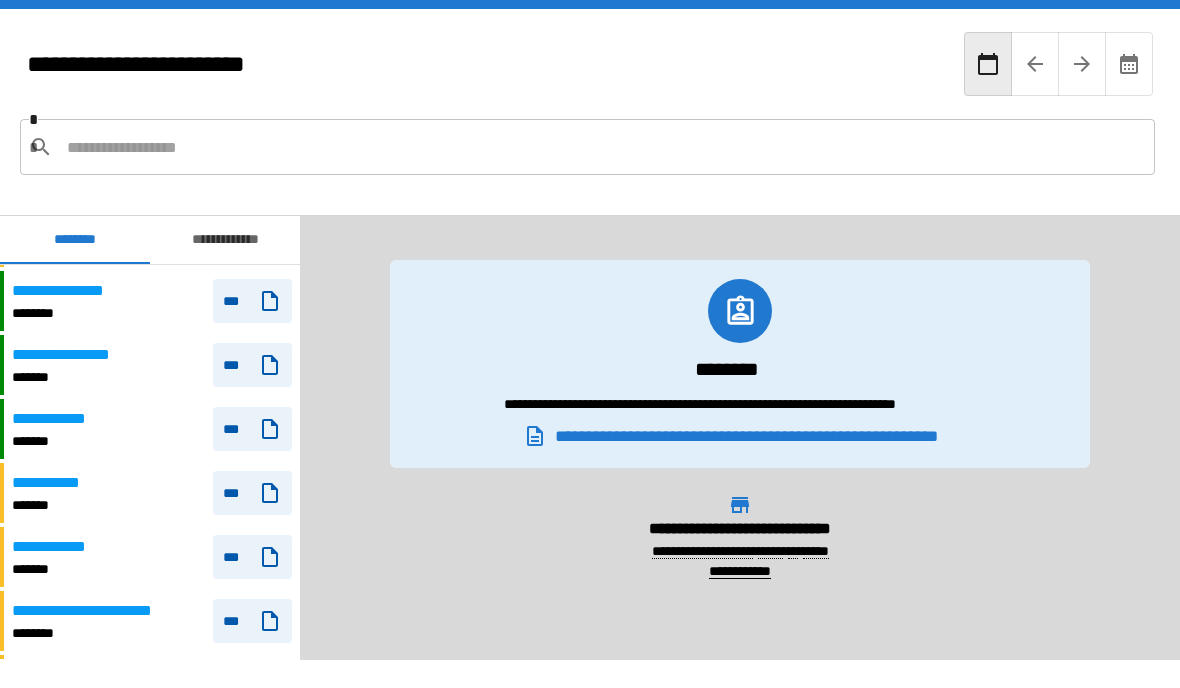 scroll, scrollTop: 1019, scrollLeft: 0, axis: vertical 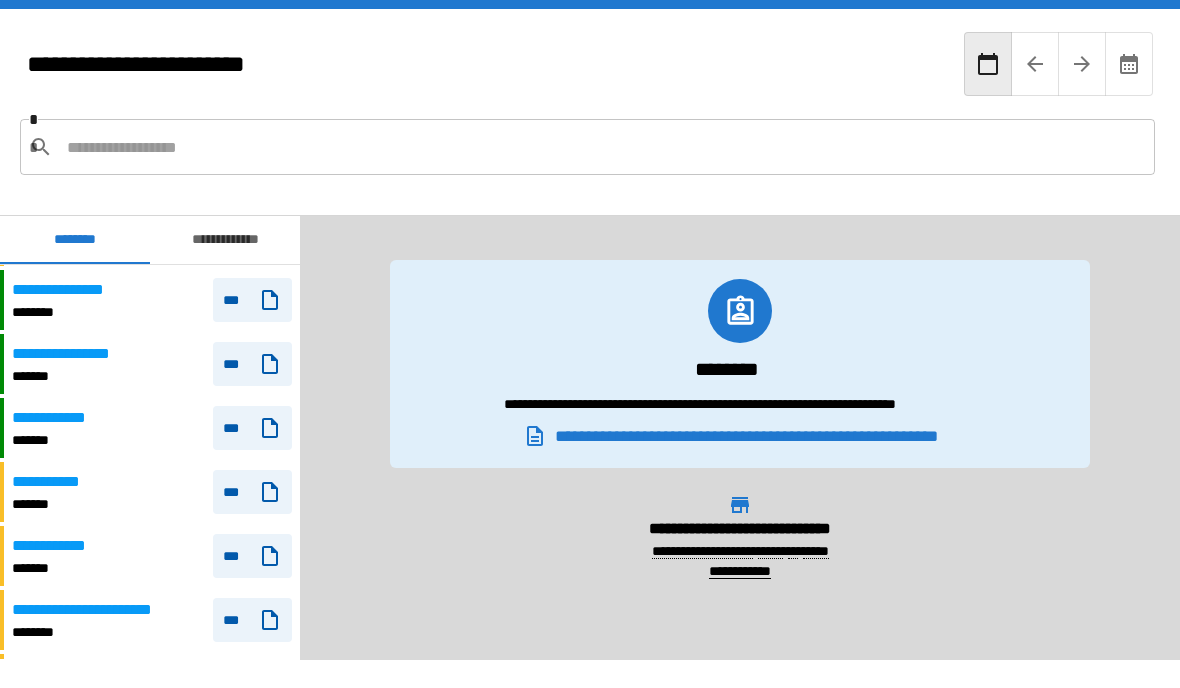 click on "***" at bounding box center (252, 429) 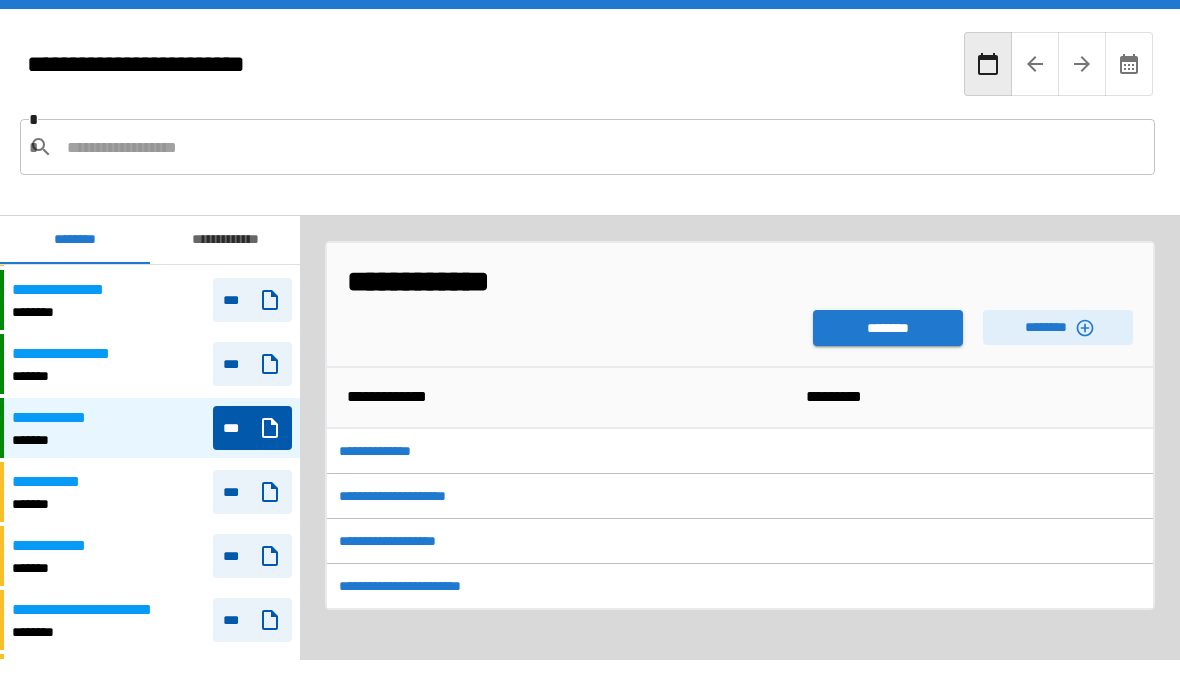 click on "********" at bounding box center [888, 329] 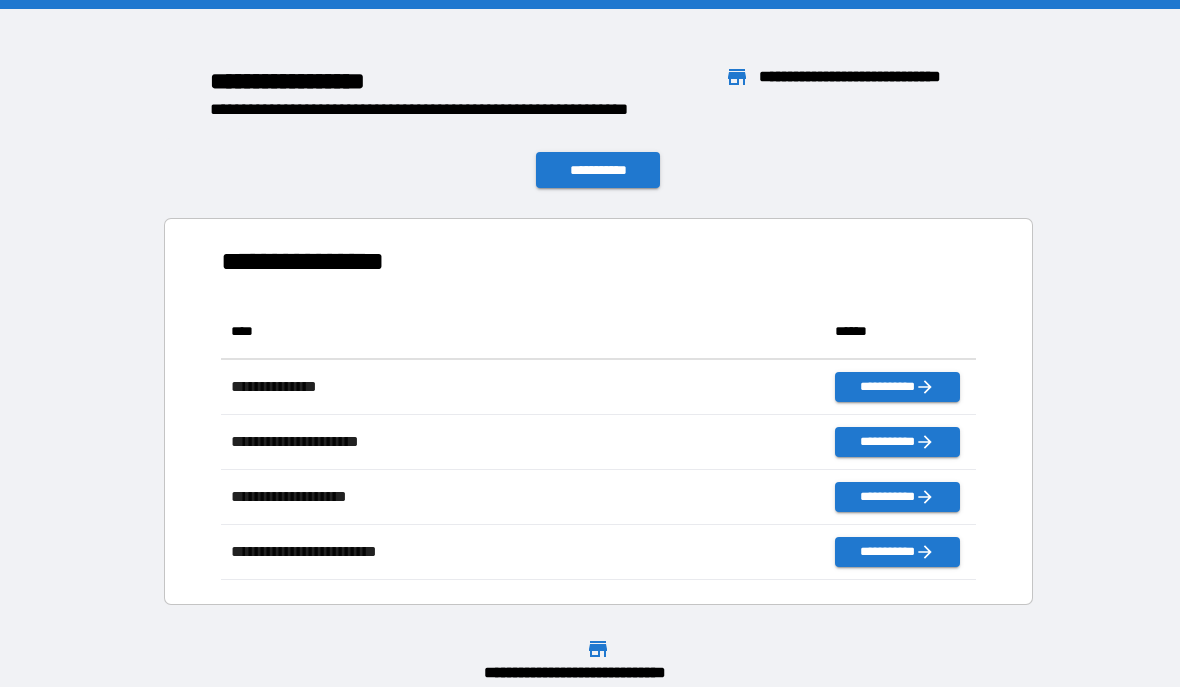 scroll, scrollTop: 1, scrollLeft: 1, axis: both 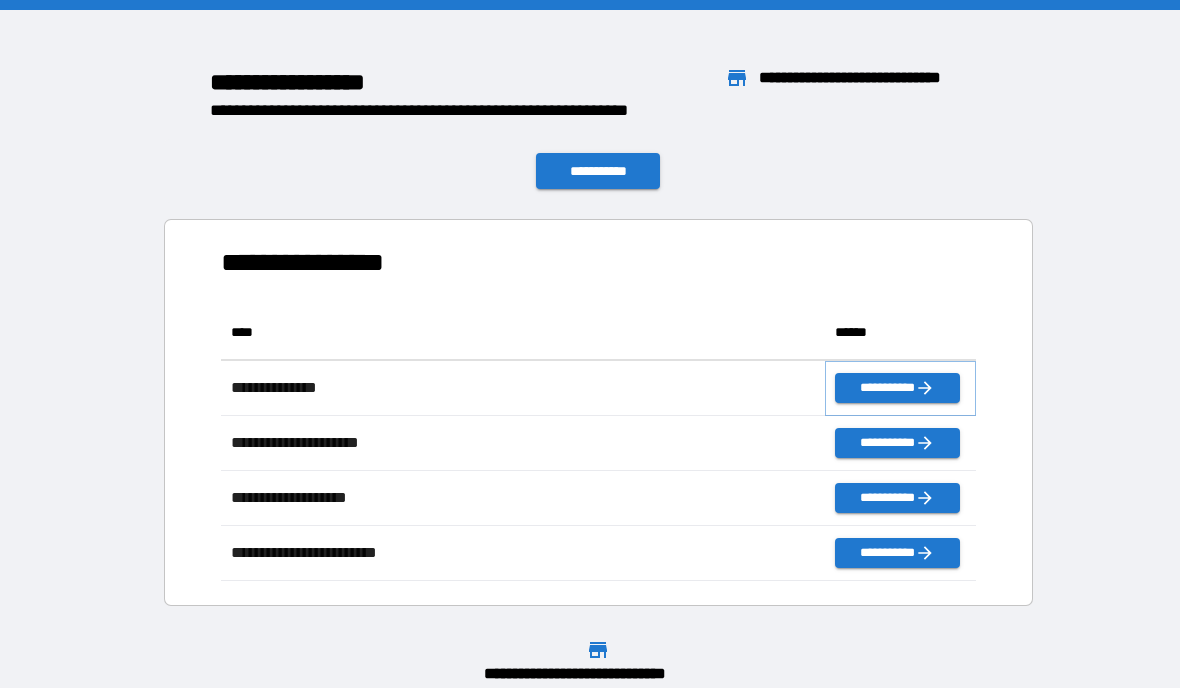 click on "**********" at bounding box center [897, 388] 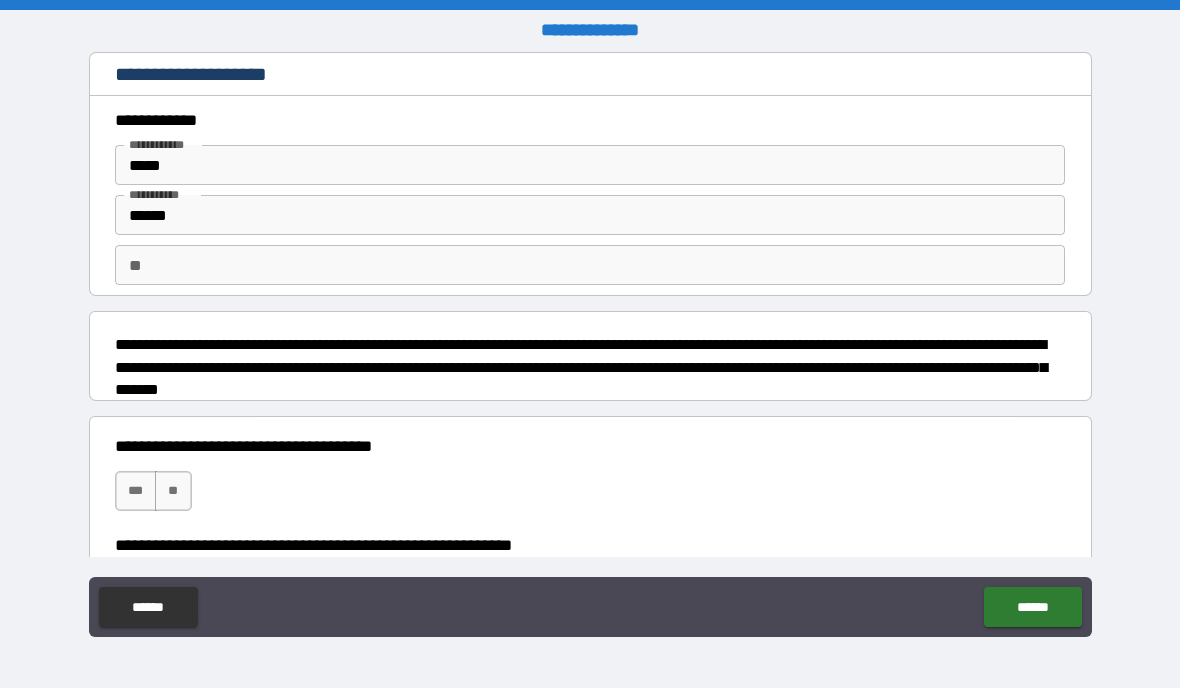 click on "**" at bounding box center (590, 265) 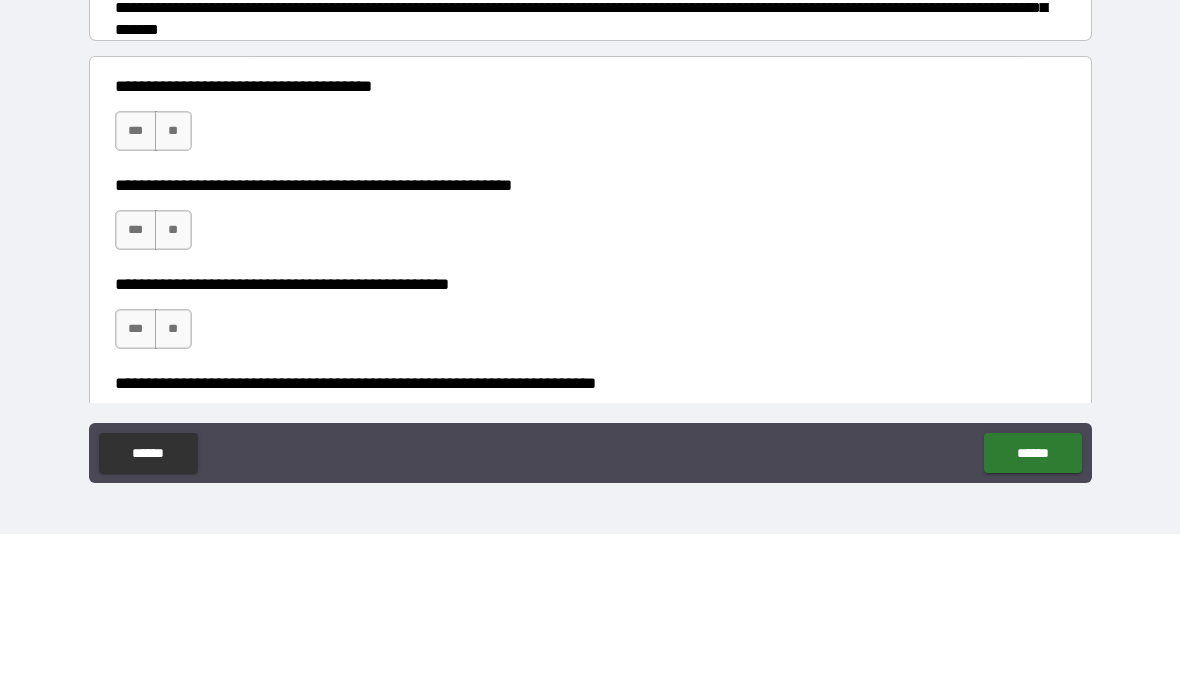 scroll, scrollTop: 218, scrollLeft: 0, axis: vertical 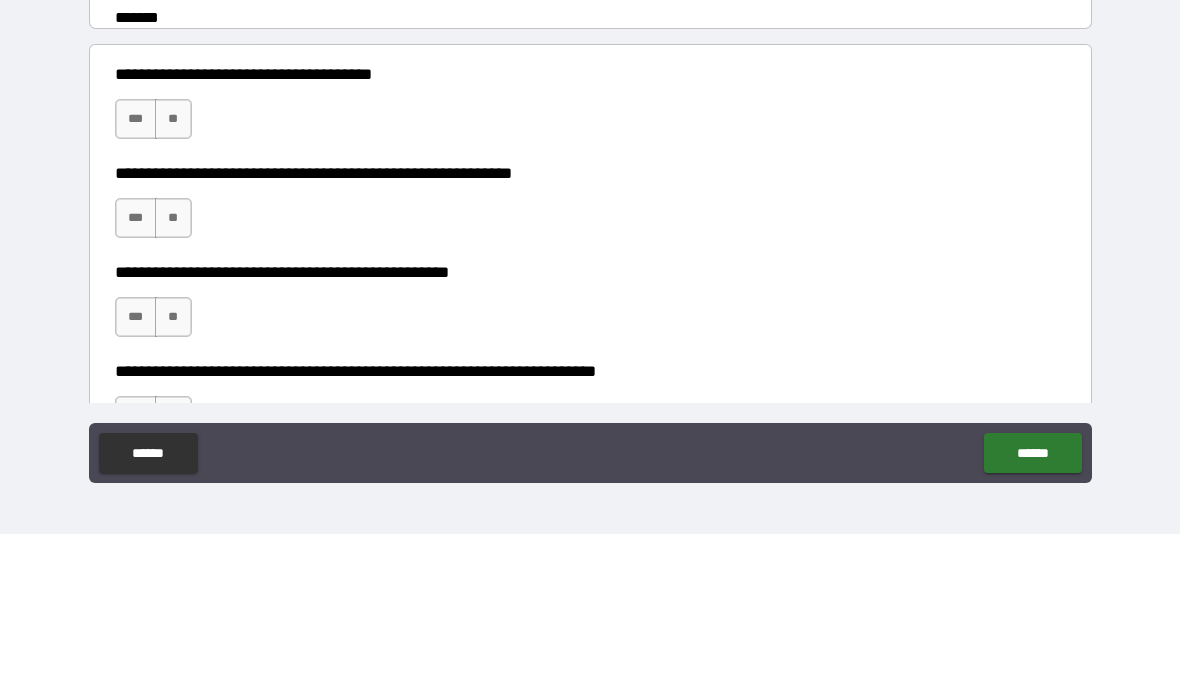 type on "*****" 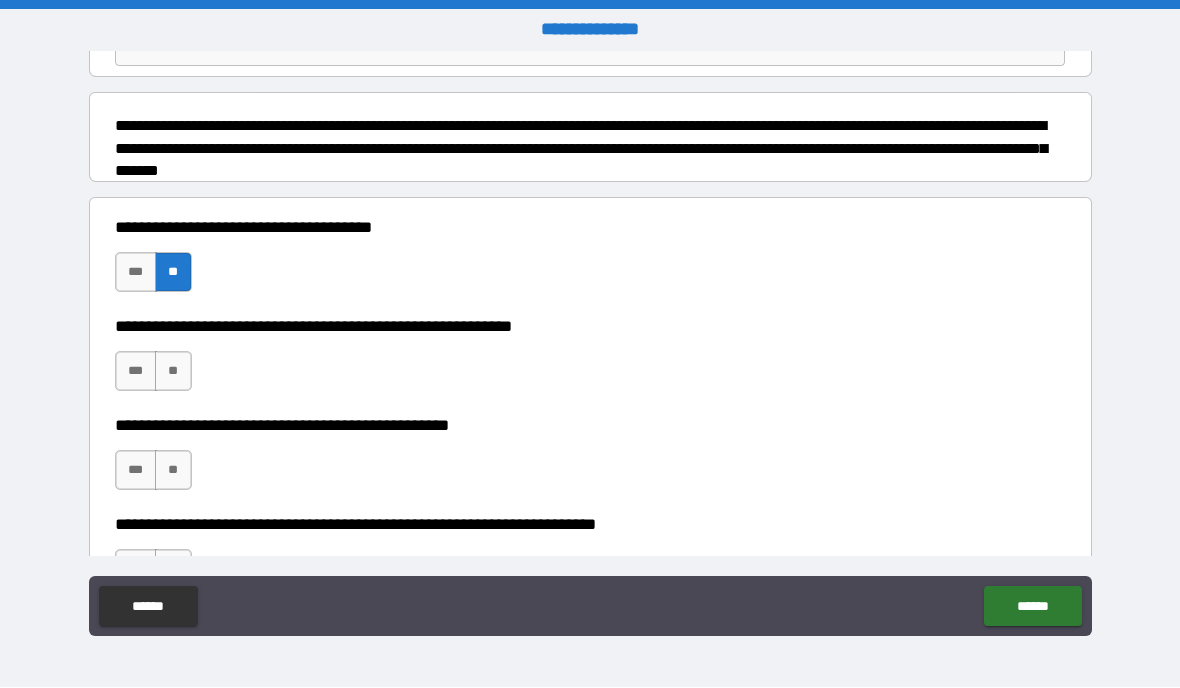 click on "**" at bounding box center [173, 372] 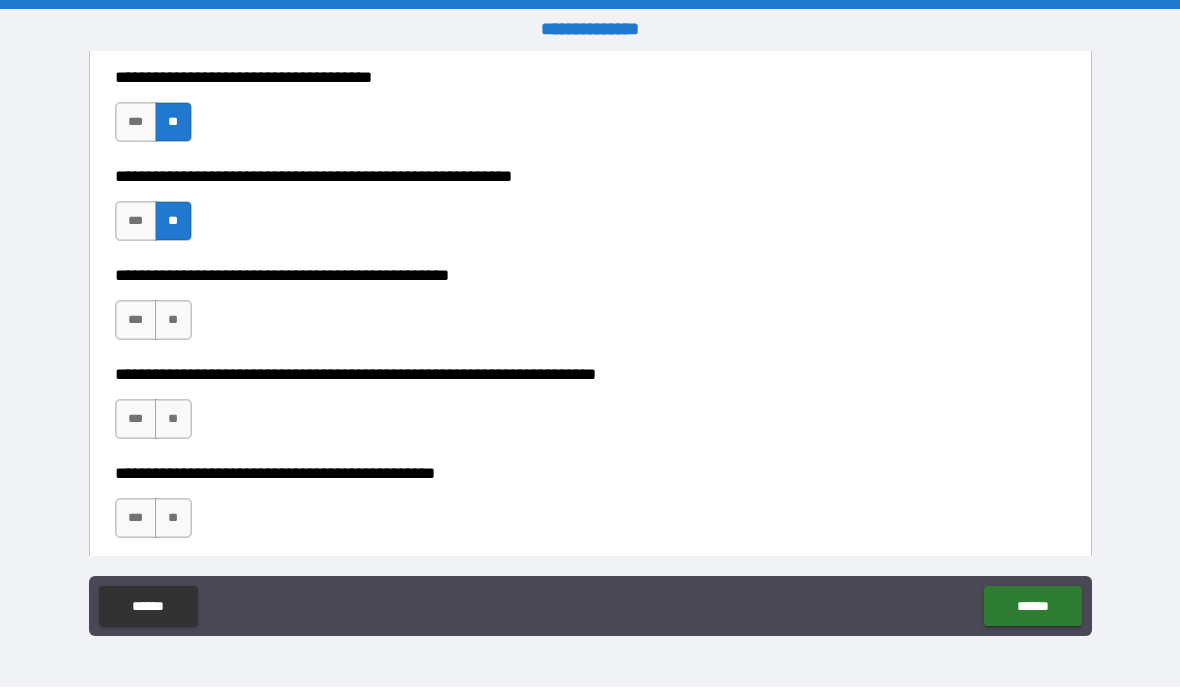 scroll, scrollTop: 370, scrollLeft: 0, axis: vertical 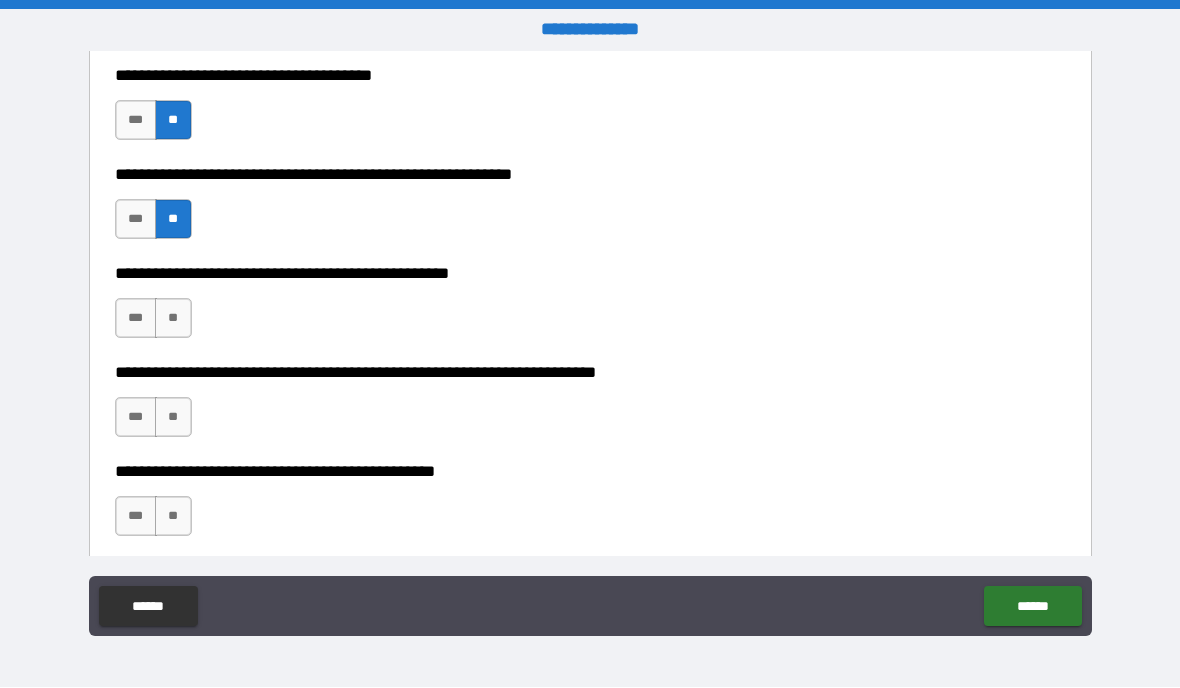 click on "**" at bounding box center (173, 319) 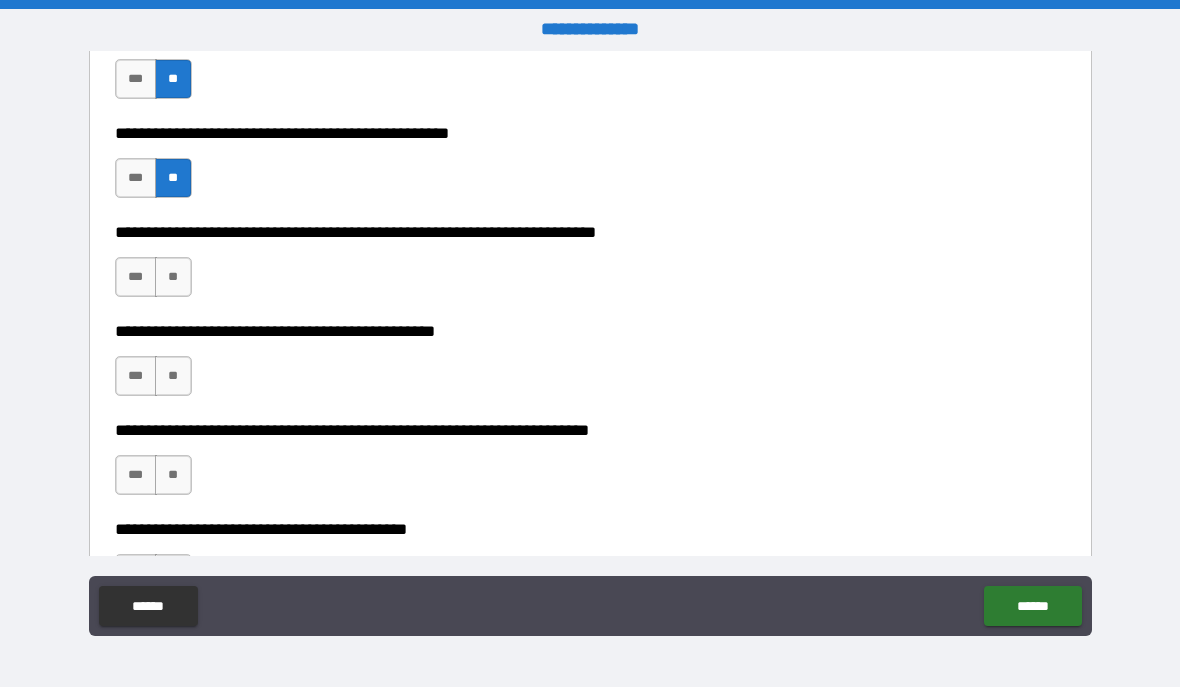 scroll, scrollTop: 515, scrollLeft: 0, axis: vertical 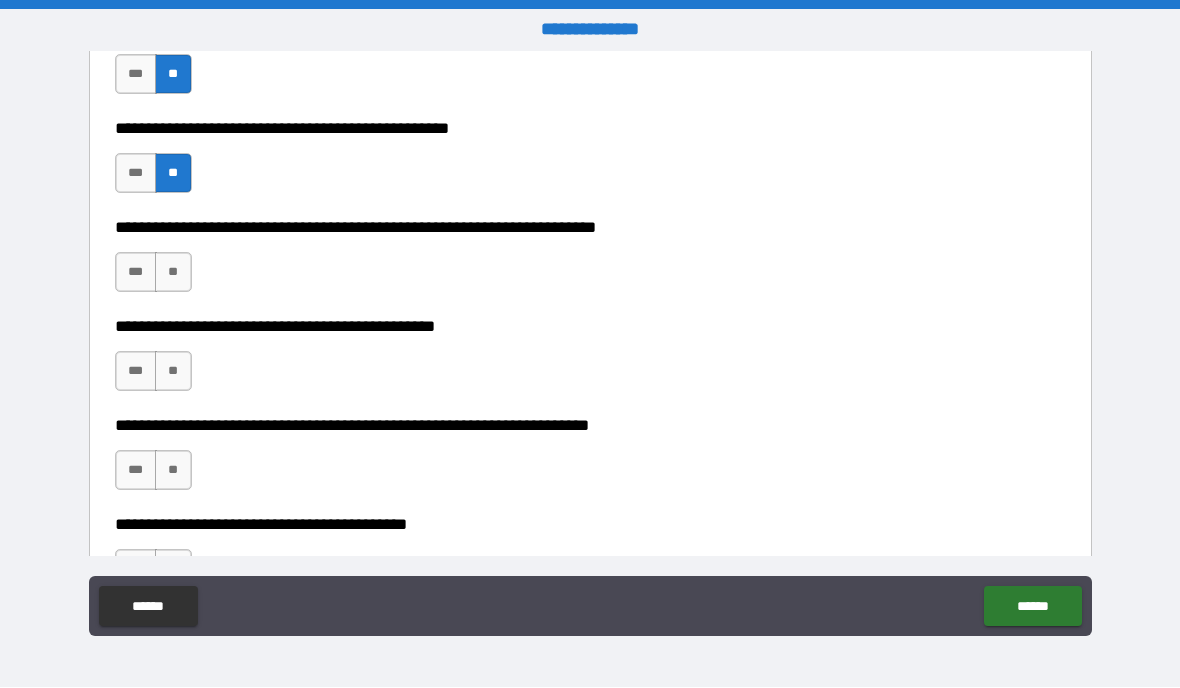 click on "**" at bounding box center [173, 273] 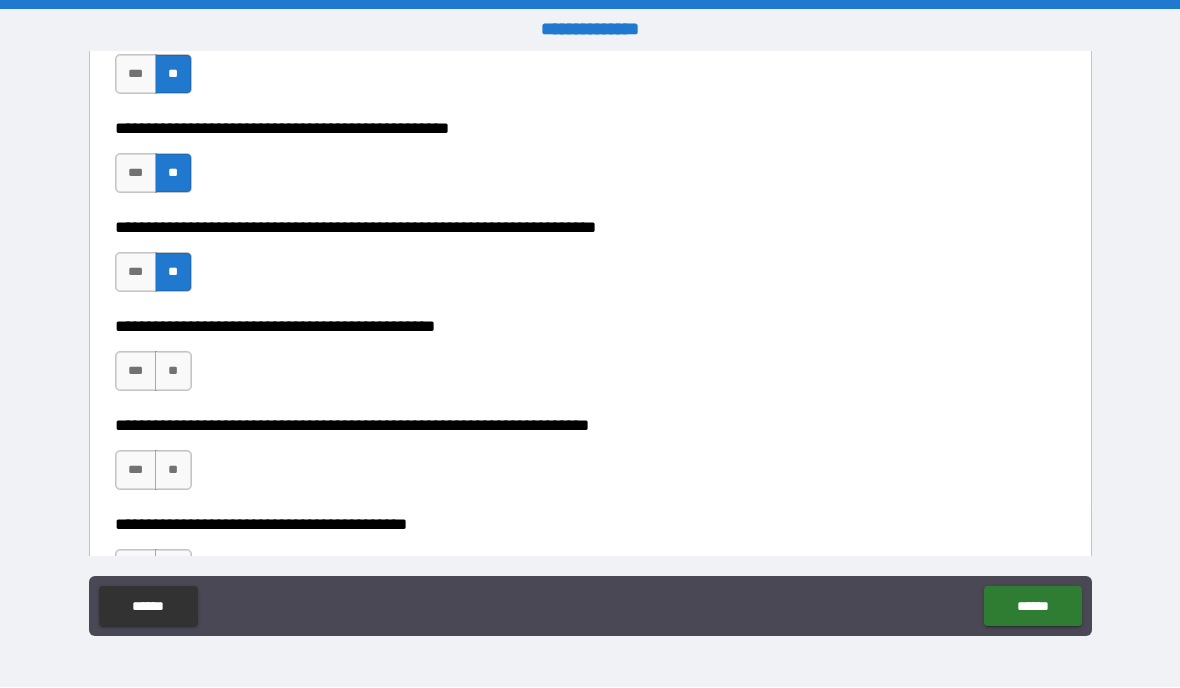 click on "**" at bounding box center [173, 372] 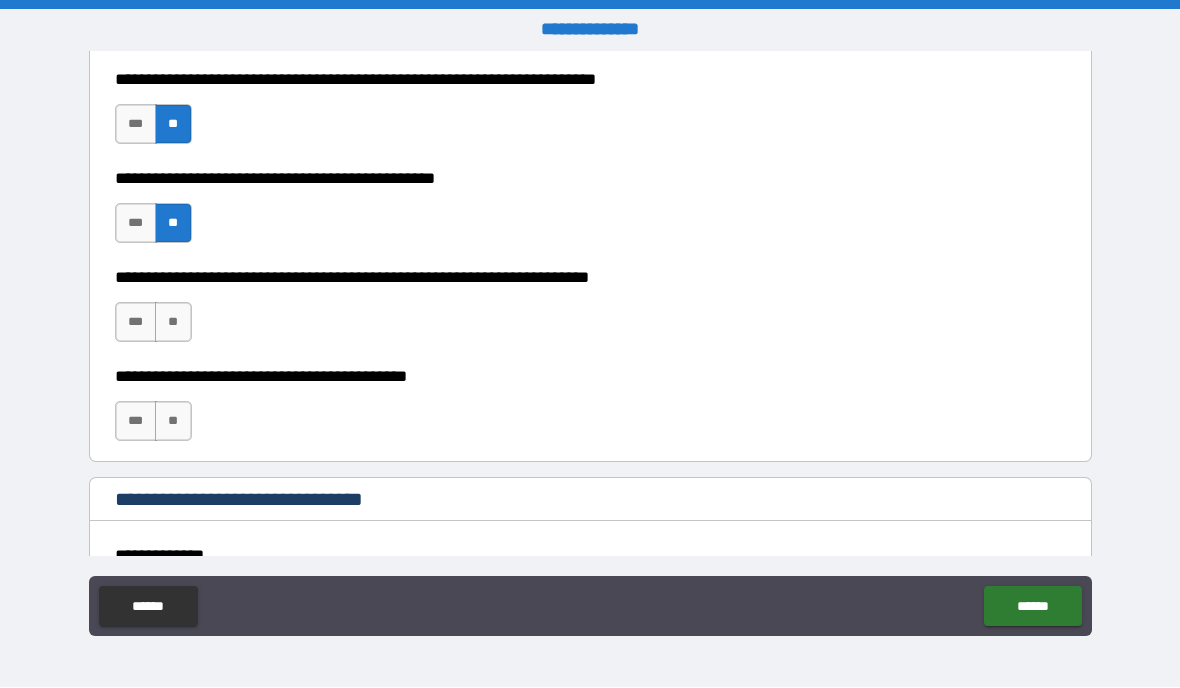scroll, scrollTop: 665, scrollLeft: 0, axis: vertical 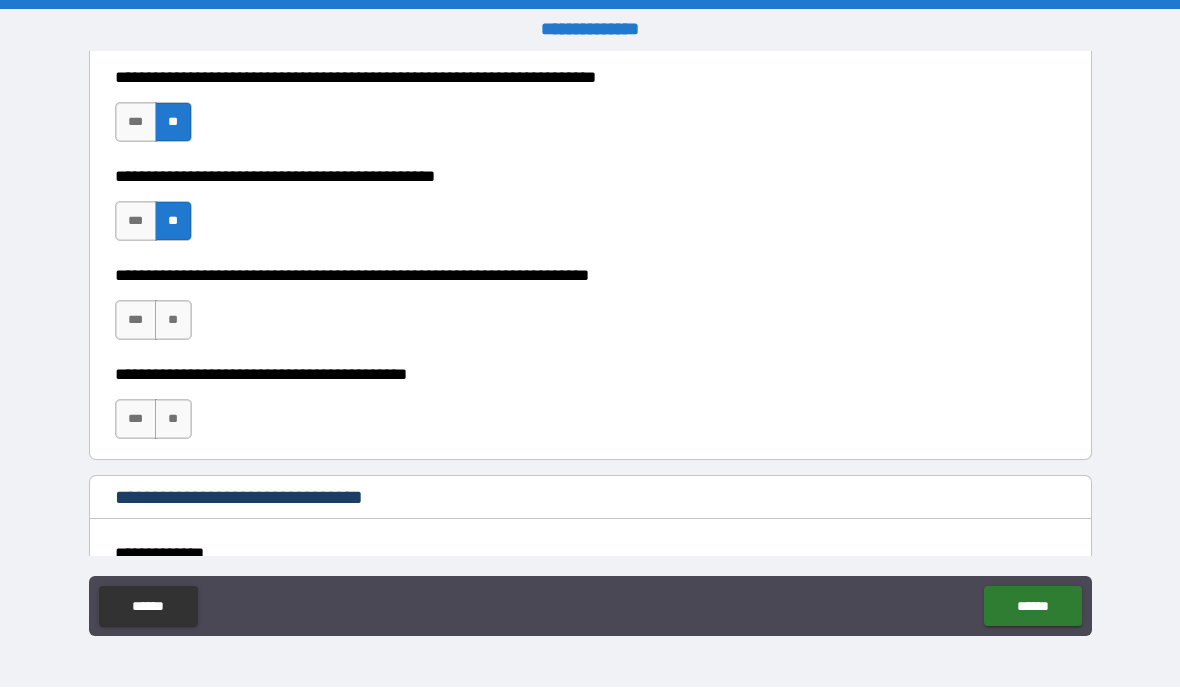 click on "**" at bounding box center (173, 321) 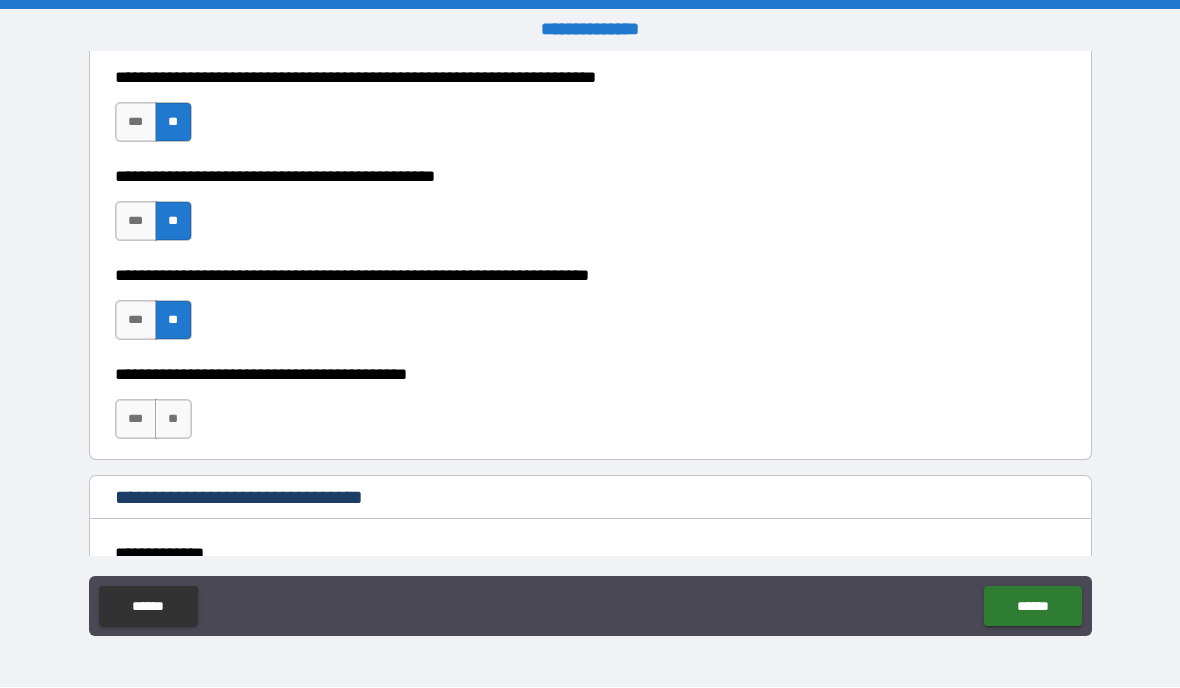 click on "**" at bounding box center [173, 420] 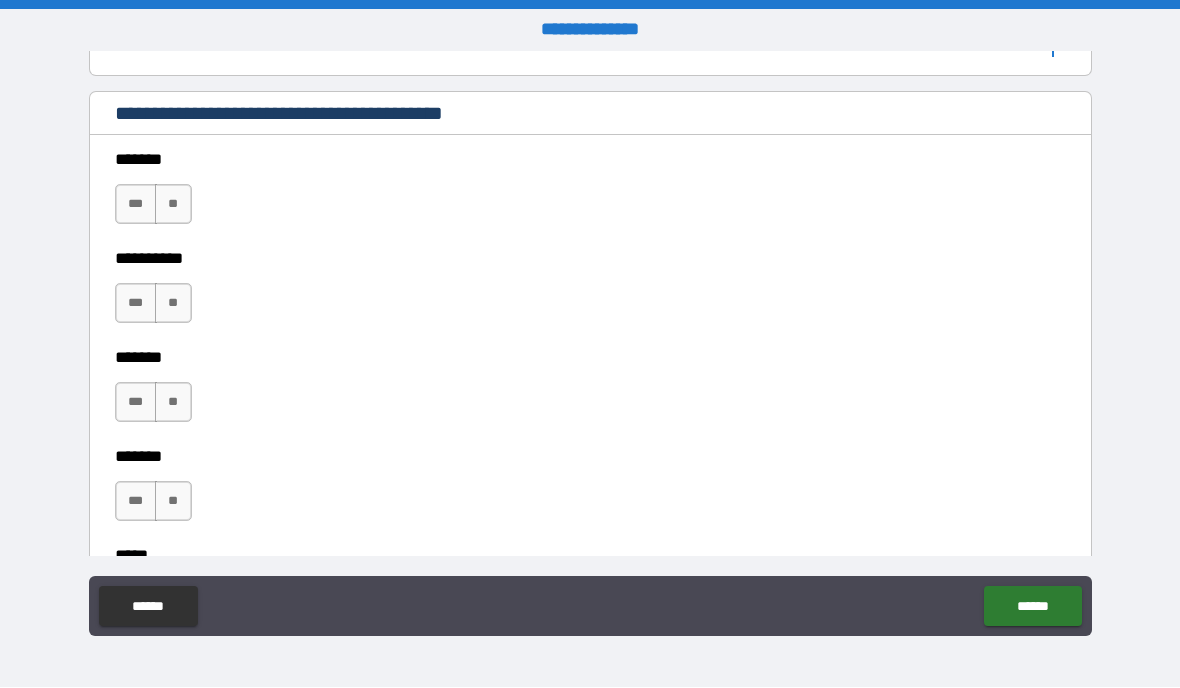 scroll, scrollTop: 1340, scrollLeft: 0, axis: vertical 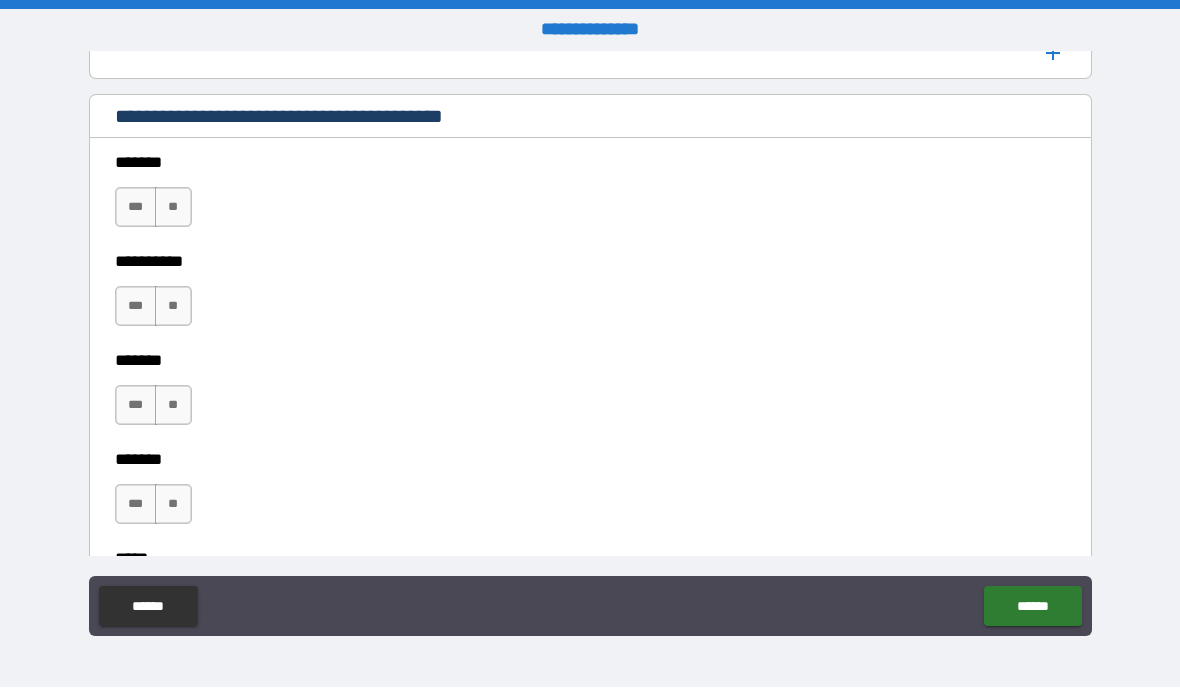 click on "**" at bounding box center (173, 208) 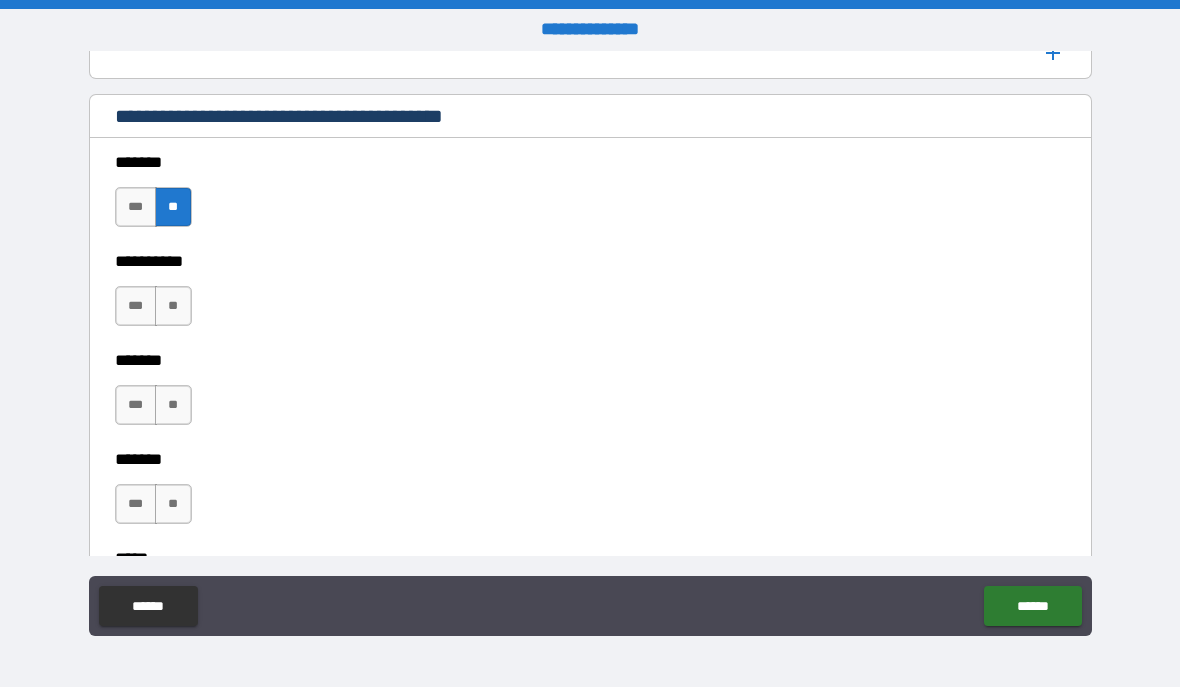 click on "***" at bounding box center [136, 307] 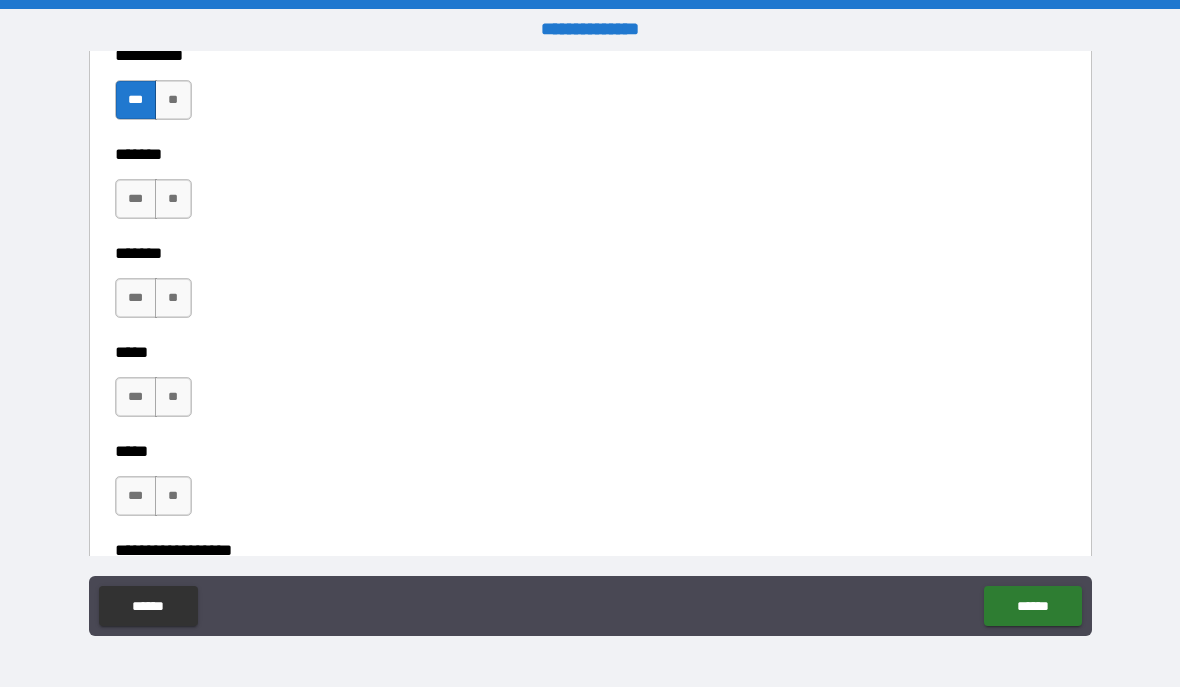 scroll, scrollTop: 1547, scrollLeft: 0, axis: vertical 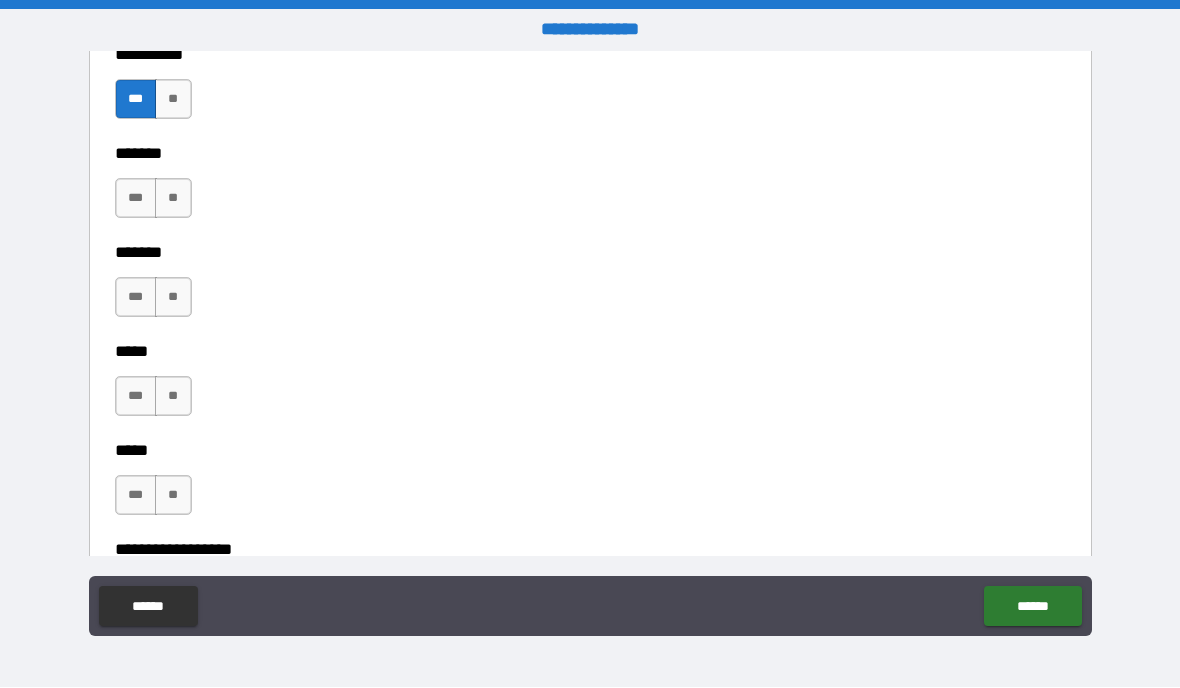 click on "**" at bounding box center (173, 199) 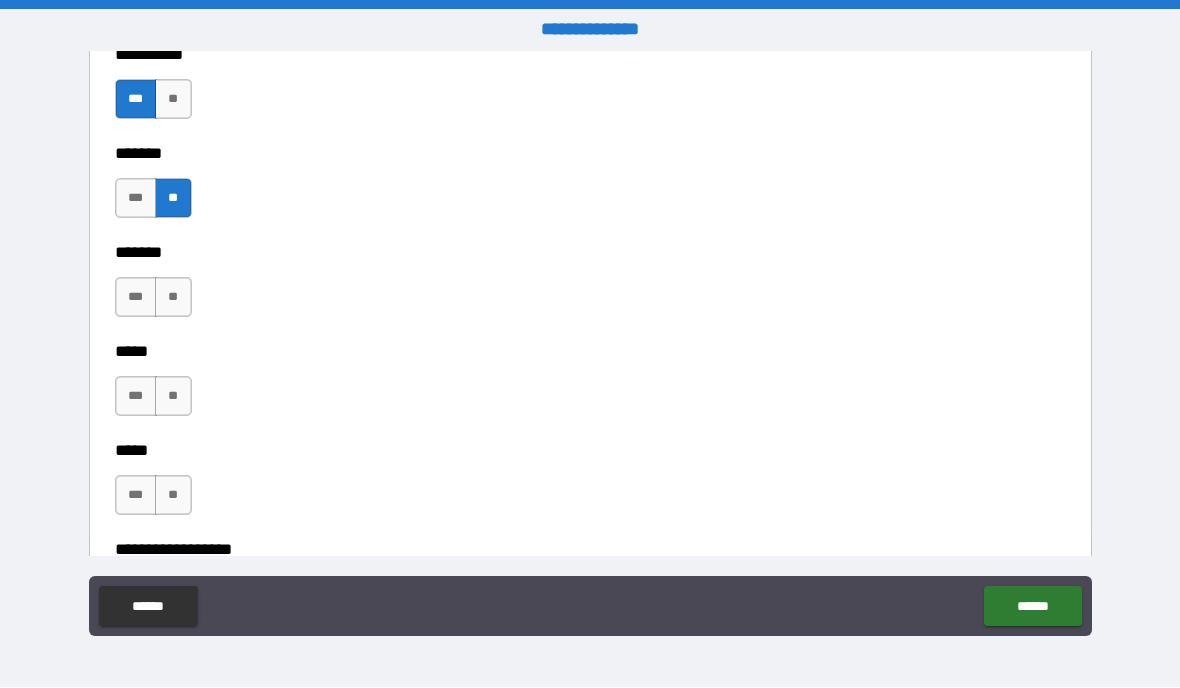 click on "**" at bounding box center (173, 298) 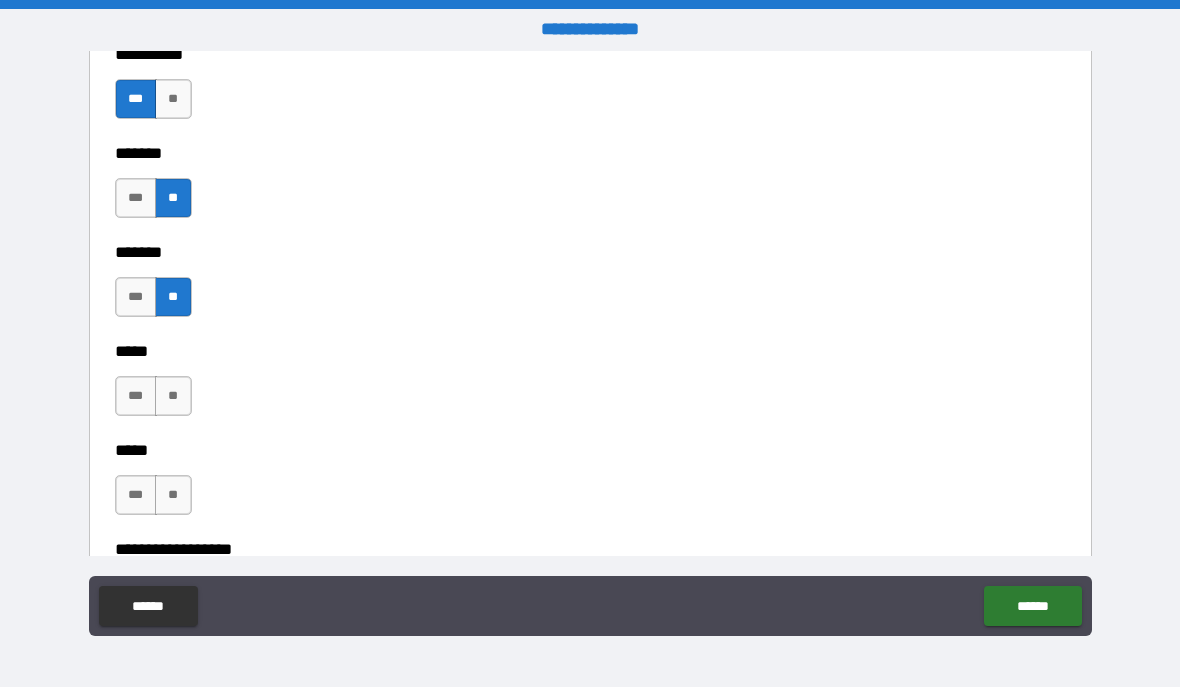 click on "**" at bounding box center [173, 397] 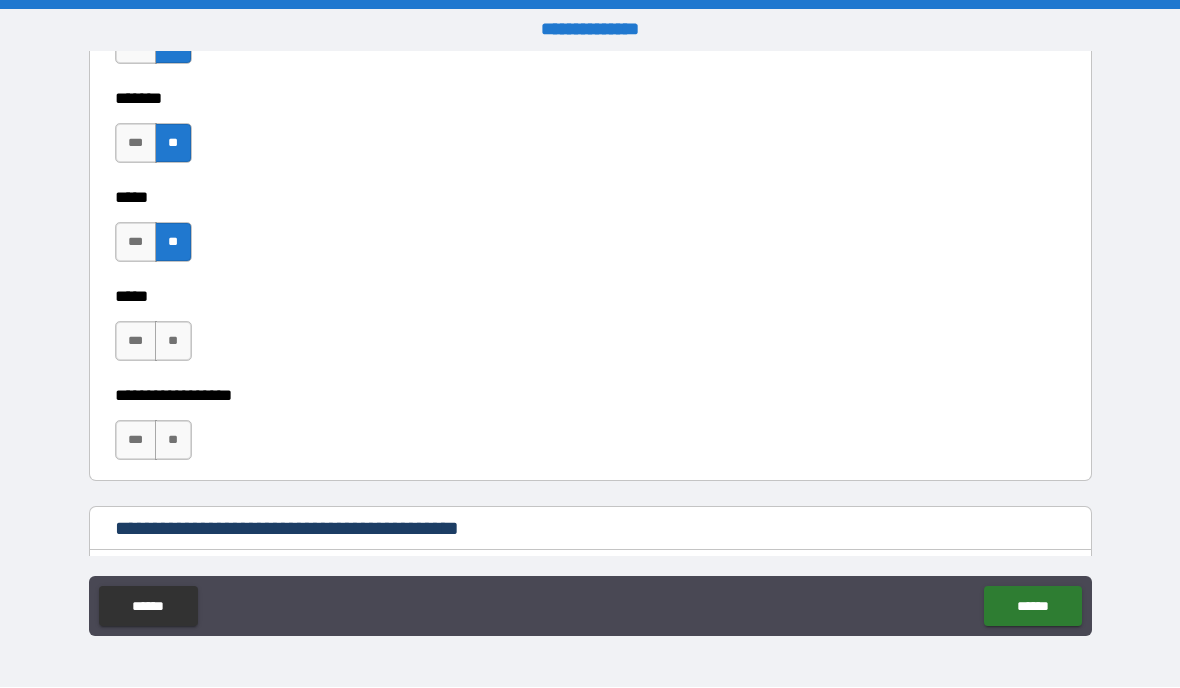 scroll, scrollTop: 1709, scrollLeft: 0, axis: vertical 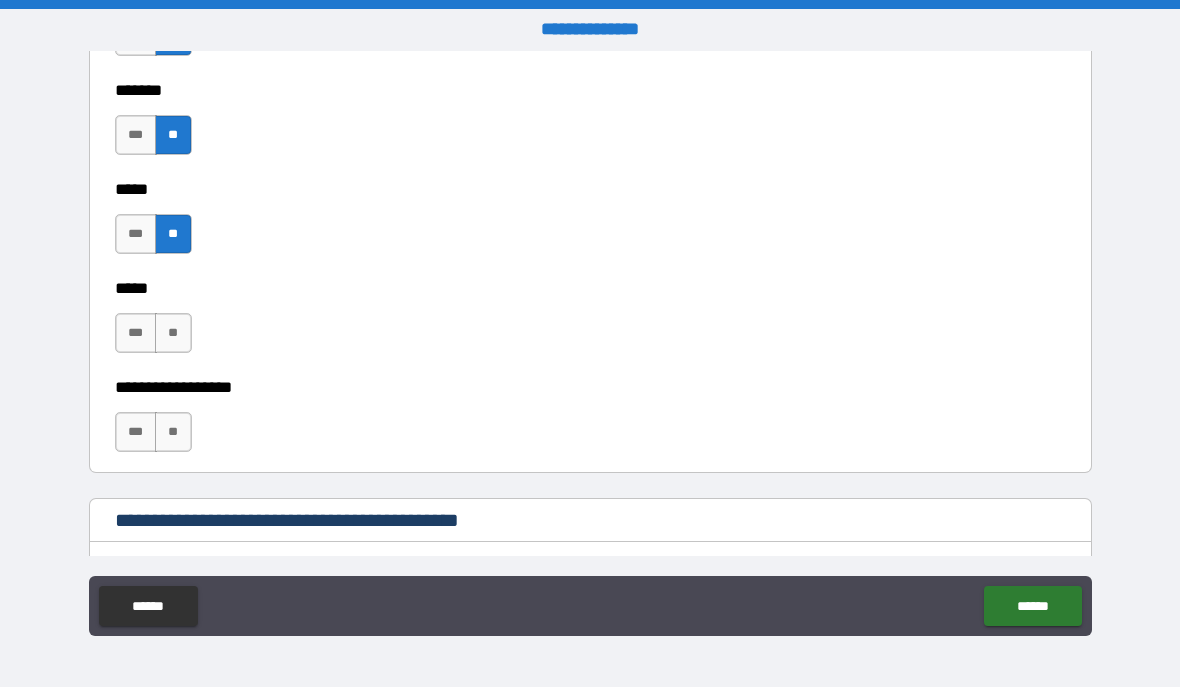 click on "**" at bounding box center (173, 334) 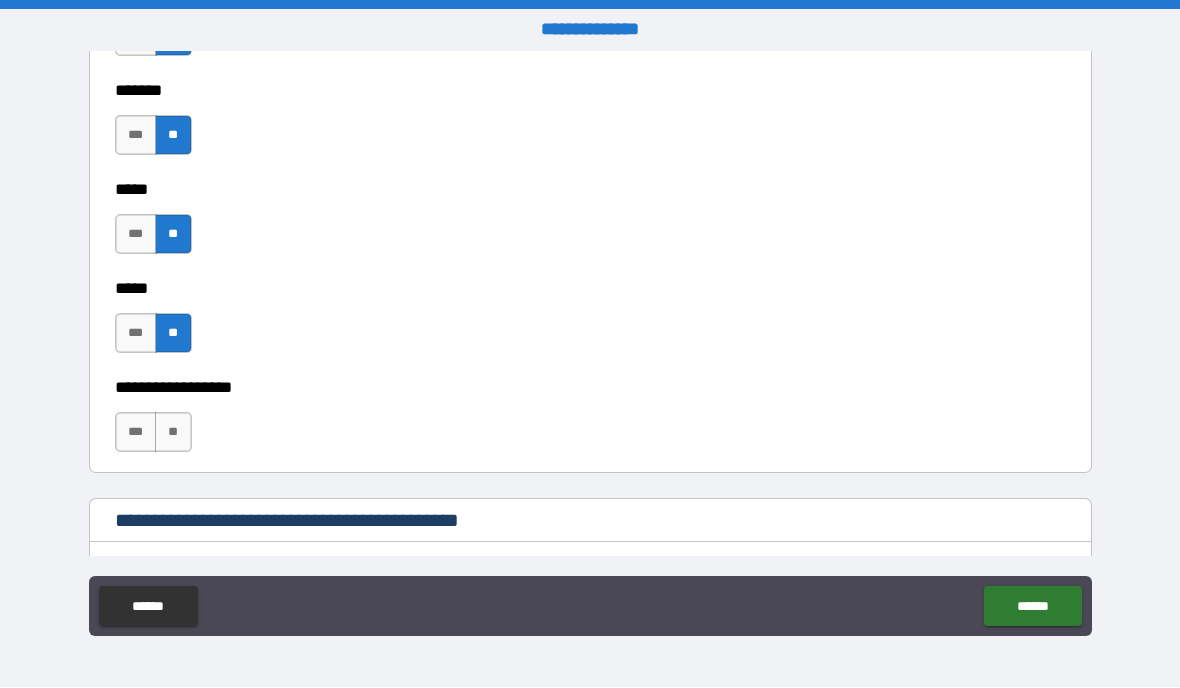 click on "**" at bounding box center [173, 433] 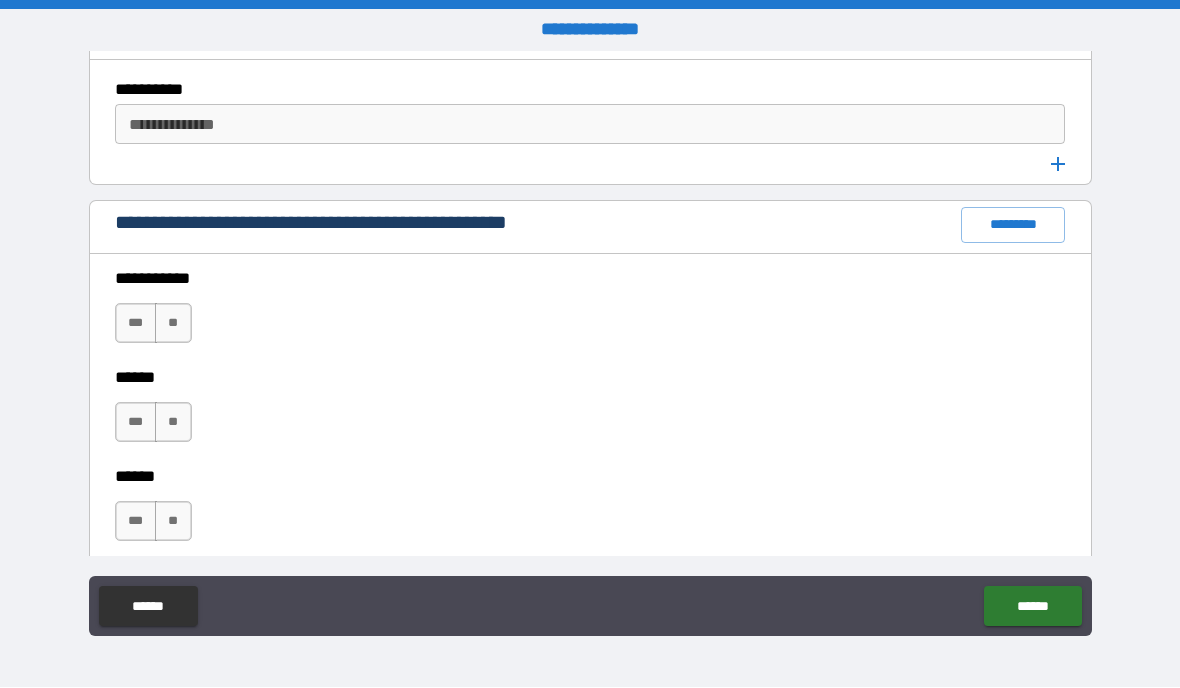 scroll, scrollTop: 2193, scrollLeft: 0, axis: vertical 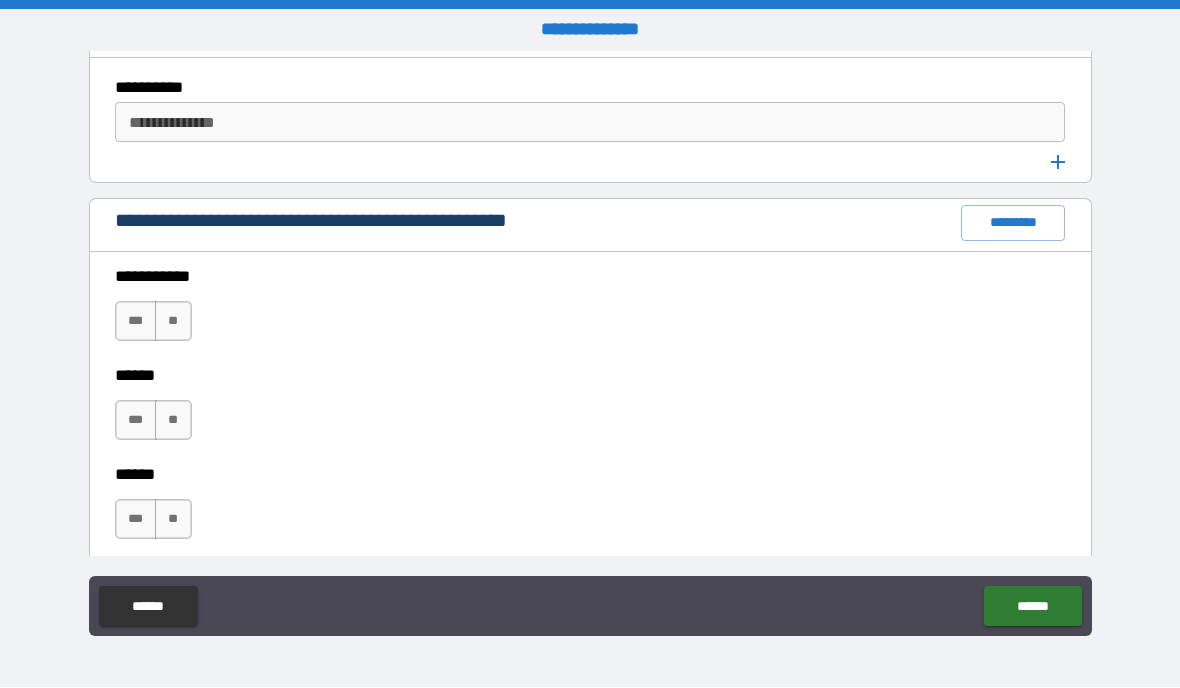 click on "**" at bounding box center (173, 322) 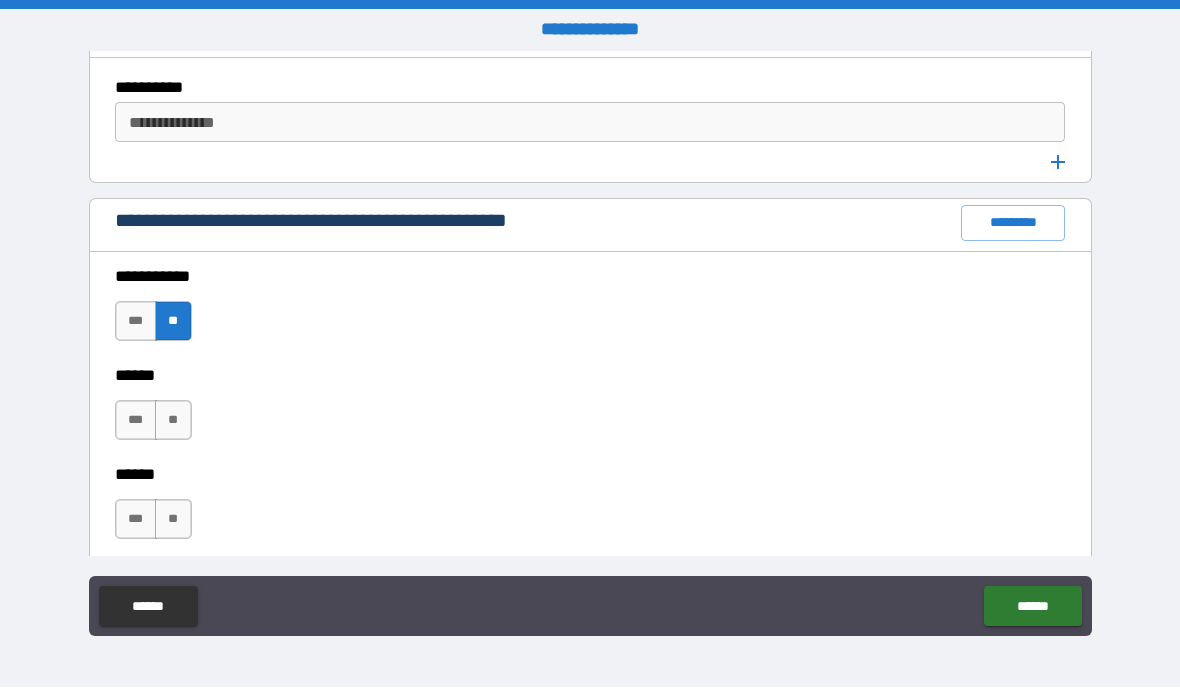 click on "**" at bounding box center [173, 421] 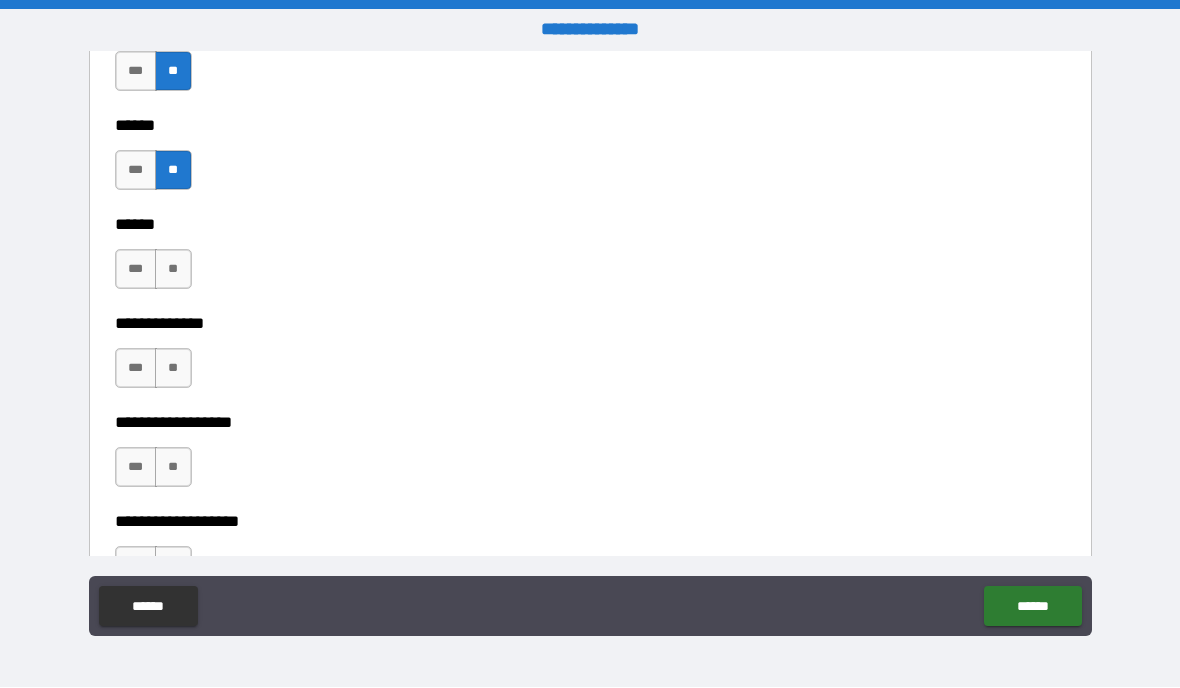 scroll, scrollTop: 2456, scrollLeft: 0, axis: vertical 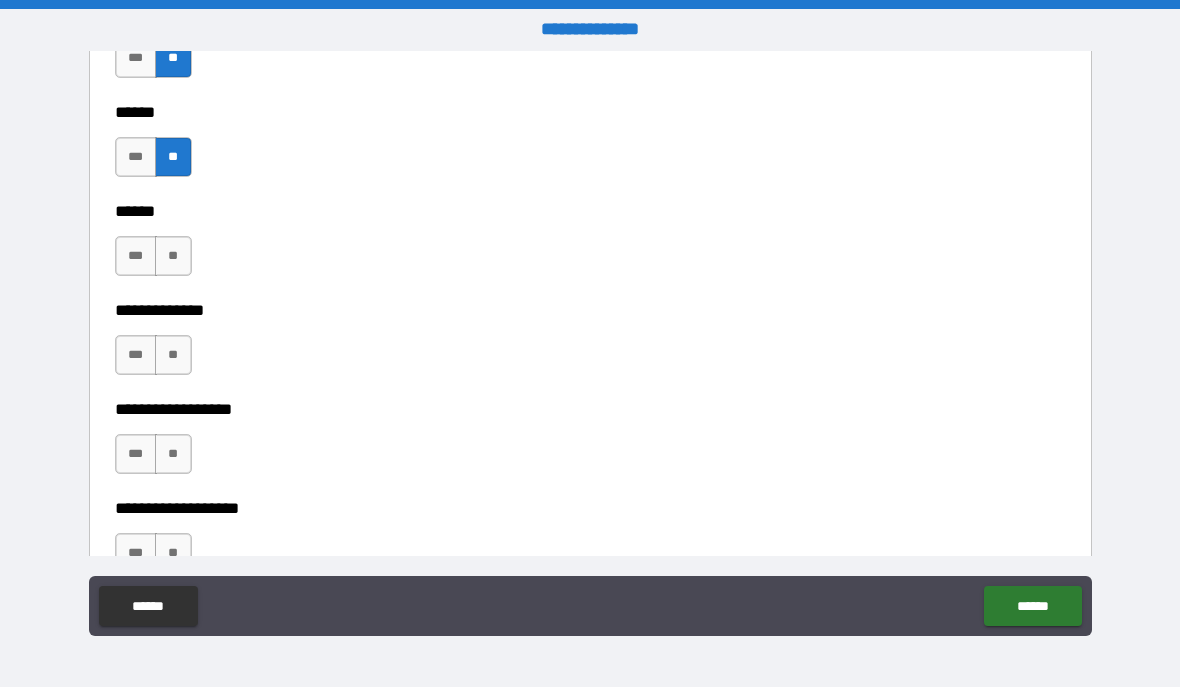 click on "**" at bounding box center (173, 257) 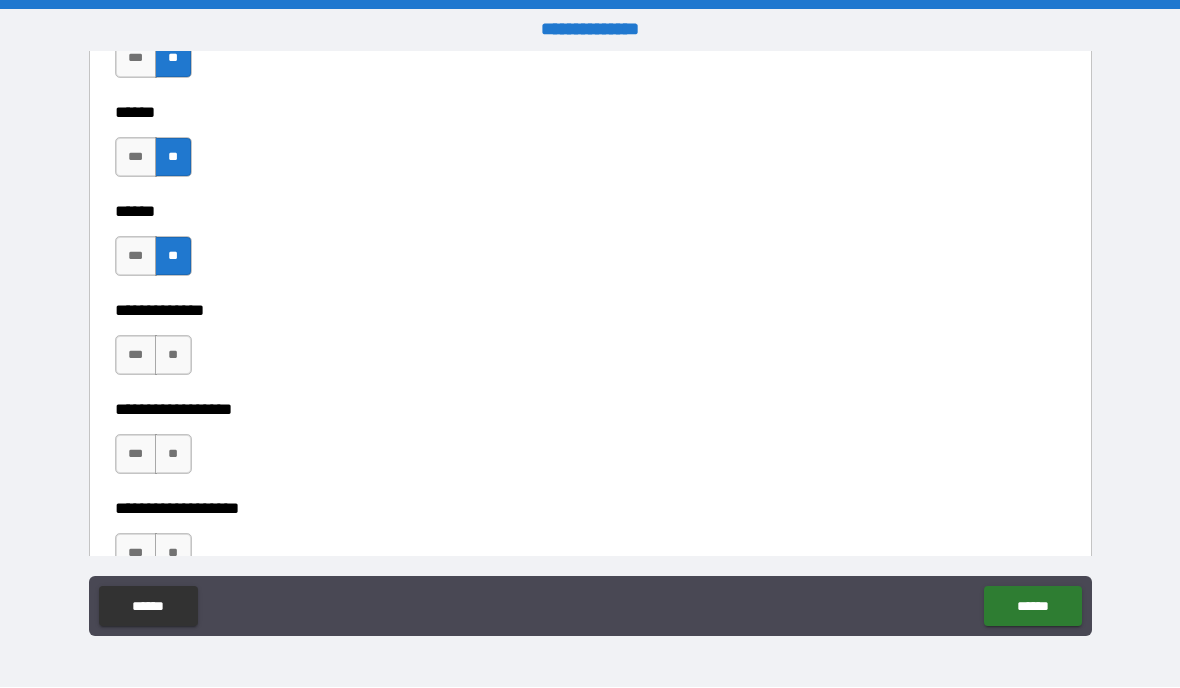 click on "**" at bounding box center [173, 356] 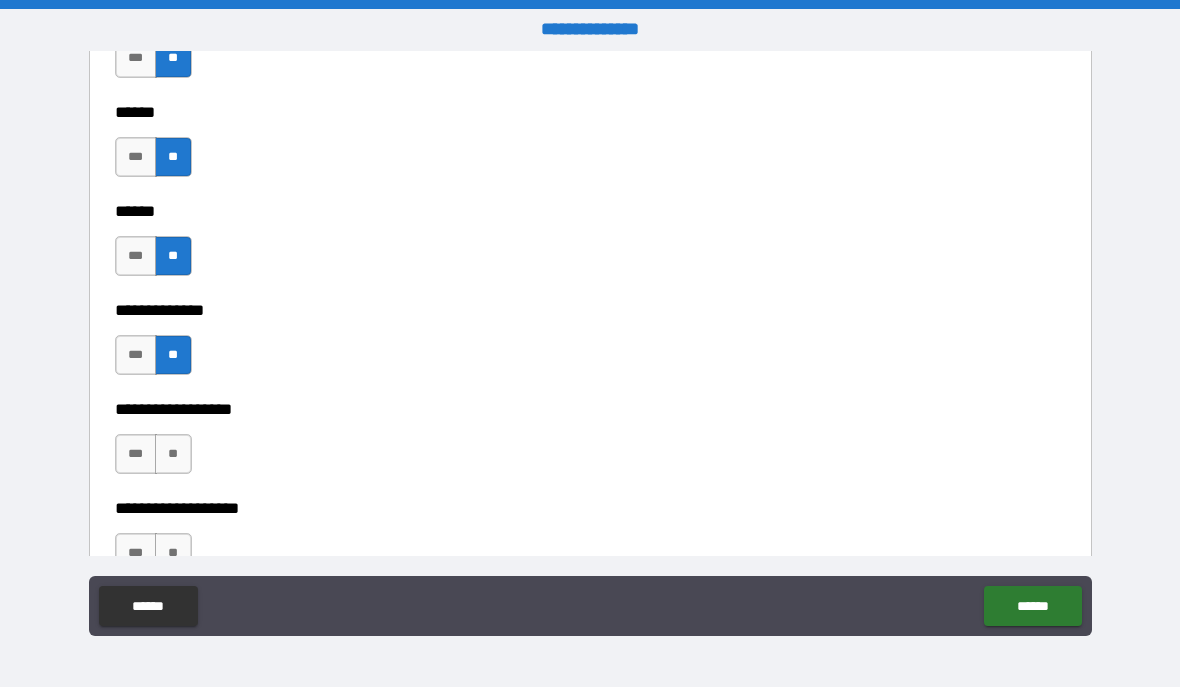 click on "**" at bounding box center (173, 455) 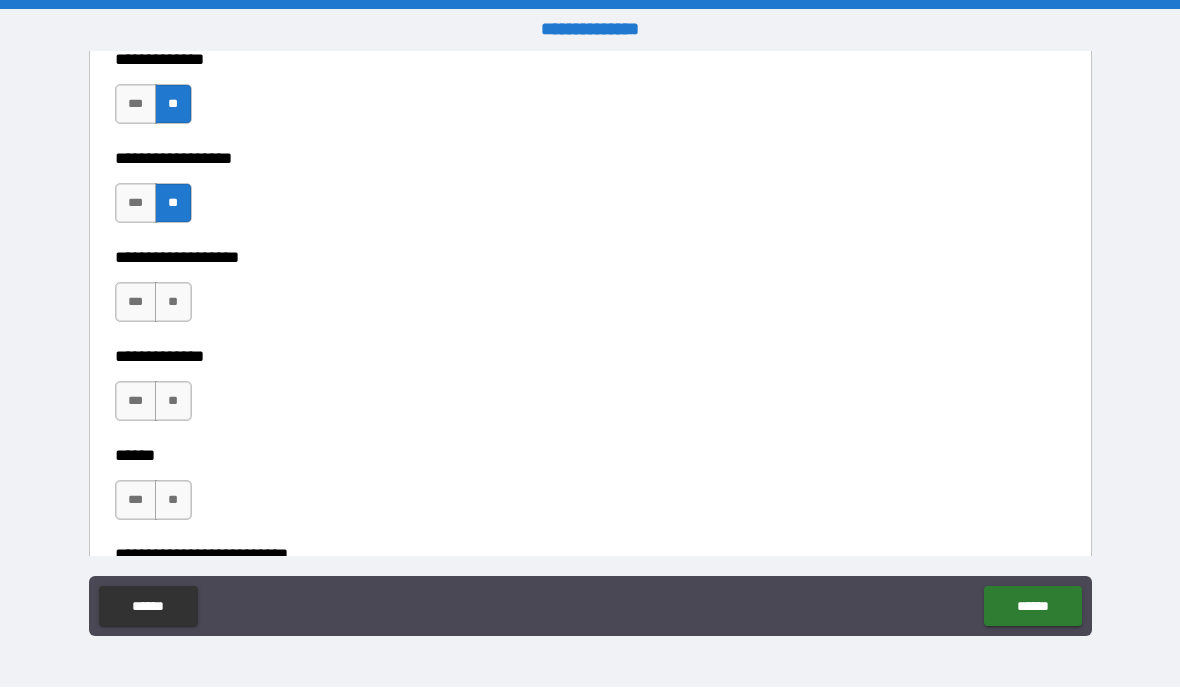 scroll, scrollTop: 2708, scrollLeft: 0, axis: vertical 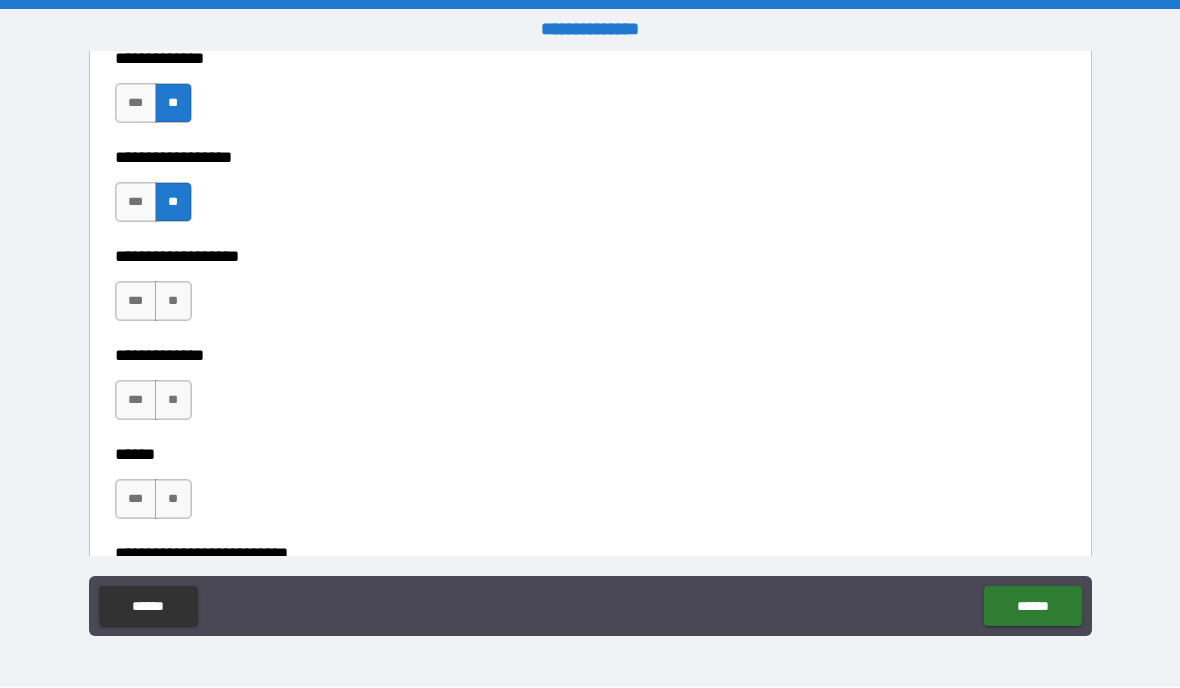 click on "**" at bounding box center (173, 302) 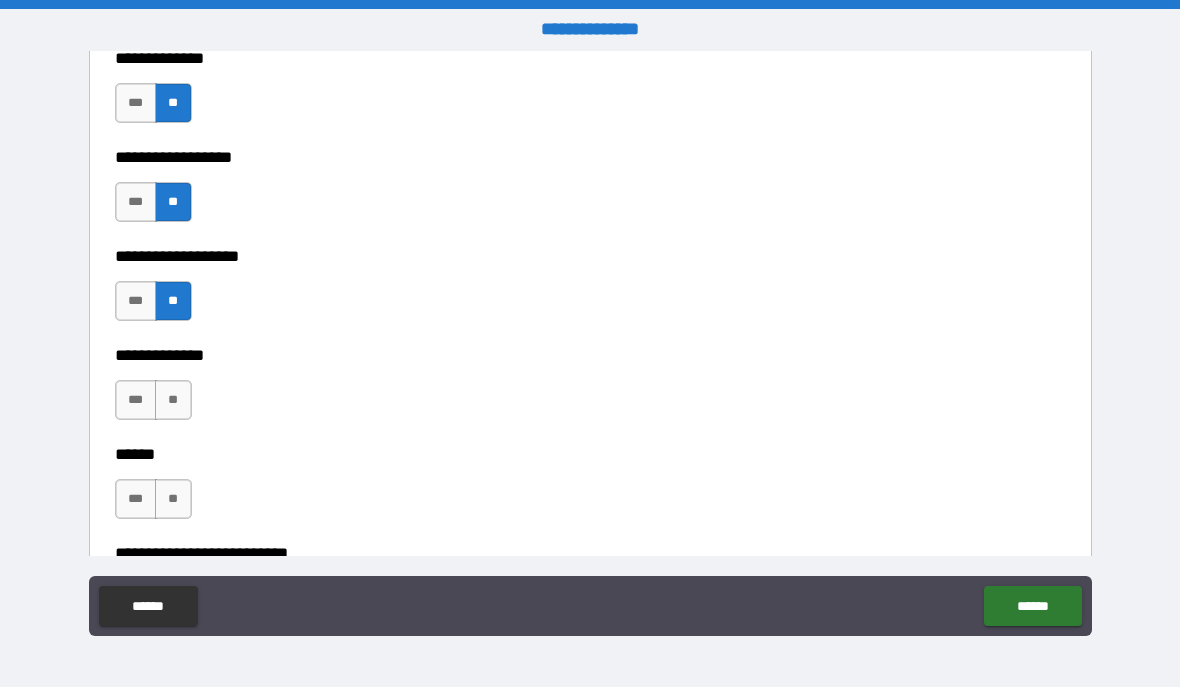 click on "**" at bounding box center [173, 401] 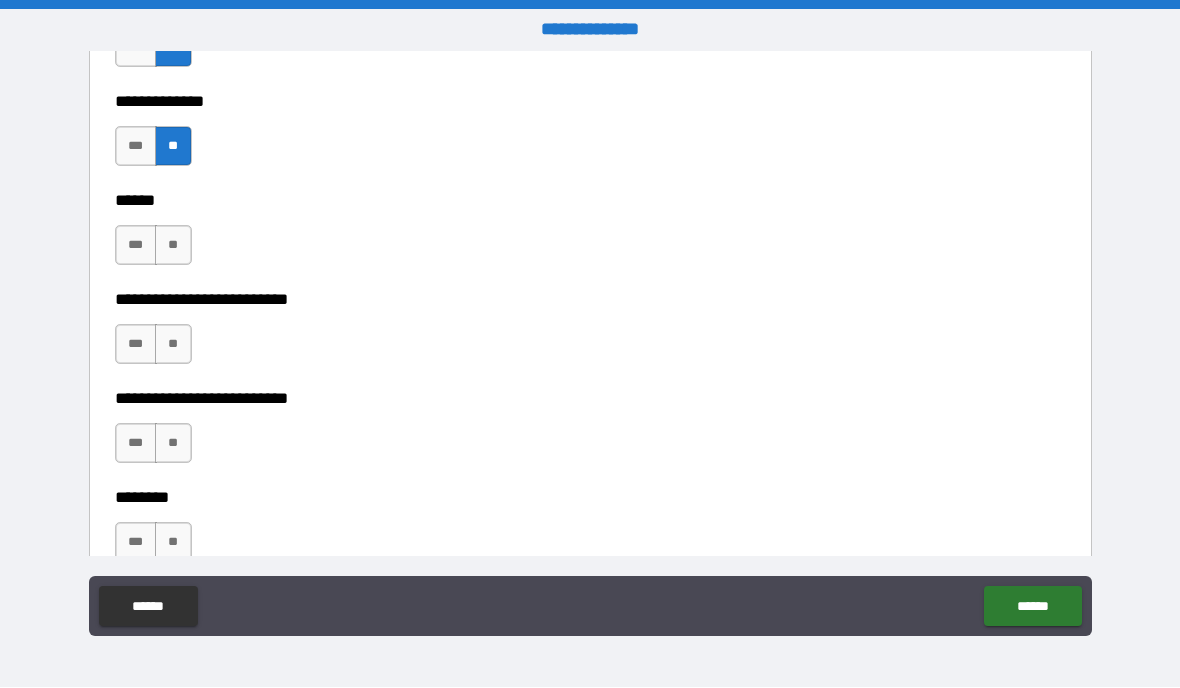scroll, scrollTop: 2976, scrollLeft: 0, axis: vertical 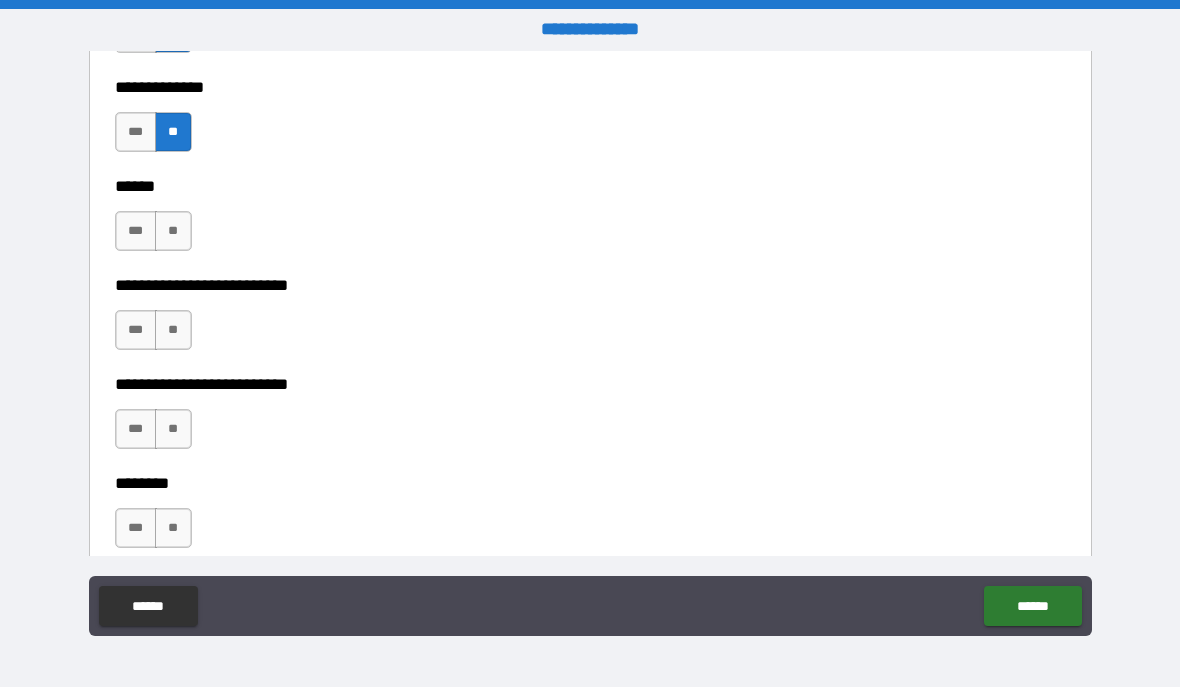 click on "**" at bounding box center [173, 232] 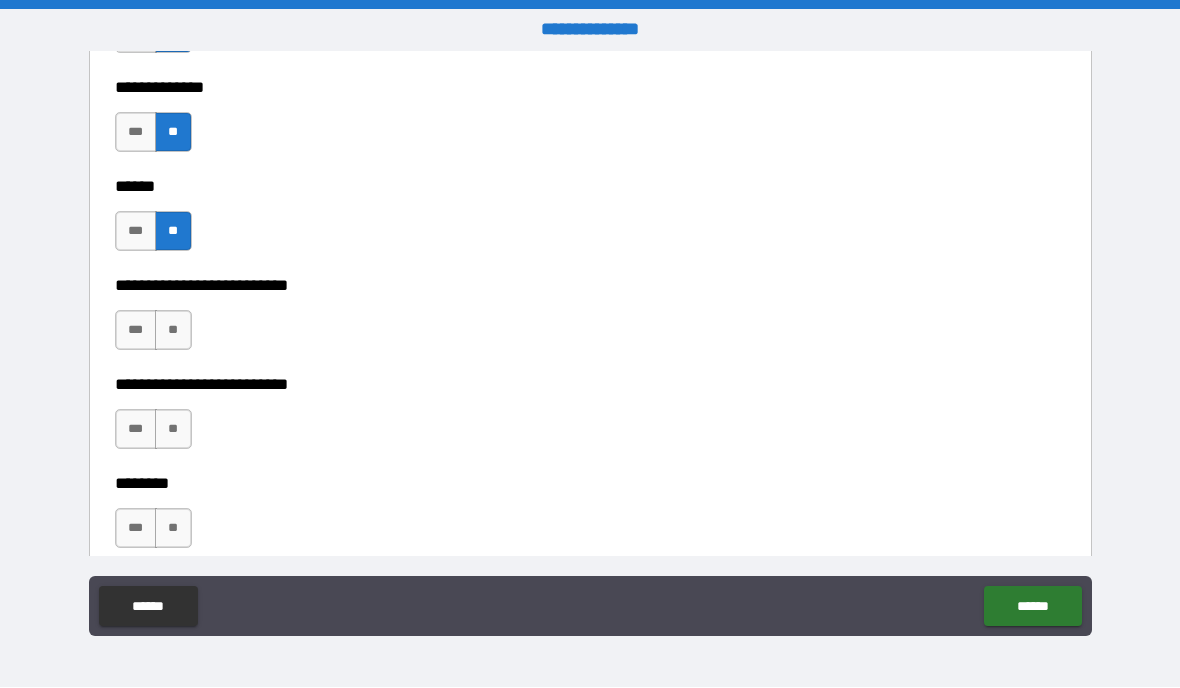 click on "**" at bounding box center (173, 331) 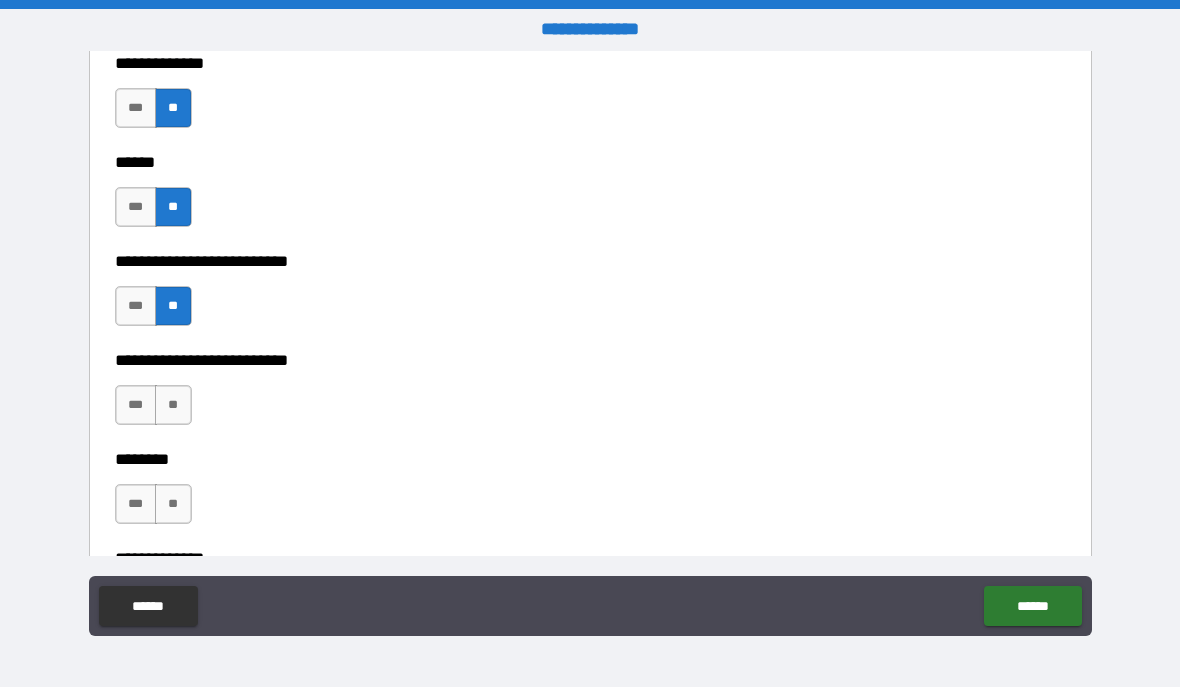 scroll, scrollTop: 3111, scrollLeft: 0, axis: vertical 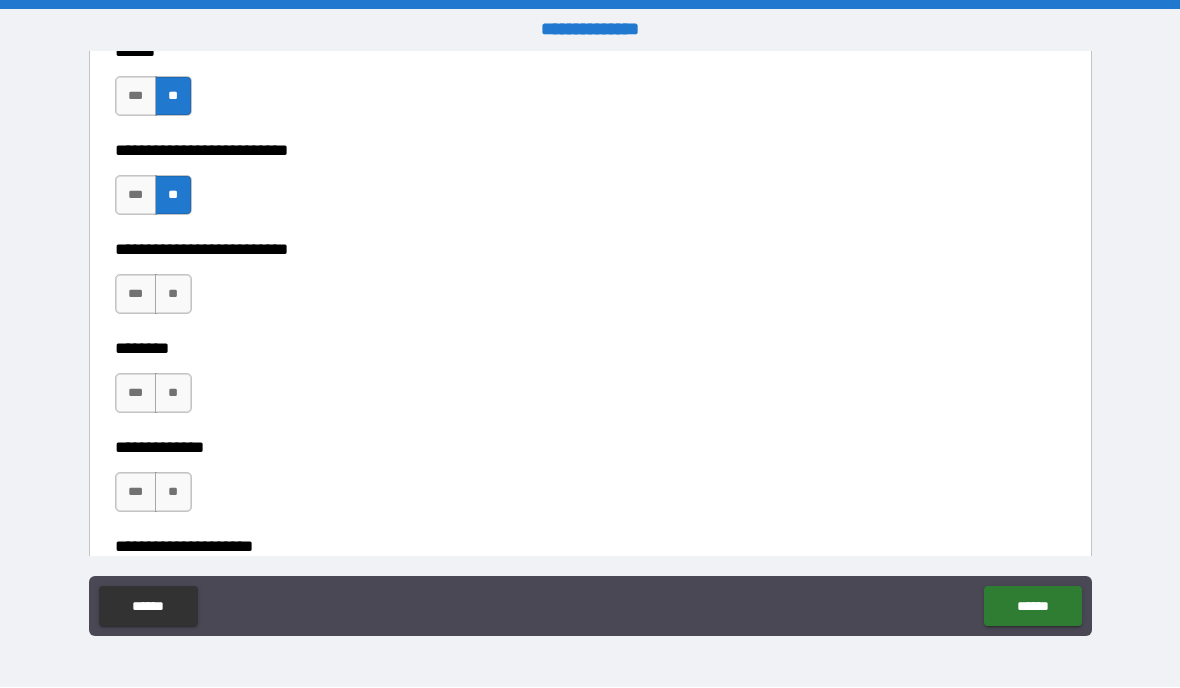click on "**" at bounding box center (173, 295) 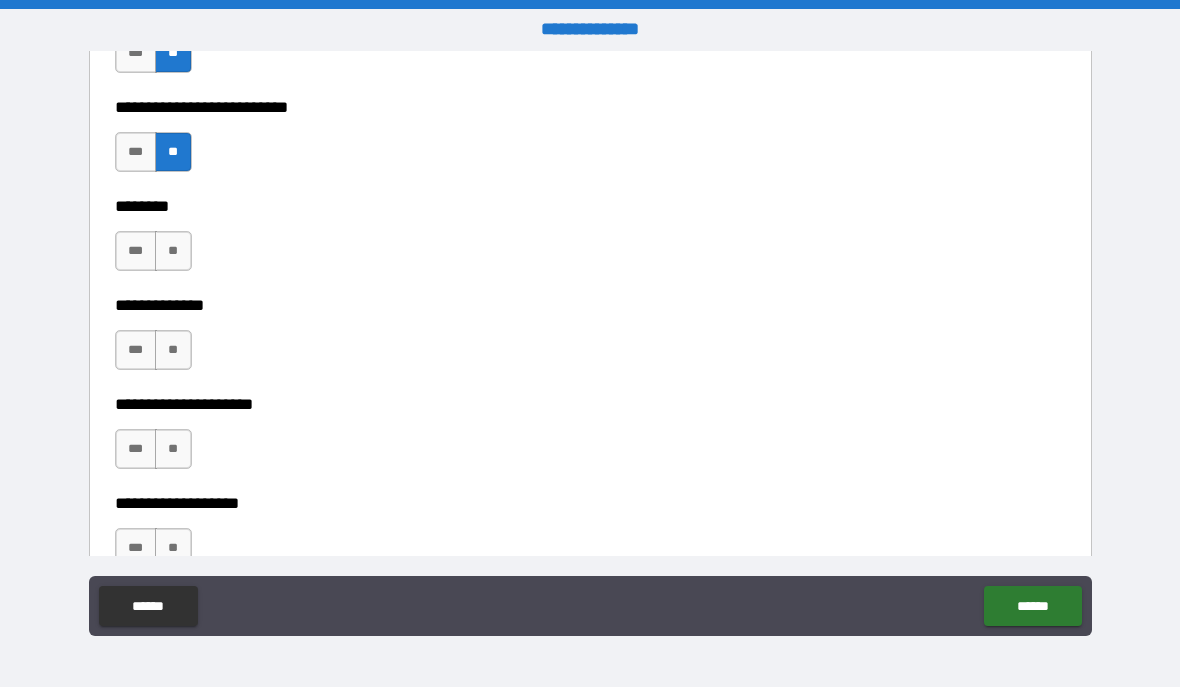 scroll, scrollTop: 3256, scrollLeft: 0, axis: vertical 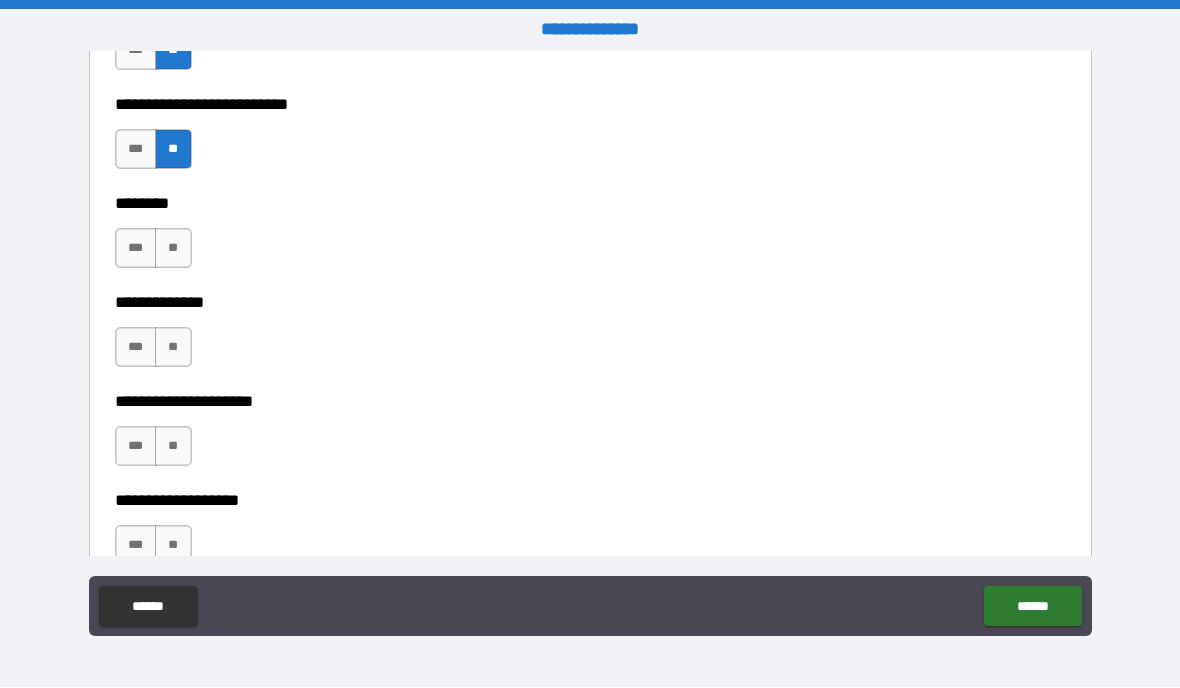 click on "**" at bounding box center [173, 249] 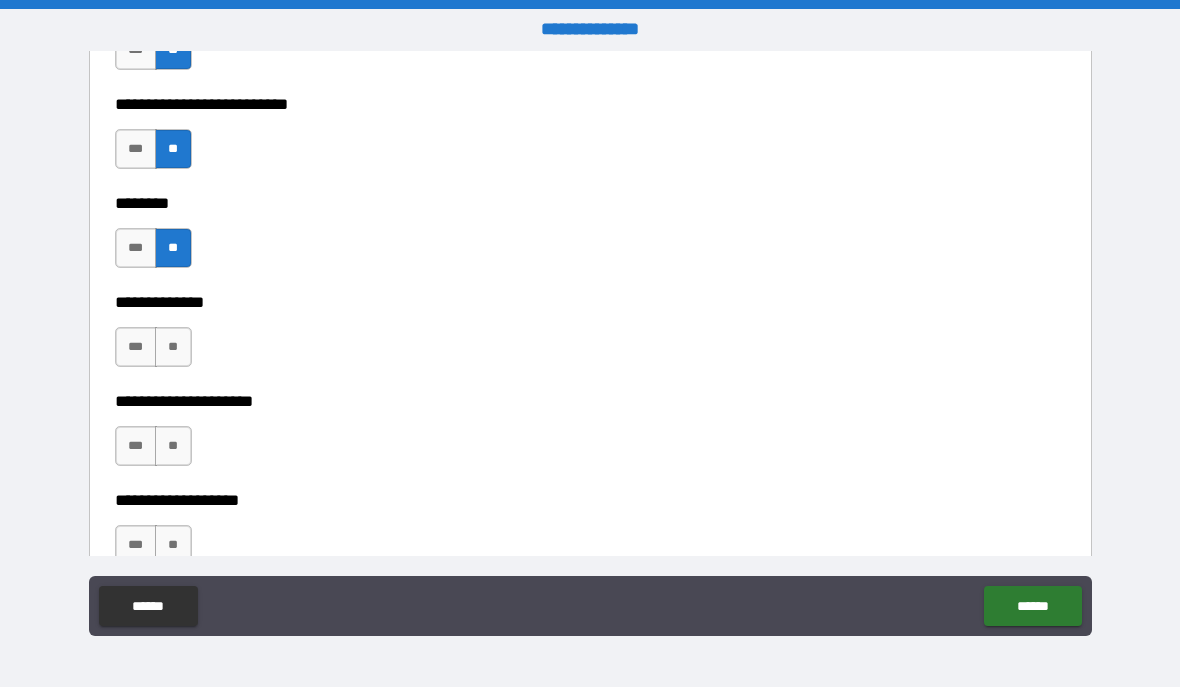 click on "**" at bounding box center (173, 348) 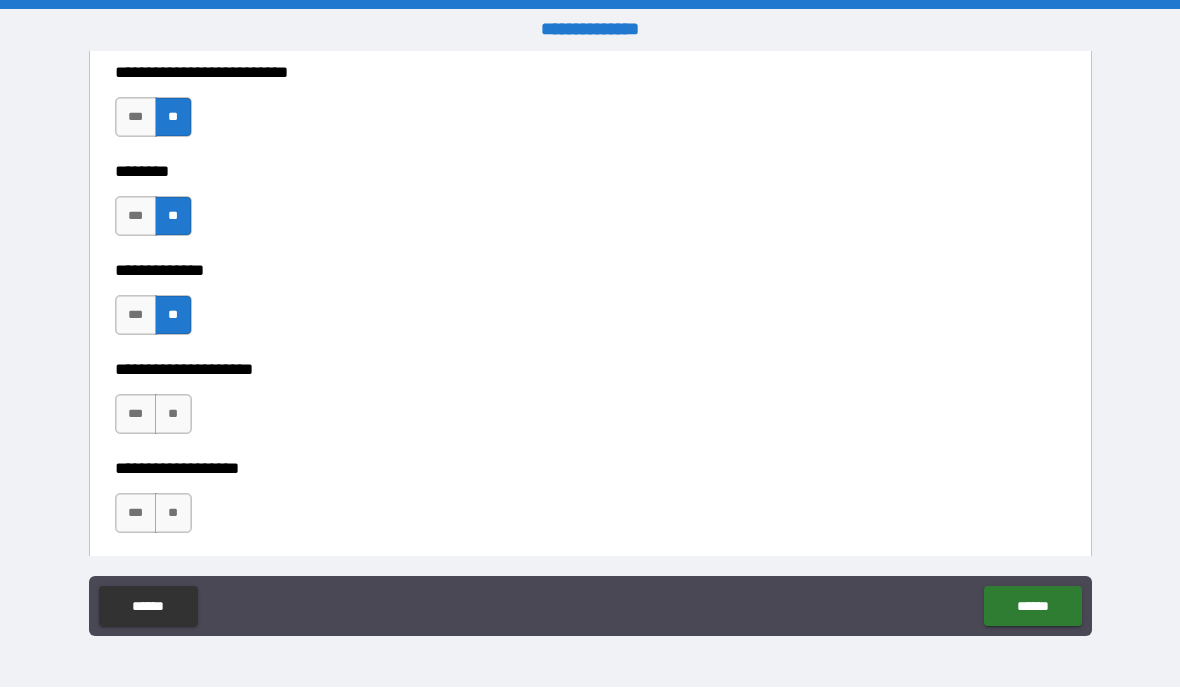 scroll, scrollTop: 3325, scrollLeft: 0, axis: vertical 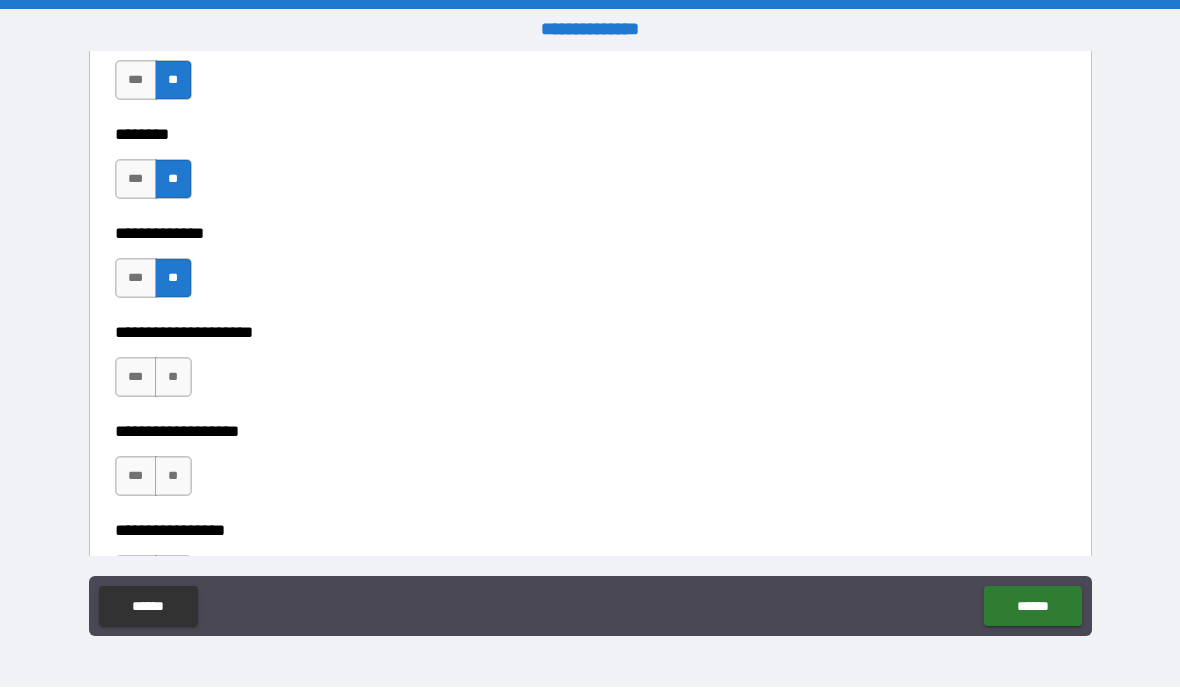 click on "**" at bounding box center (173, 378) 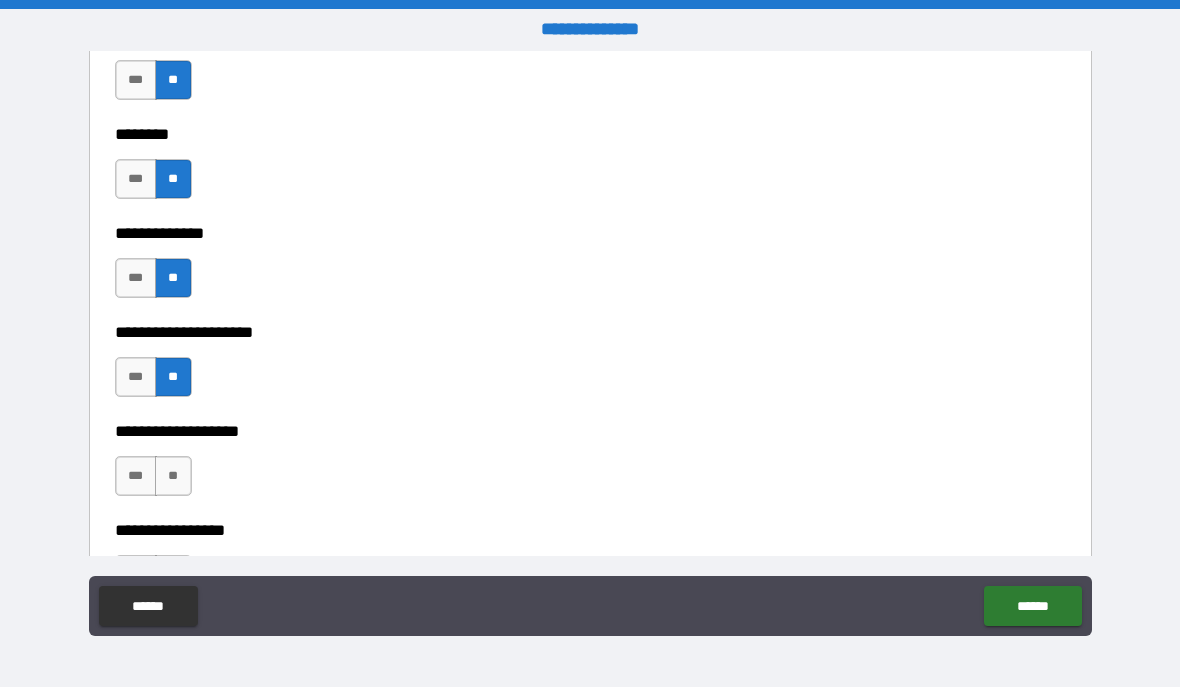click on "**" at bounding box center [173, 477] 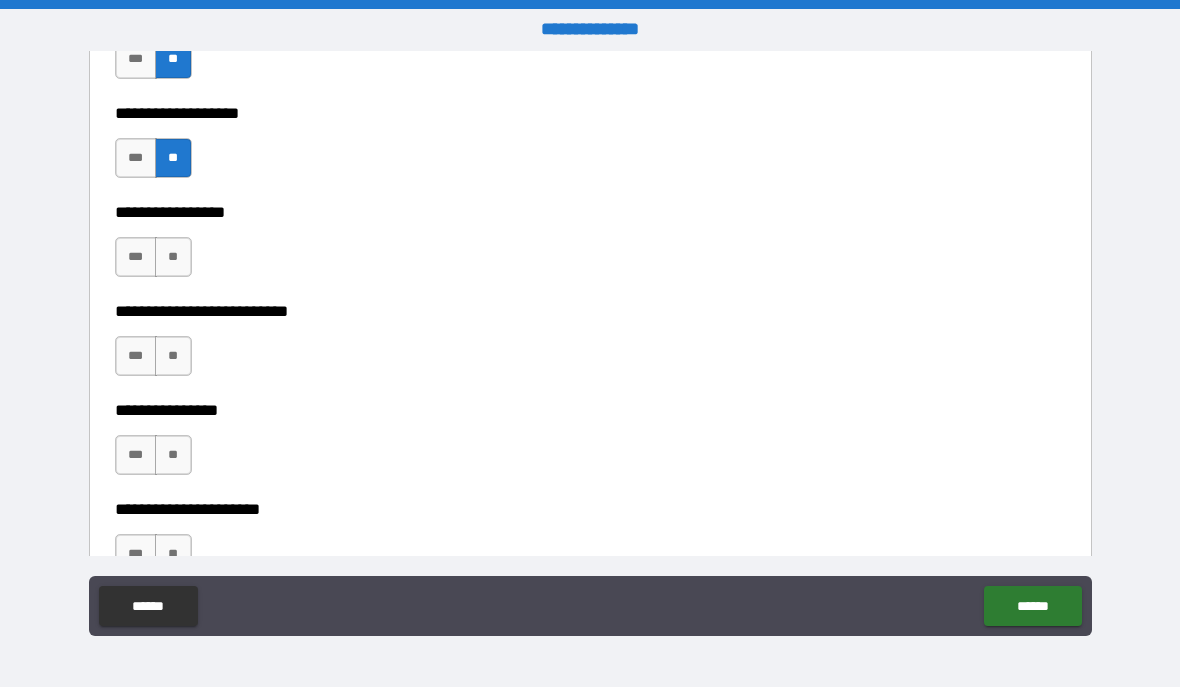 scroll, scrollTop: 3661, scrollLeft: 0, axis: vertical 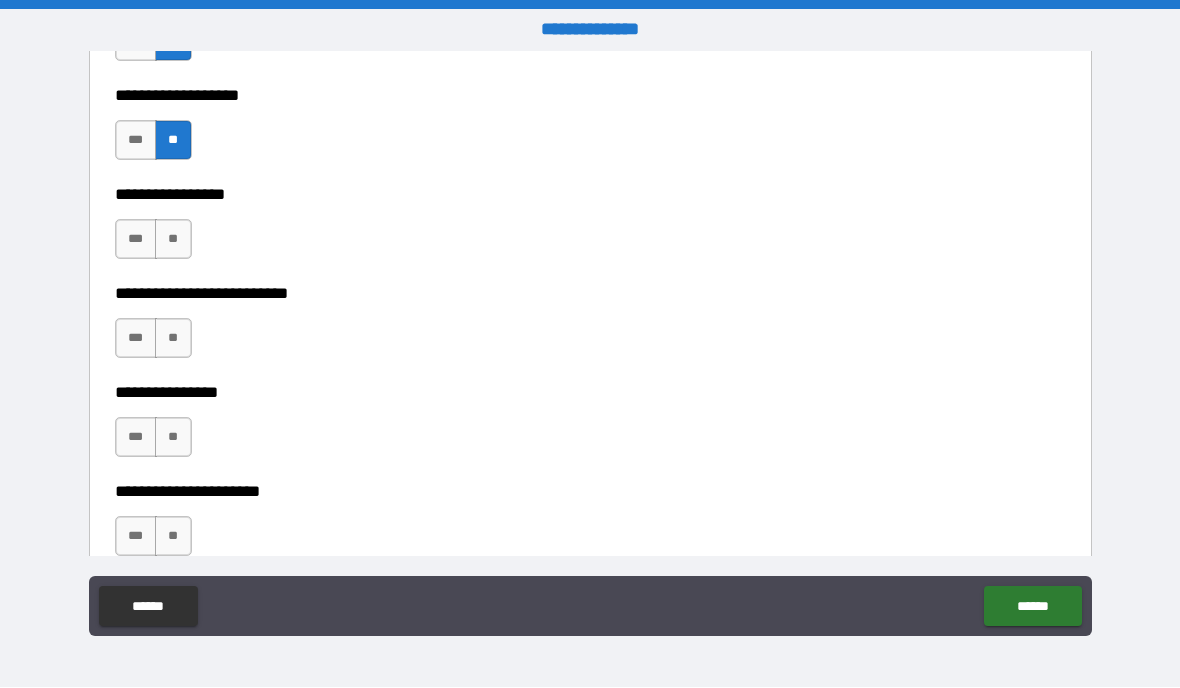 click on "**" at bounding box center [173, 240] 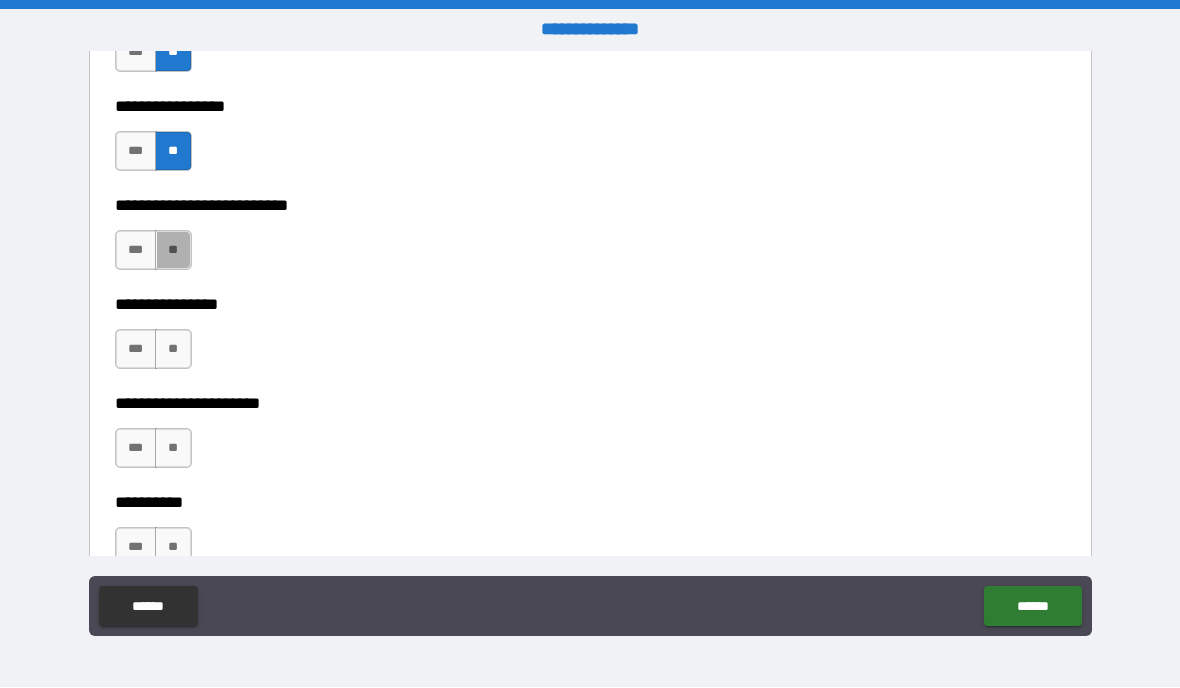 scroll, scrollTop: 3750, scrollLeft: 0, axis: vertical 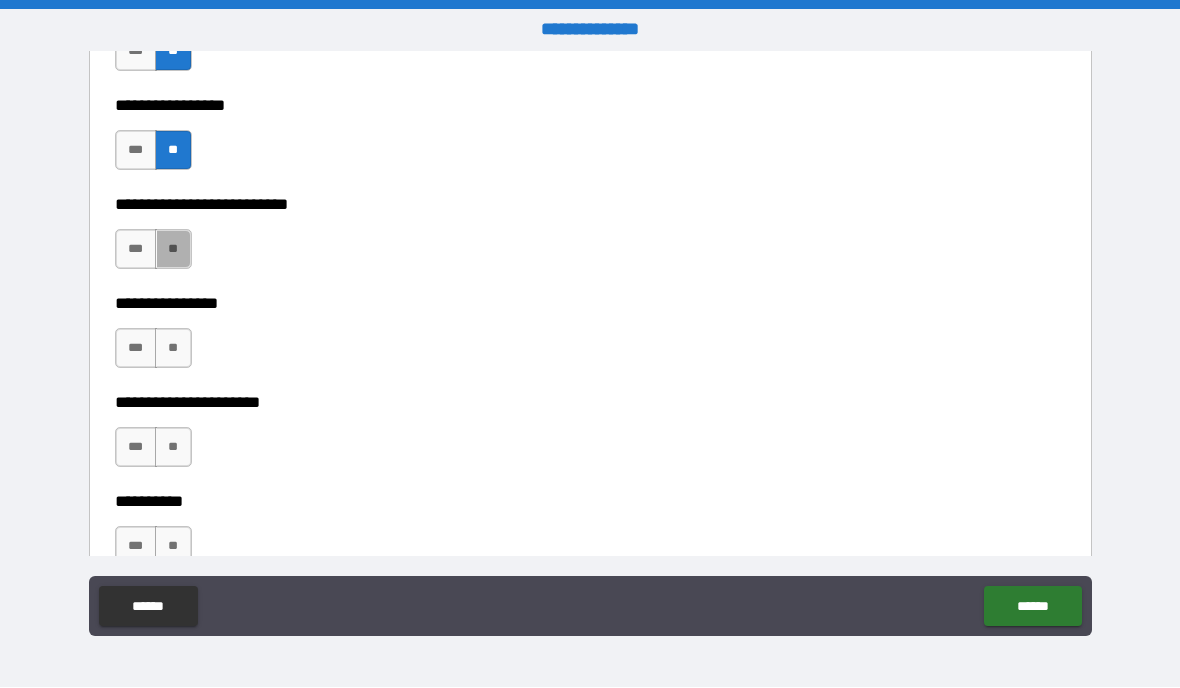 click on "**" at bounding box center [173, 250] 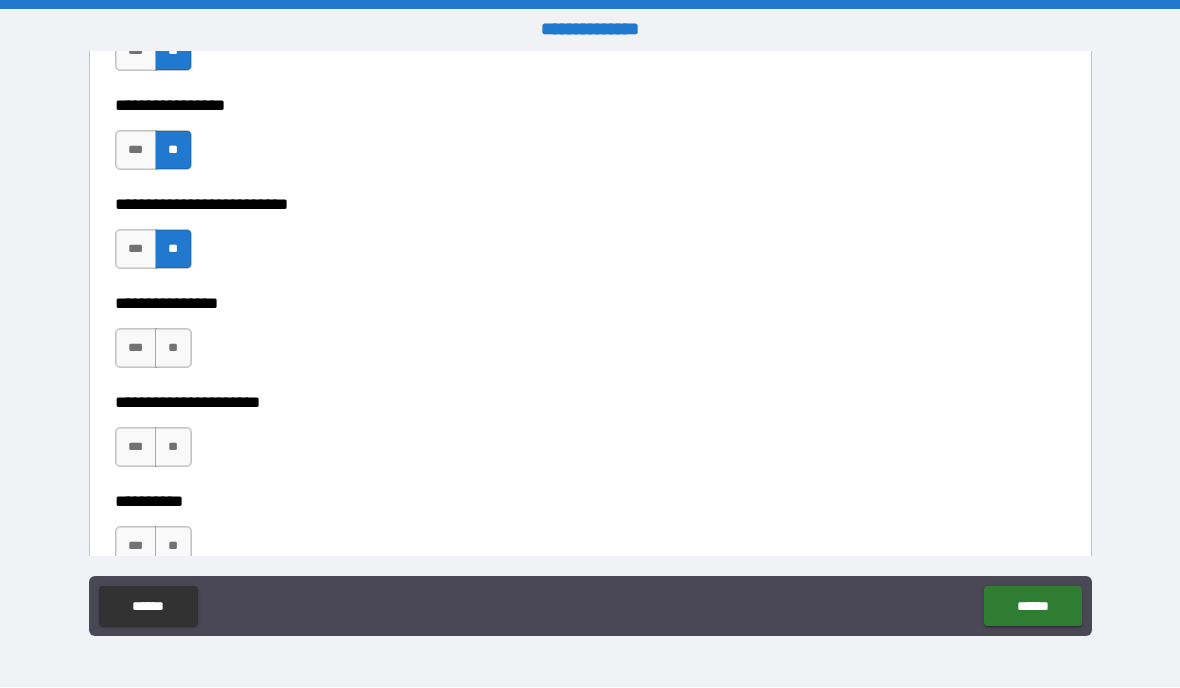 click on "******   ******" at bounding box center (590, 609) 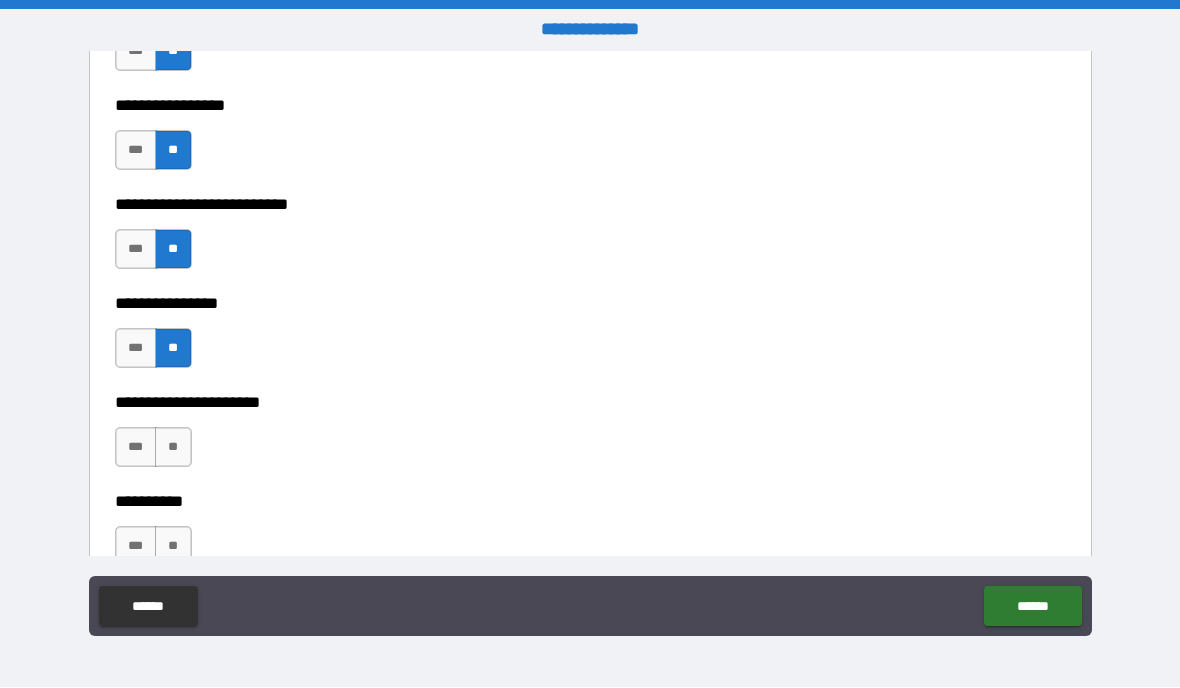 scroll, scrollTop: 3765, scrollLeft: 0, axis: vertical 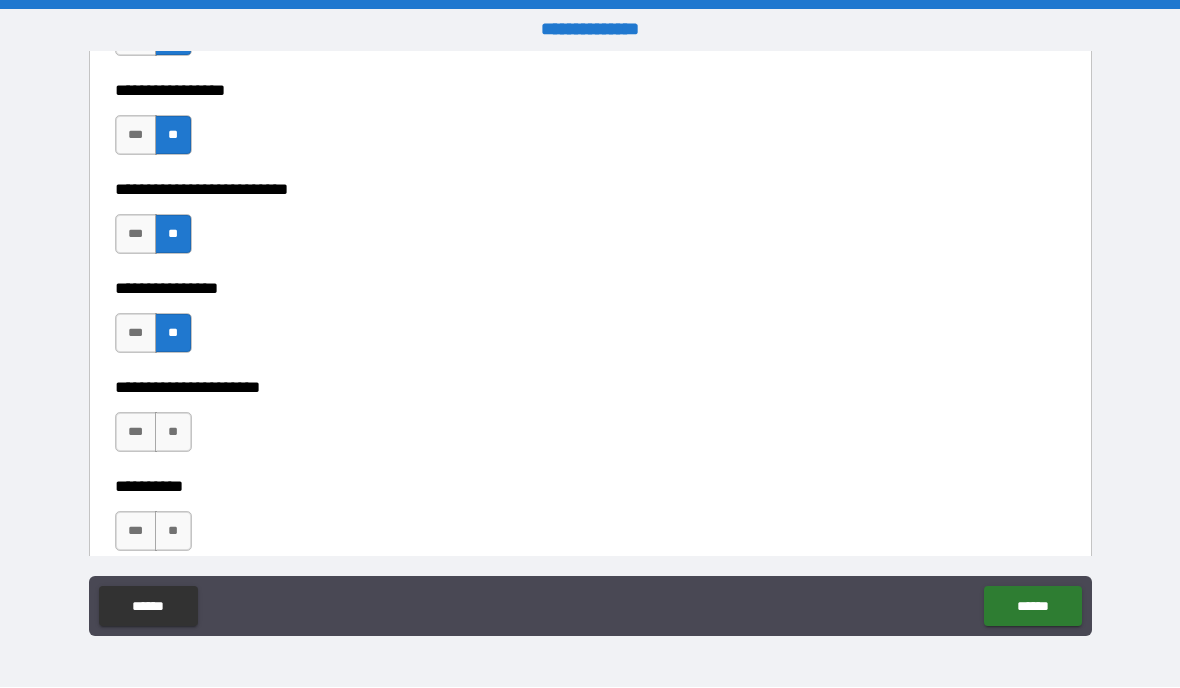 click on "**" at bounding box center [173, 433] 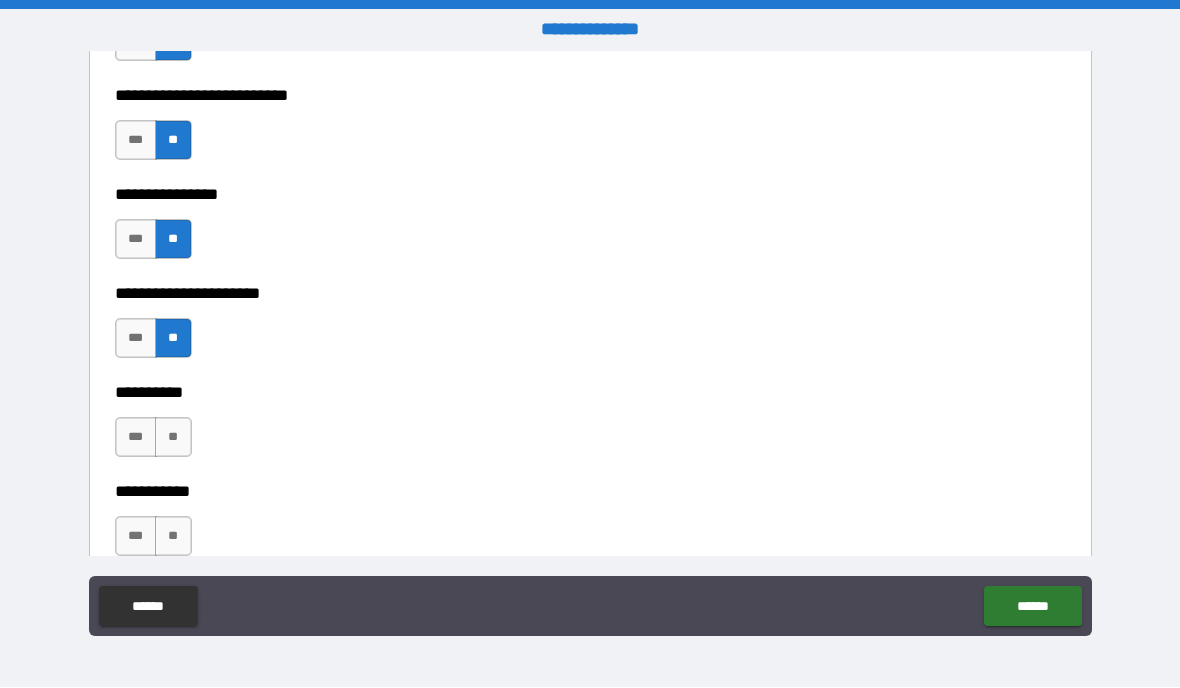 scroll, scrollTop: 3867, scrollLeft: 0, axis: vertical 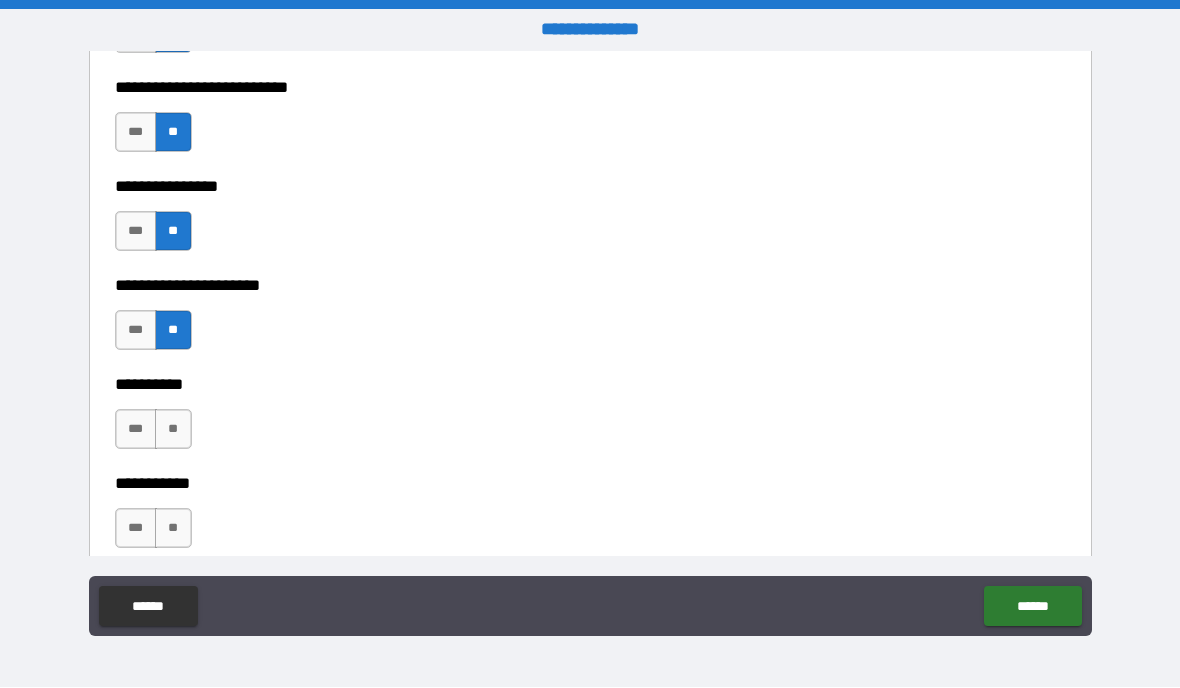 click on "**" at bounding box center (173, 430) 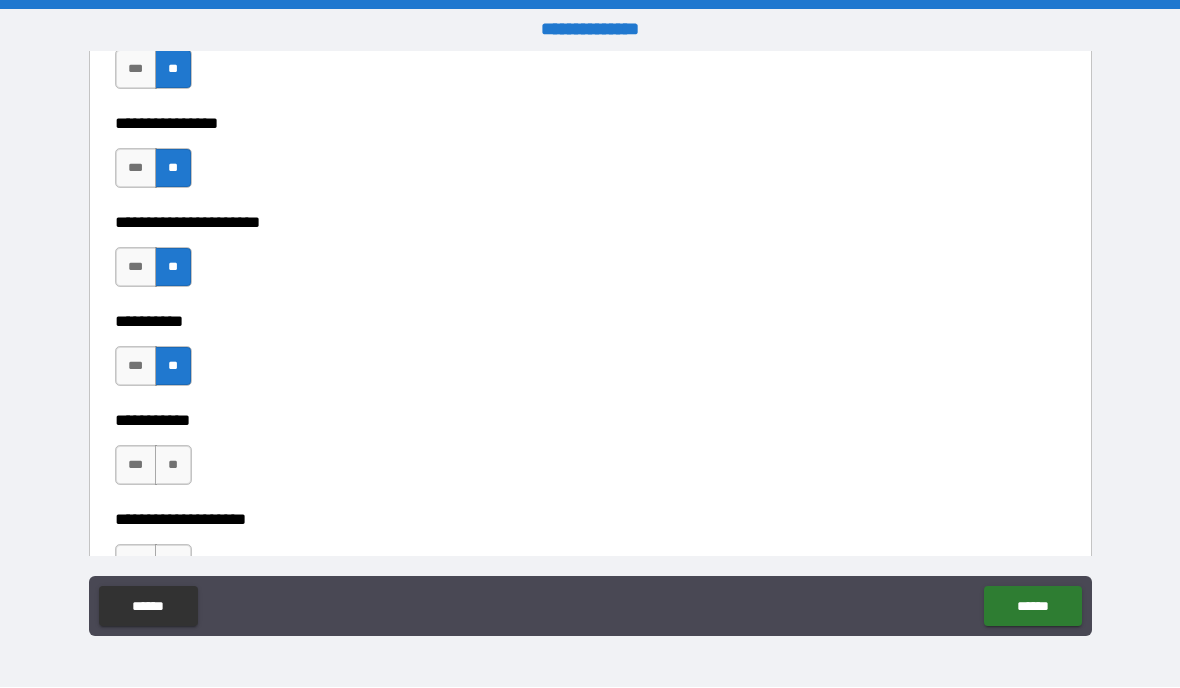 scroll, scrollTop: 3943, scrollLeft: 0, axis: vertical 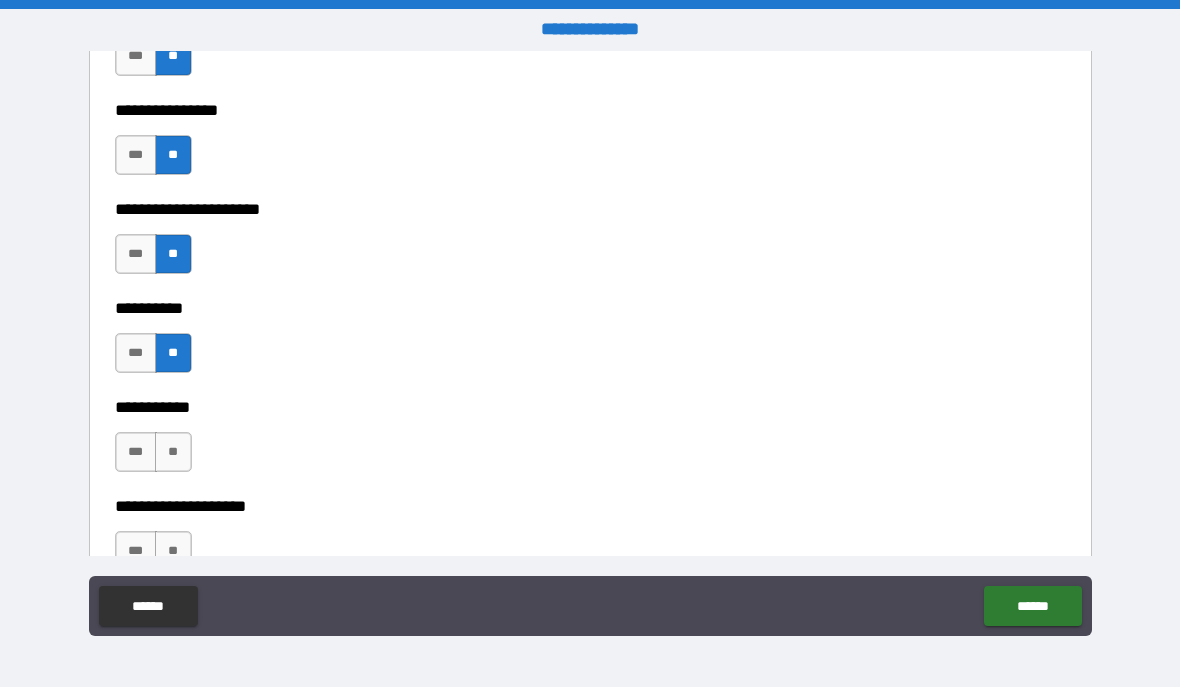 click on "**" at bounding box center [173, 453] 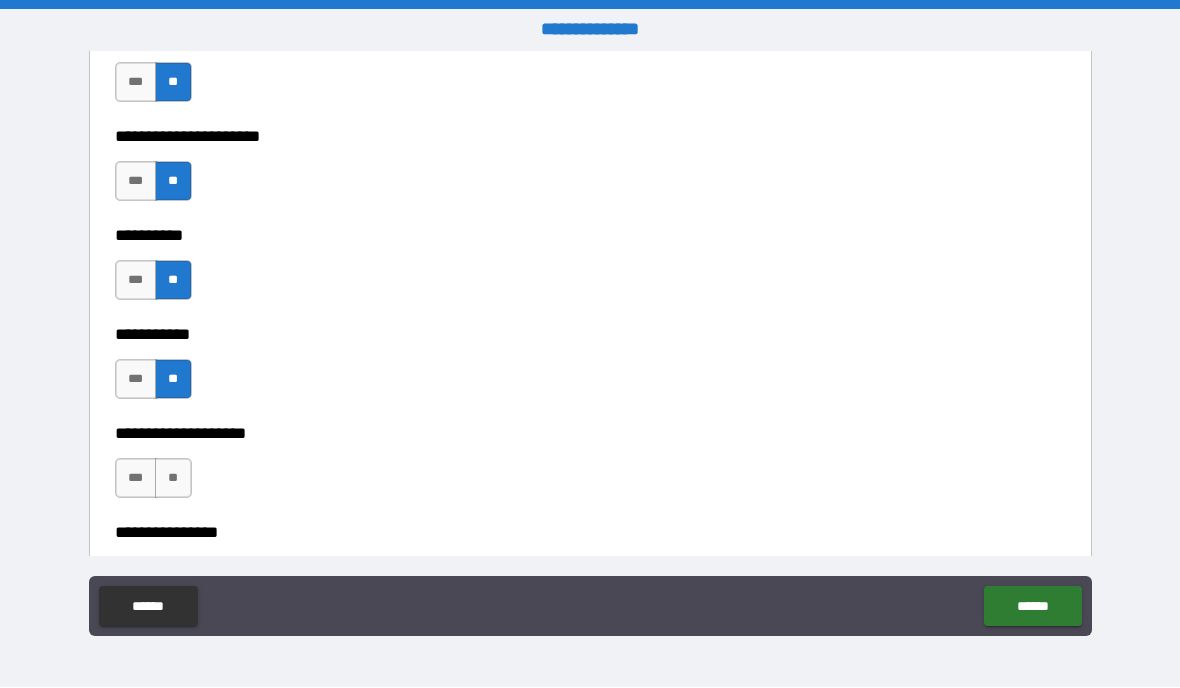 scroll, scrollTop: 4074, scrollLeft: 0, axis: vertical 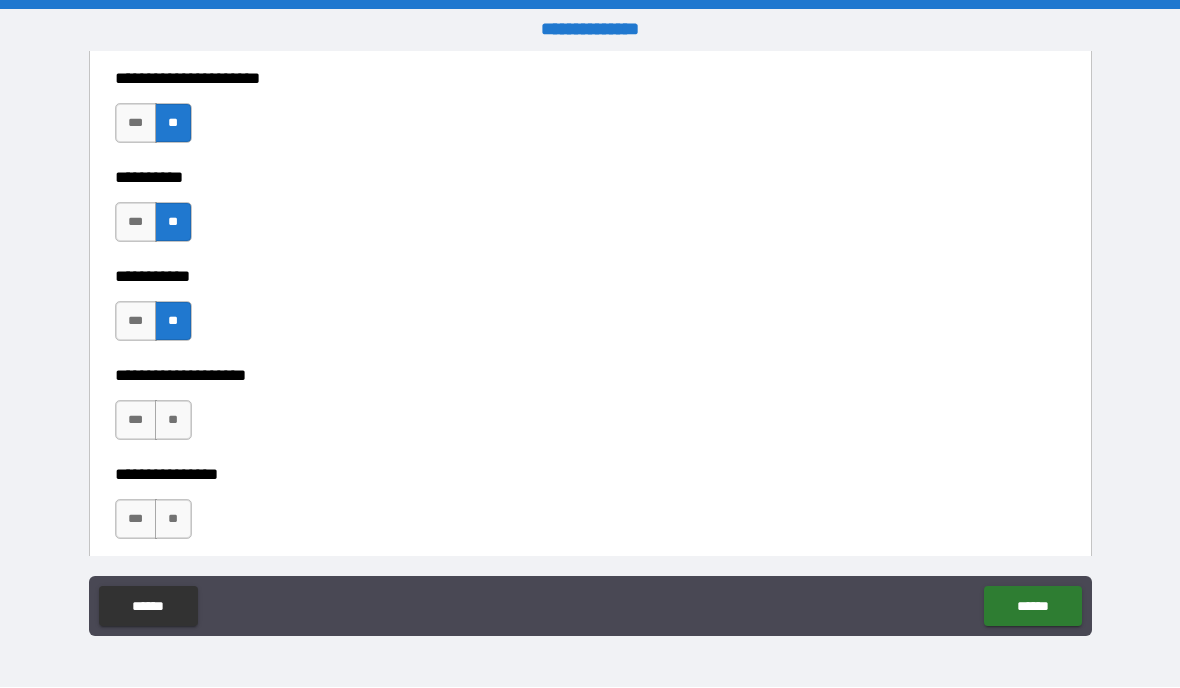 click on "**" at bounding box center [173, 421] 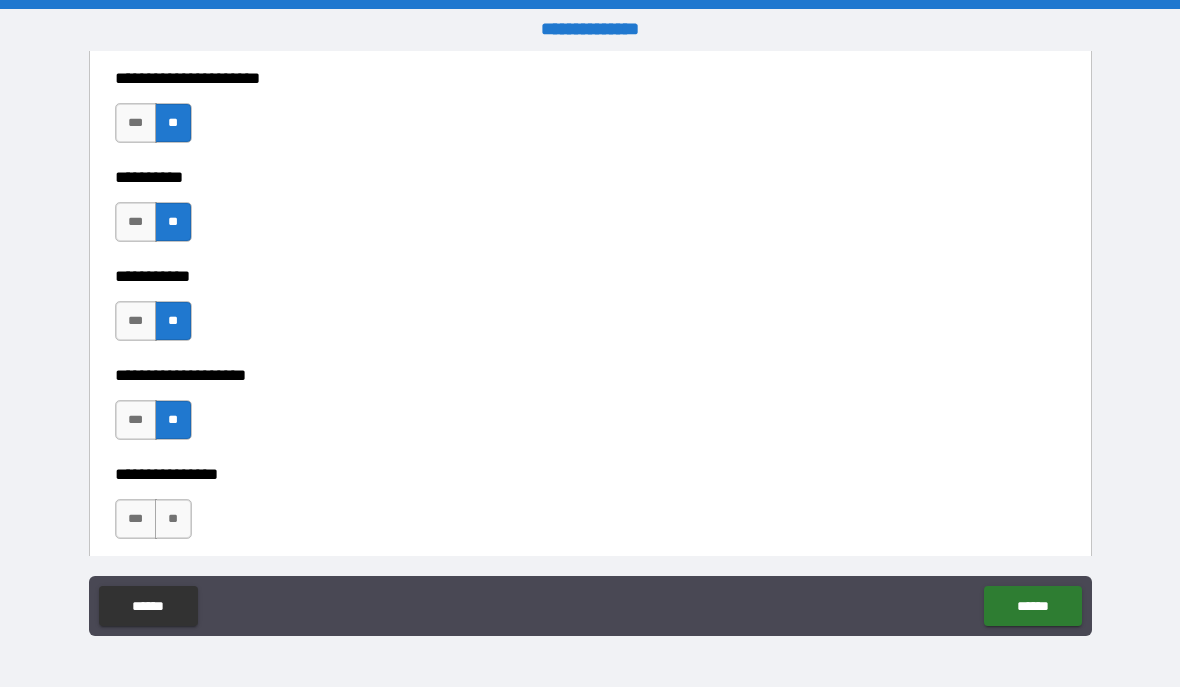 click on "**" at bounding box center [173, 520] 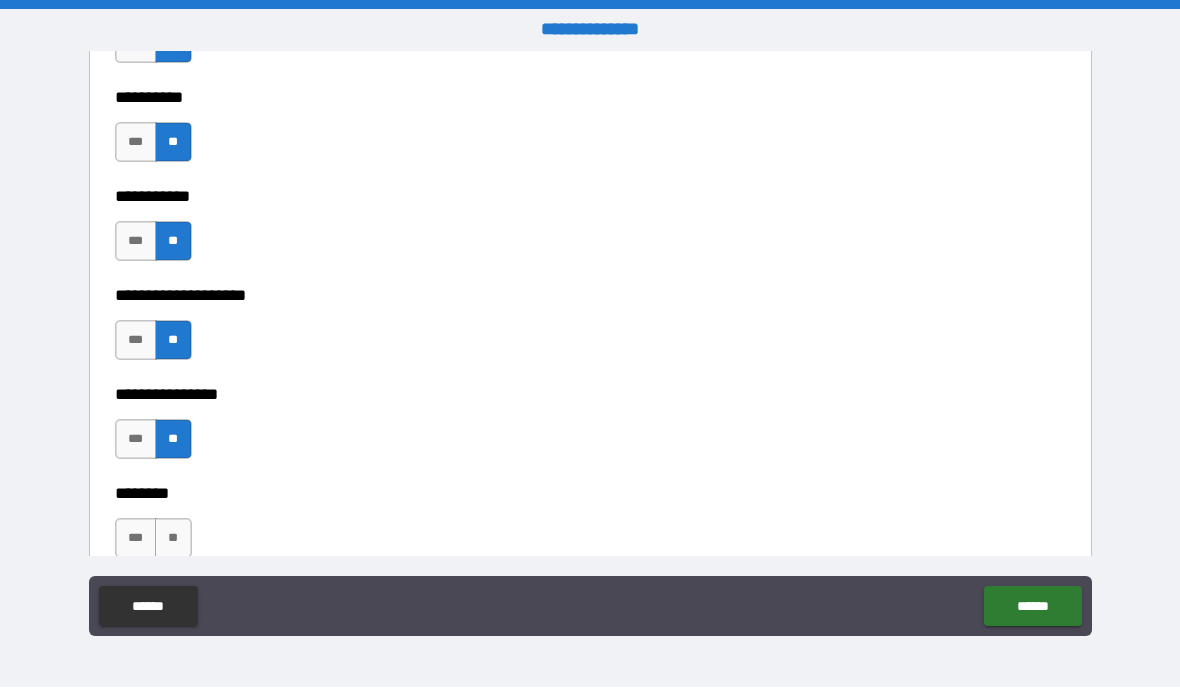 scroll, scrollTop: 4247, scrollLeft: 0, axis: vertical 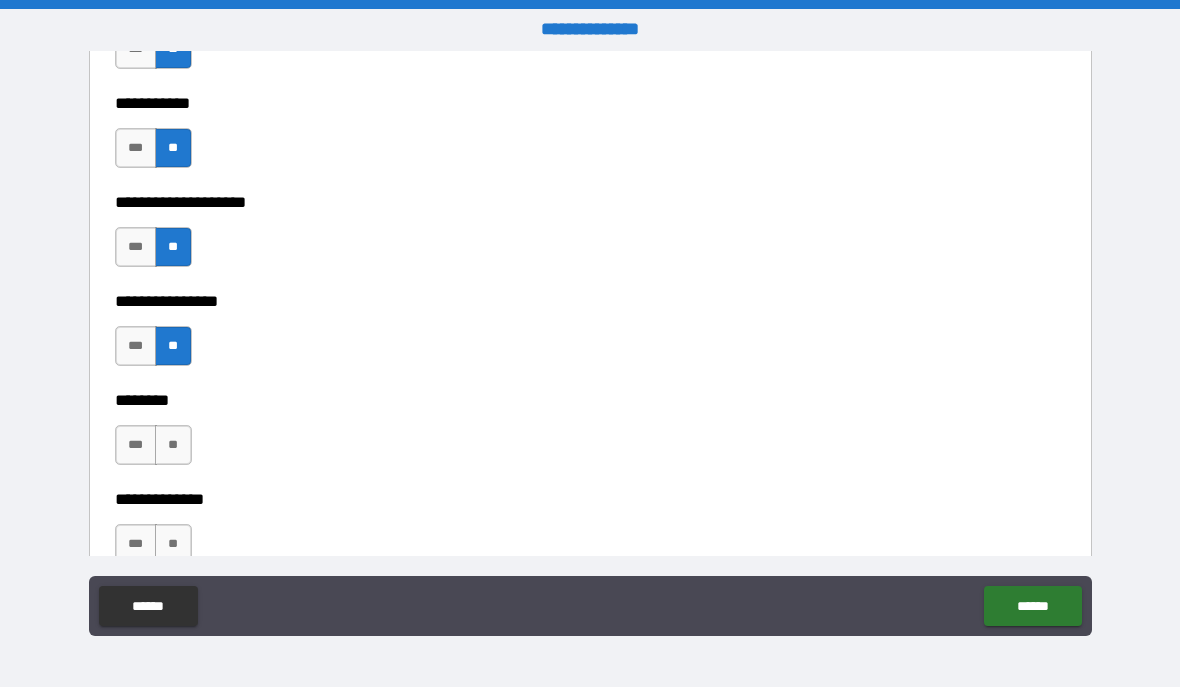 click on "**" at bounding box center [173, 446] 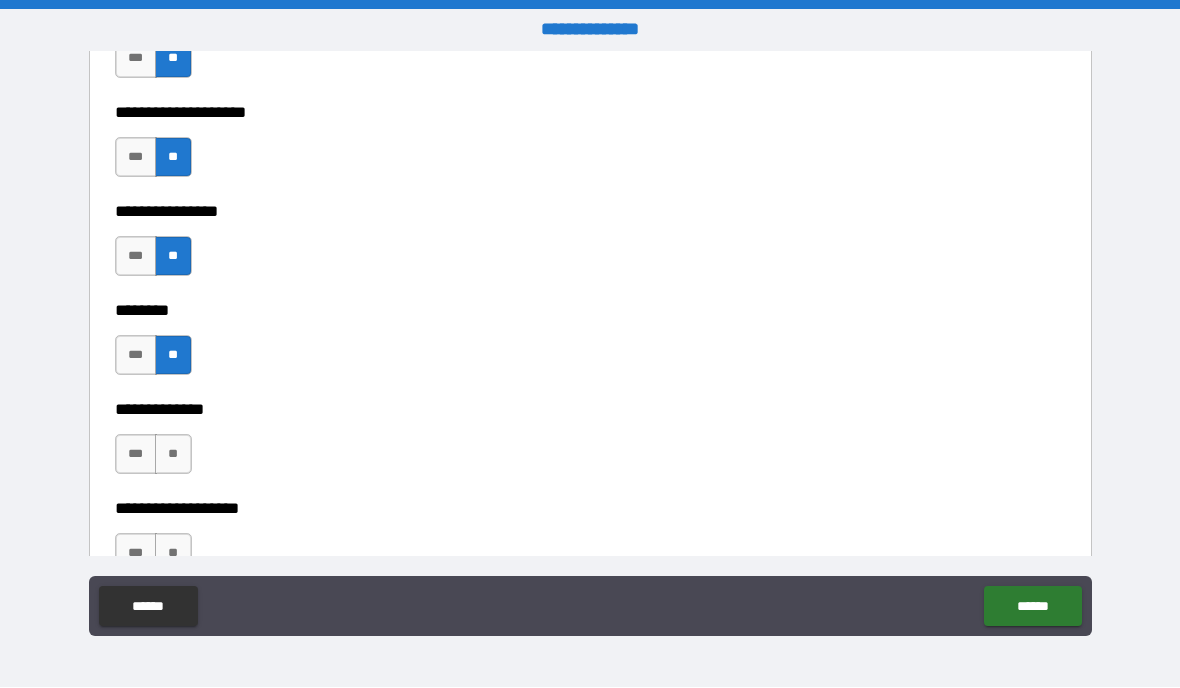 click on "**" at bounding box center [173, 455] 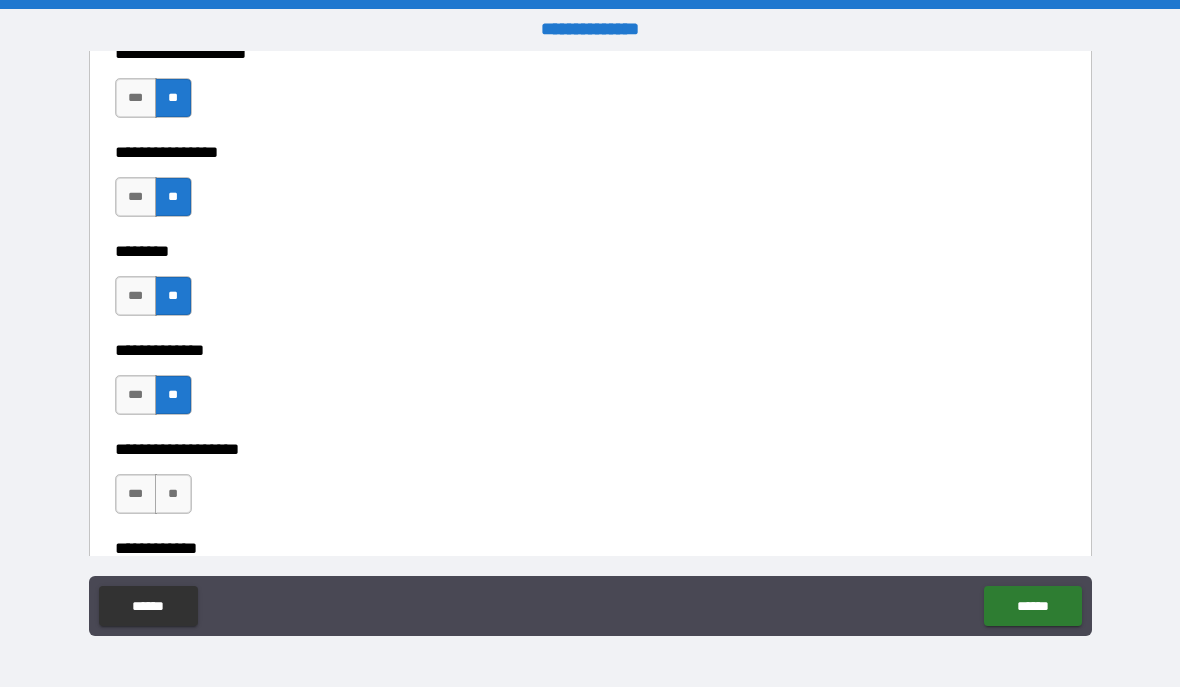 scroll, scrollTop: 4405, scrollLeft: 0, axis: vertical 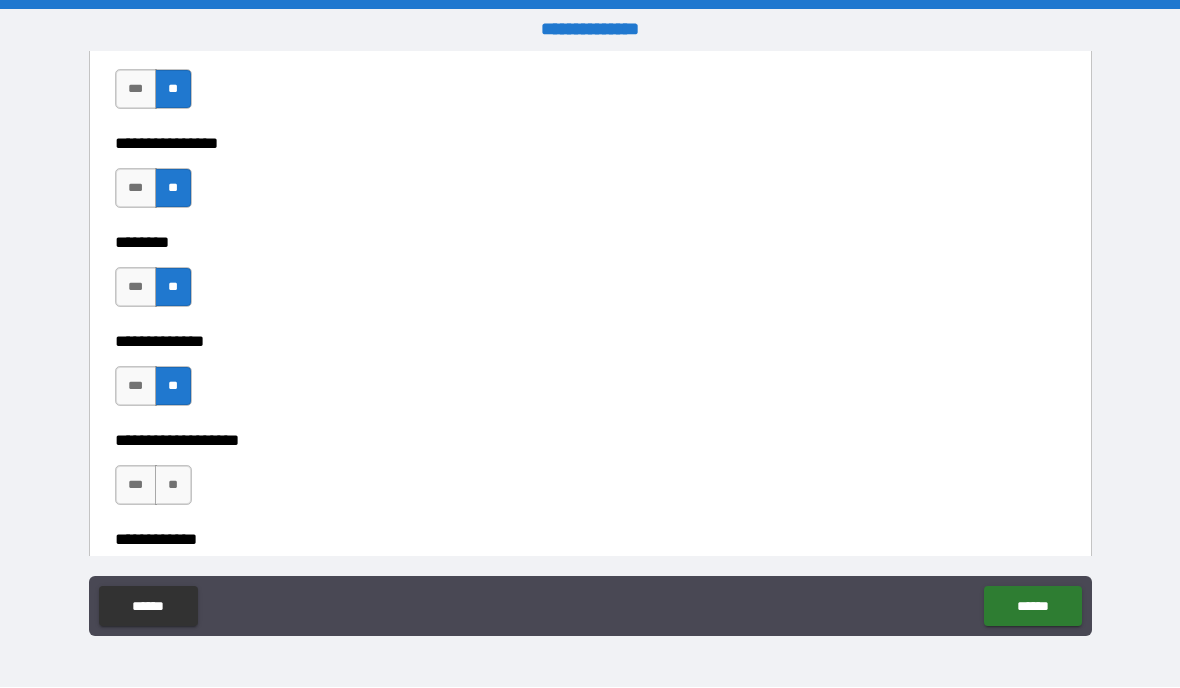 click on "**" at bounding box center (173, 486) 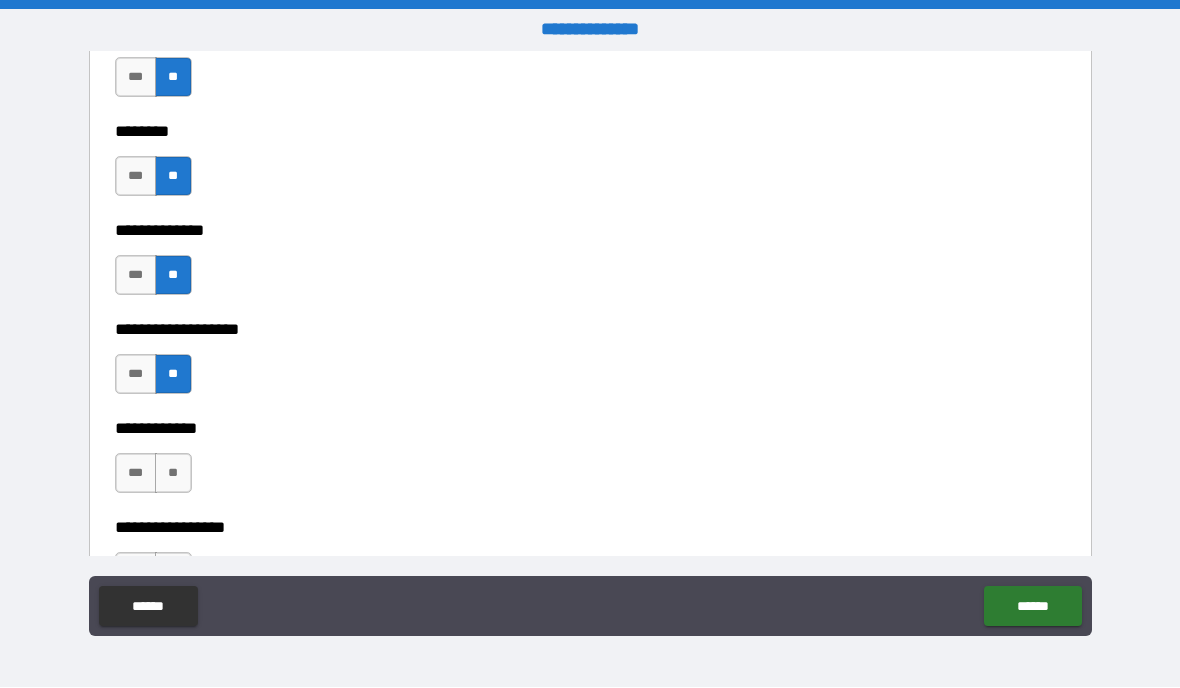 scroll, scrollTop: 4598, scrollLeft: 0, axis: vertical 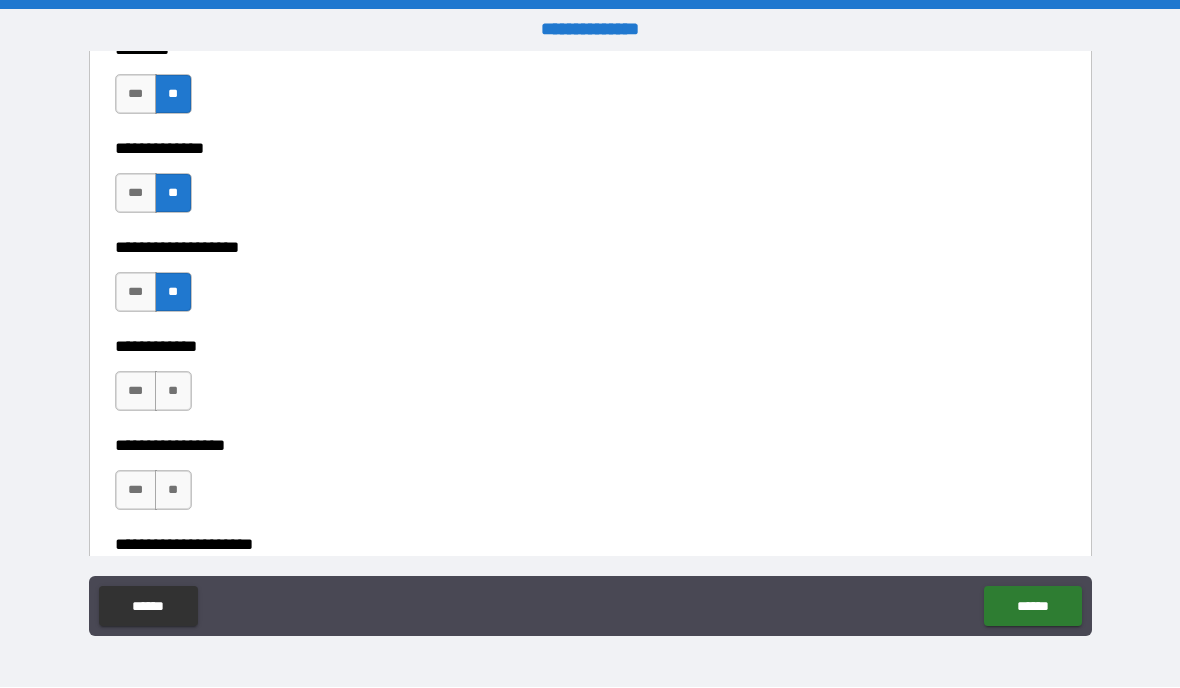 click on "**" at bounding box center (173, 392) 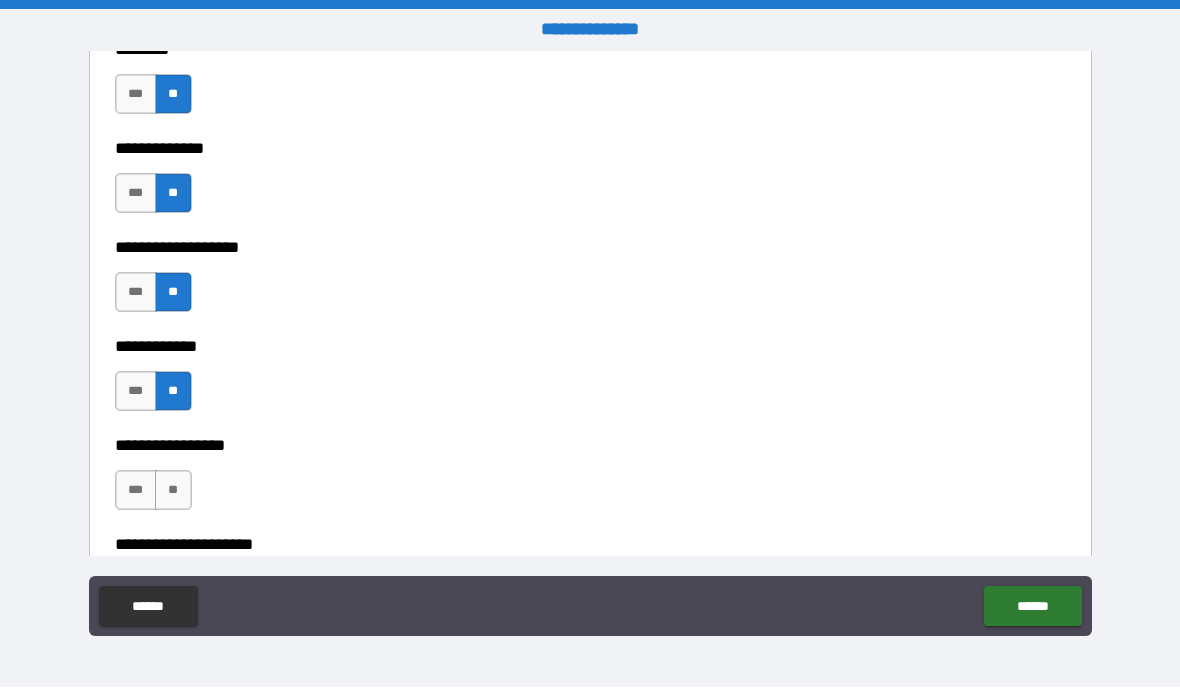 click on "**" at bounding box center (173, 491) 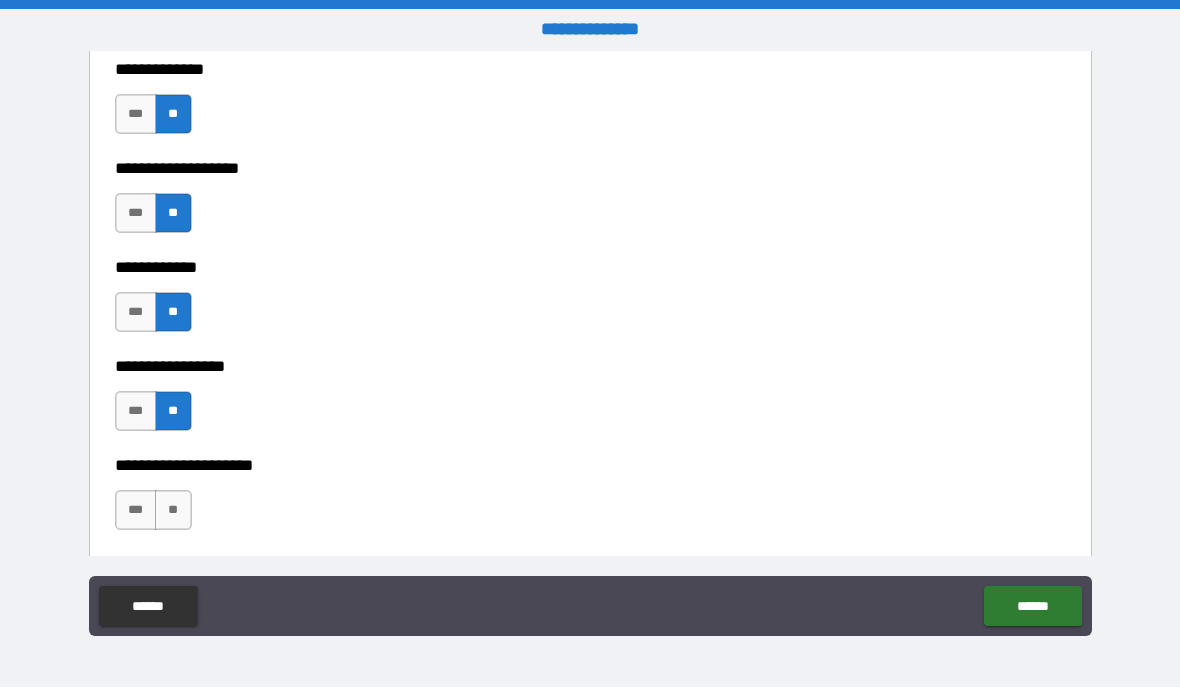 scroll, scrollTop: 4793, scrollLeft: 0, axis: vertical 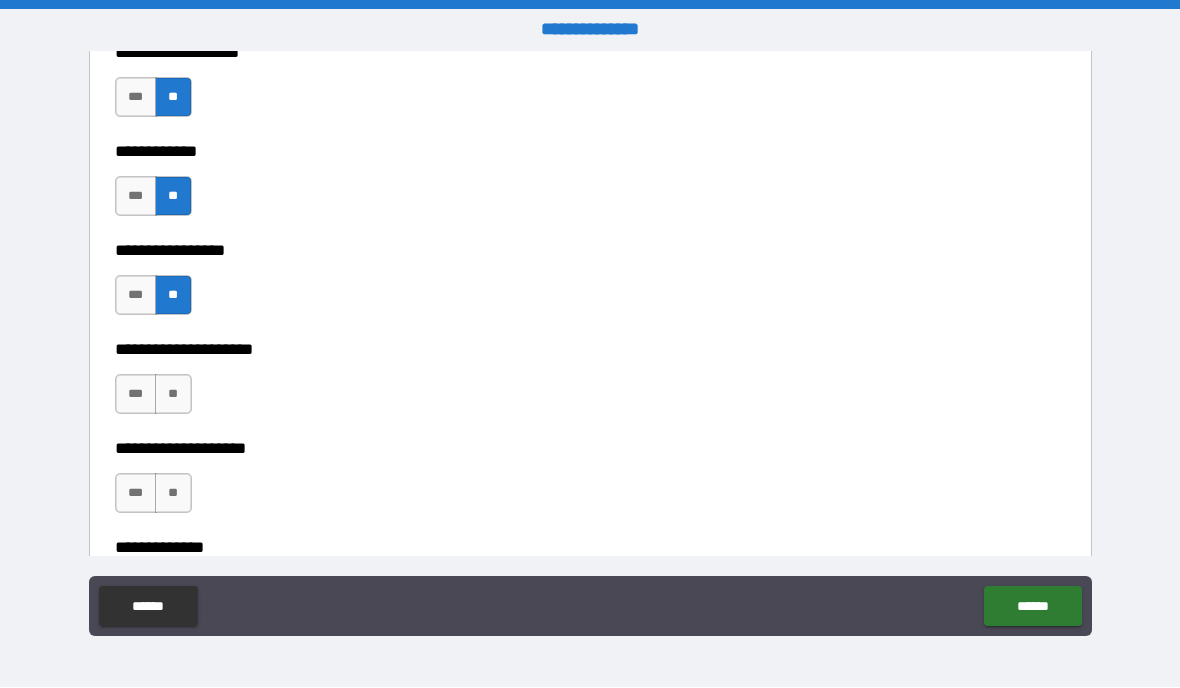 click on "**" at bounding box center [173, 395] 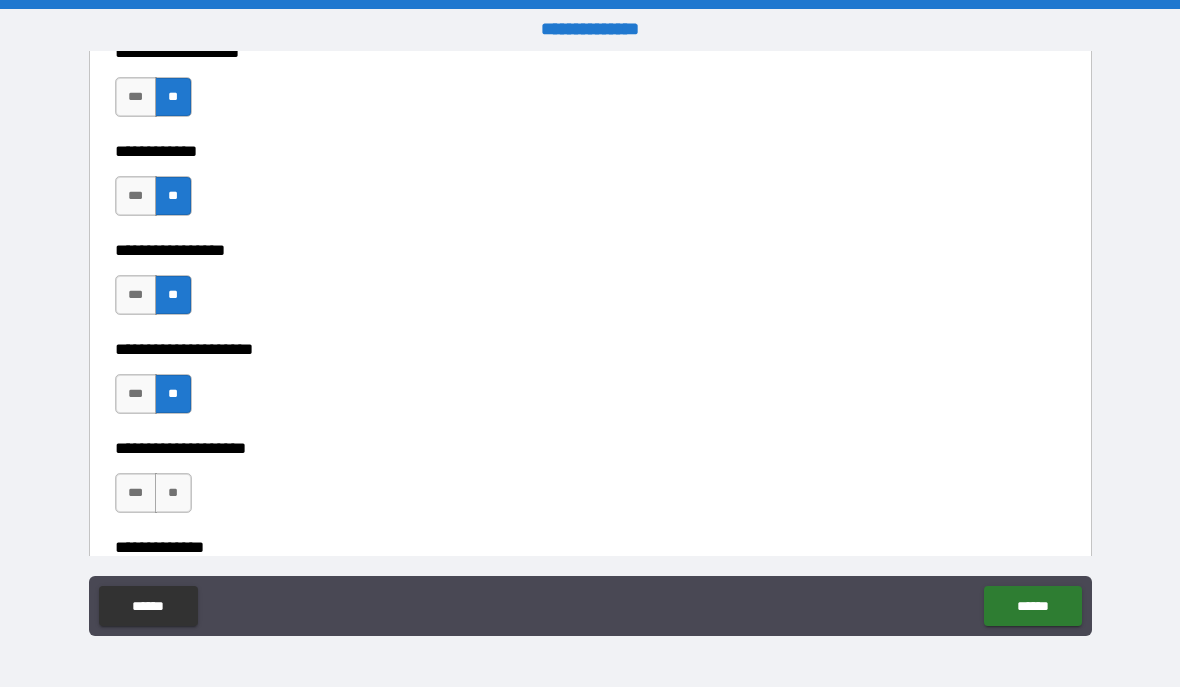 click on "**" at bounding box center [173, 494] 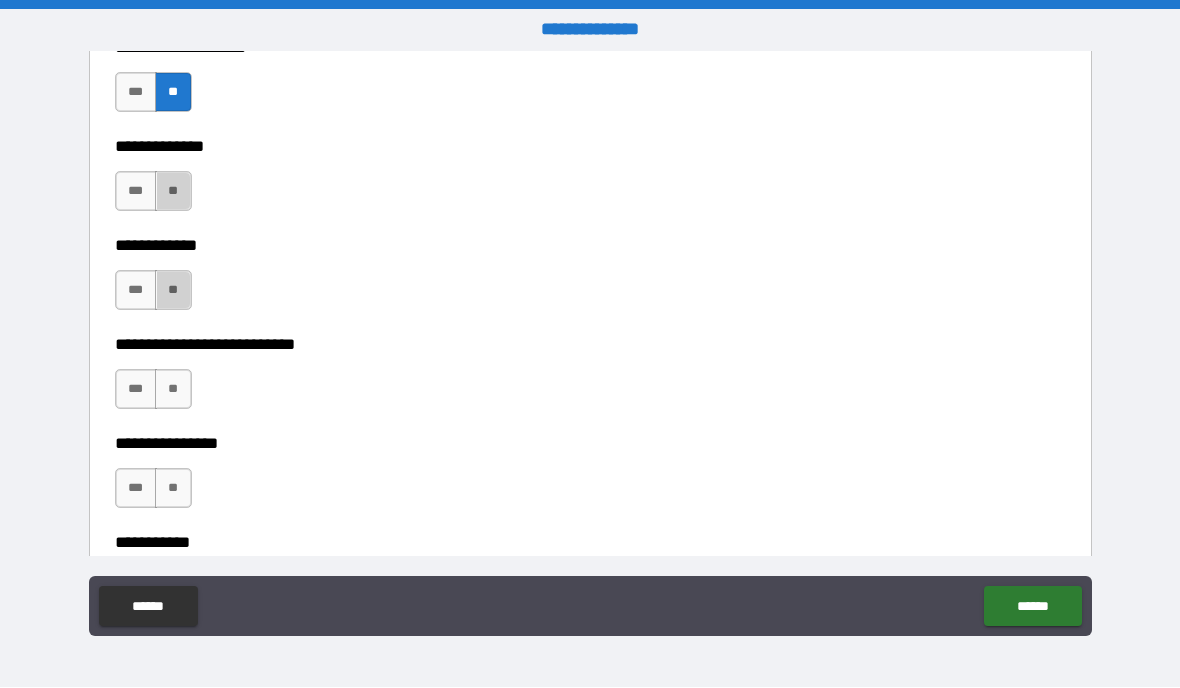 scroll, scrollTop: 5195, scrollLeft: 0, axis: vertical 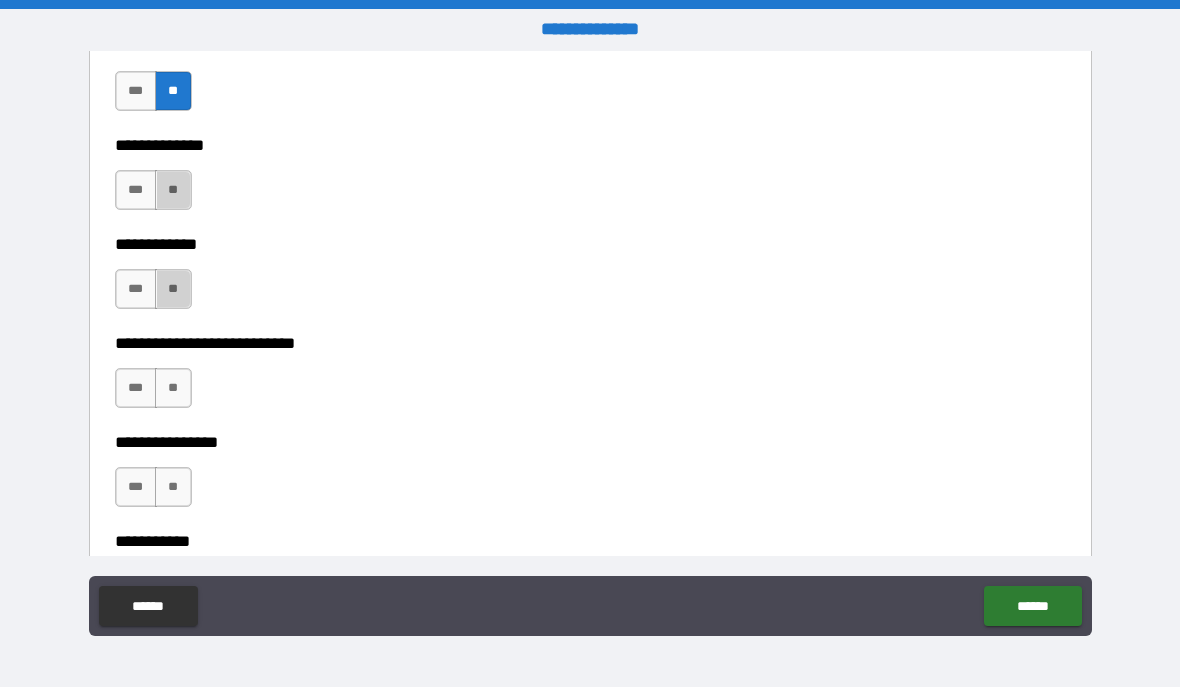 click on "**" at bounding box center (173, 191) 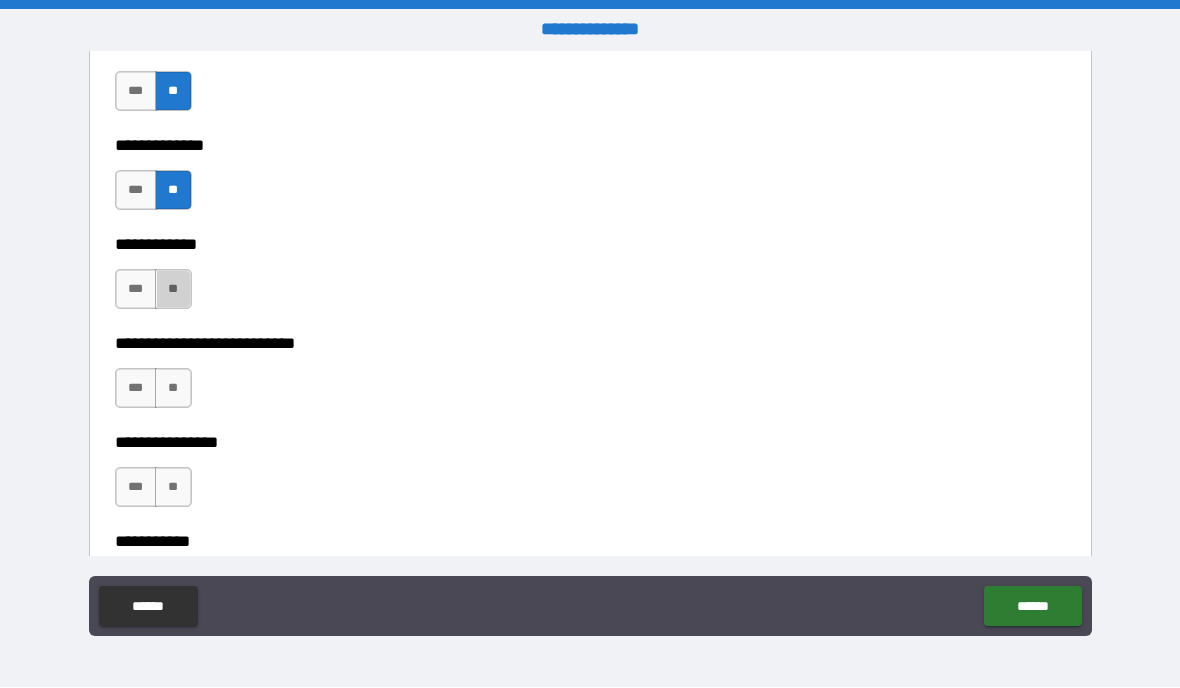 click on "**" at bounding box center [173, 290] 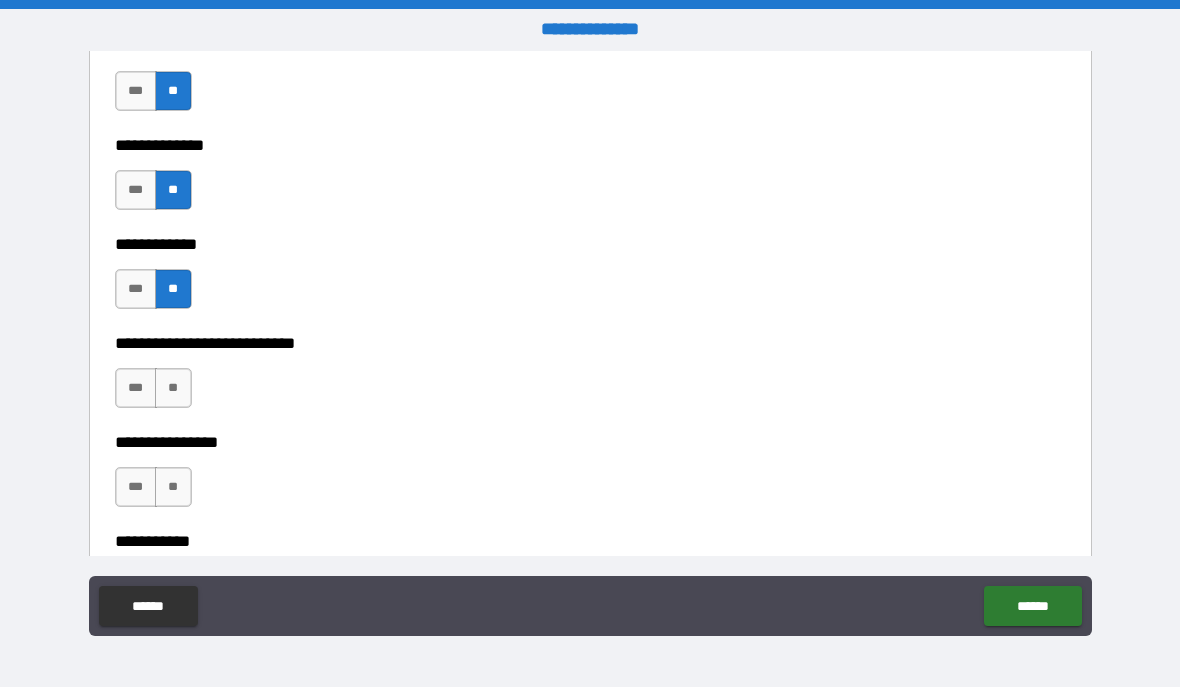 click on "**" at bounding box center (173, 389) 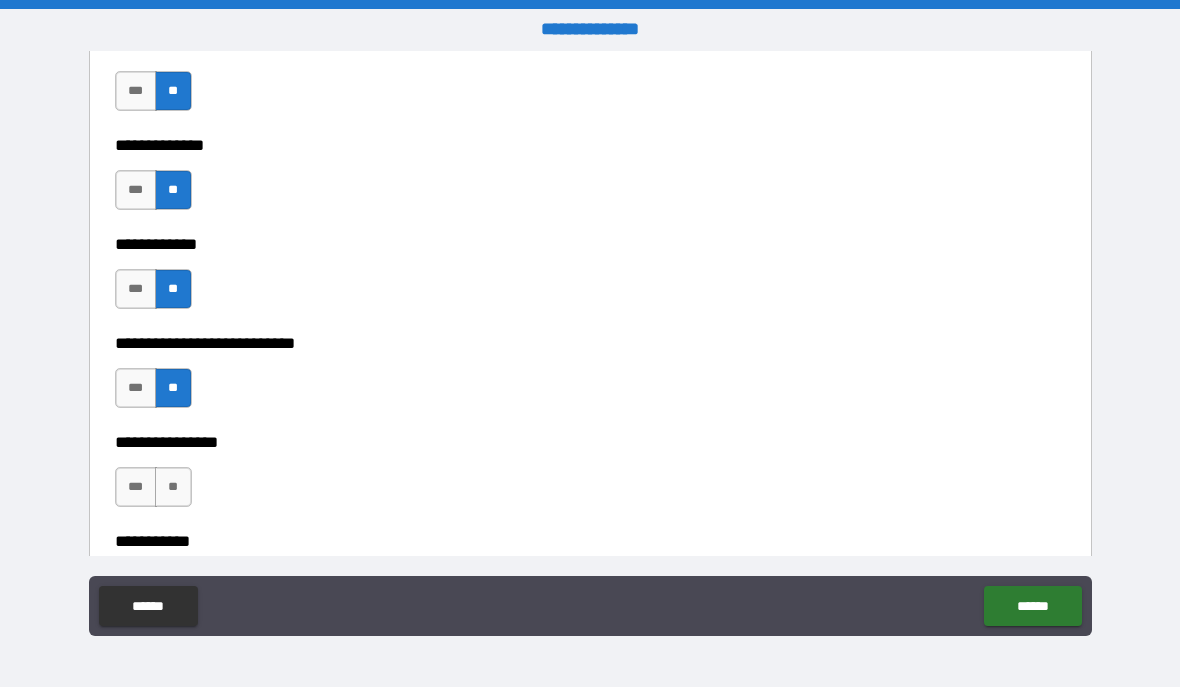 click on "**" at bounding box center (173, 488) 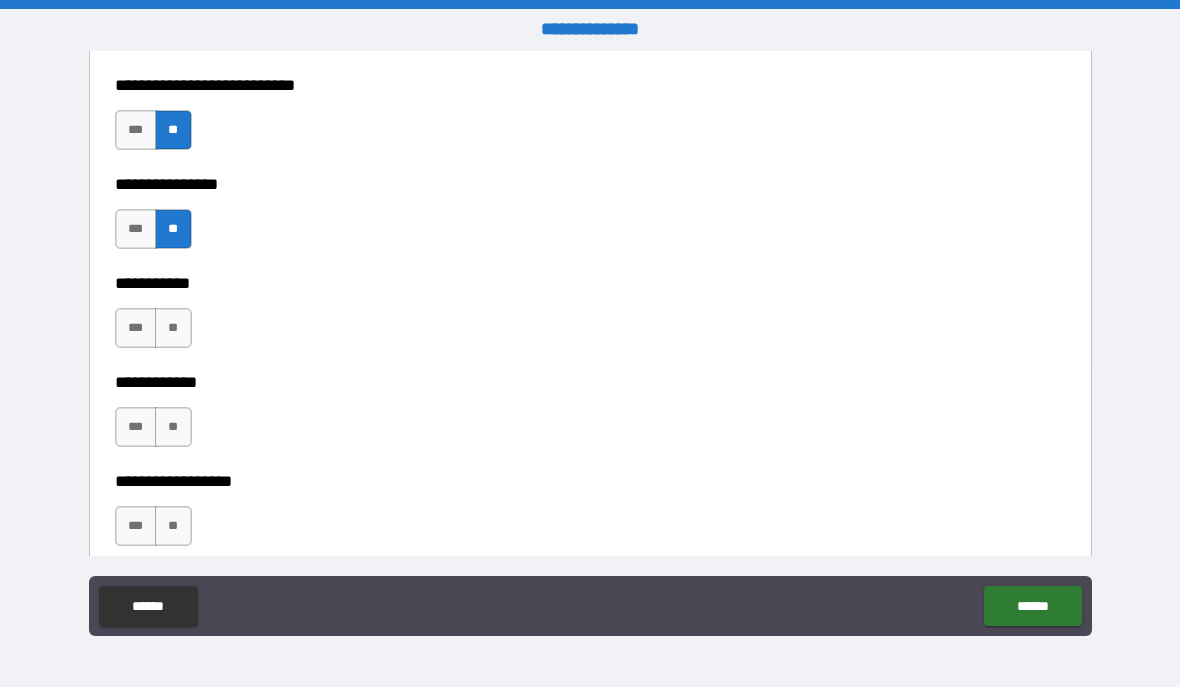 scroll, scrollTop: 5479, scrollLeft: 0, axis: vertical 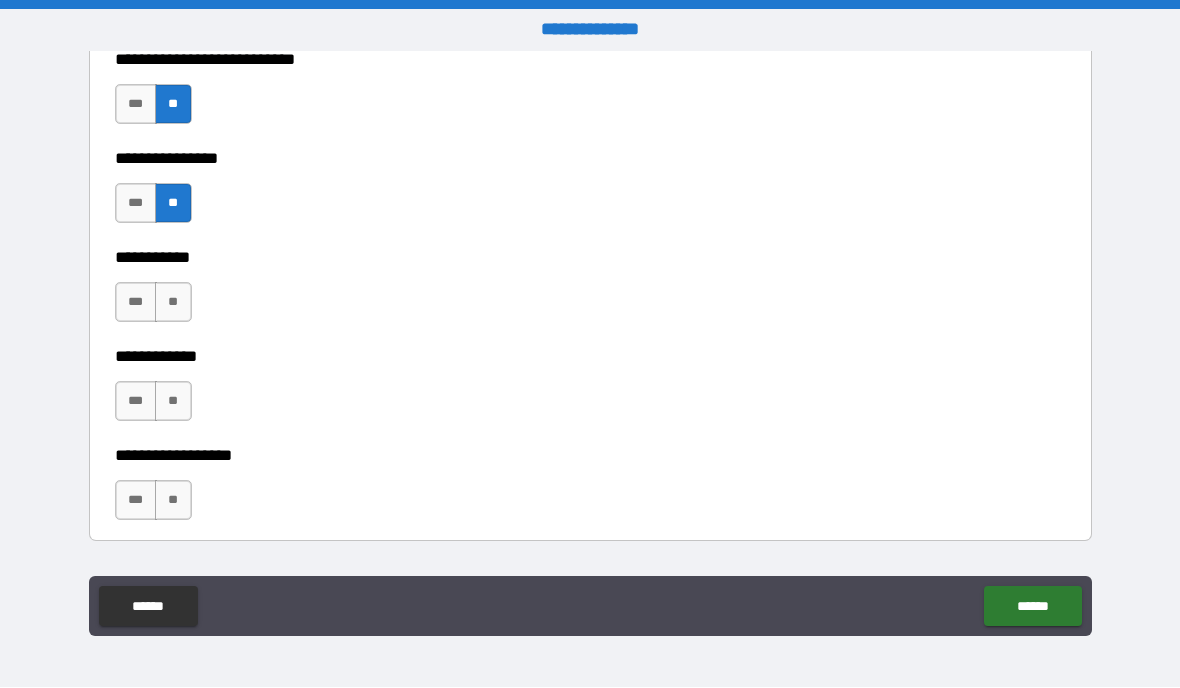 click on "**" at bounding box center (173, 303) 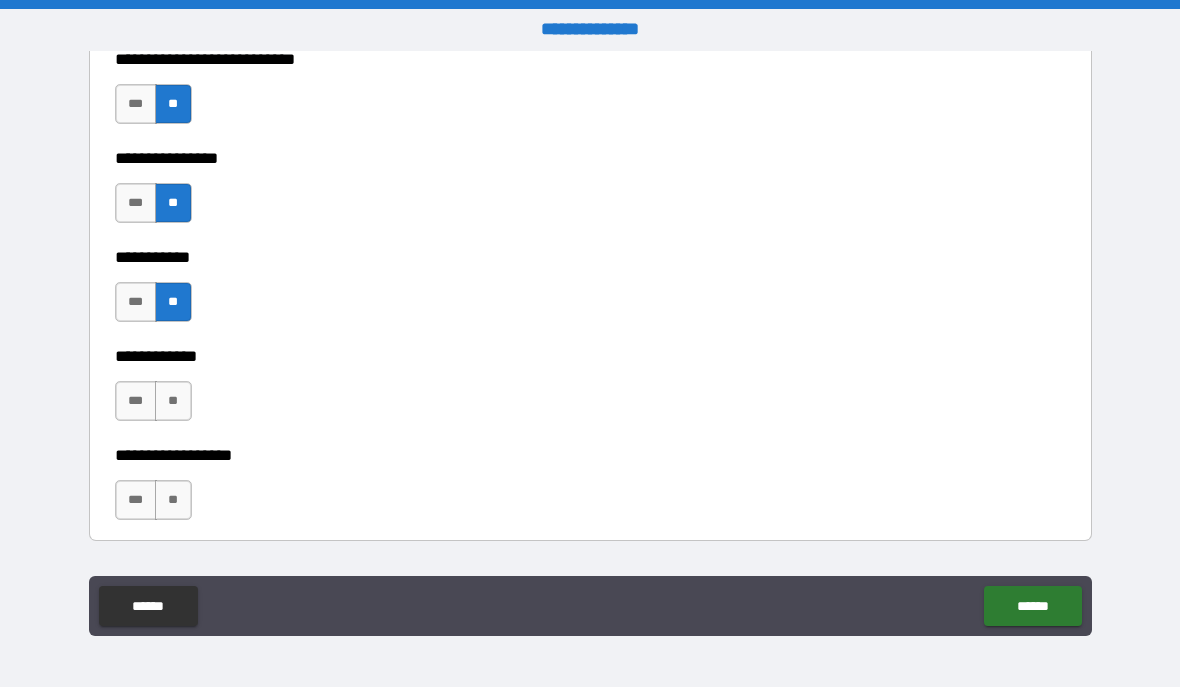 click on "**" at bounding box center (173, 402) 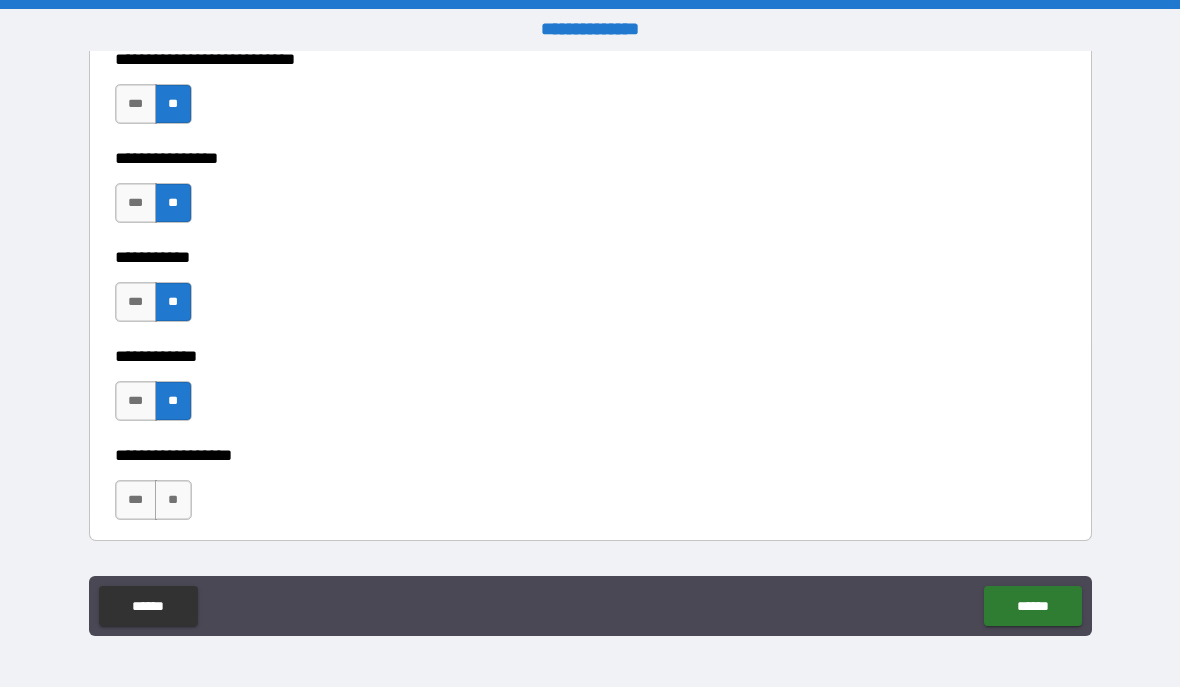 click on "**" at bounding box center [173, 501] 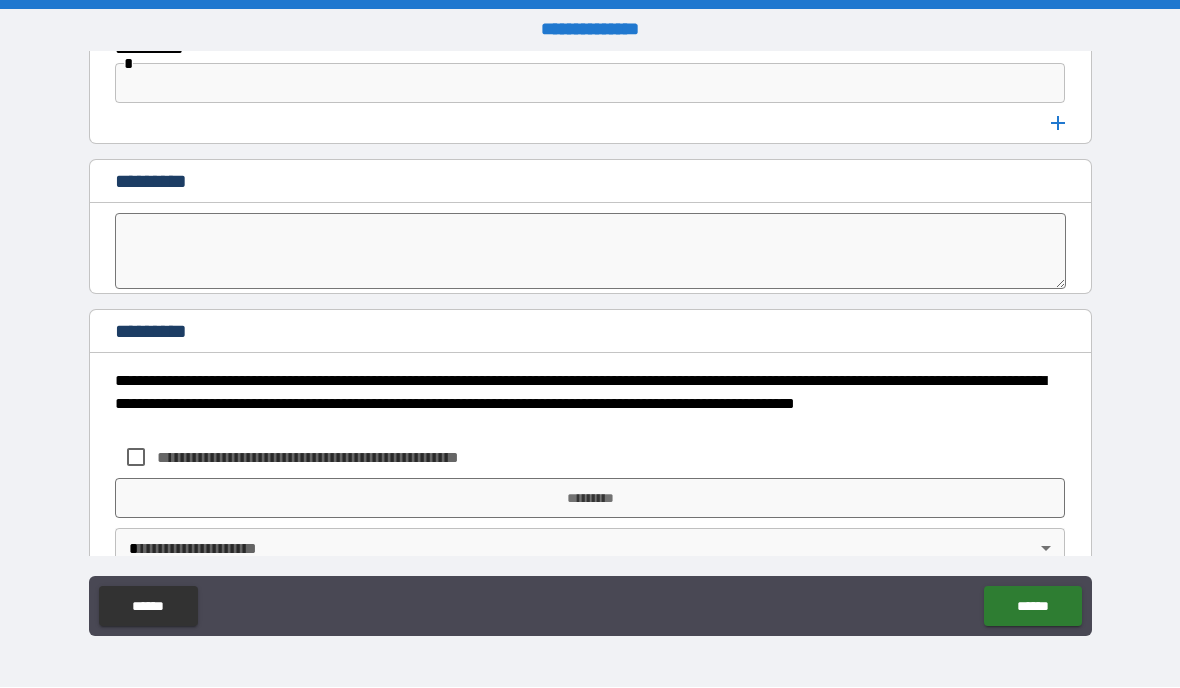 scroll, scrollTop: 6150, scrollLeft: 0, axis: vertical 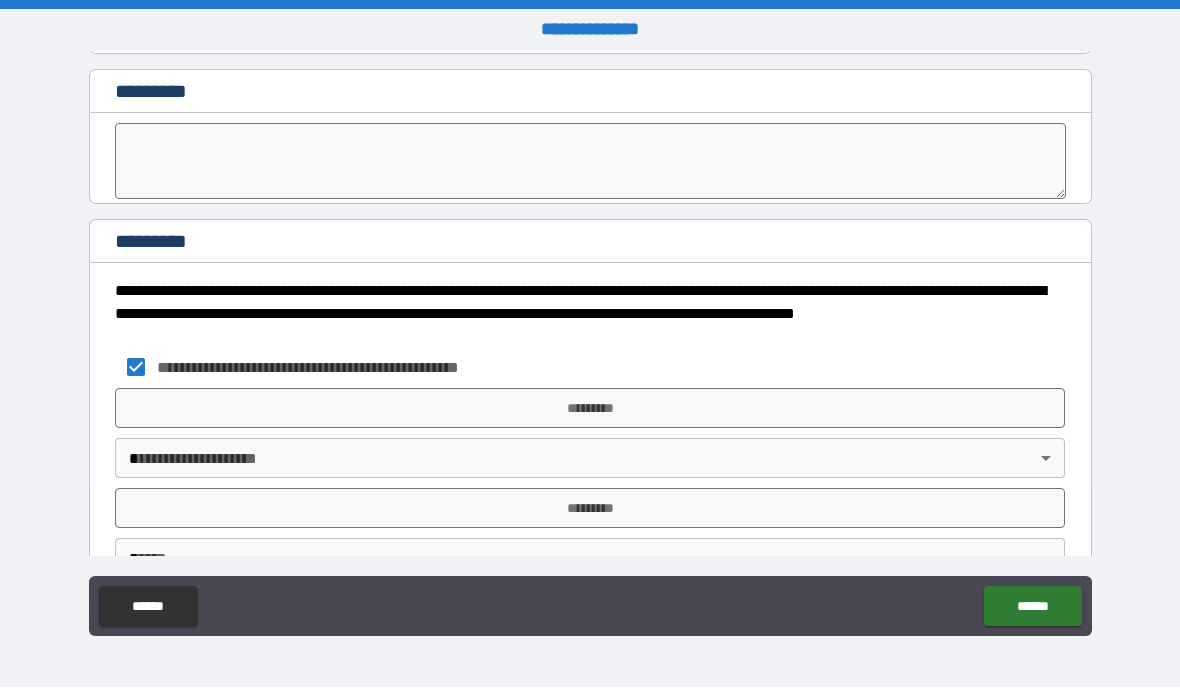 click on "*********" at bounding box center [590, 409] 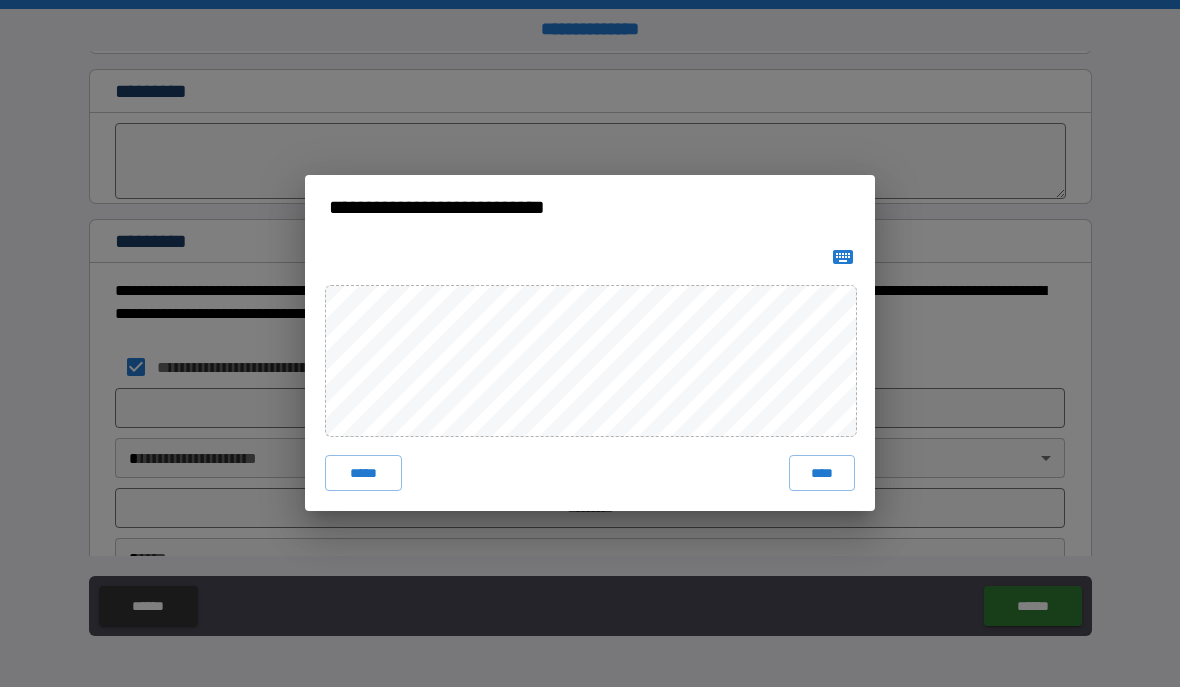 click on "****" at bounding box center (822, 474) 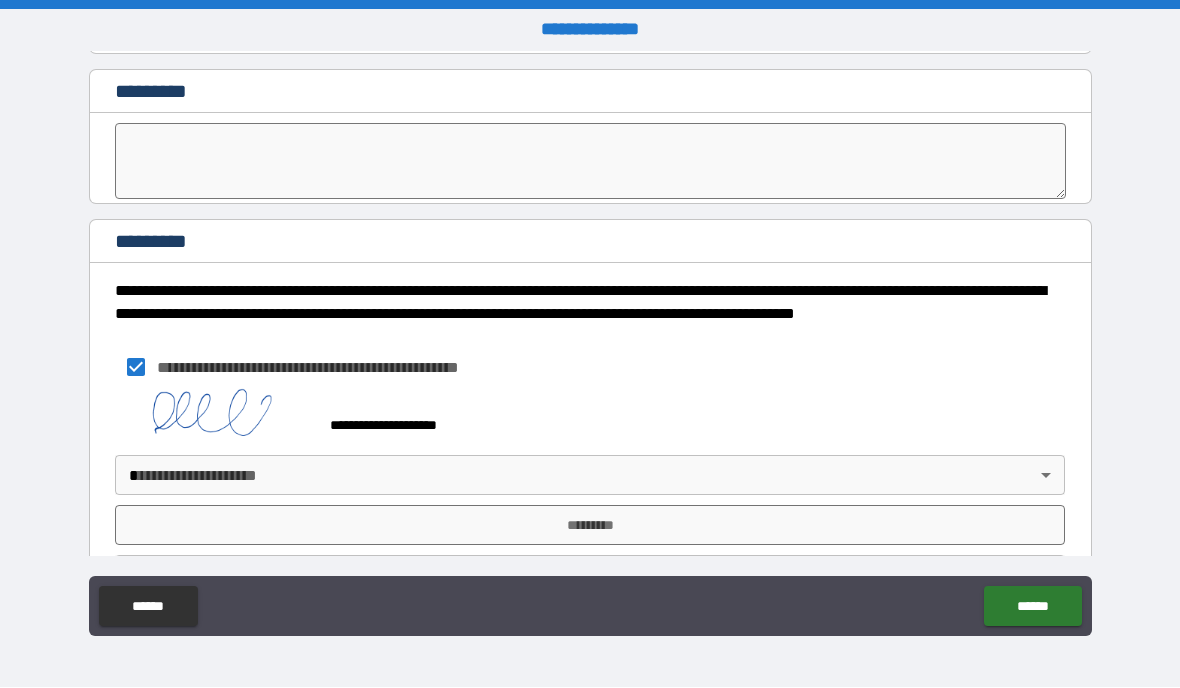 click on "**********" at bounding box center [590, 344] 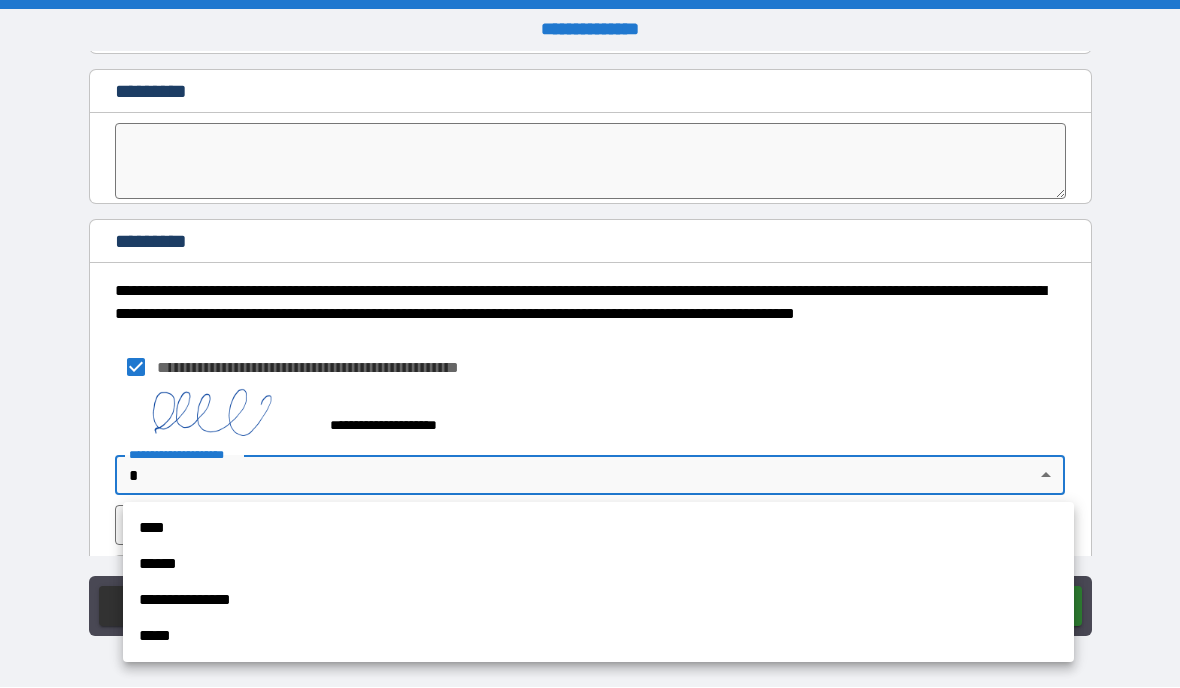 click on "**********" at bounding box center (598, 601) 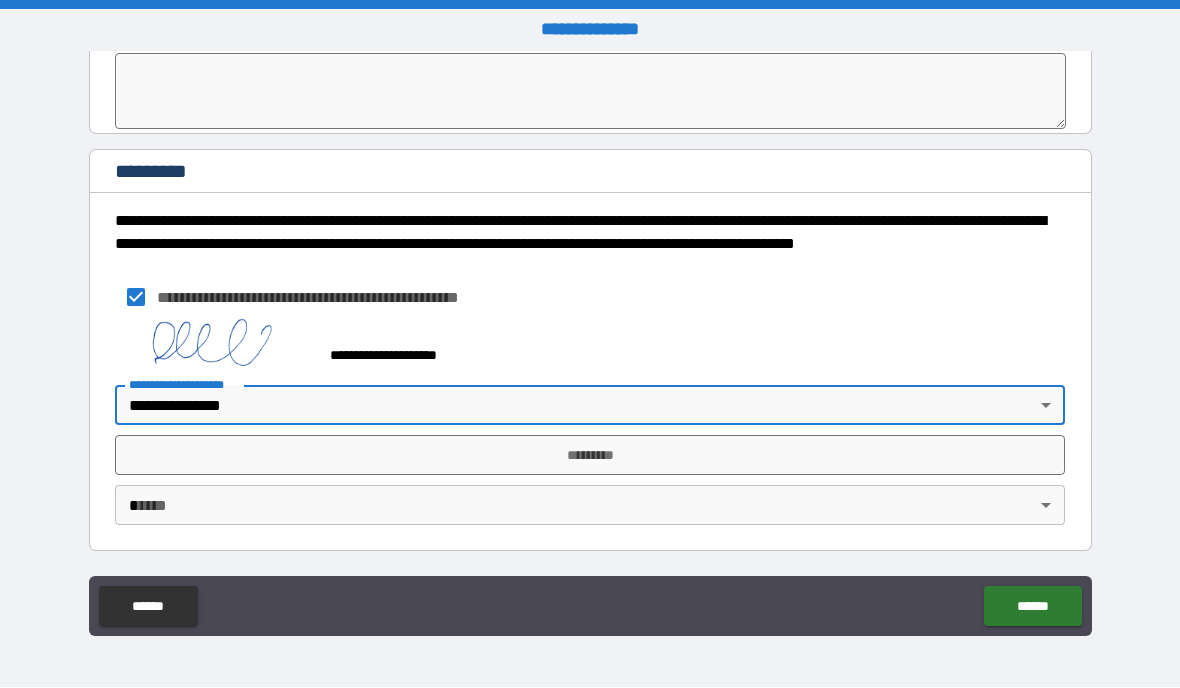 scroll, scrollTop: 6220, scrollLeft: 0, axis: vertical 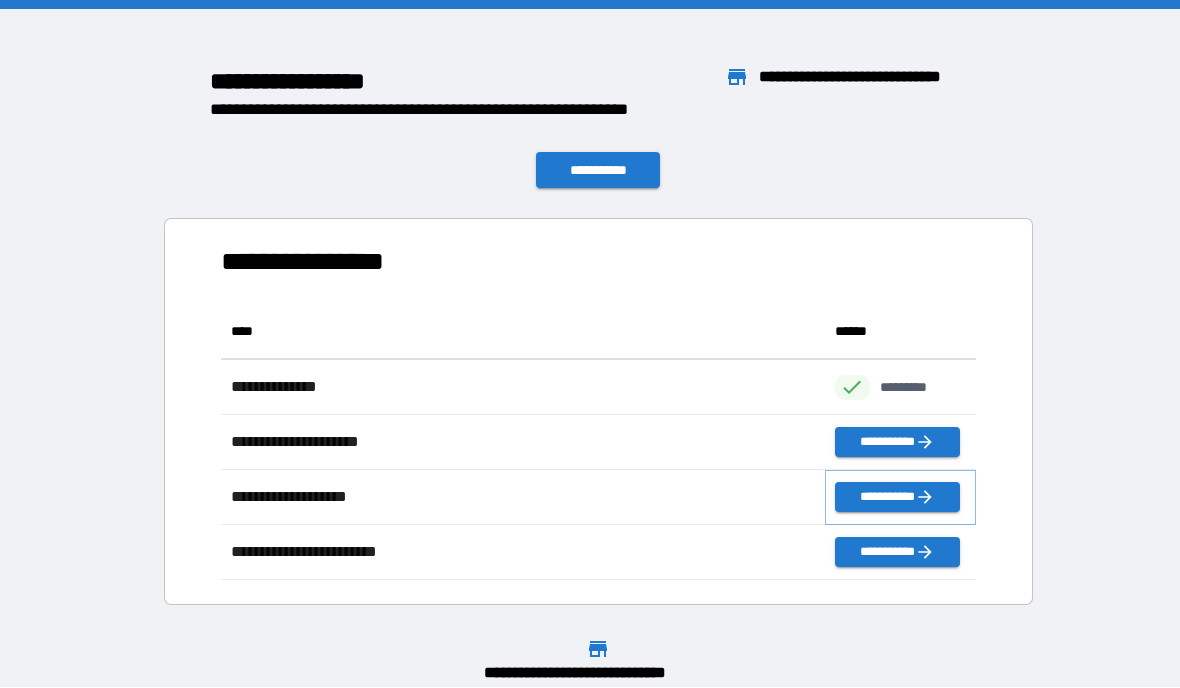 click on "**********" at bounding box center [897, 498] 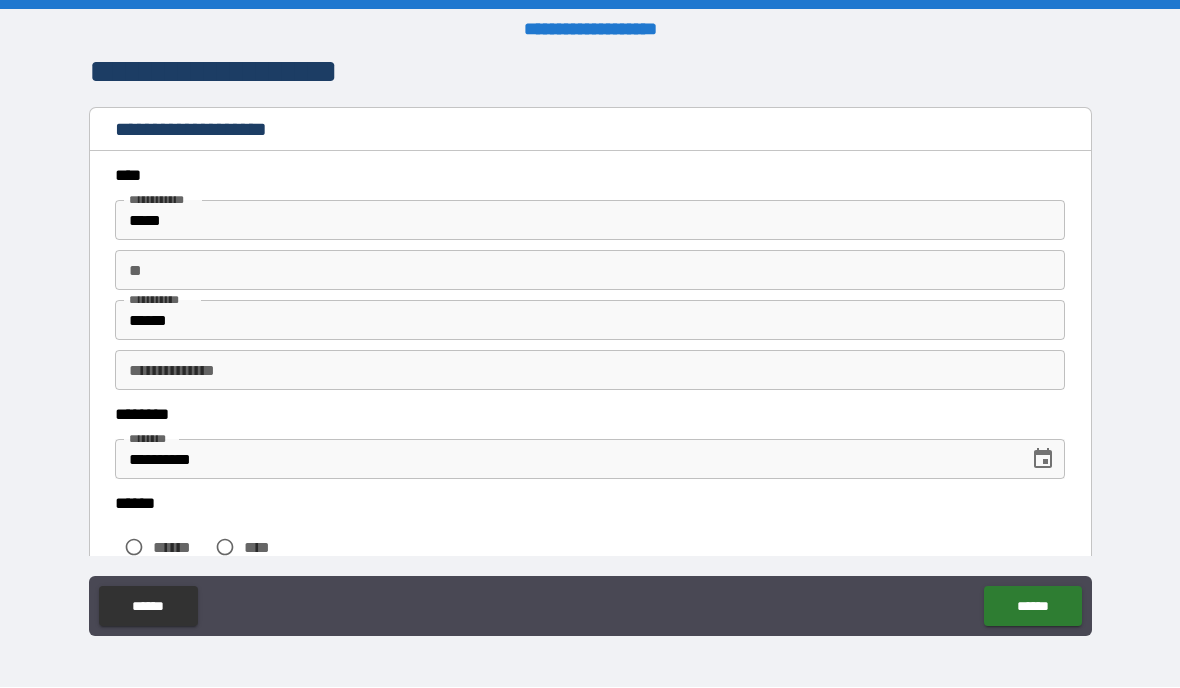click on "**" at bounding box center [590, 271] 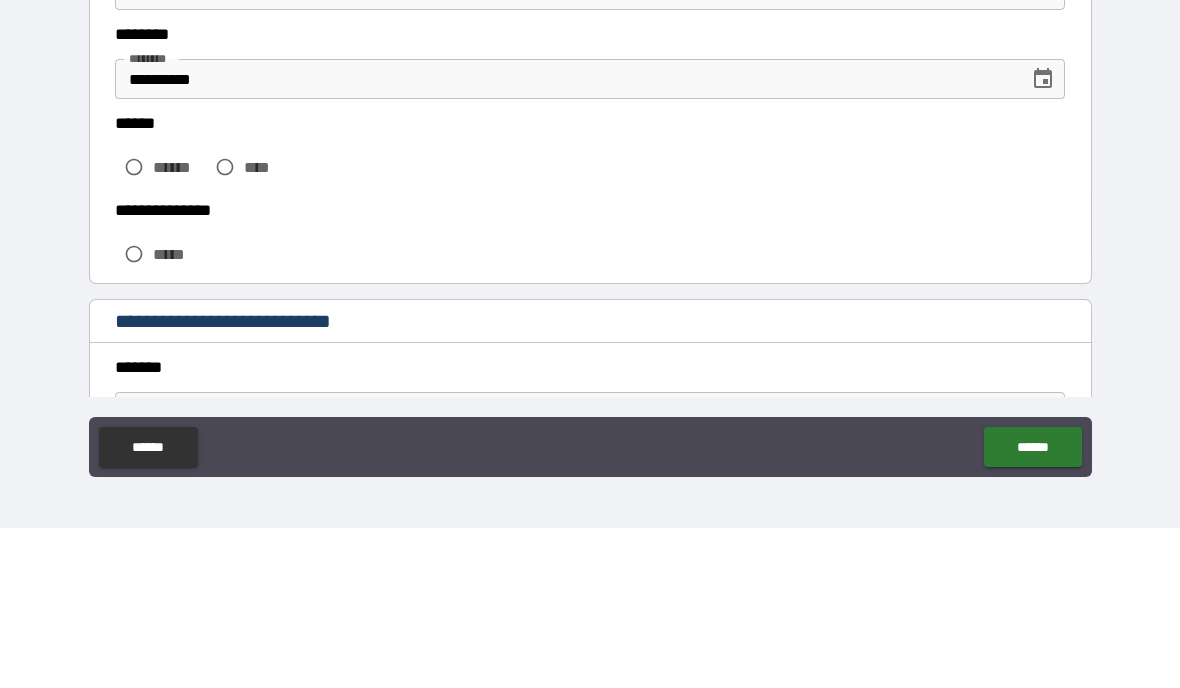 scroll, scrollTop: 239, scrollLeft: 0, axis: vertical 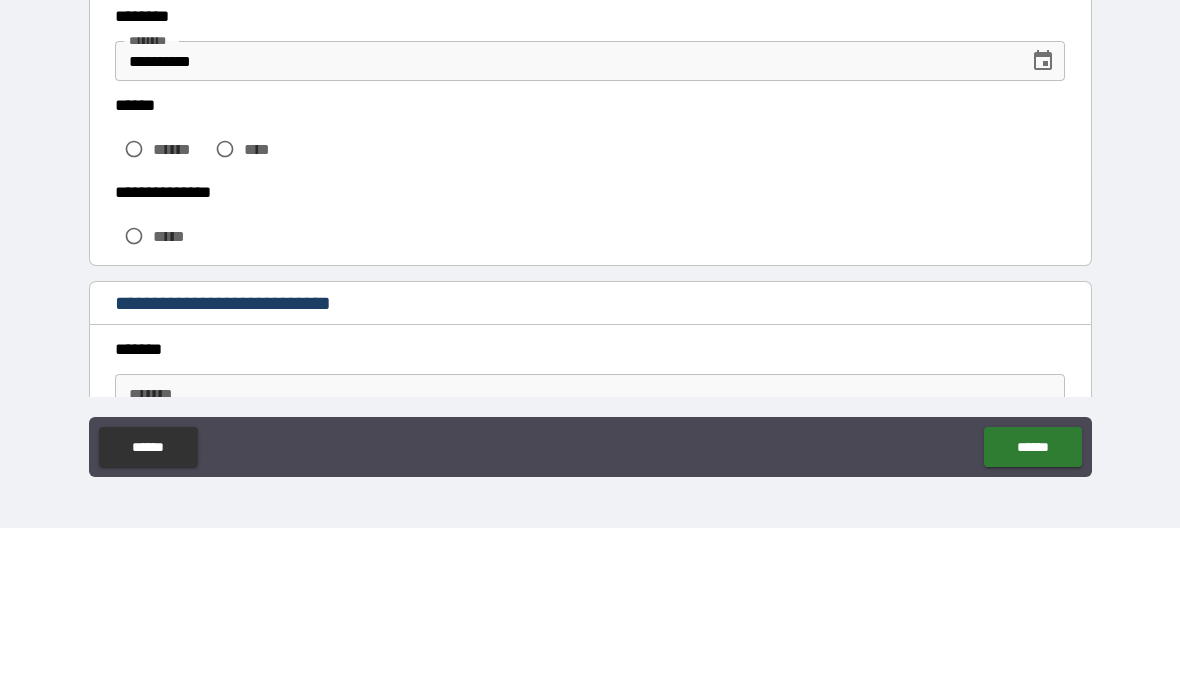 type on "*****" 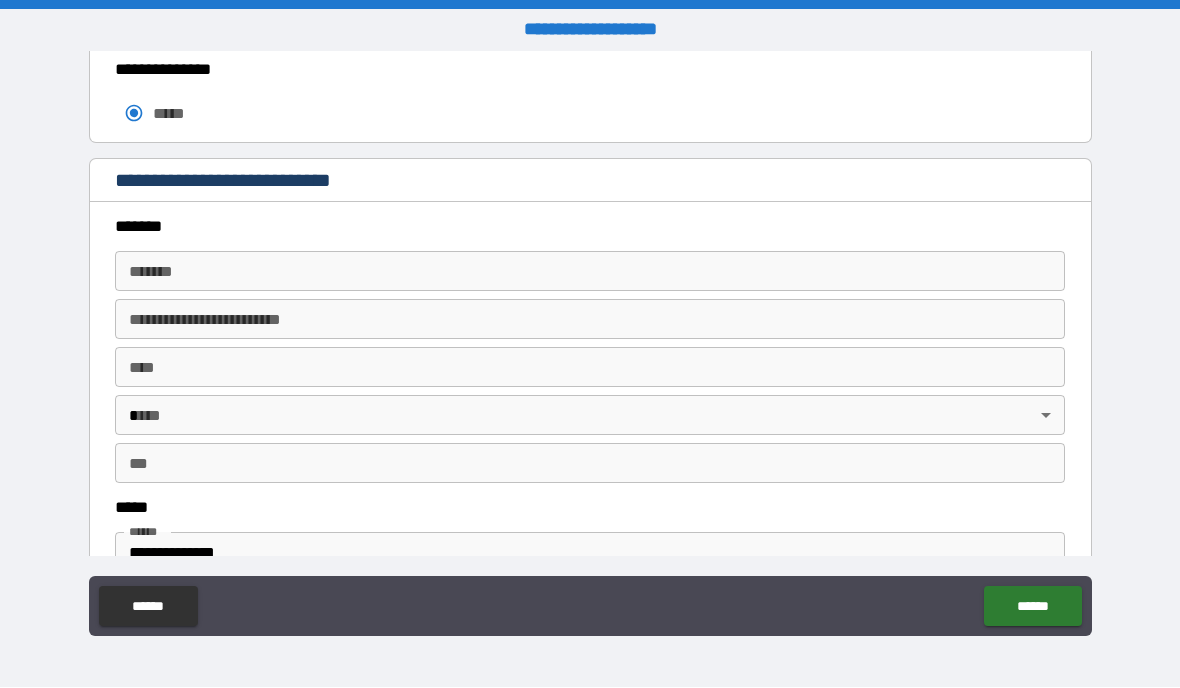 scroll, scrollTop: 522, scrollLeft: 0, axis: vertical 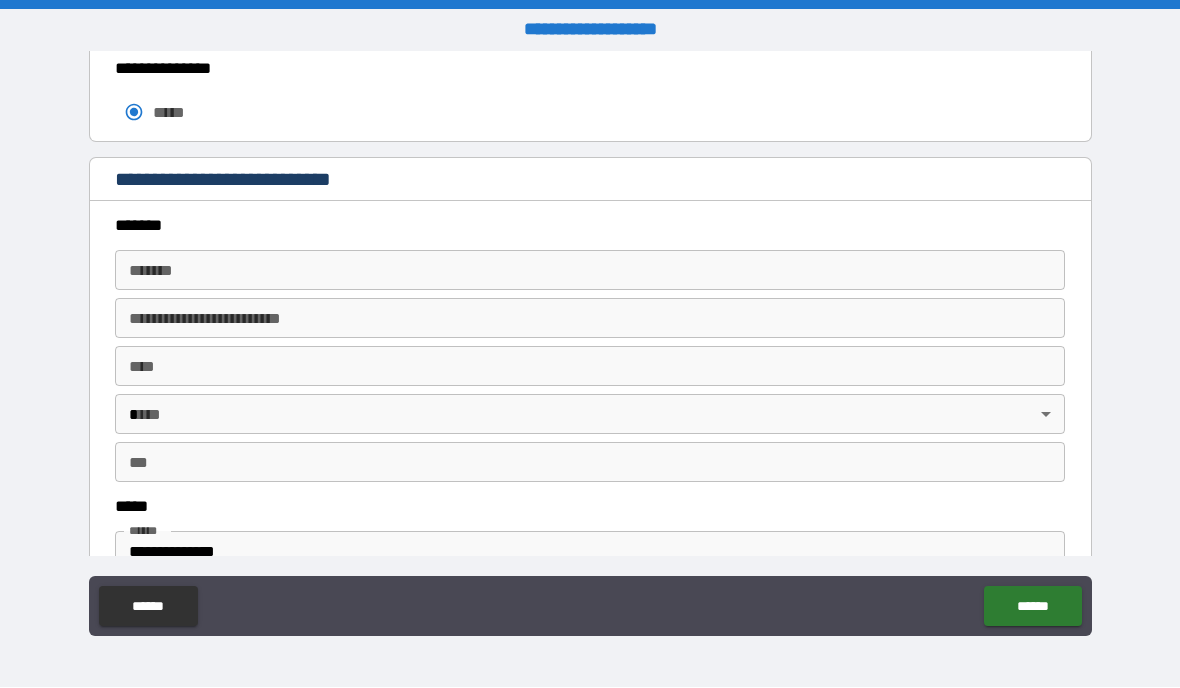 click on "*******" at bounding box center [590, 226] 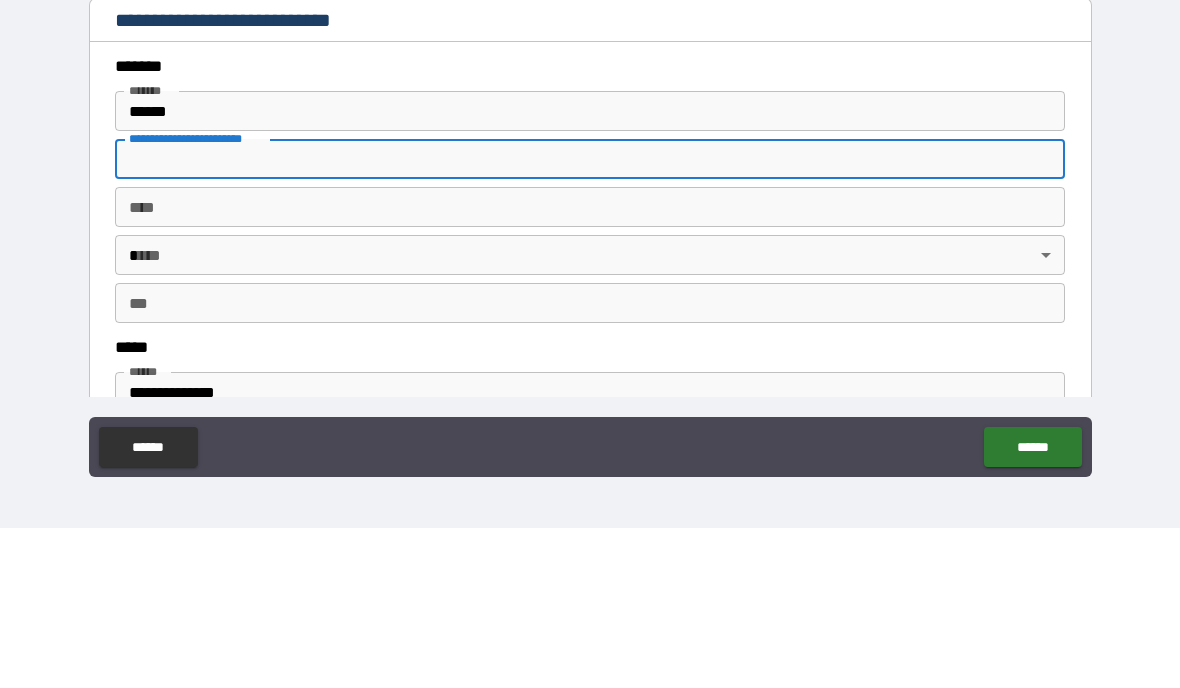 type on "**********" 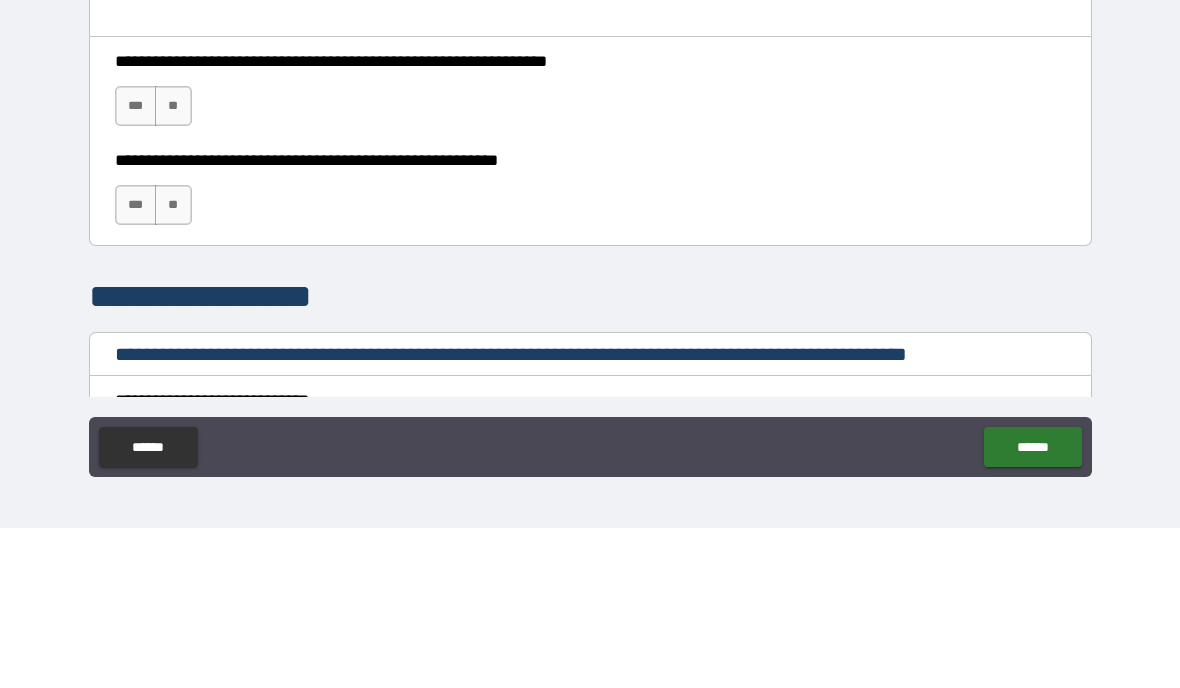 scroll, scrollTop: 1177, scrollLeft: 0, axis: vertical 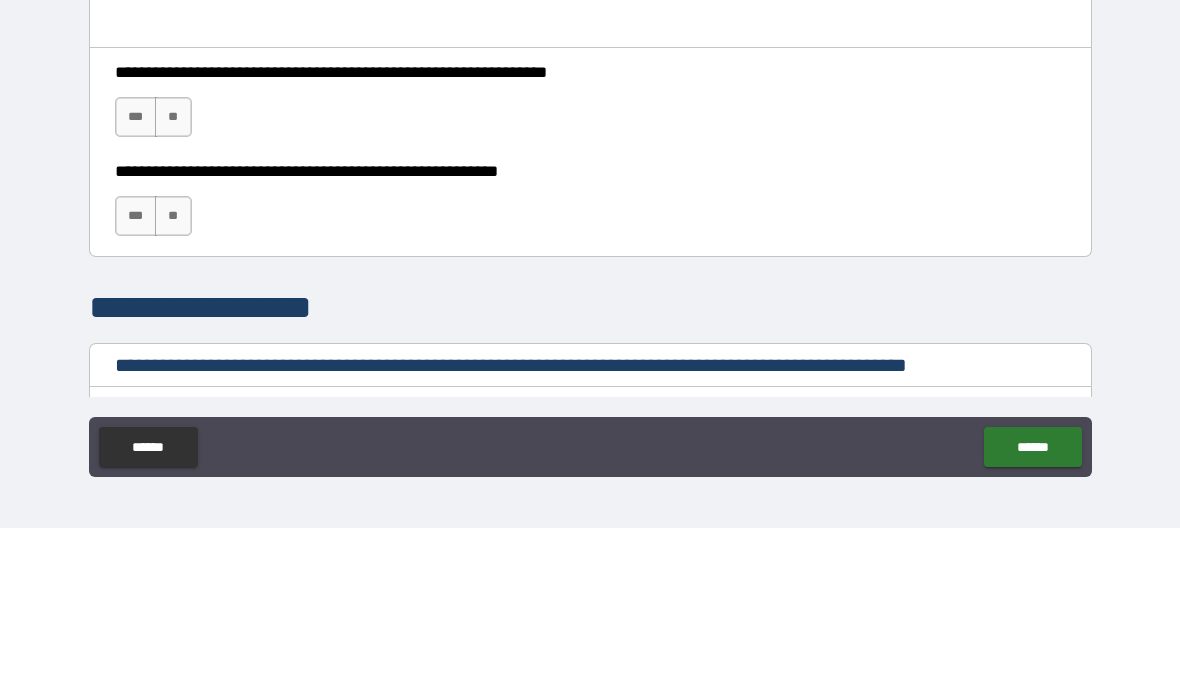 type on "*" 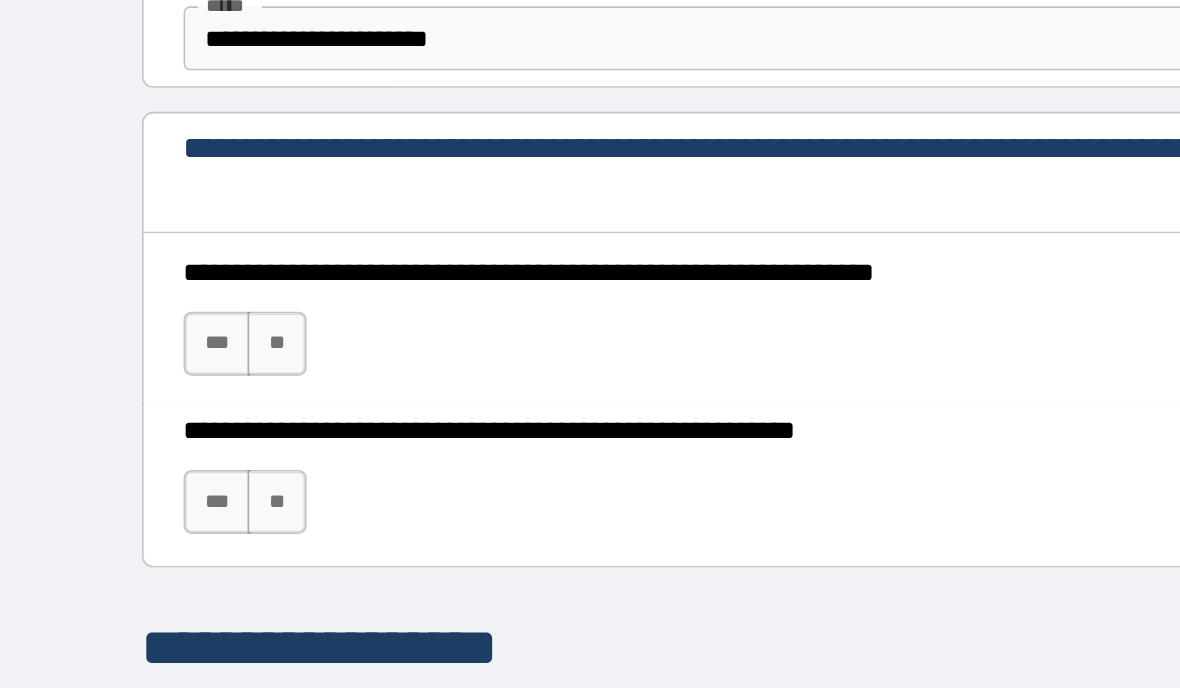 click on "***" at bounding box center [136, 277] 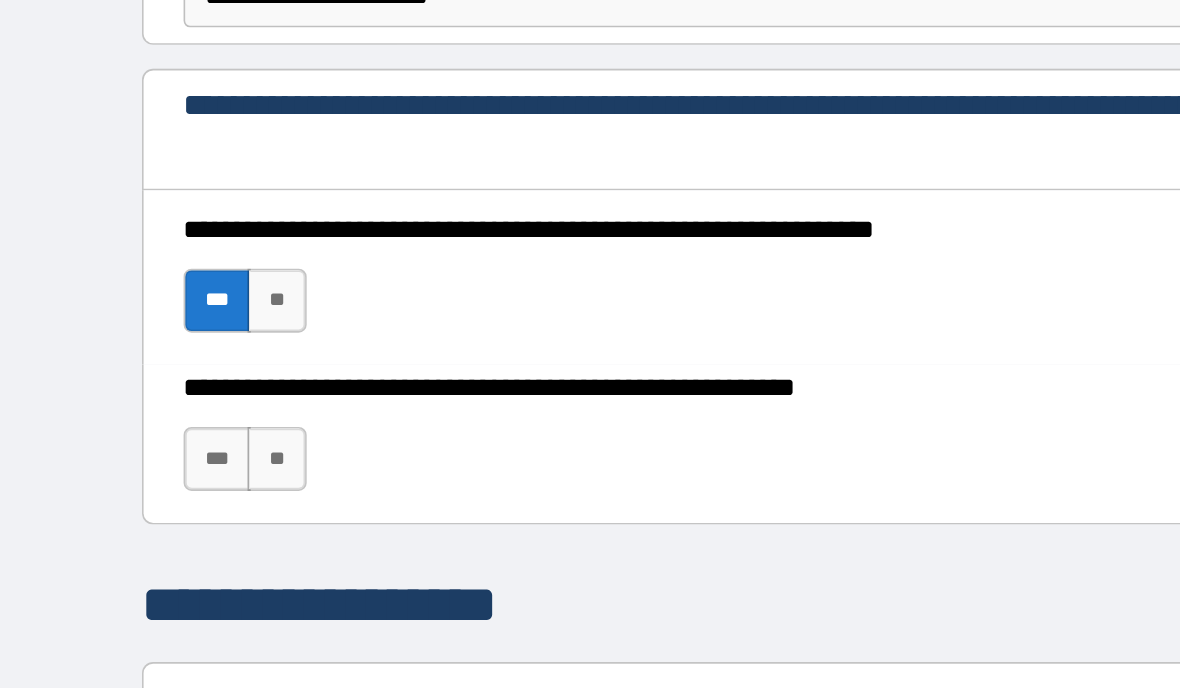 scroll, scrollTop: 1243, scrollLeft: 0, axis: vertical 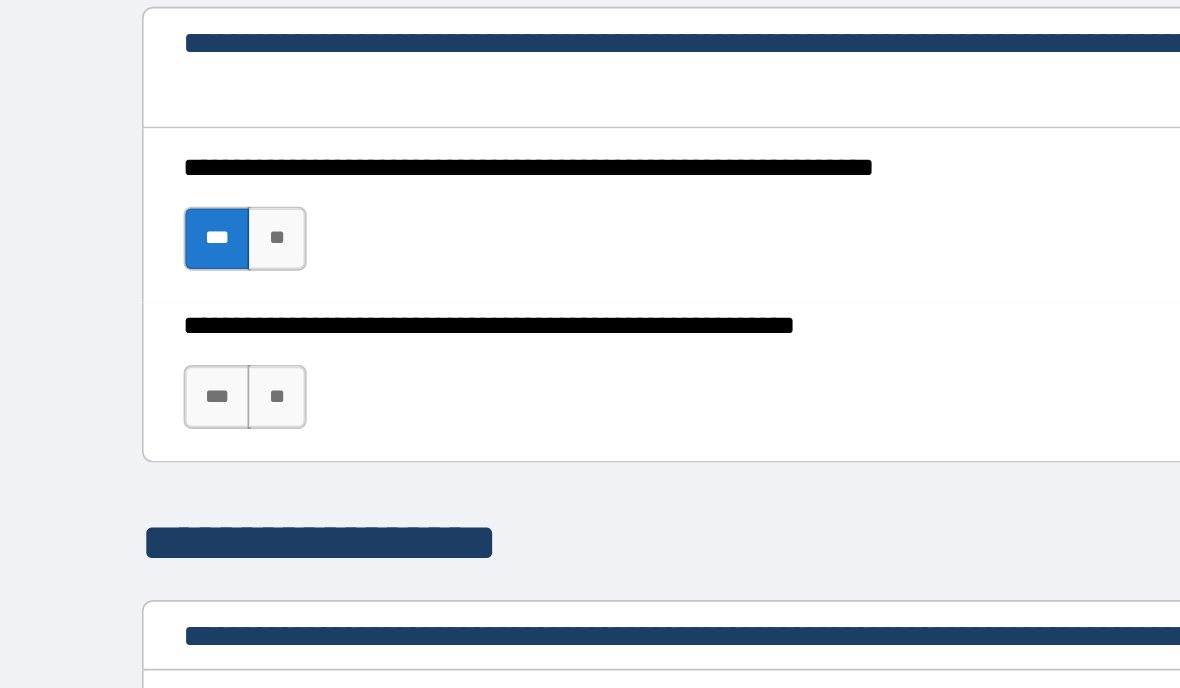 click on "**" at bounding box center [173, 310] 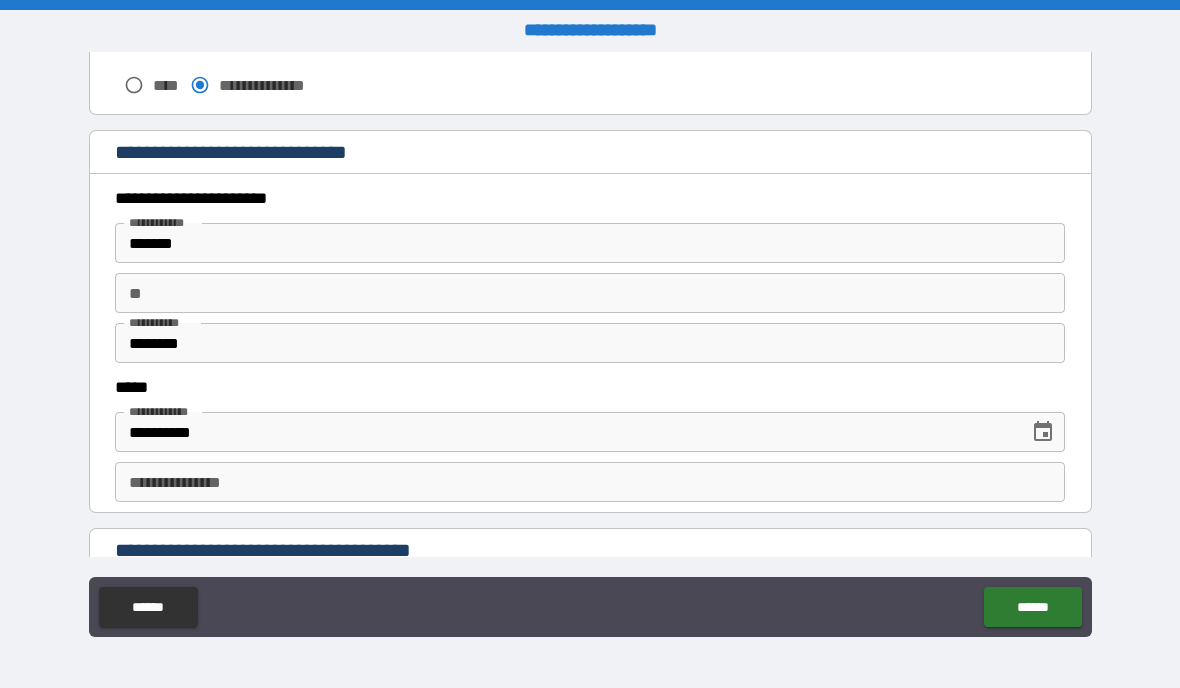 scroll, scrollTop: 1708, scrollLeft: 0, axis: vertical 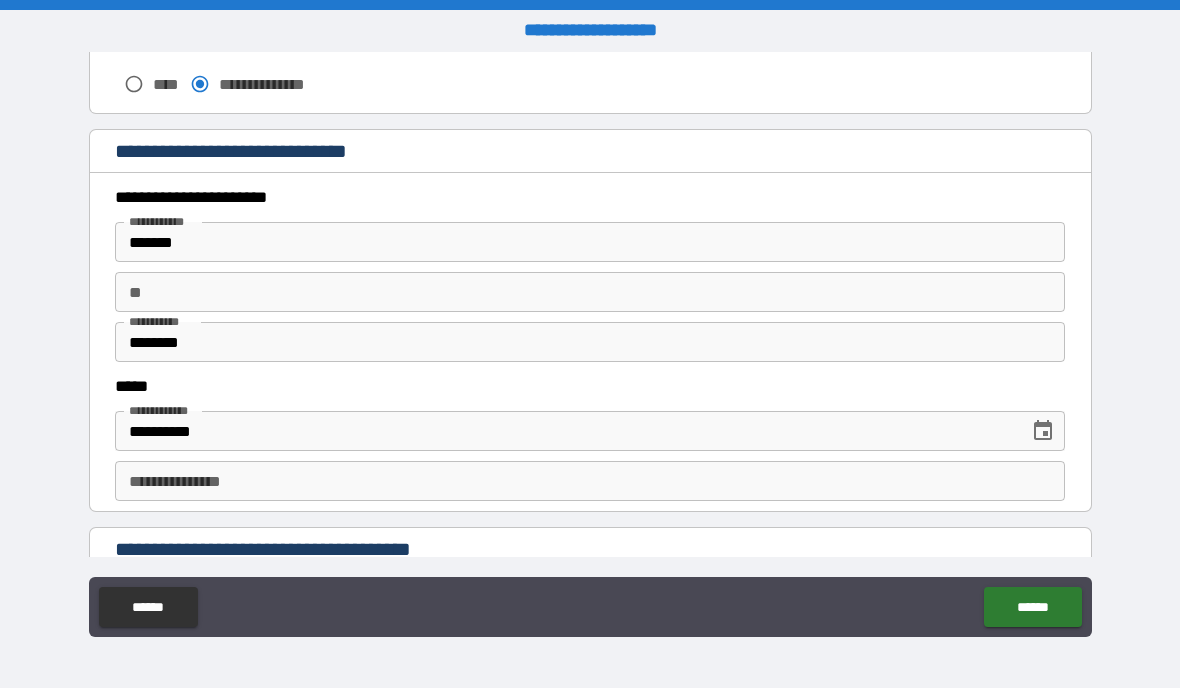 click on "*******" at bounding box center (590, 242) 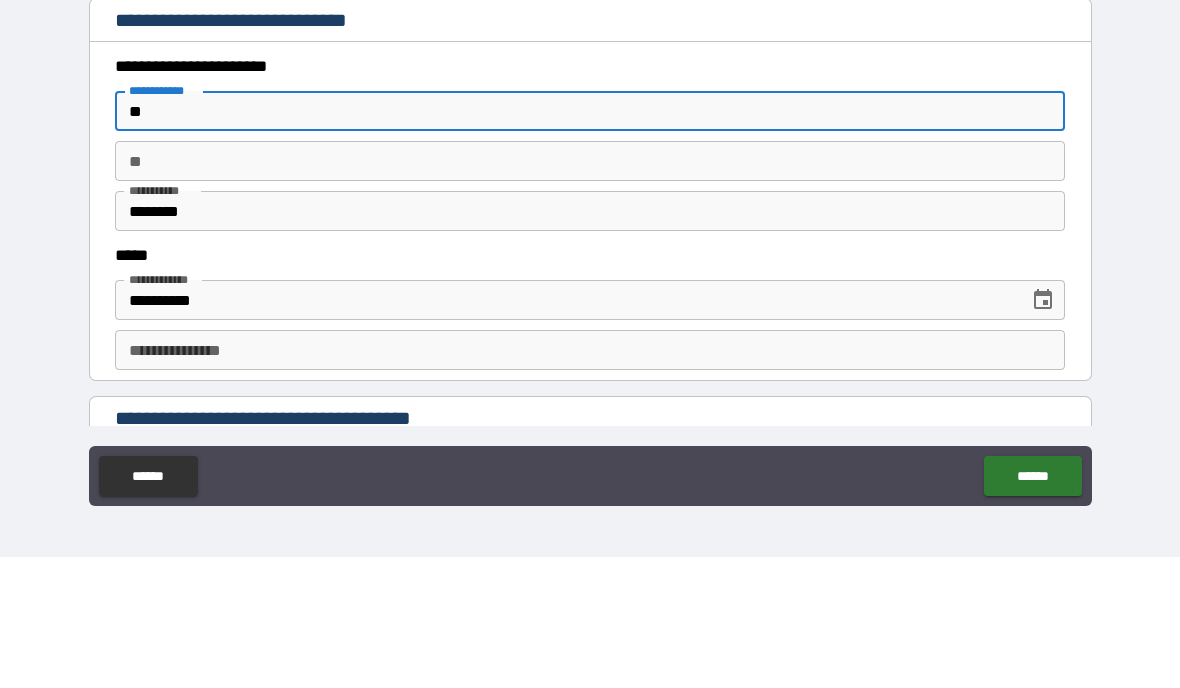 type on "*" 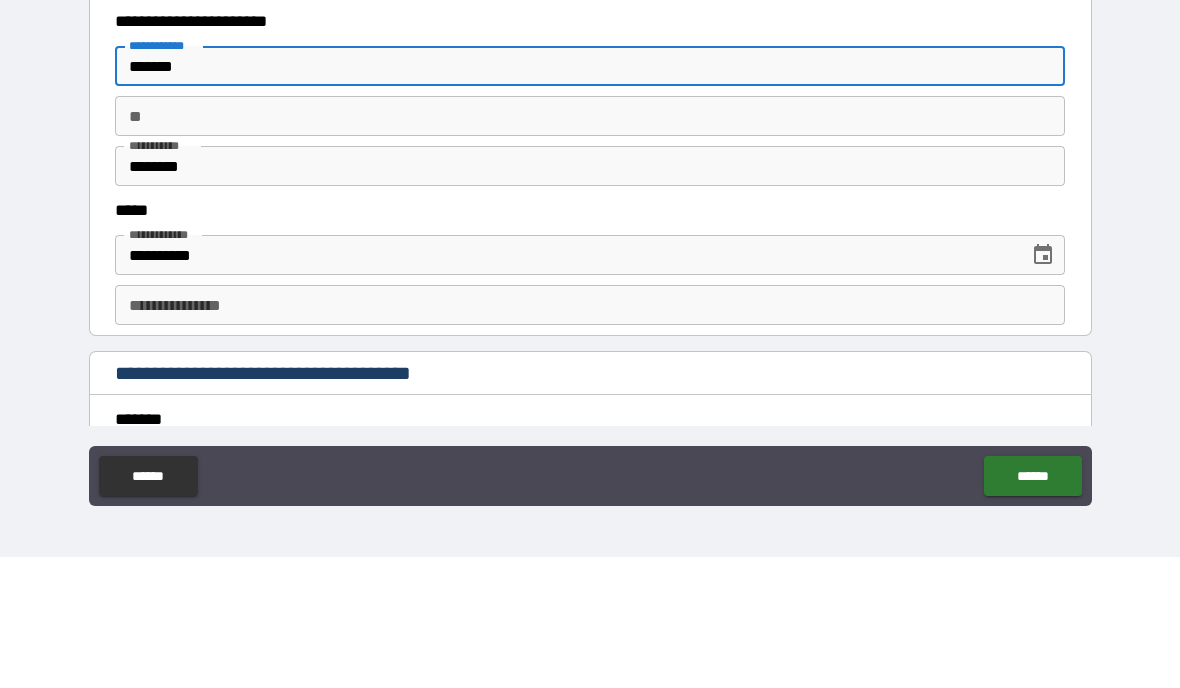 scroll, scrollTop: 1762, scrollLeft: 0, axis: vertical 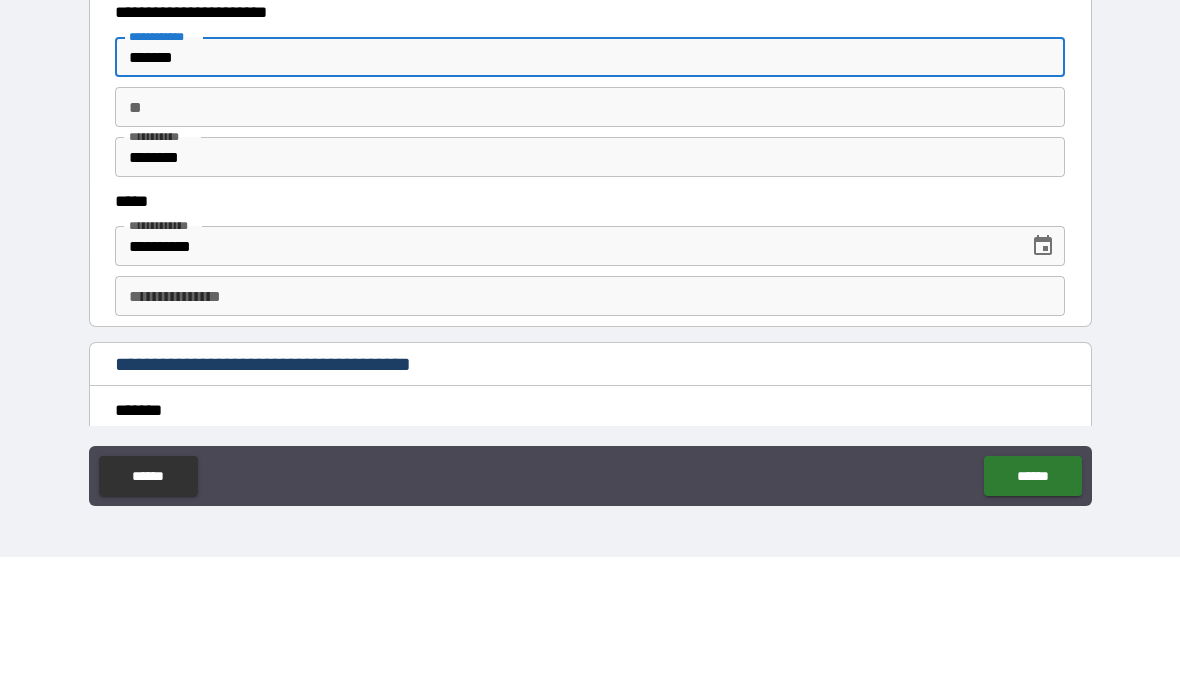 type on "*******" 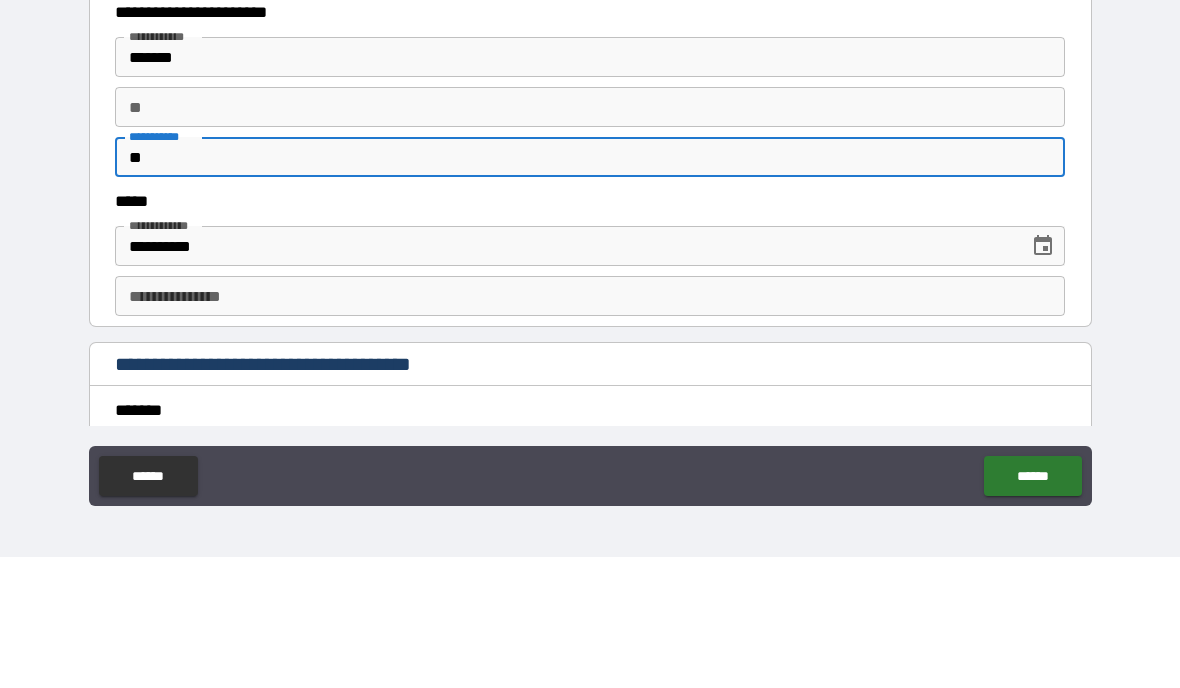 type on "*" 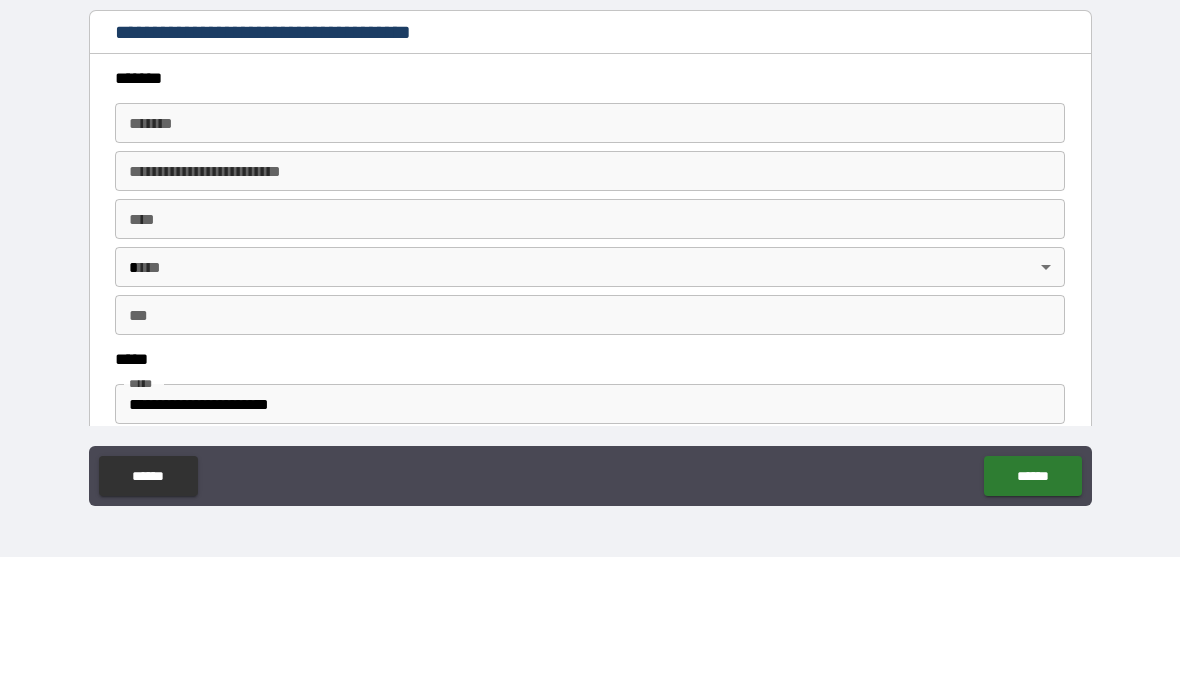 scroll, scrollTop: 2104, scrollLeft: 0, axis: vertical 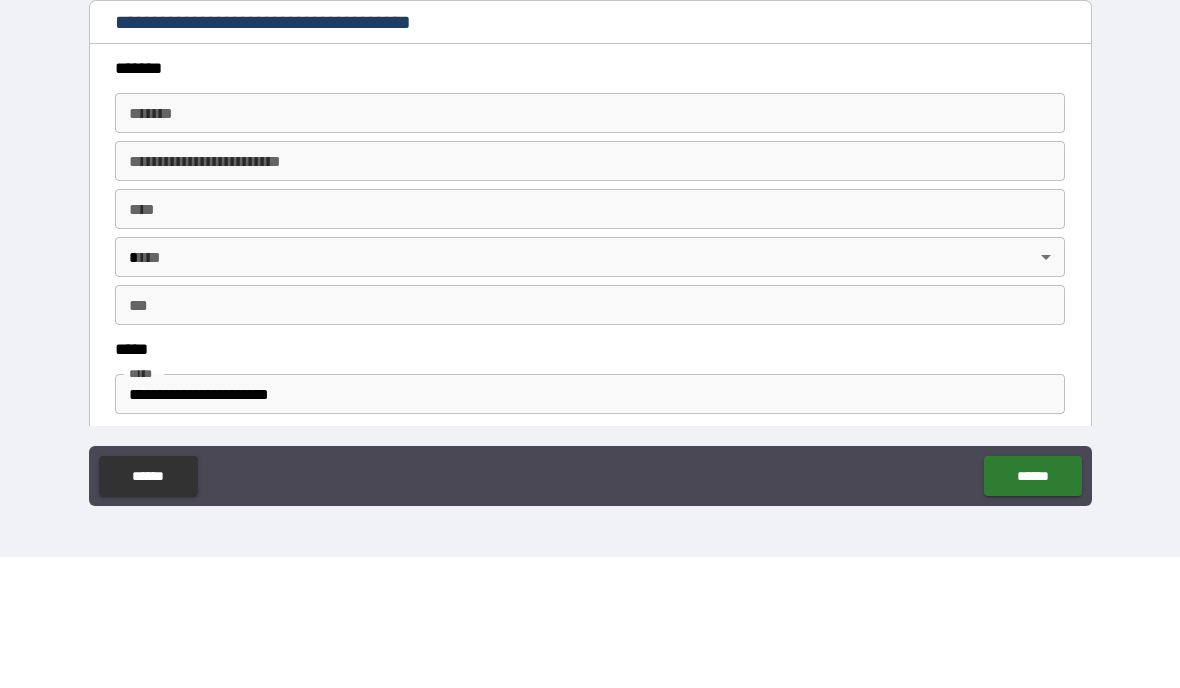 type on "********" 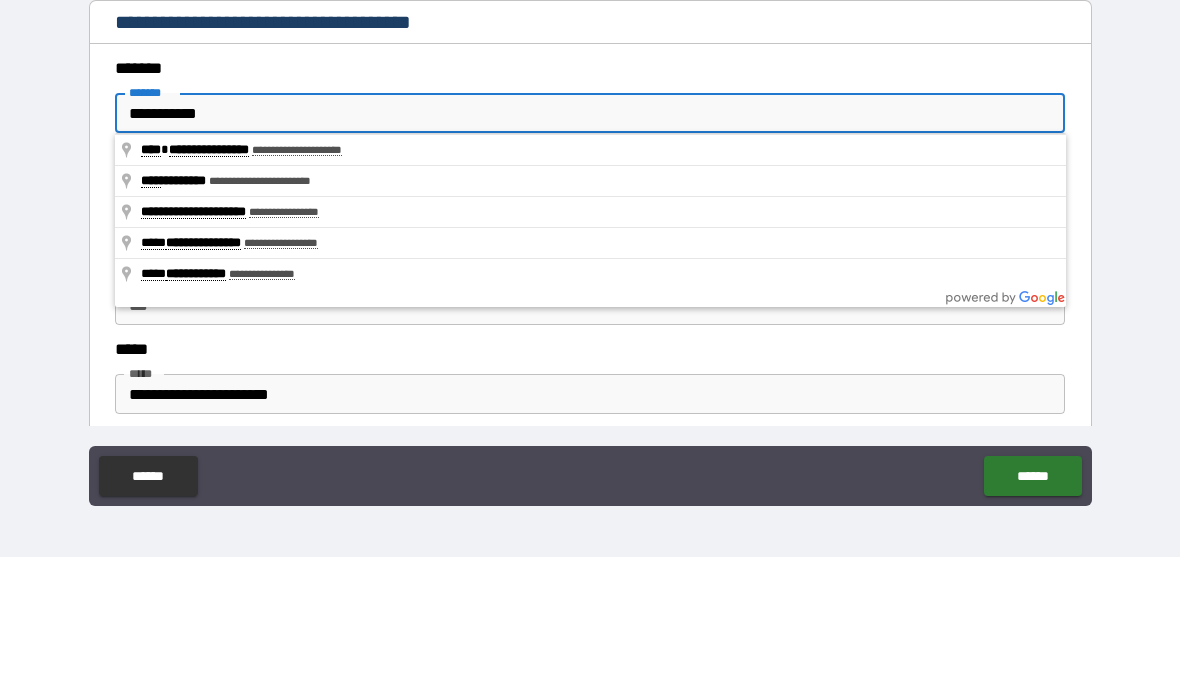 type on "**********" 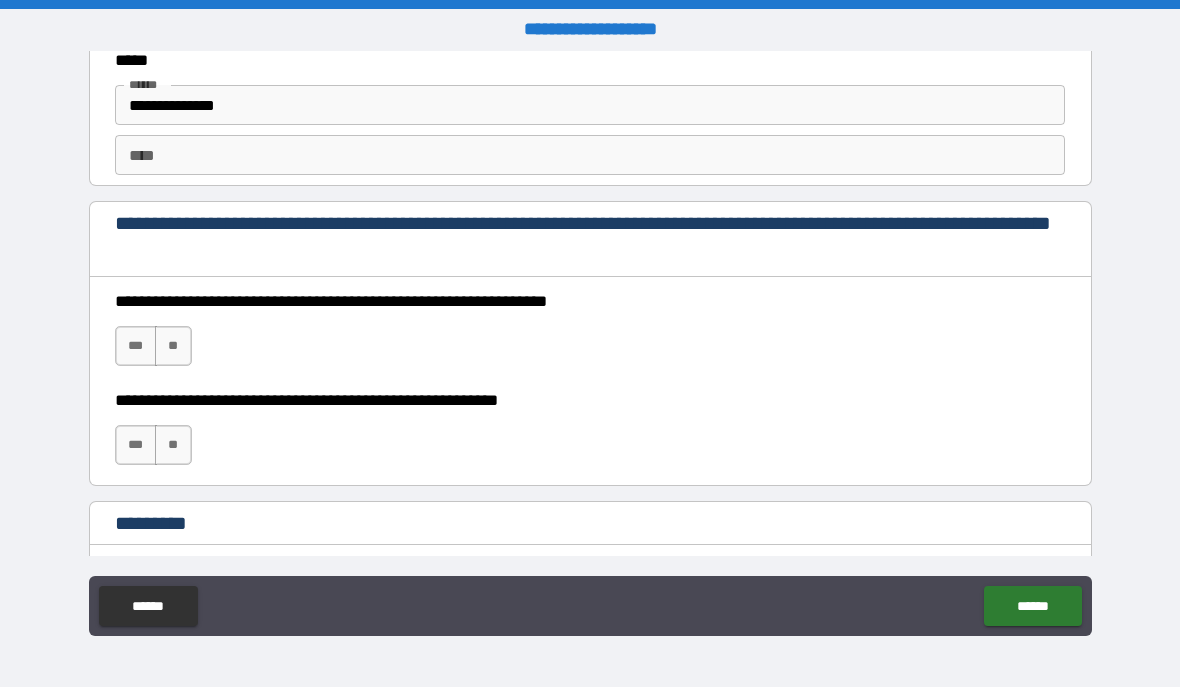 scroll, scrollTop: 2641, scrollLeft: 0, axis: vertical 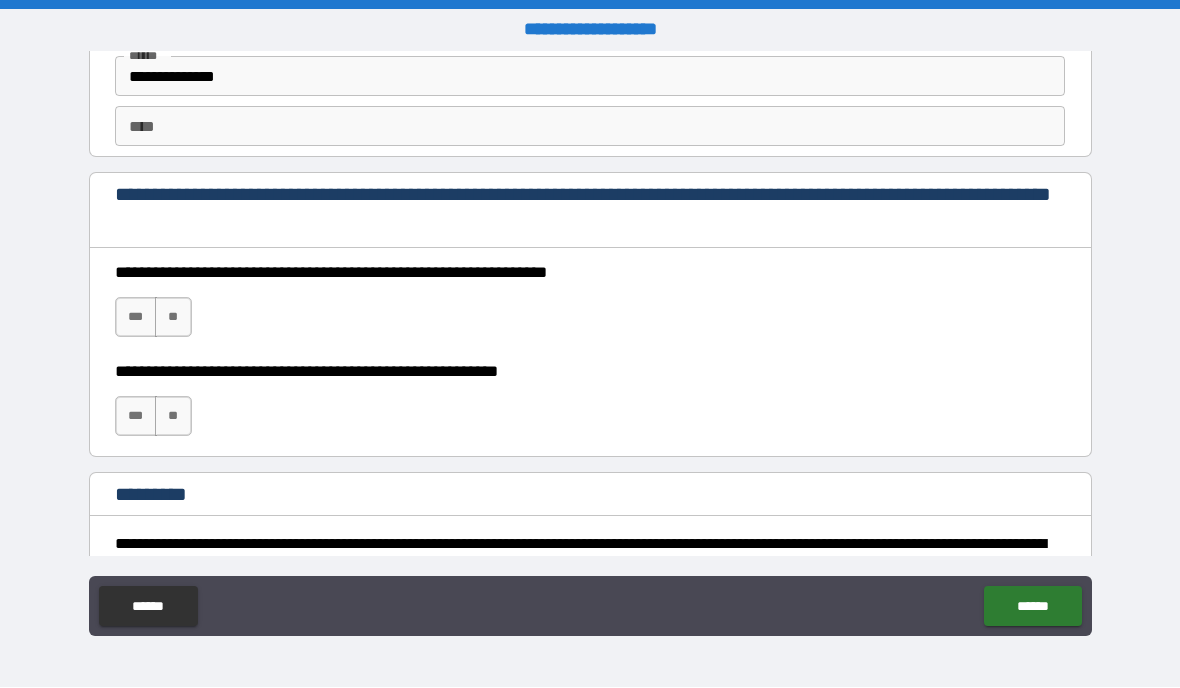 click on "***" at bounding box center (136, 318) 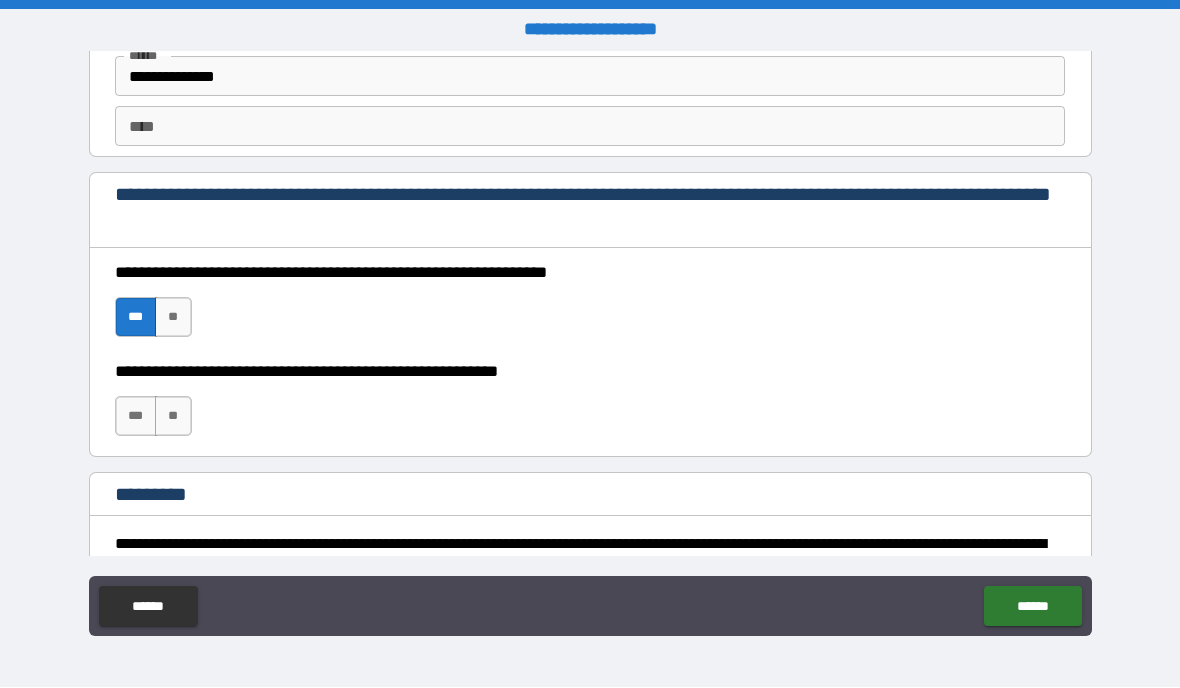 click on "***" at bounding box center (136, 417) 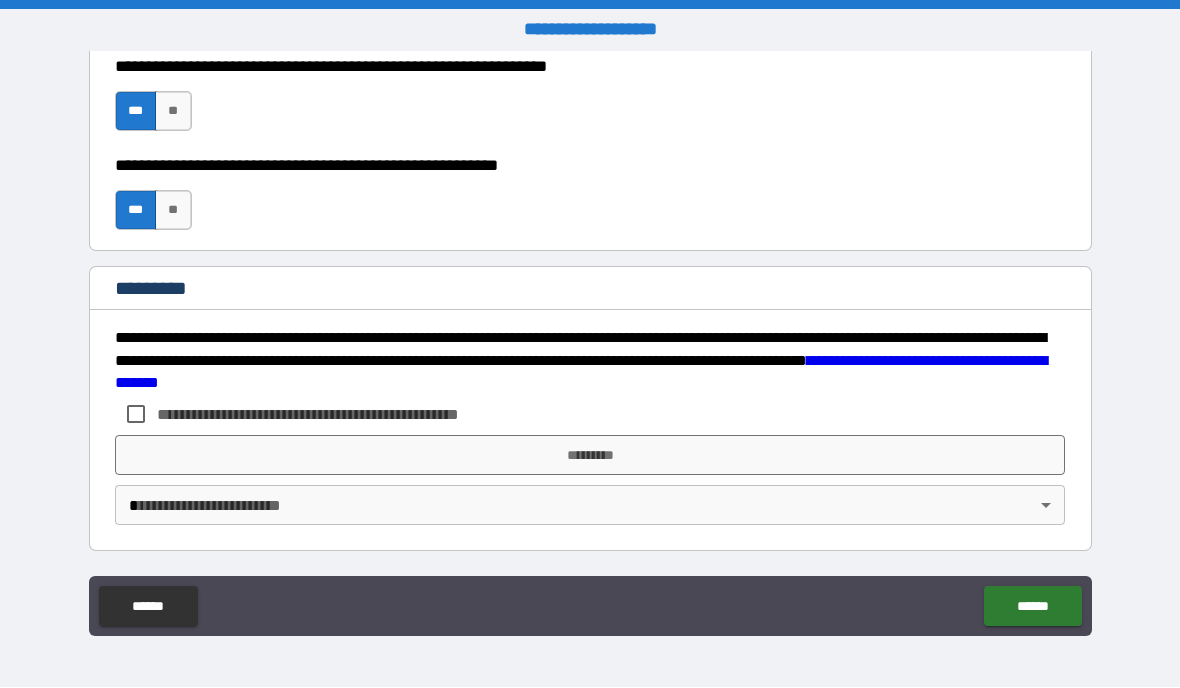 scroll, scrollTop: 2847, scrollLeft: 0, axis: vertical 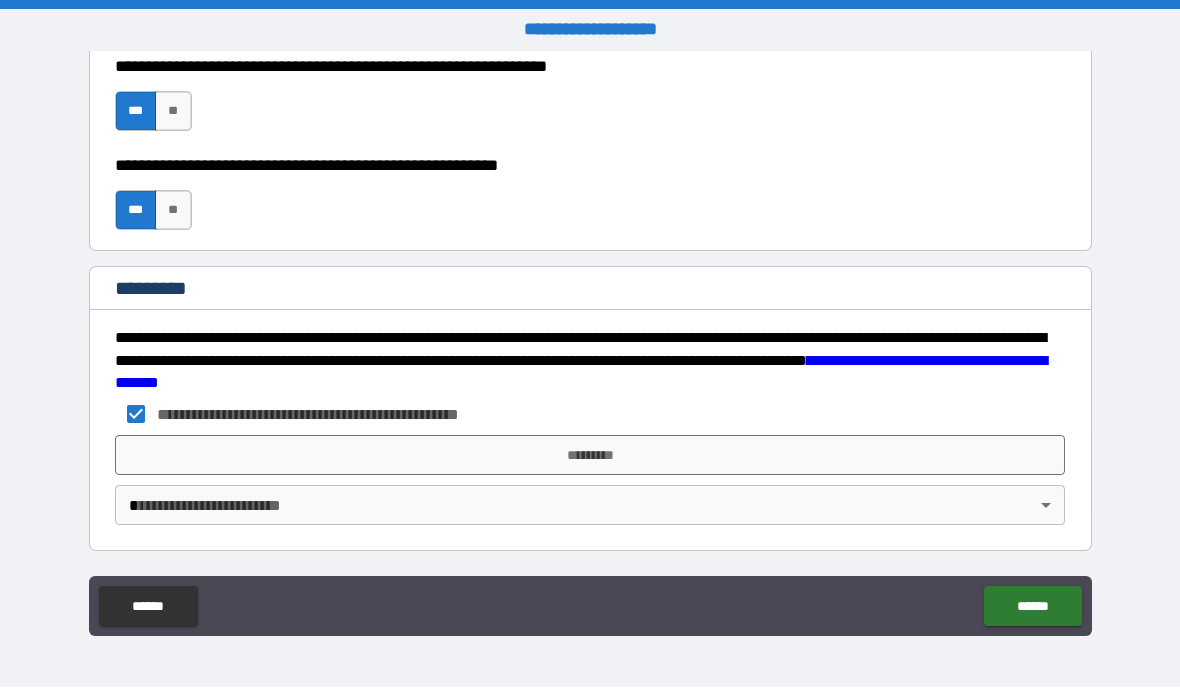 click on "*********" at bounding box center [590, 456] 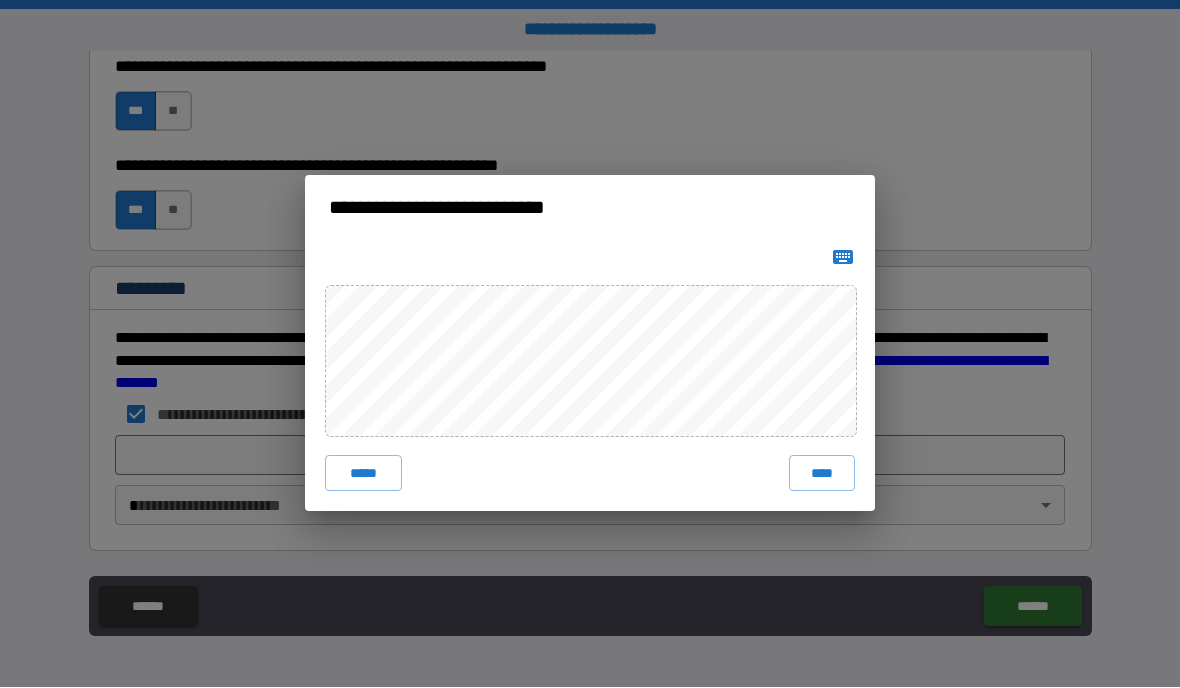 click on "****" at bounding box center [822, 474] 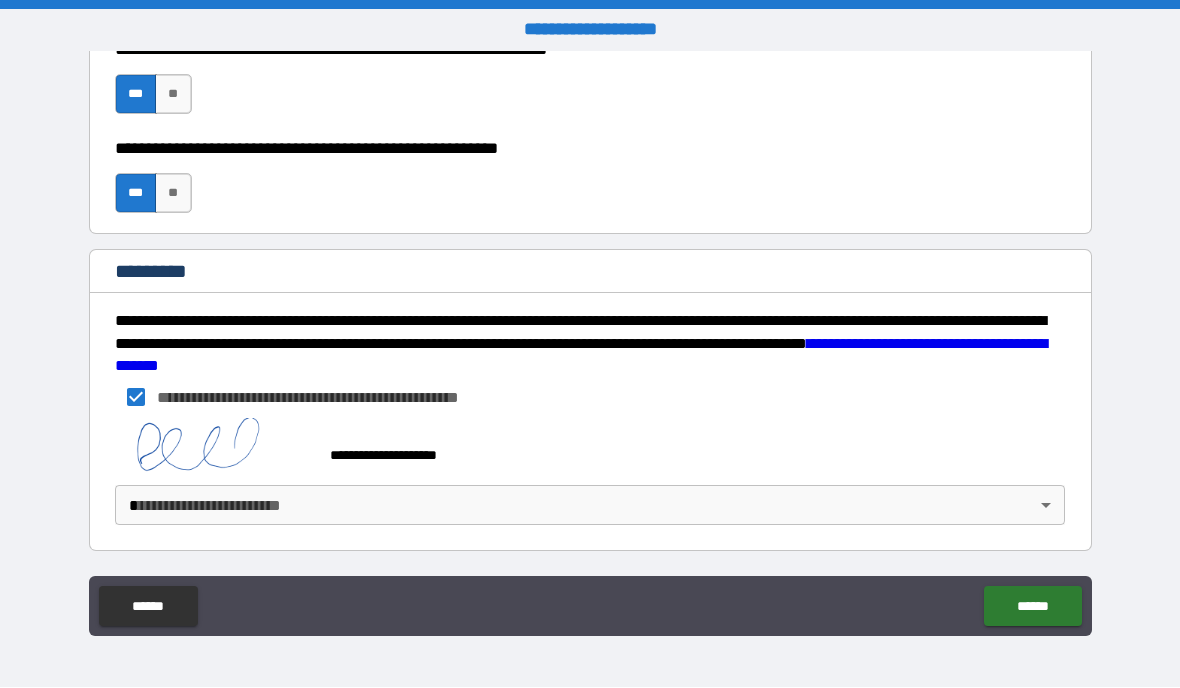 scroll, scrollTop: 2864, scrollLeft: 0, axis: vertical 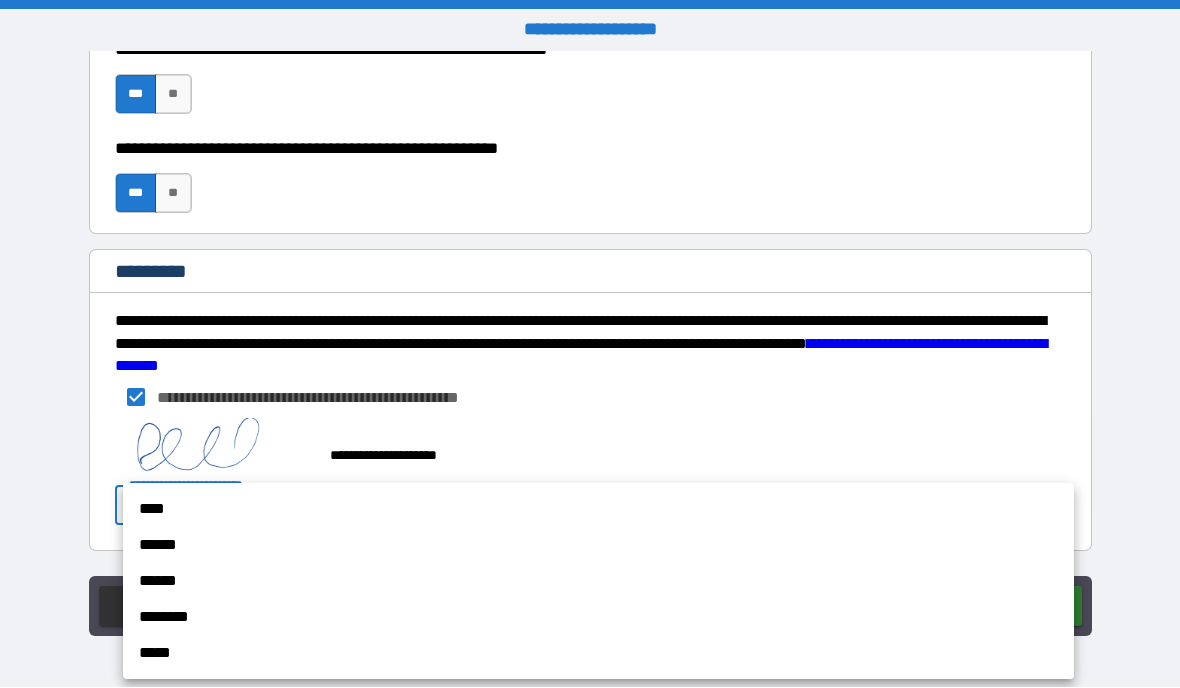 click on "******" at bounding box center (598, 546) 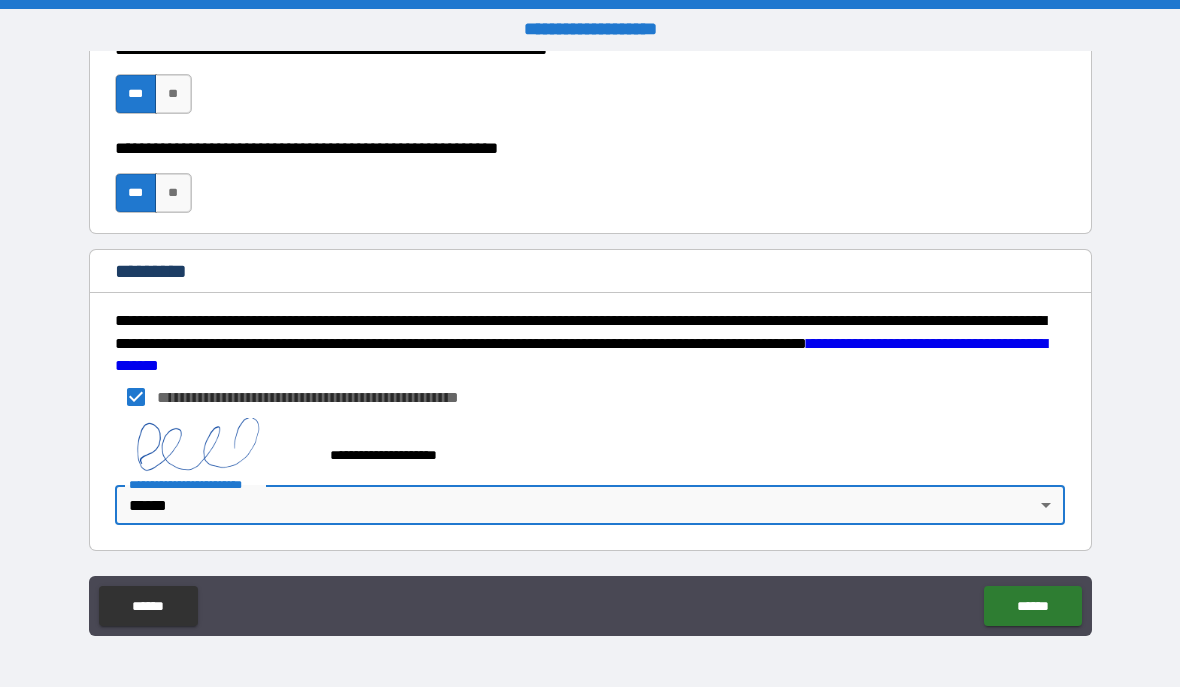 scroll, scrollTop: 0, scrollLeft: 0, axis: both 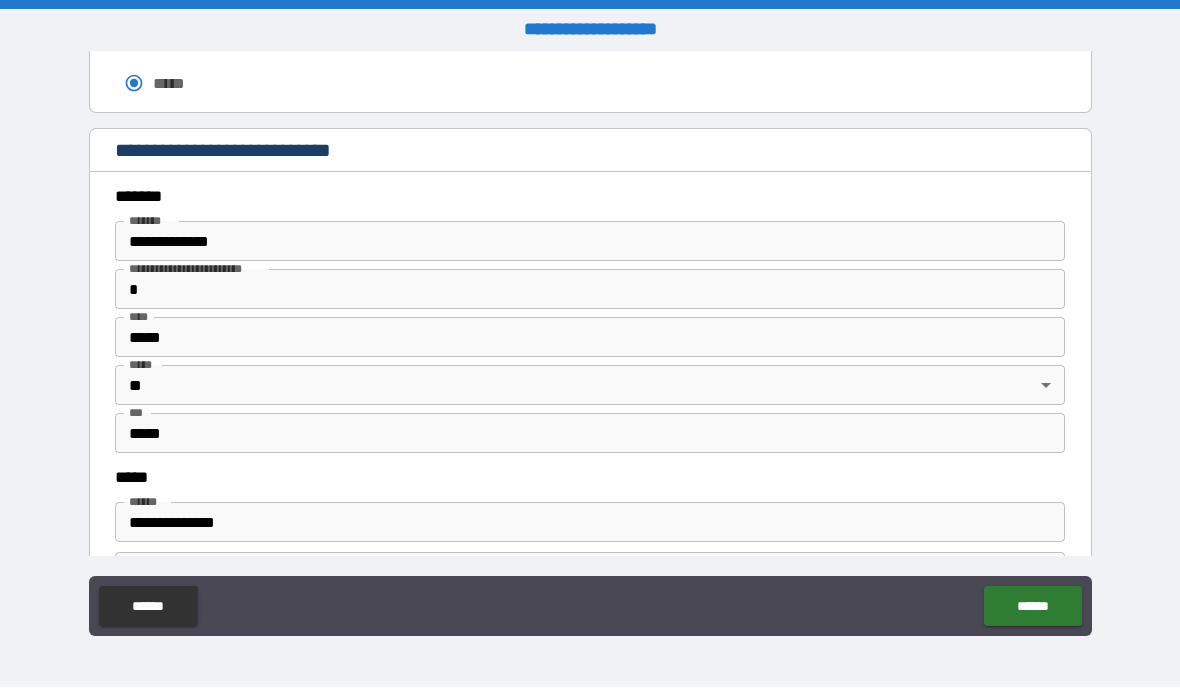 click on "******" at bounding box center (1032, 607) 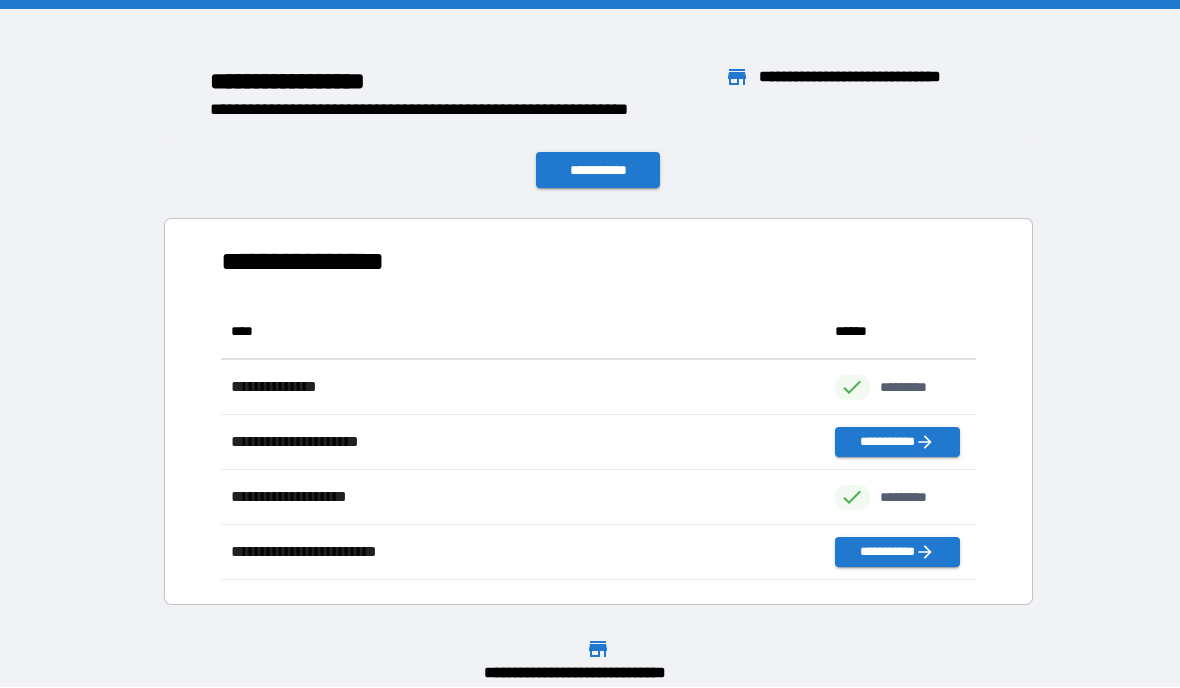 scroll, scrollTop: 1, scrollLeft: 1, axis: both 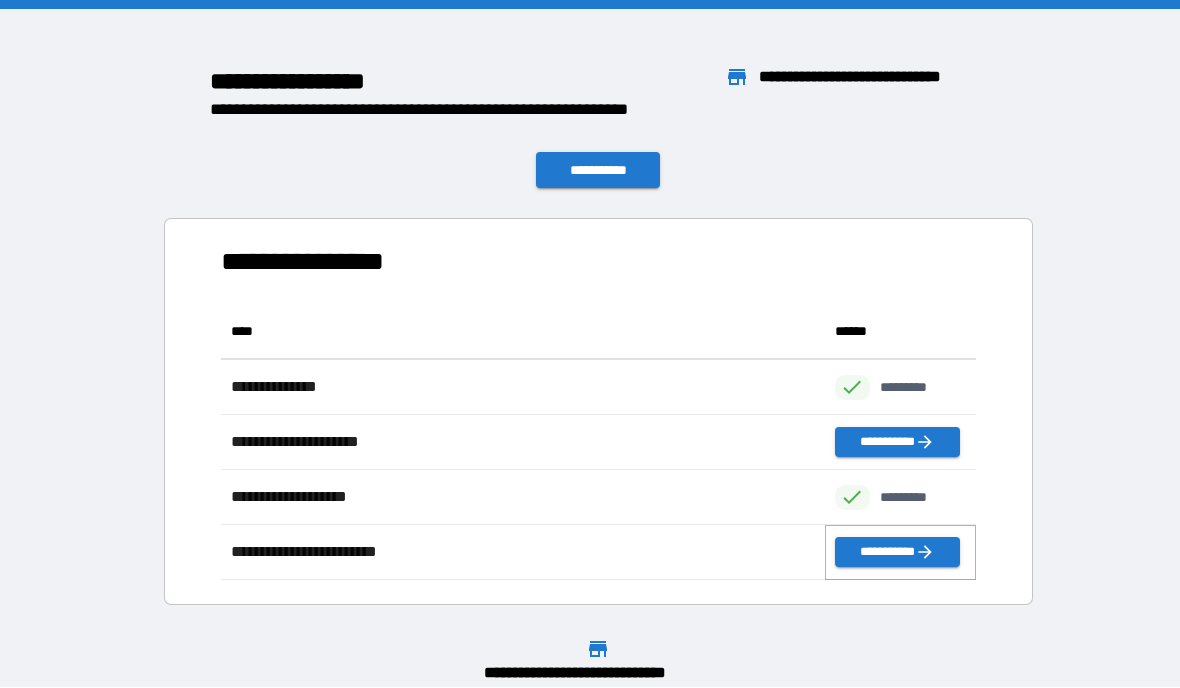 click on "**********" at bounding box center [897, 553] 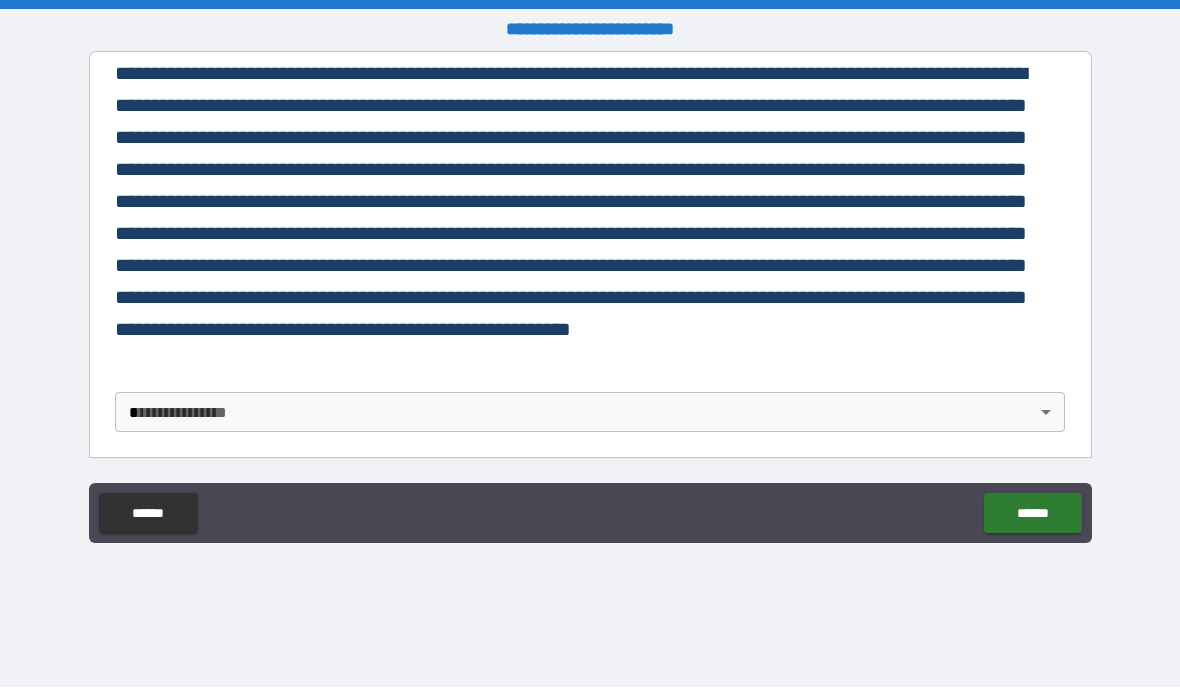 click on "**********" at bounding box center [590, 344] 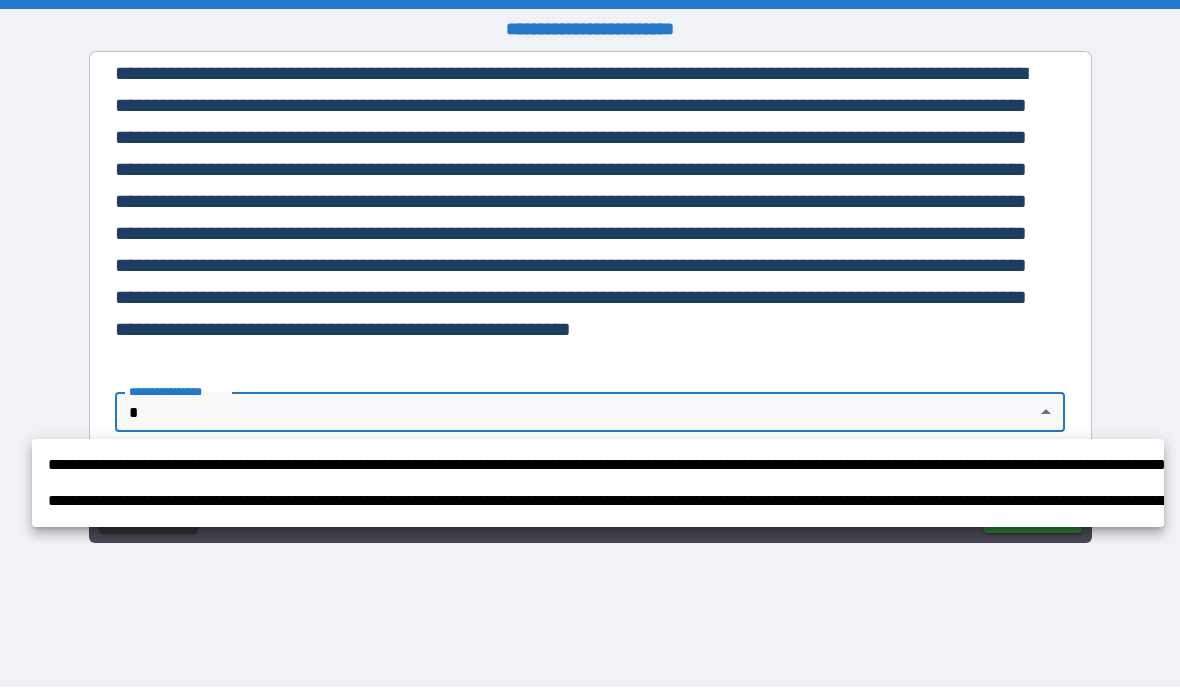 click on "**********" at bounding box center (598, 466) 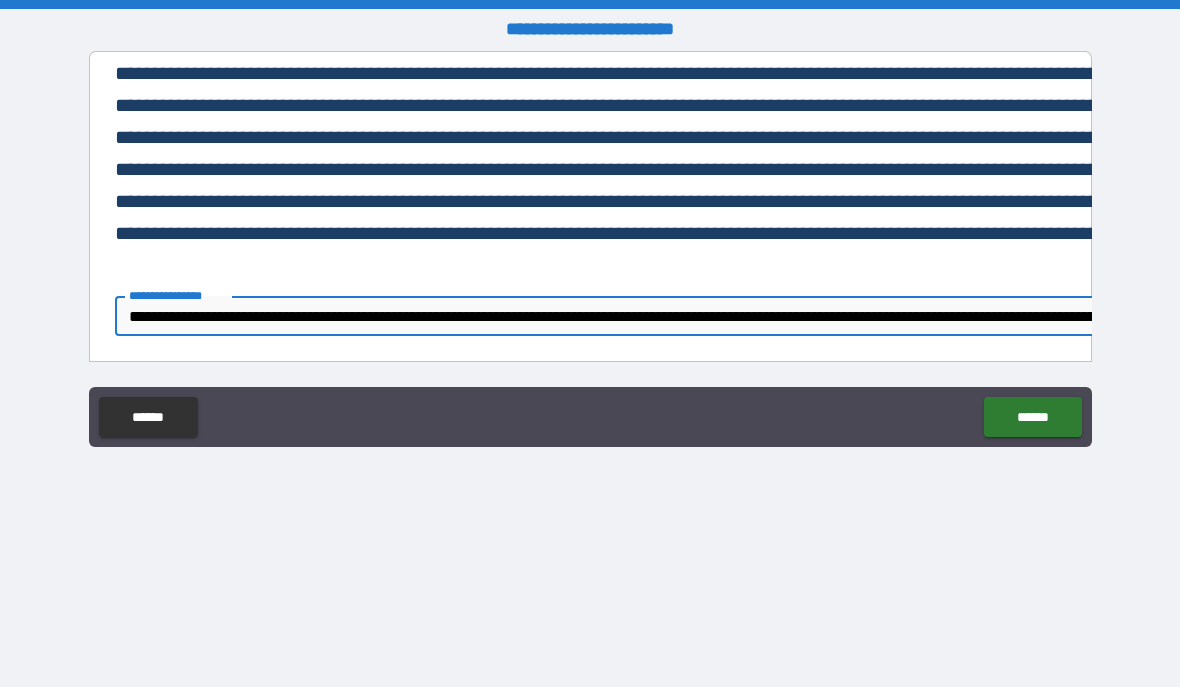 click on "******" at bounding box center (1032, 418) 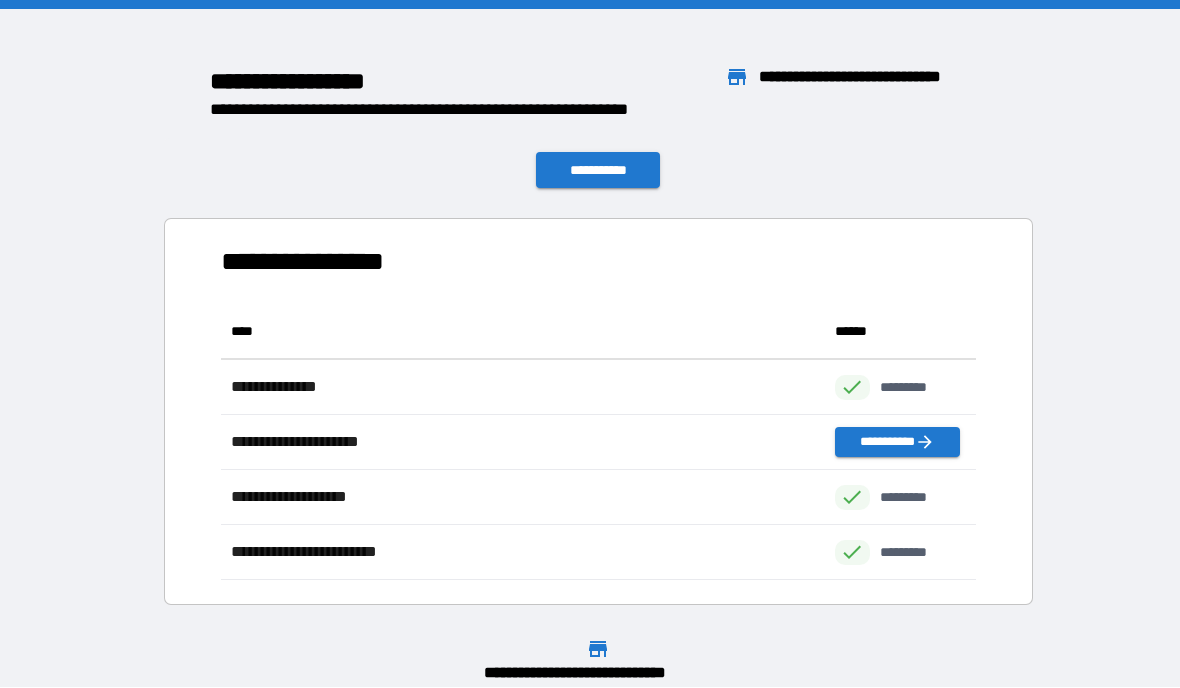 scroll, scrollTop: 1, scrollLeft: 1, axis: both 